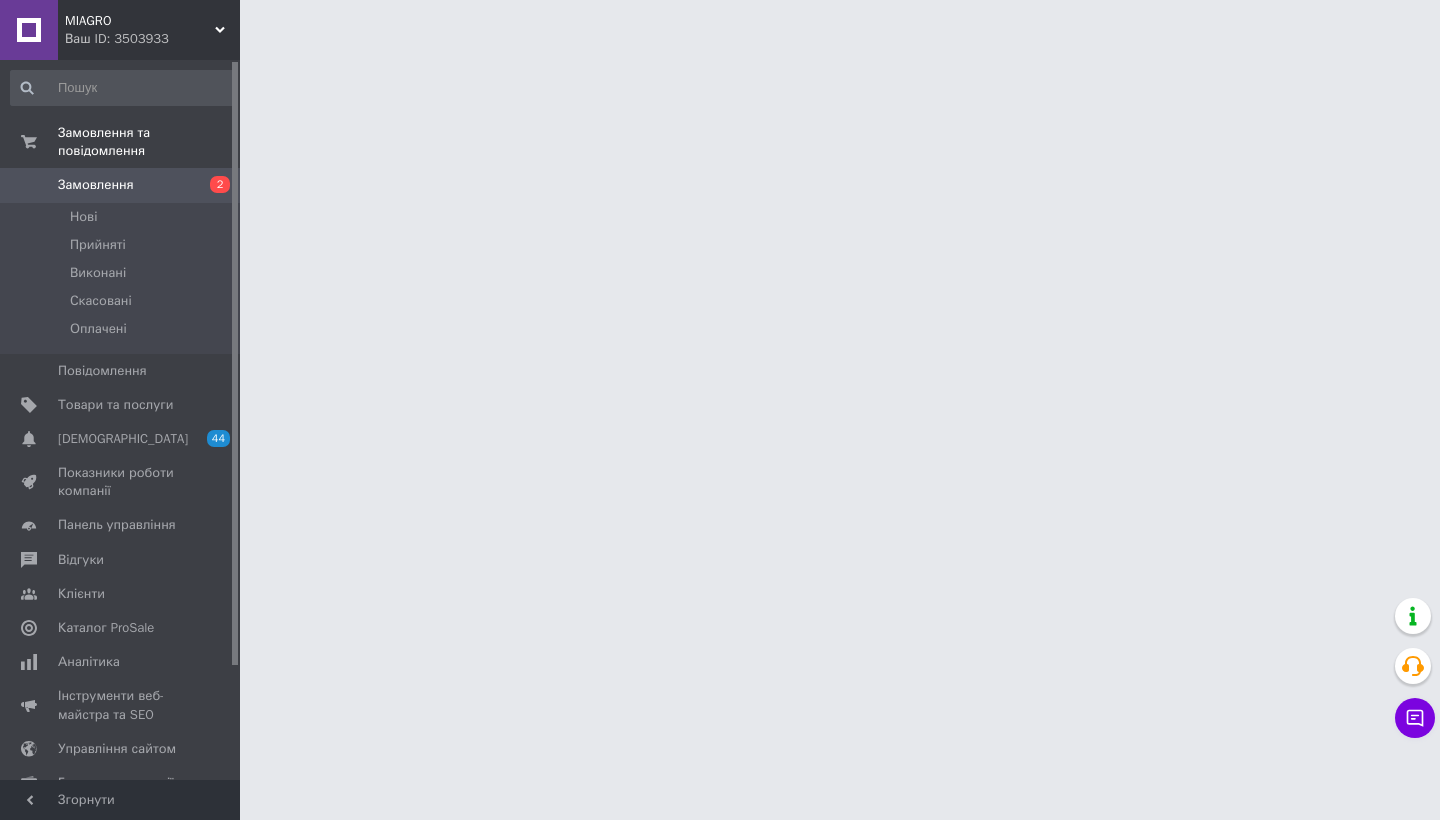 scroll, scrollTop: 0, scrollLeft: 0, axis: both 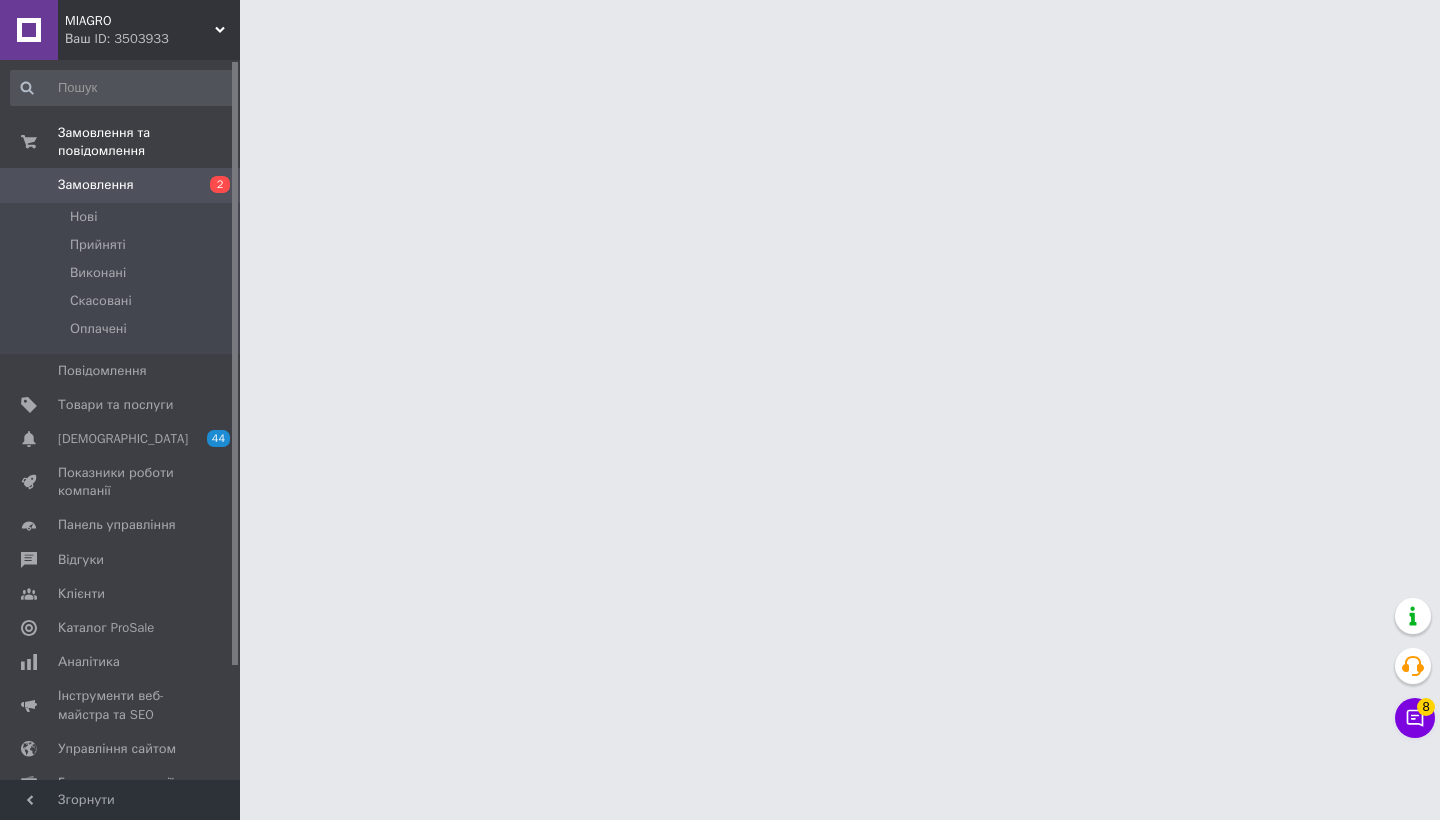 click on "Чат з покупцем 8" at bounding box center (1415, 718) 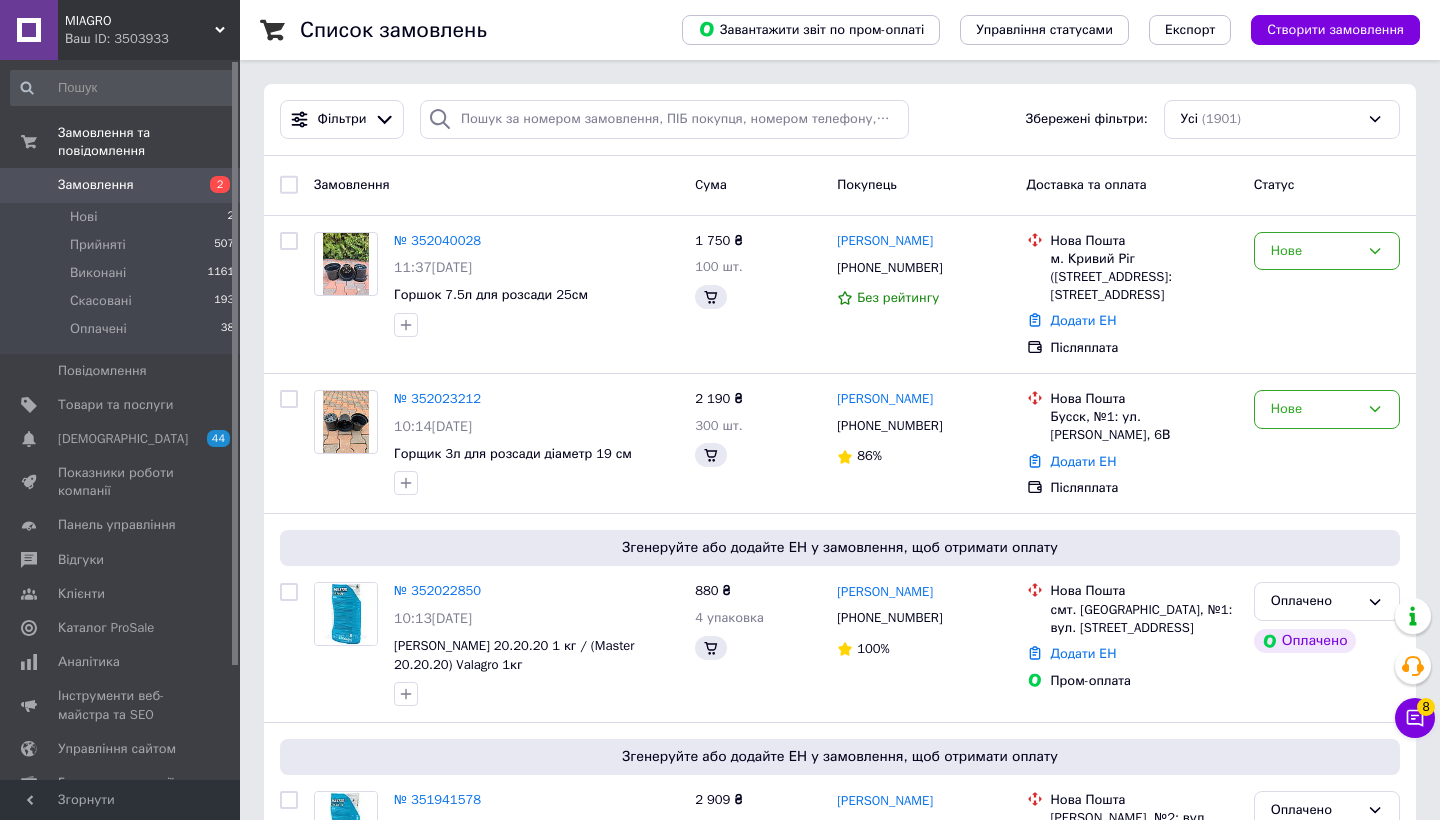 click on "Чат з покупцем 8" at bounding box center (1415, 718) 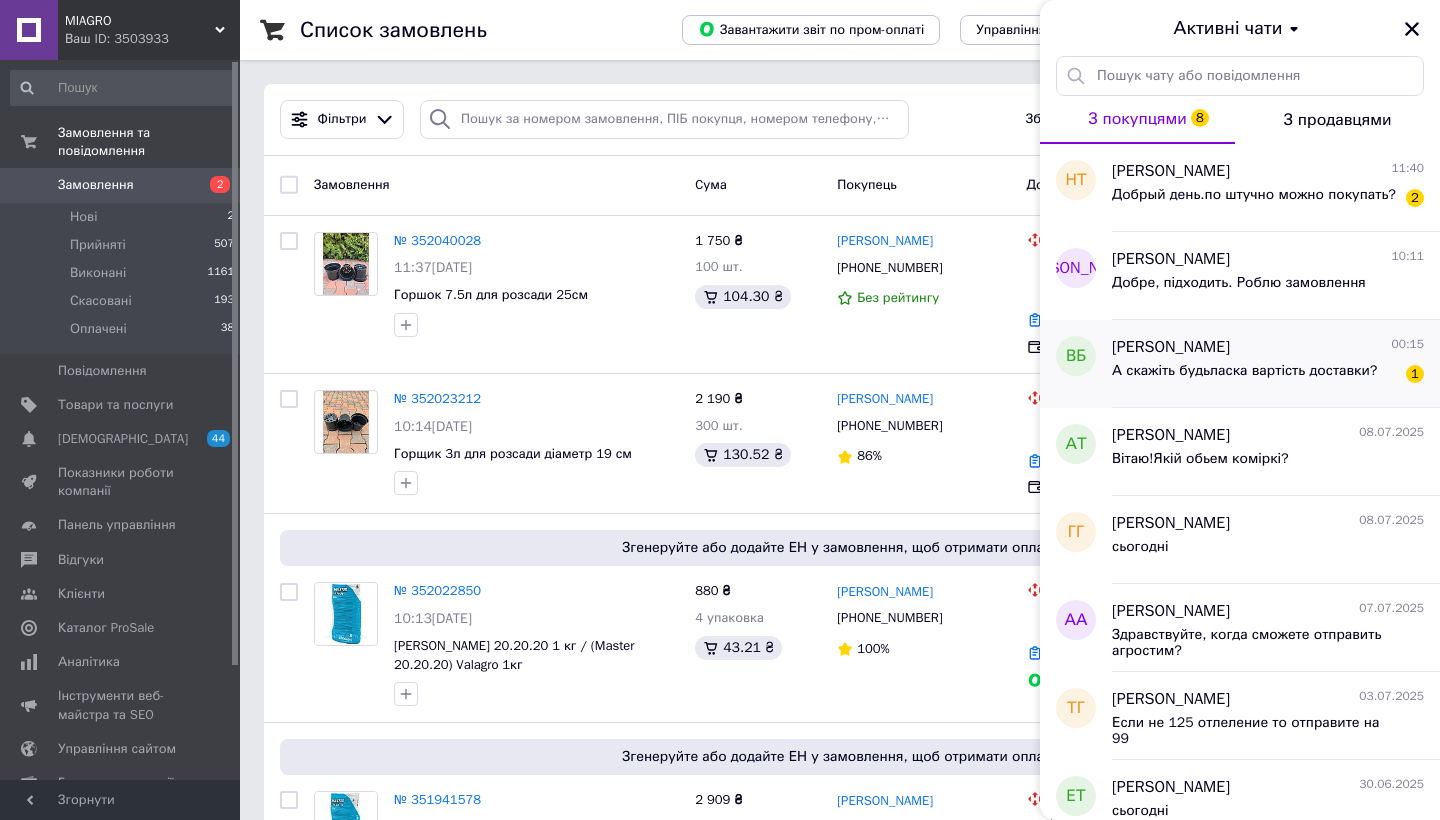 click on "А скажіть будьласка вартість доставки?" at bounding box center (1244, 371) 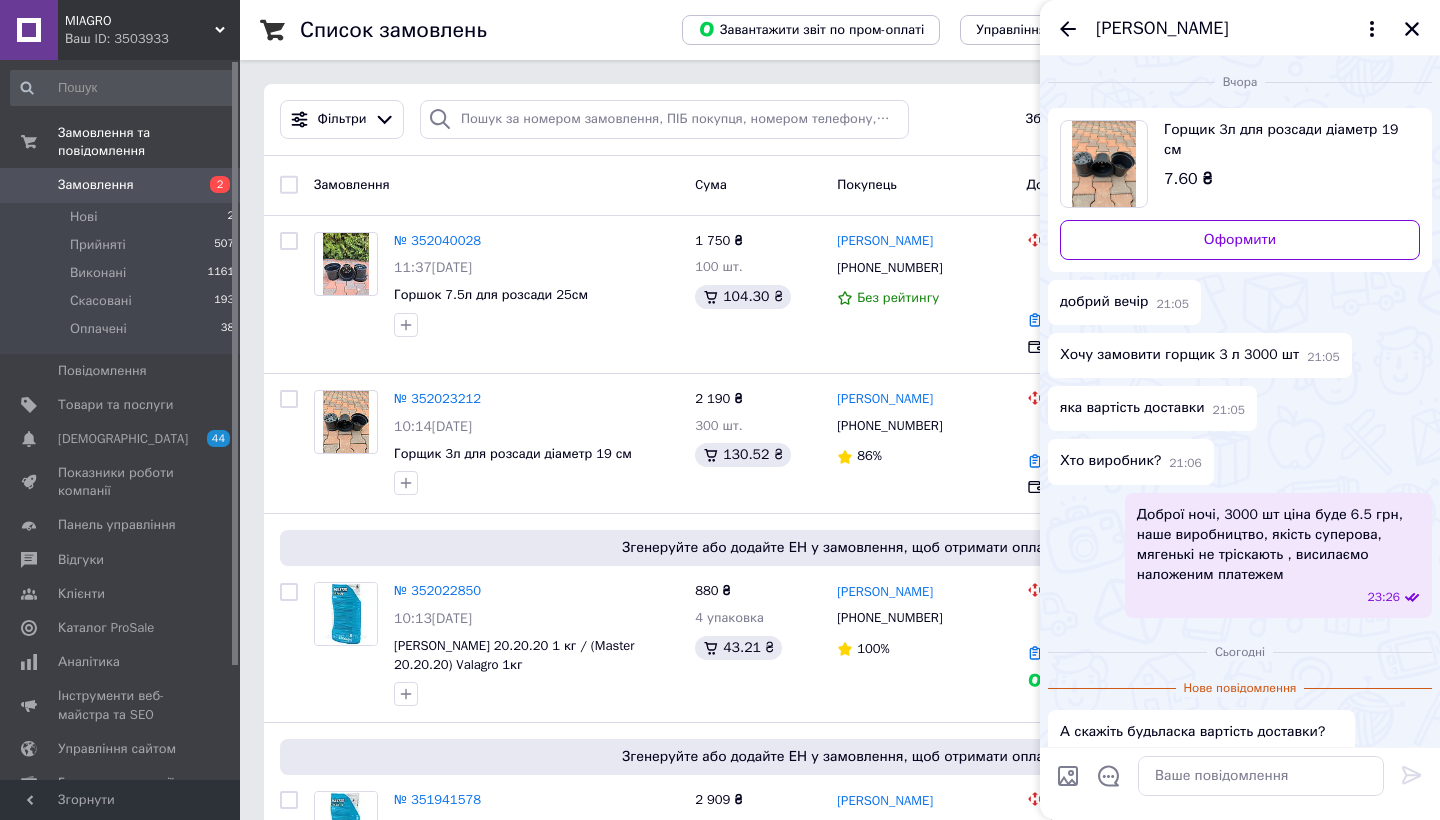 scroll, scrollTop: 35, scrollLeft: 0, axis: vertical 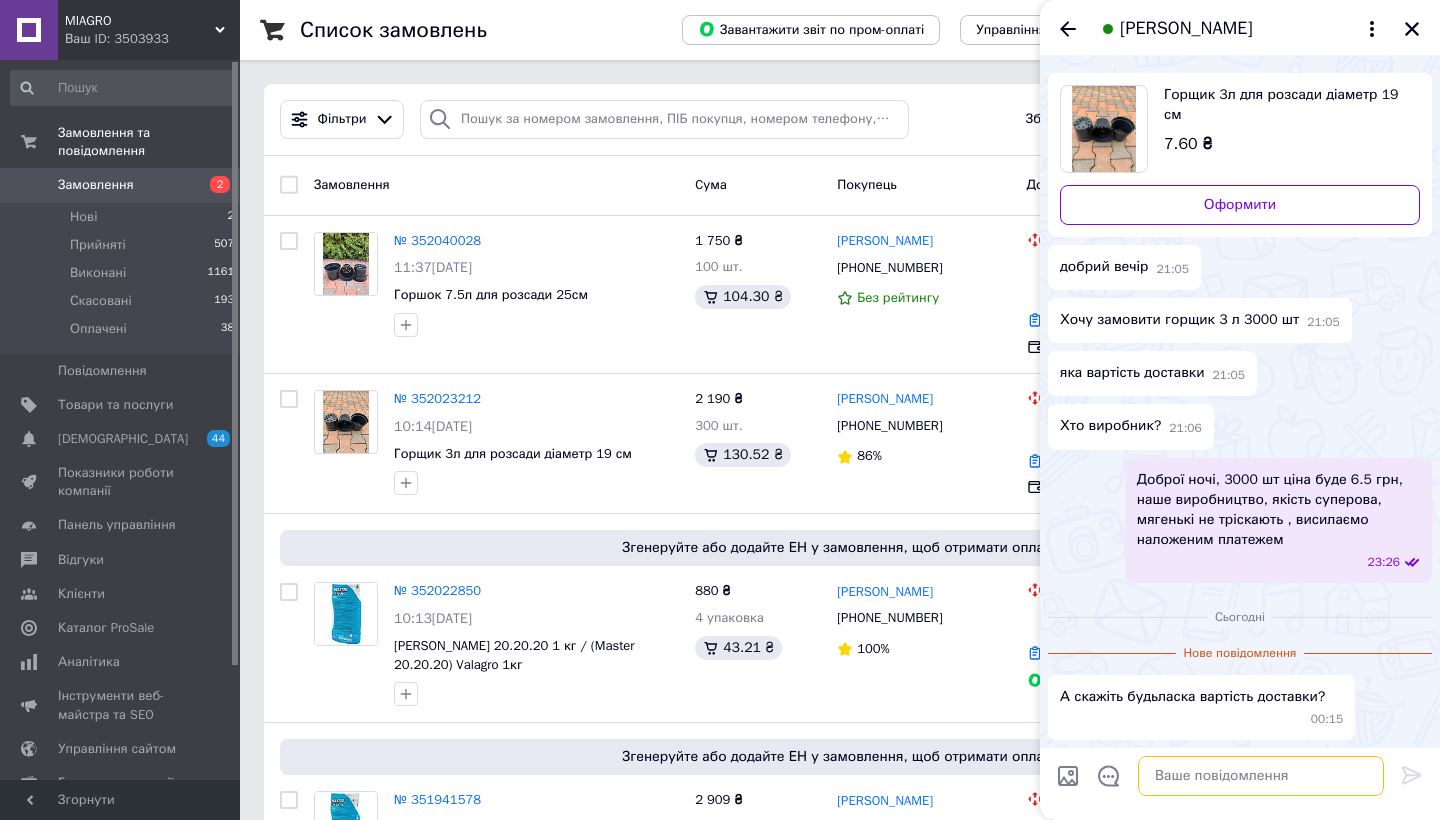 click at bounding box center [1261, 776] 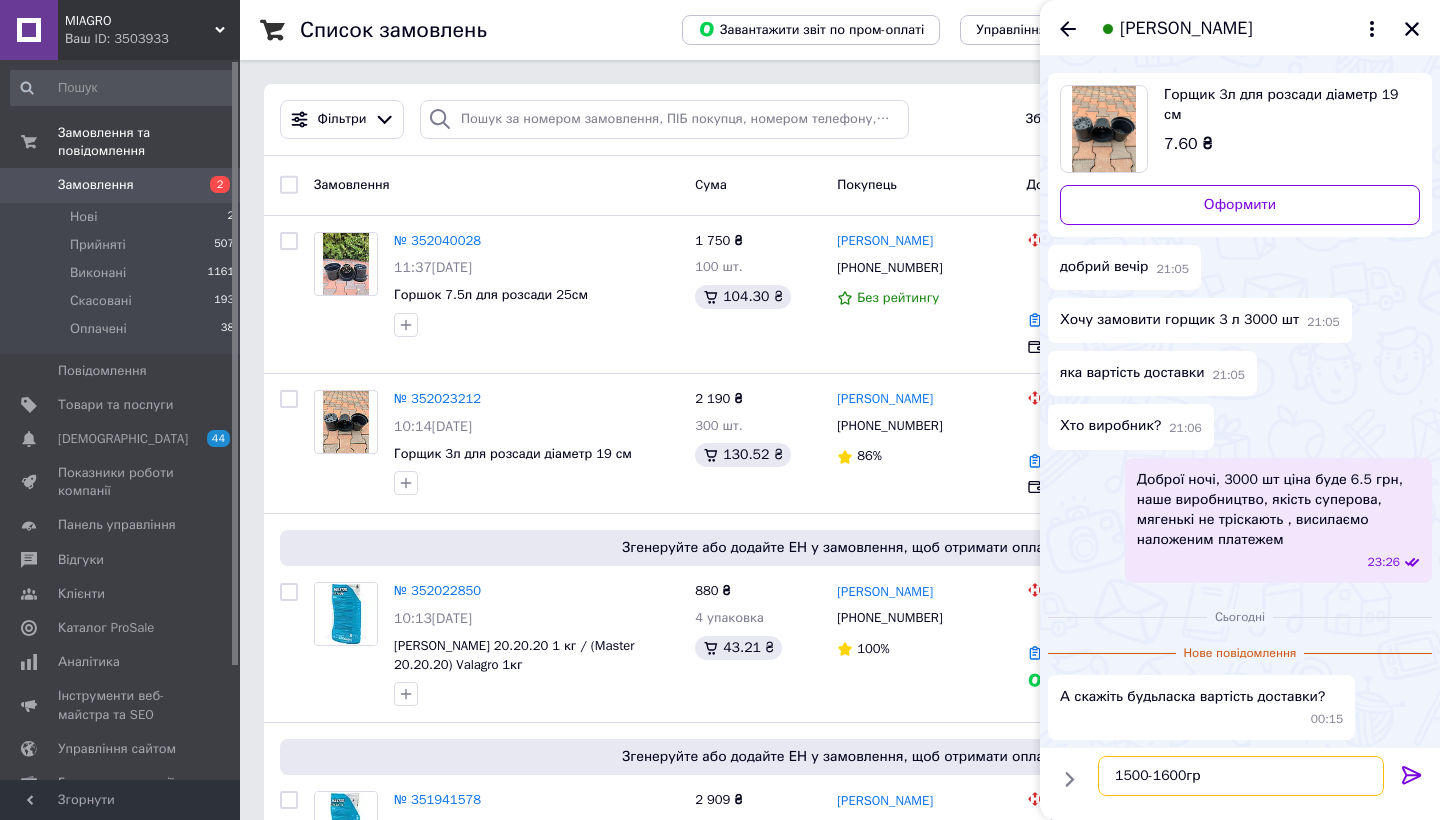 type on "1500-1600грн" 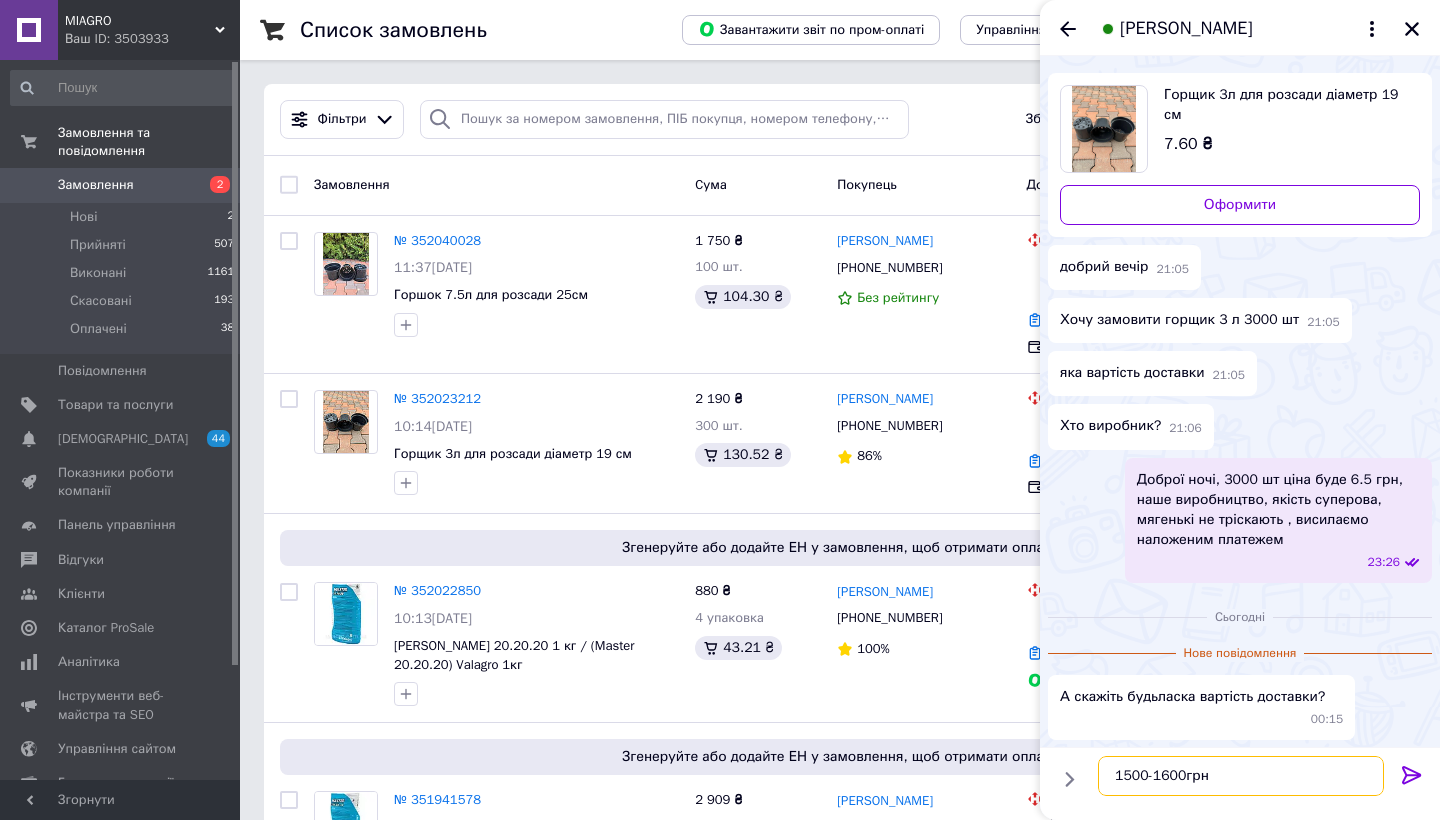 type 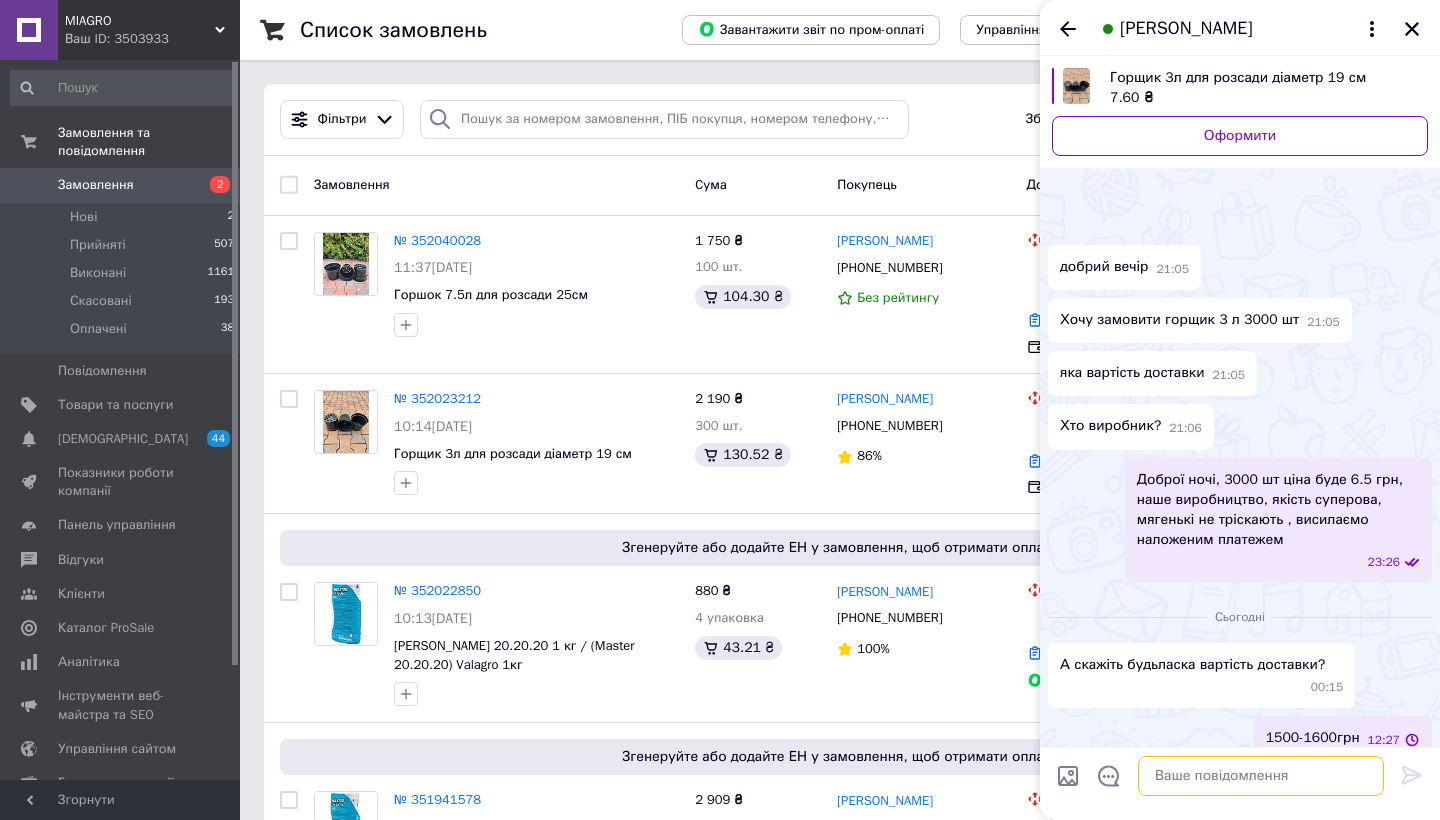 scroll, scrollTop: 56, scrollLeft: 0, axis: vertical 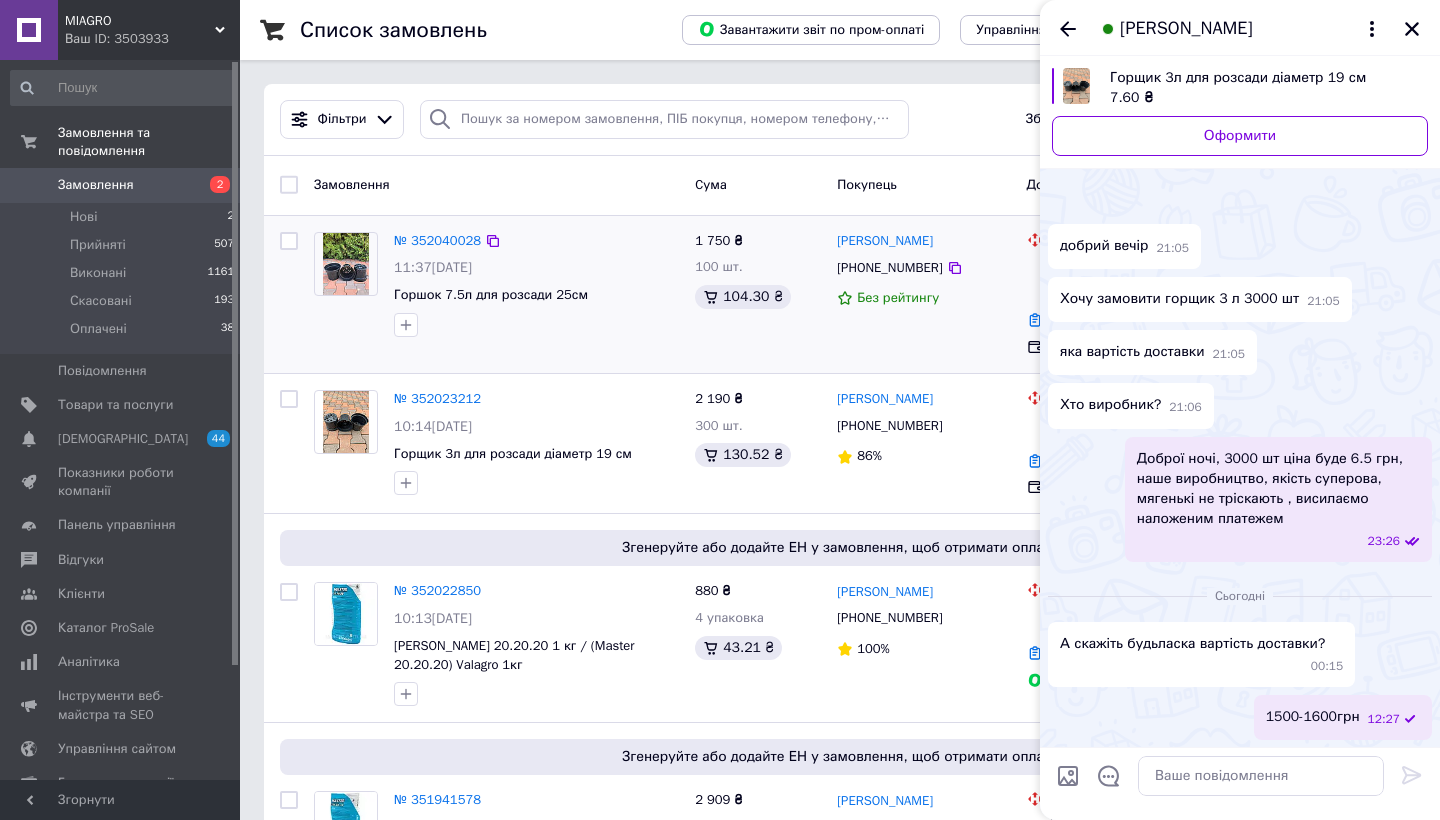 click on "[PERSON_NAME] [PHONE_NUMBER] Без рейтингу" at bounding box center [923, 295] 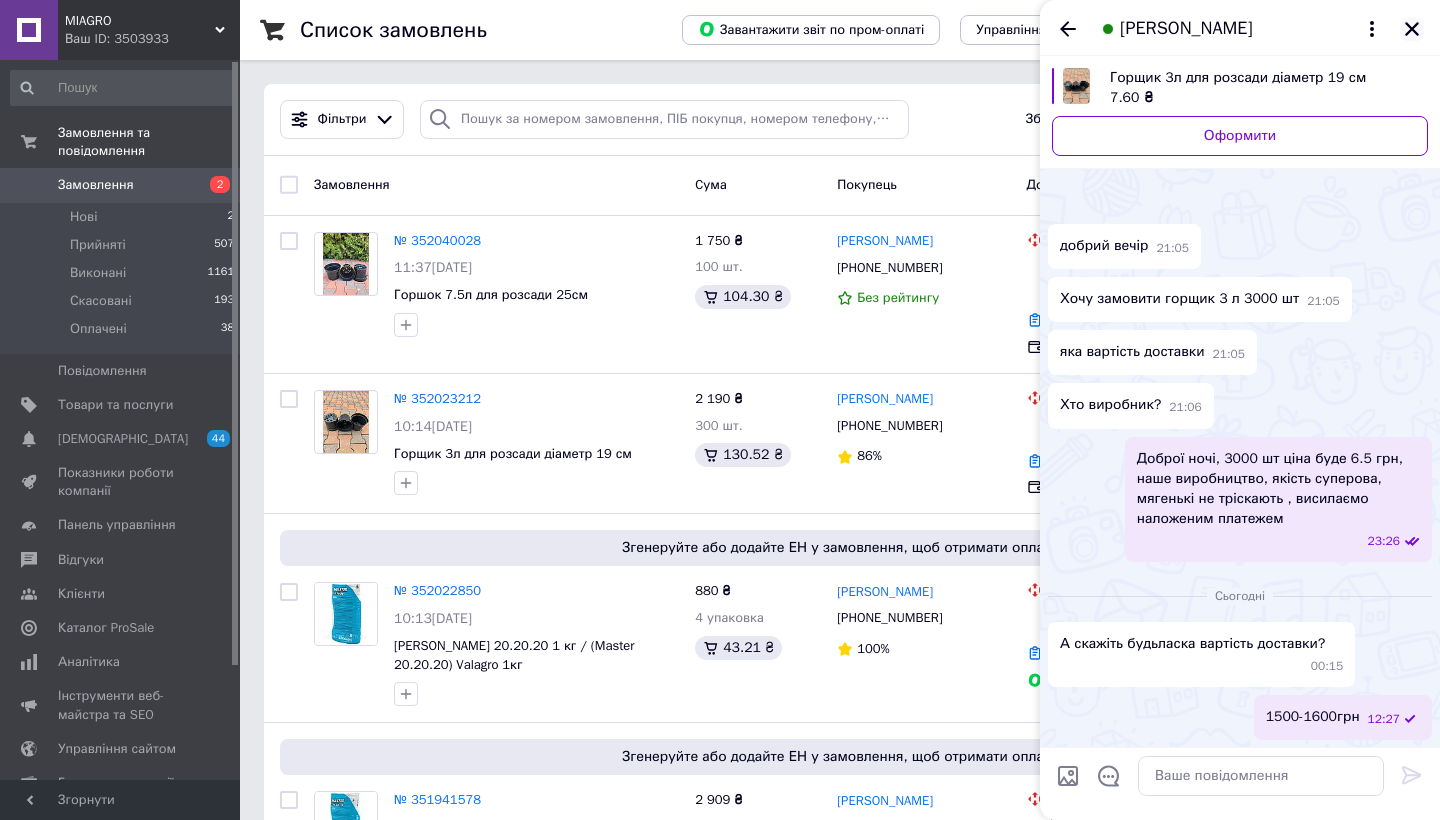 click 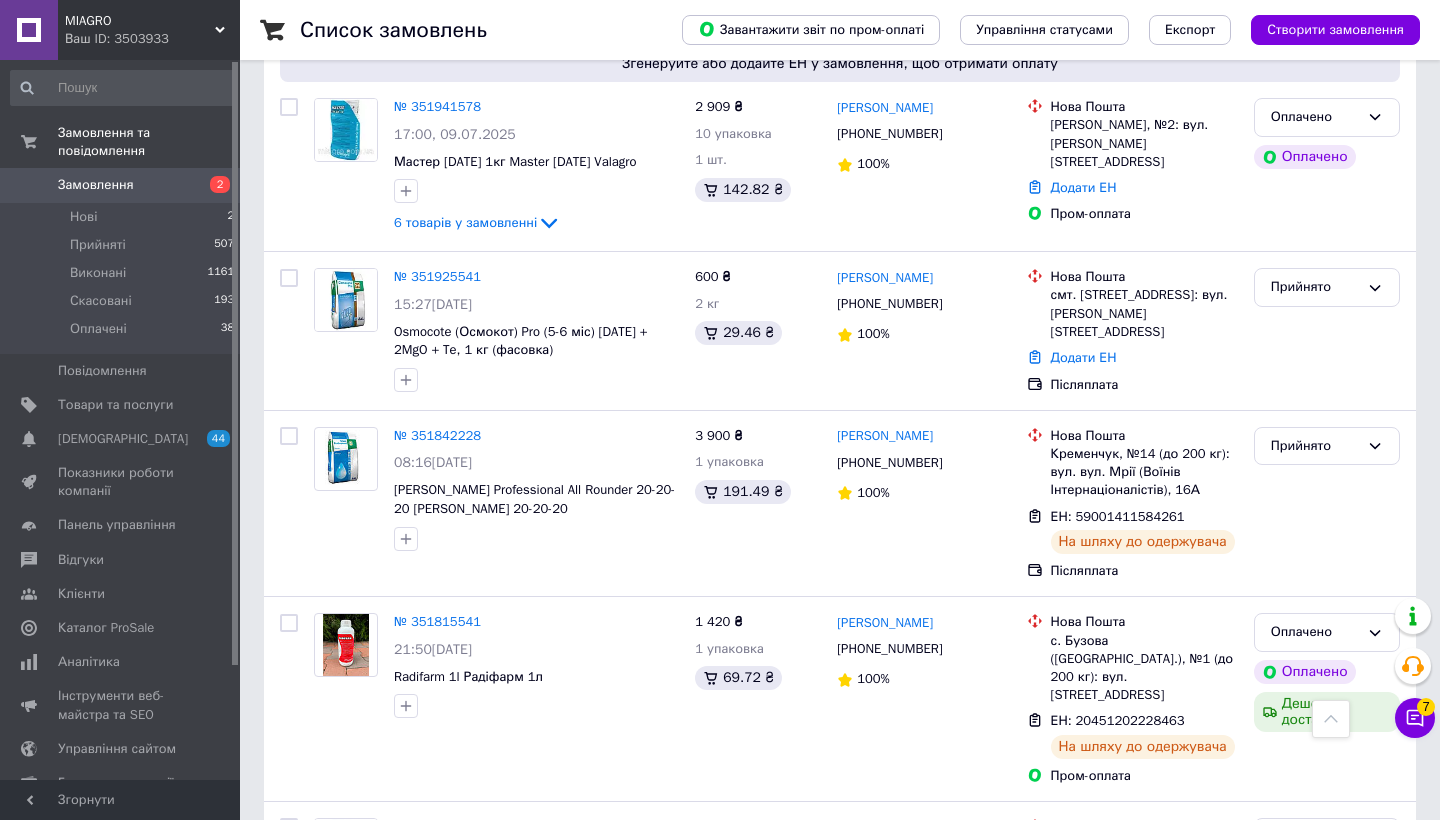 scroll, scrollTop: 694, scrollLeft: 0, axis: vertical 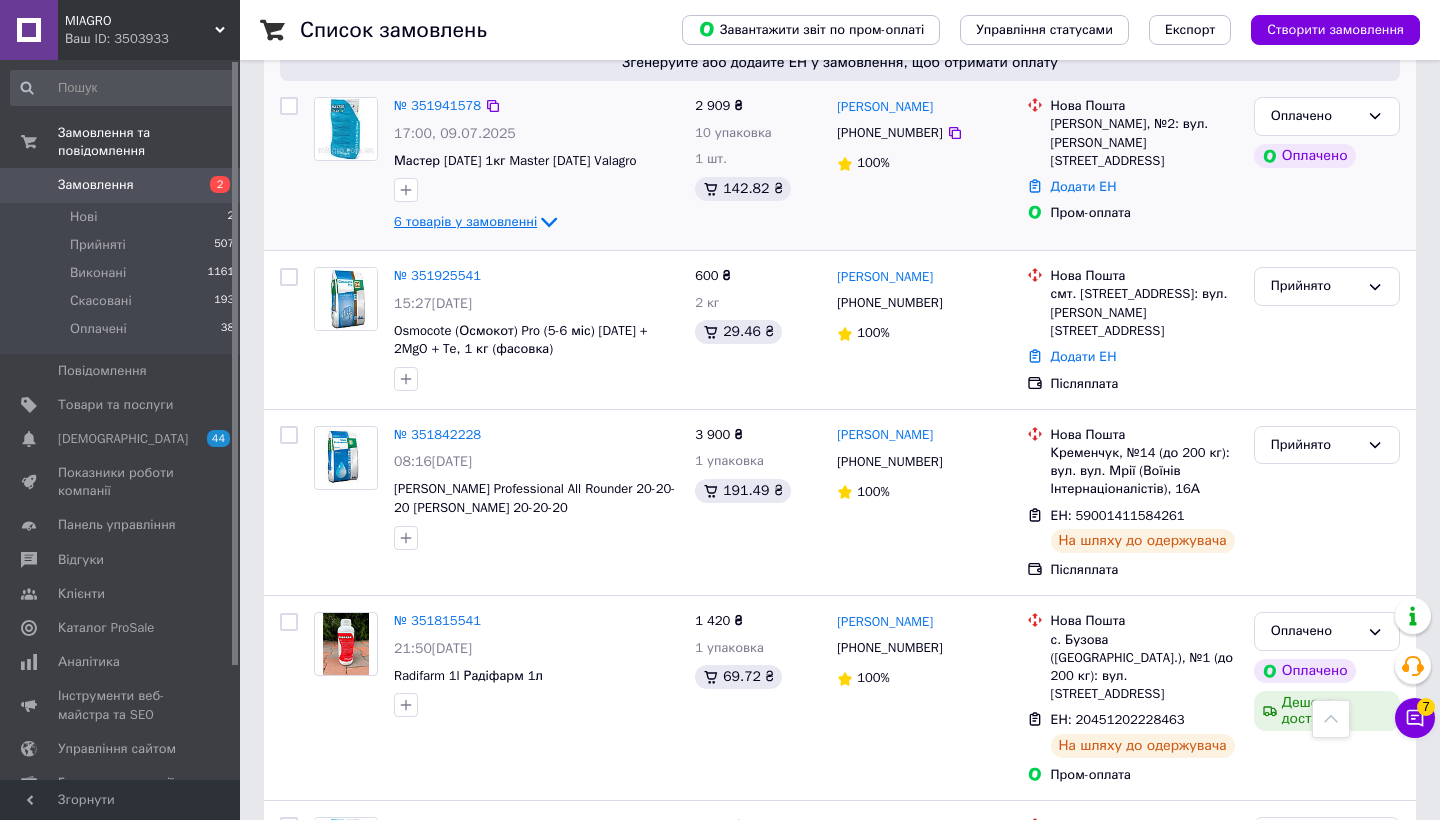 click on "6 товарів у замовленні" at bounding box center [477, 221] 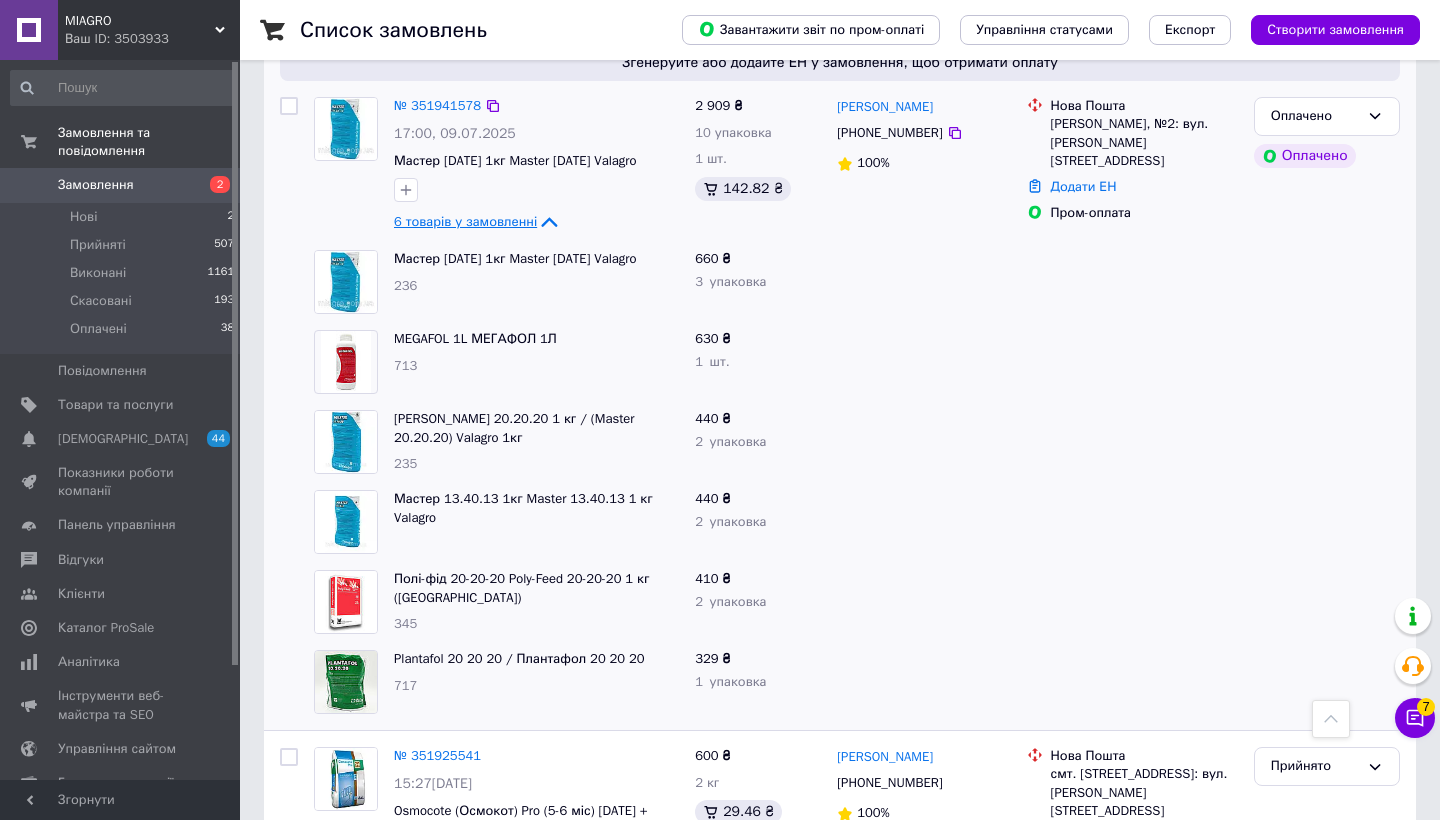 click on "6 товарів у замовленні" at bounding box center (465, 221) 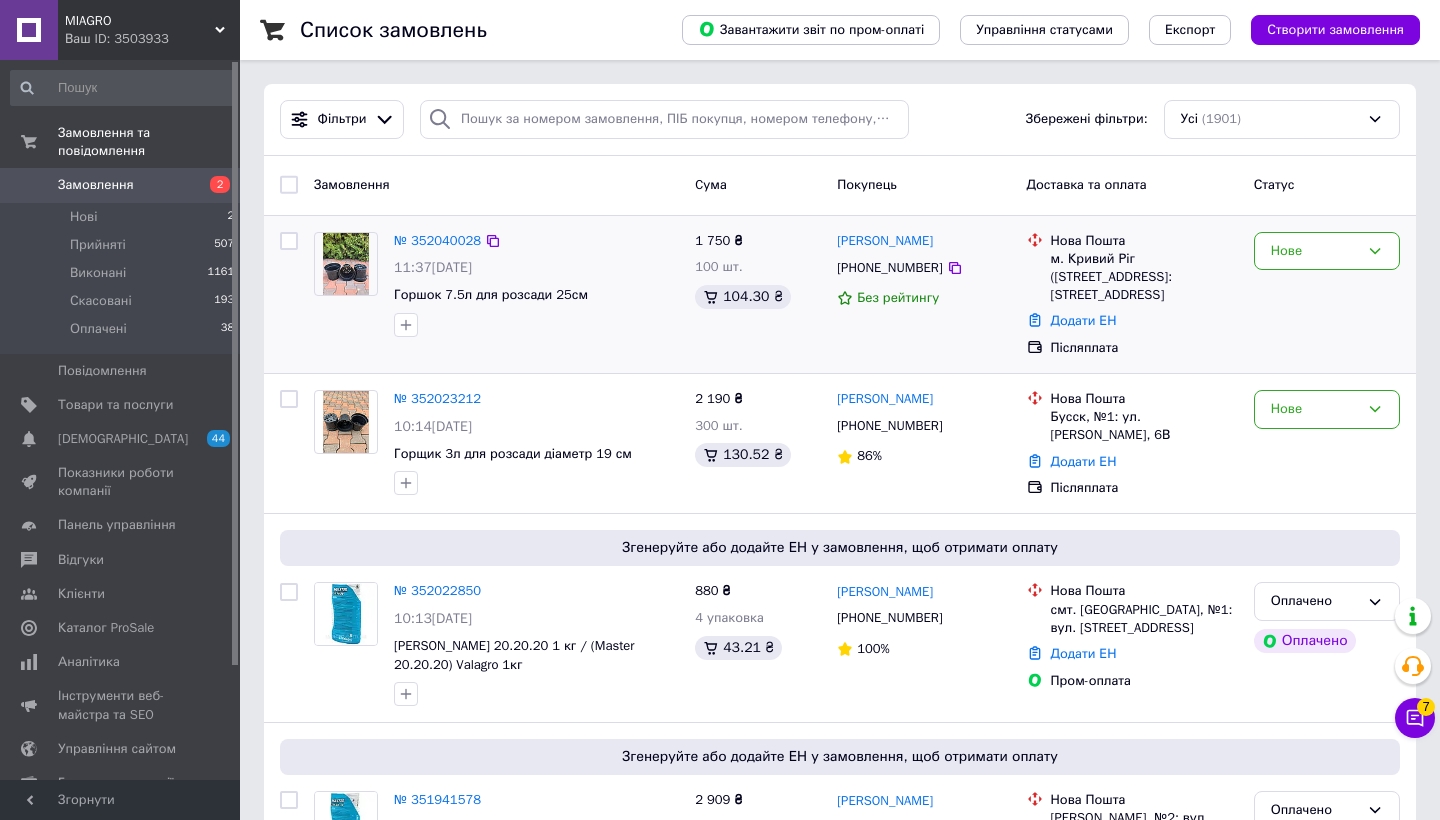 scroll, scrollTop: 0, scrollLeft: 0, axis: both 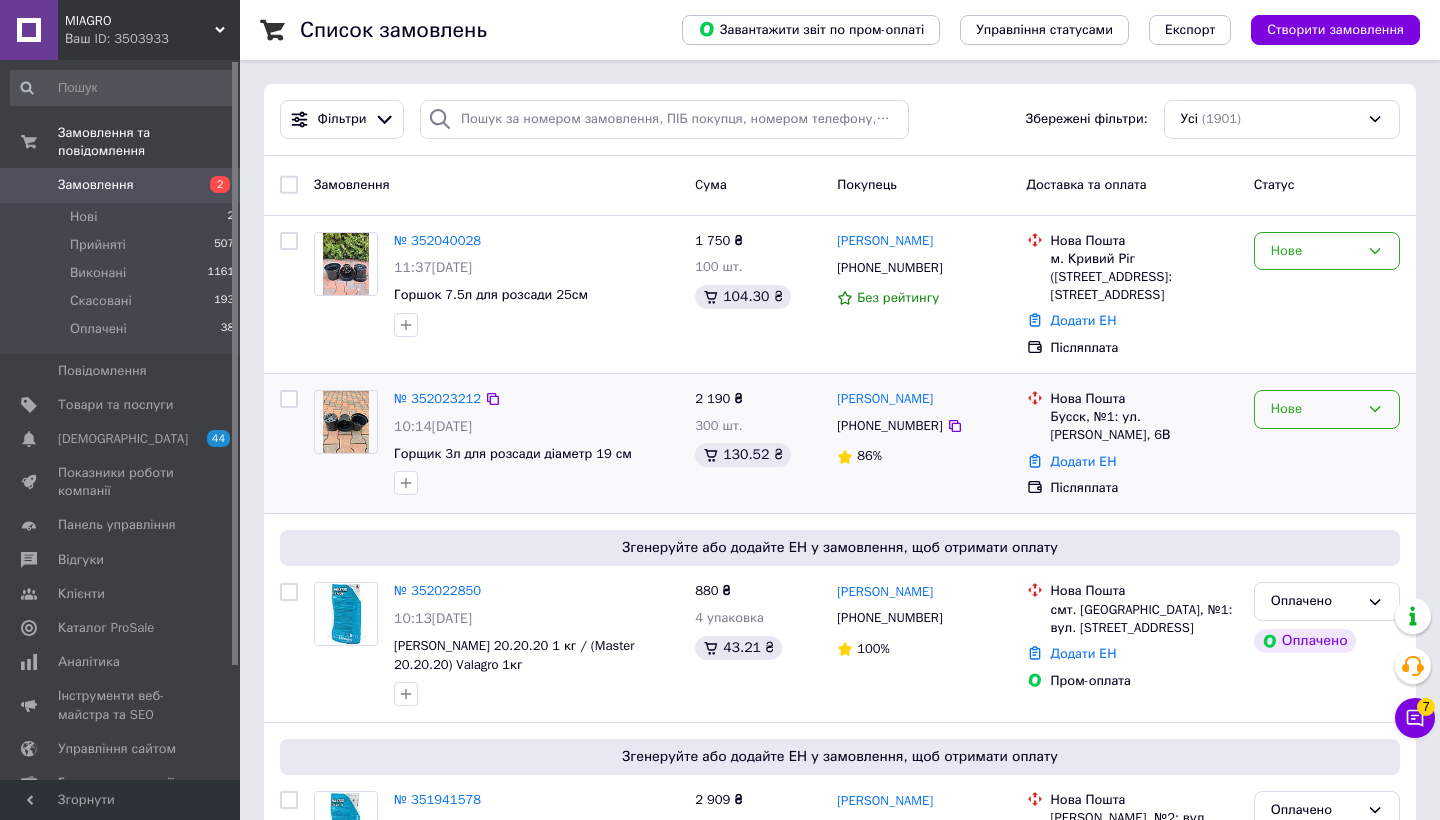click on "Нове" at bounding box center (1315, 409) 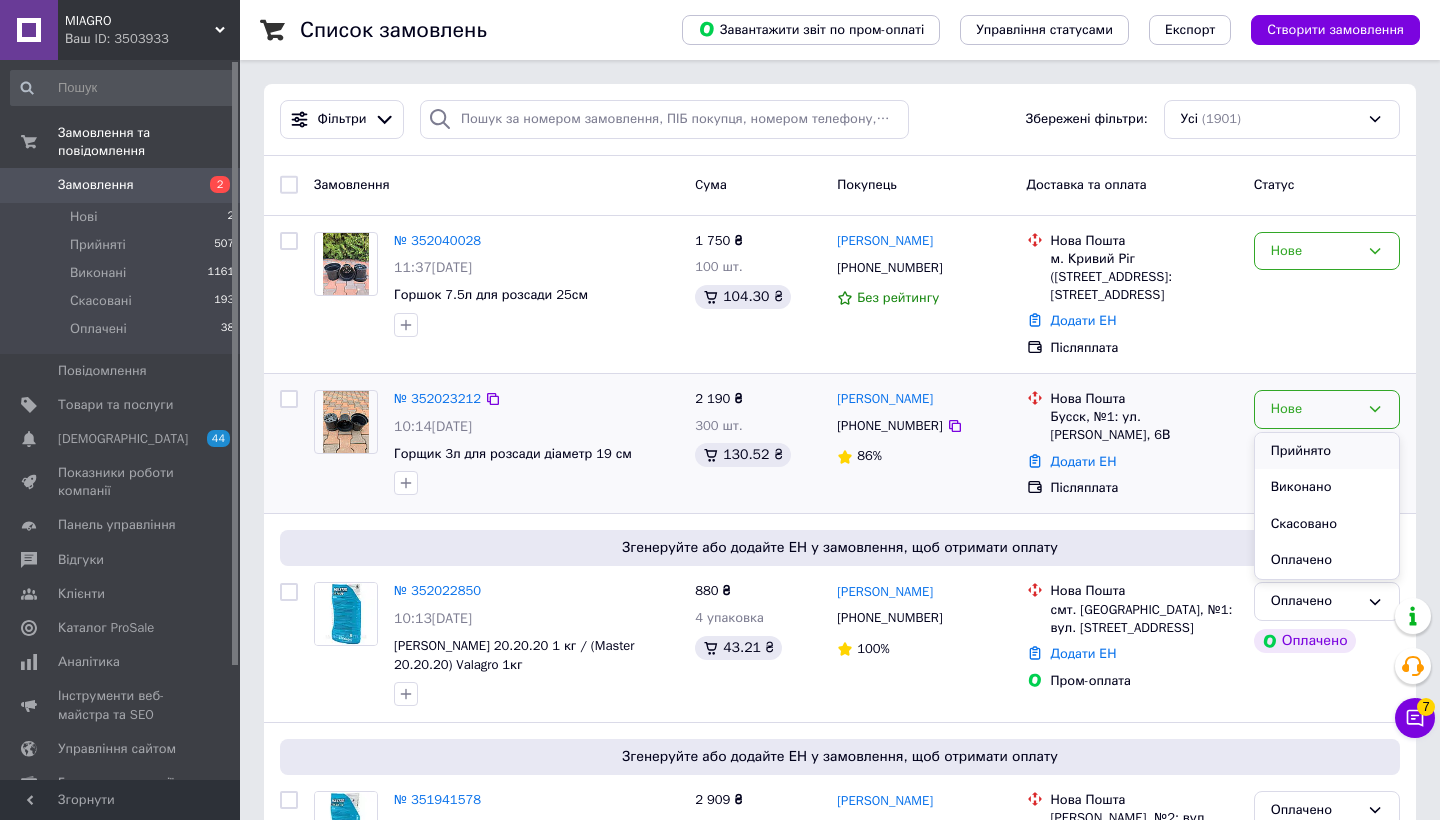 click on "Прийнято" at bounding box center (1327, 451) 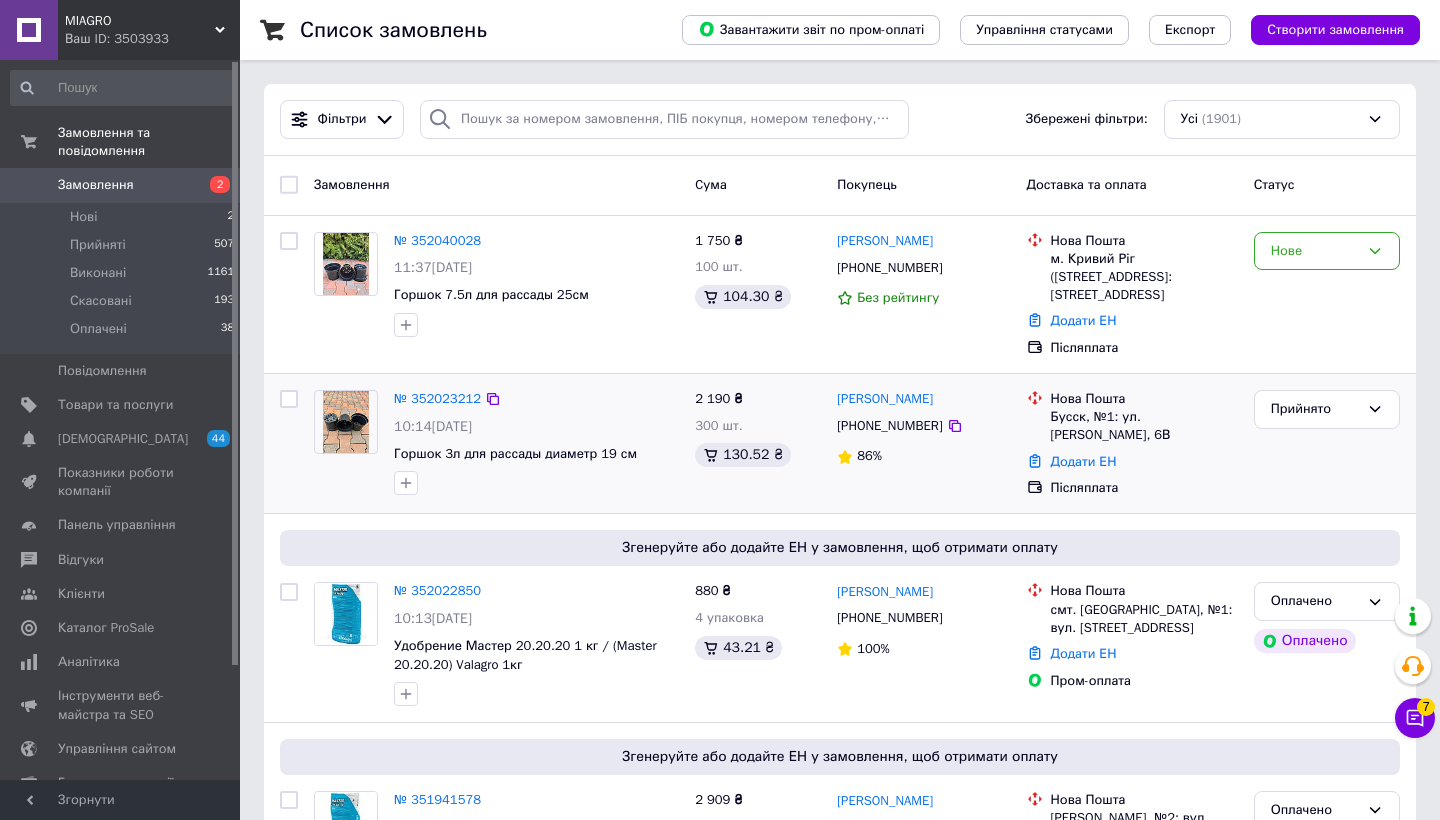 click on "Список замовлень   Завантажити звіт по пром-оплаті Управління статусами Експорт Створити замовлення Фільтри Збережені фільтри: Усі (1901) Замовлення Cума Покупець Доставка та оплата Статус № 352040028 11:37[DATE] Горшок 7.5л для рассады 25см 1 750 ₴ 100 шт. 104.30 ₴ [PERSON_NAME] [PHONE_NUMBER] Без рейтингу Нова Пошта м. Кривий Ріг ([GEOGRAPHIC_DATA].), №1: [STREET_ADDRESS] Додати ЕН Післяплата Нове № 352023212 10:14[DATE] Горшок  3л для рассады диаметр 19 см 2 190 ₴ 300 шт. 130.52 ₴ [PERSON_NAME] [PHONE_NUMBER] 86% [GEOGRAPHIC_DATA], №1: ул. [PERSON_NAME], 6В 880 ₴ 1" at bounding box center (840, 9554) 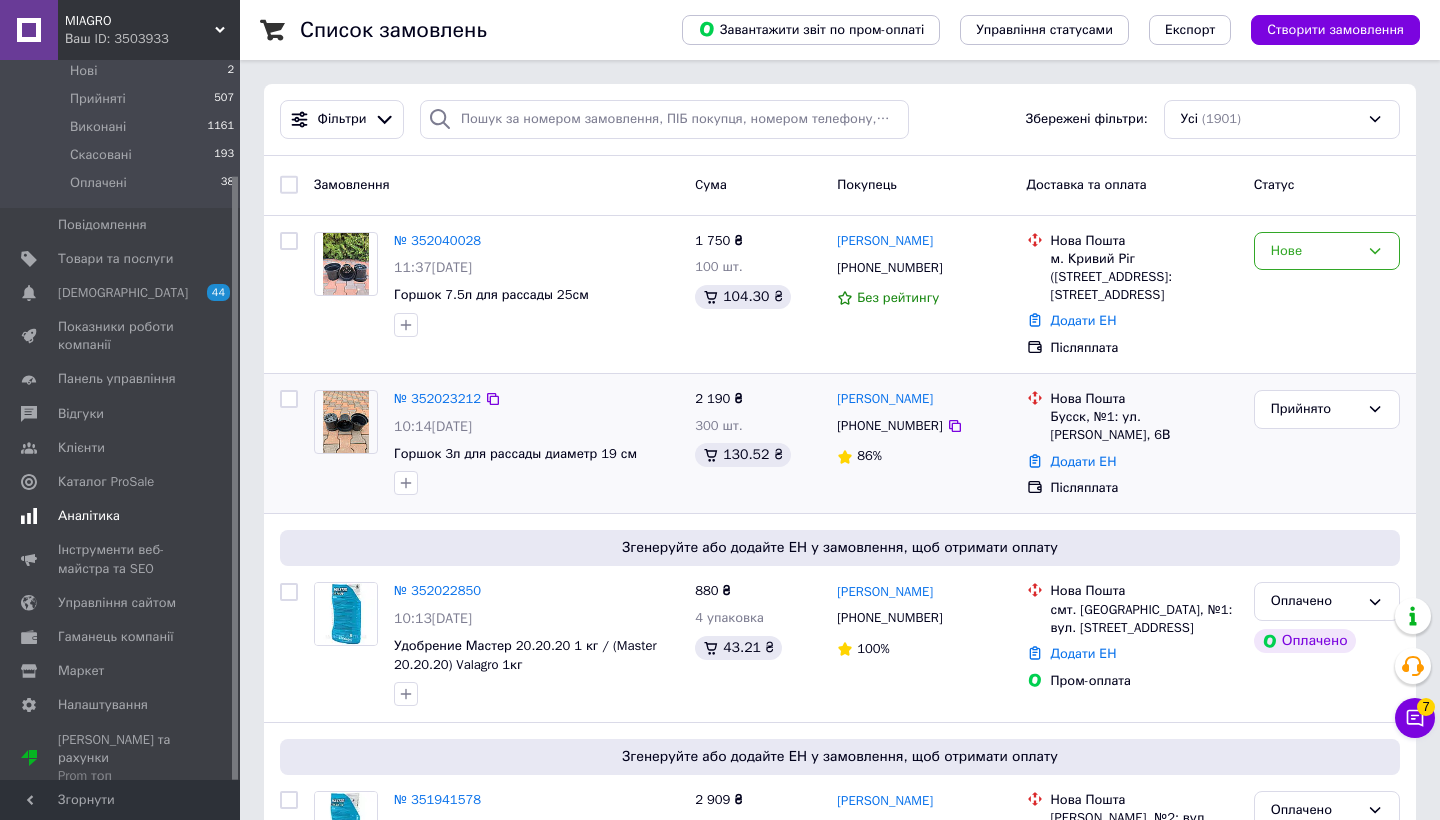 scroll, scrollTop: 143, scrollLeft: 0, axis: vertical 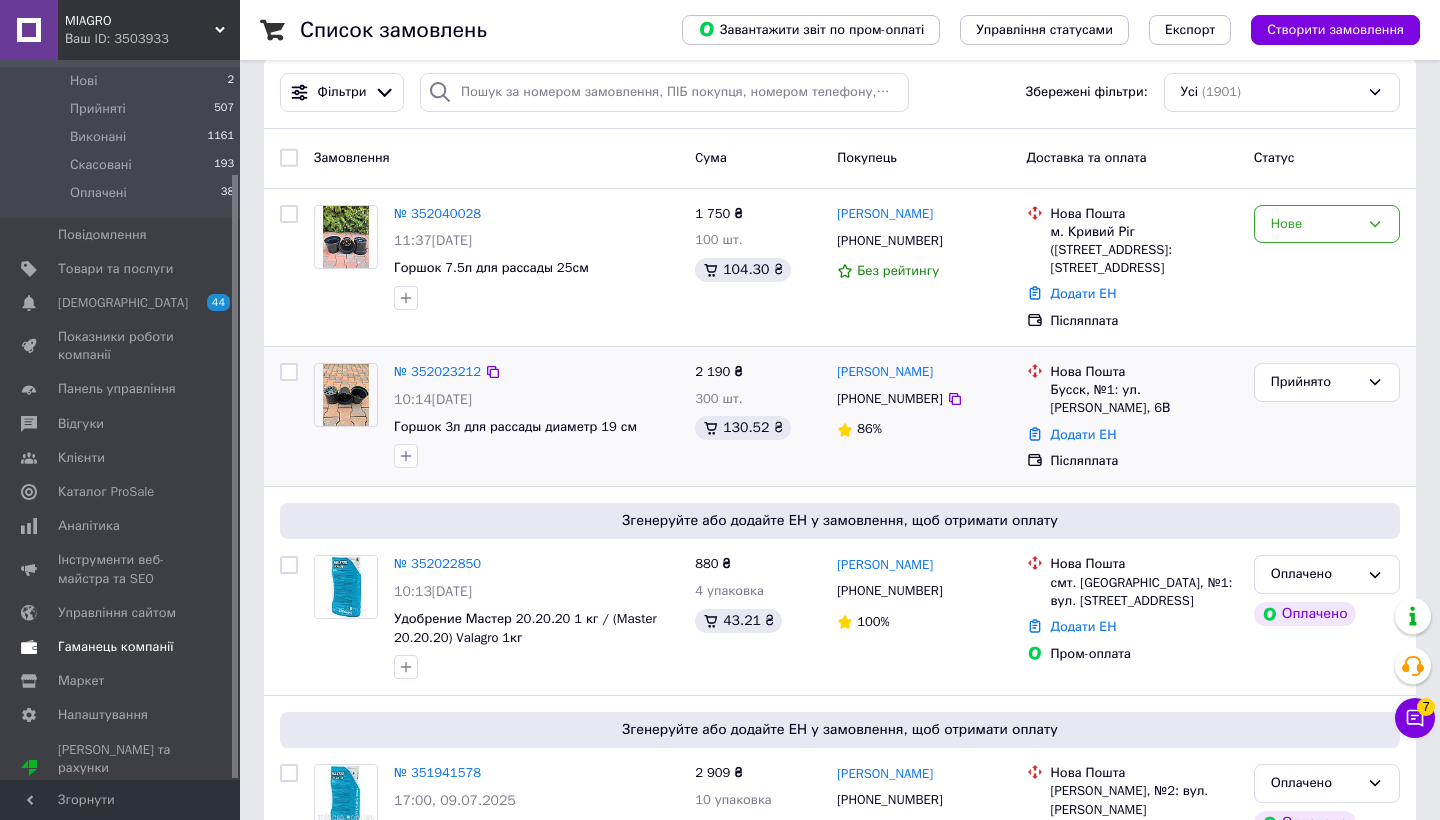 click on "Гаманець компанії" at bounding box center [116, 647] 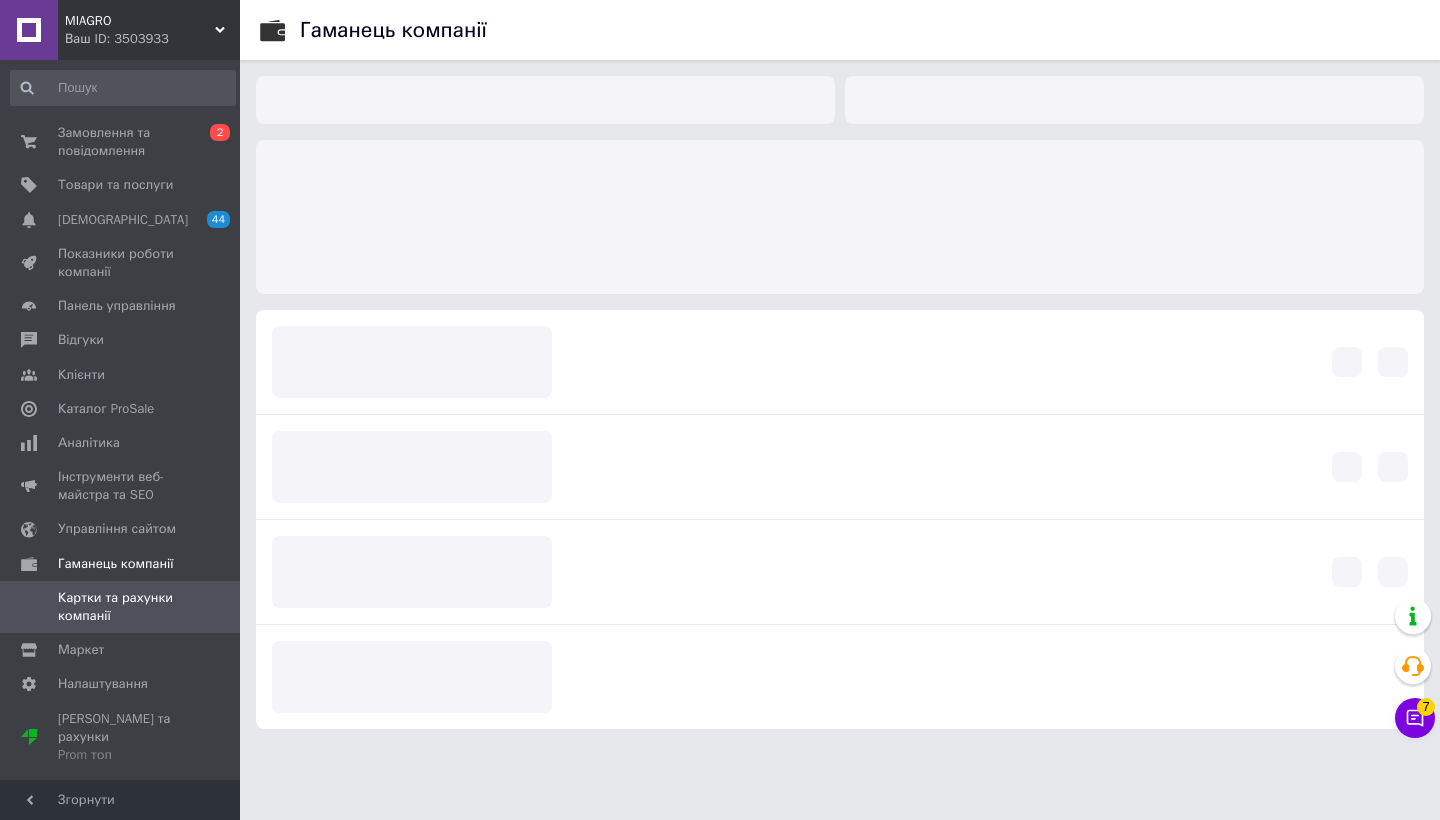 scroll, scrollTop: 0, scrollLeft: 0, axis: both 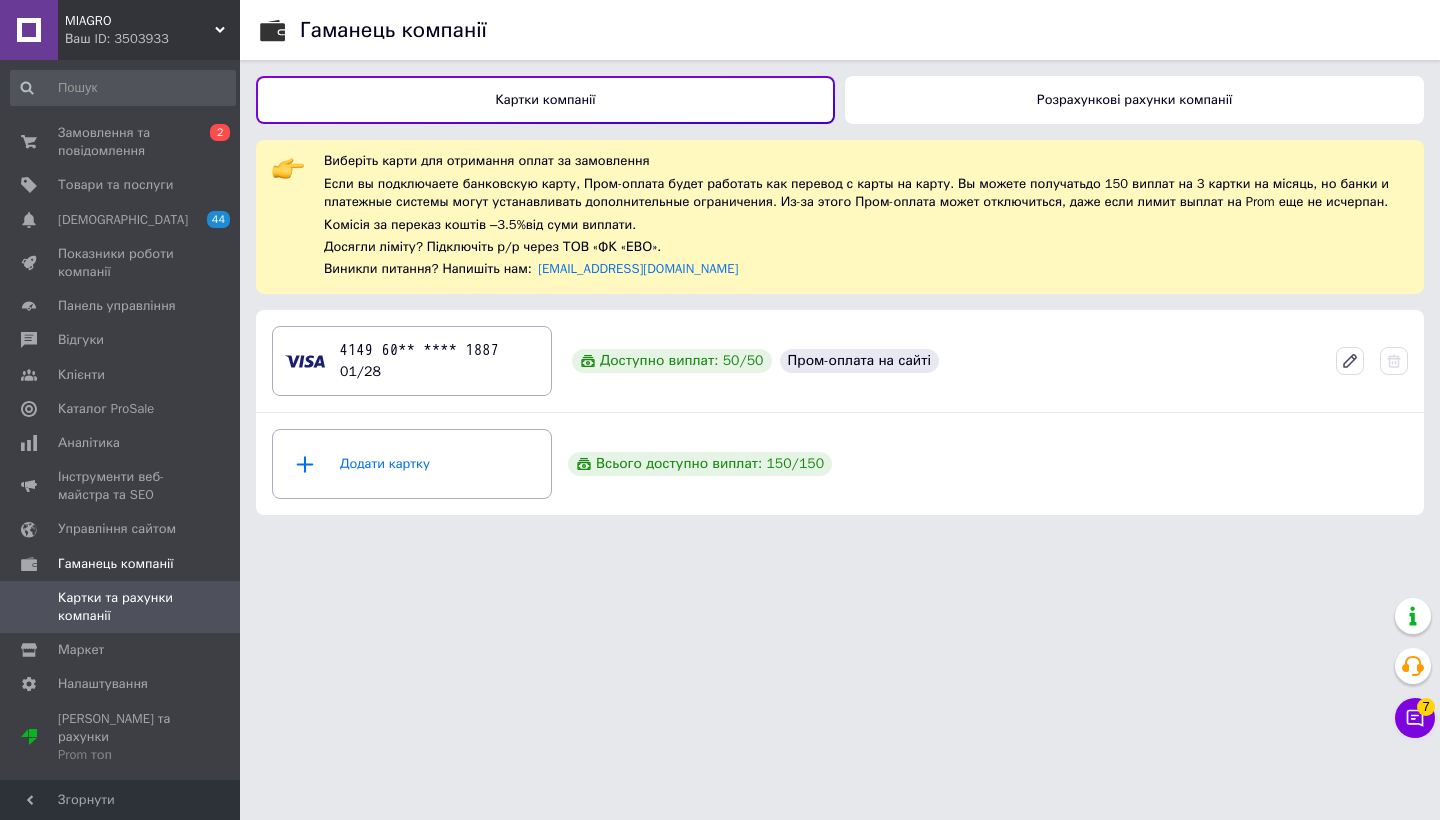 click on "Розрахункові рахунки компанії" at bounding box center [1134, 100] 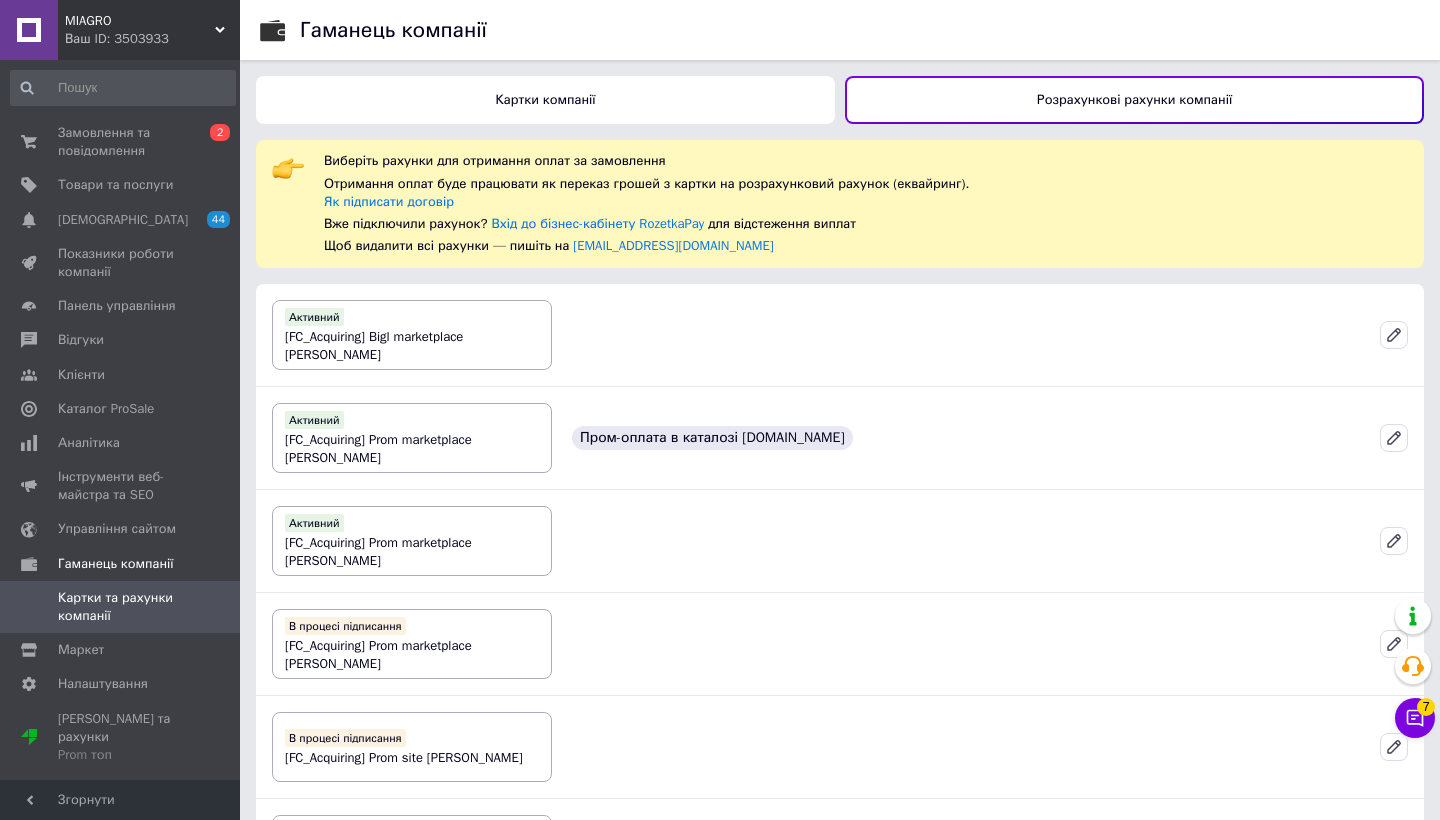 click on "Гаманець компанії Картки компанії Розрахункові рахунки компанії Виберіть рахунки для отримання оплат за замовлення Отримання оплат буде працювати як переказ грошей з картки на розрахунковий рахунок (еквайринг). Як підписати договір Вже підключили рахунок?   Вхід до бізнес-кабінету RozetkaPay   для відстеження виплат Щоб видалити всі рахунки — пишіть на   [EMAIL_ADDRESS][DOMAIN_NAME] Активний [FC_Acquiring] Bigl marketplace [PERSON_NAME] [FC_Acquiring] Prom marketplace [PERSON_NAME]-оплата в каталозі [DOMAIN_NAME] Активний В процесі підписання Додати рахунок" at bounding box center [840, 510] 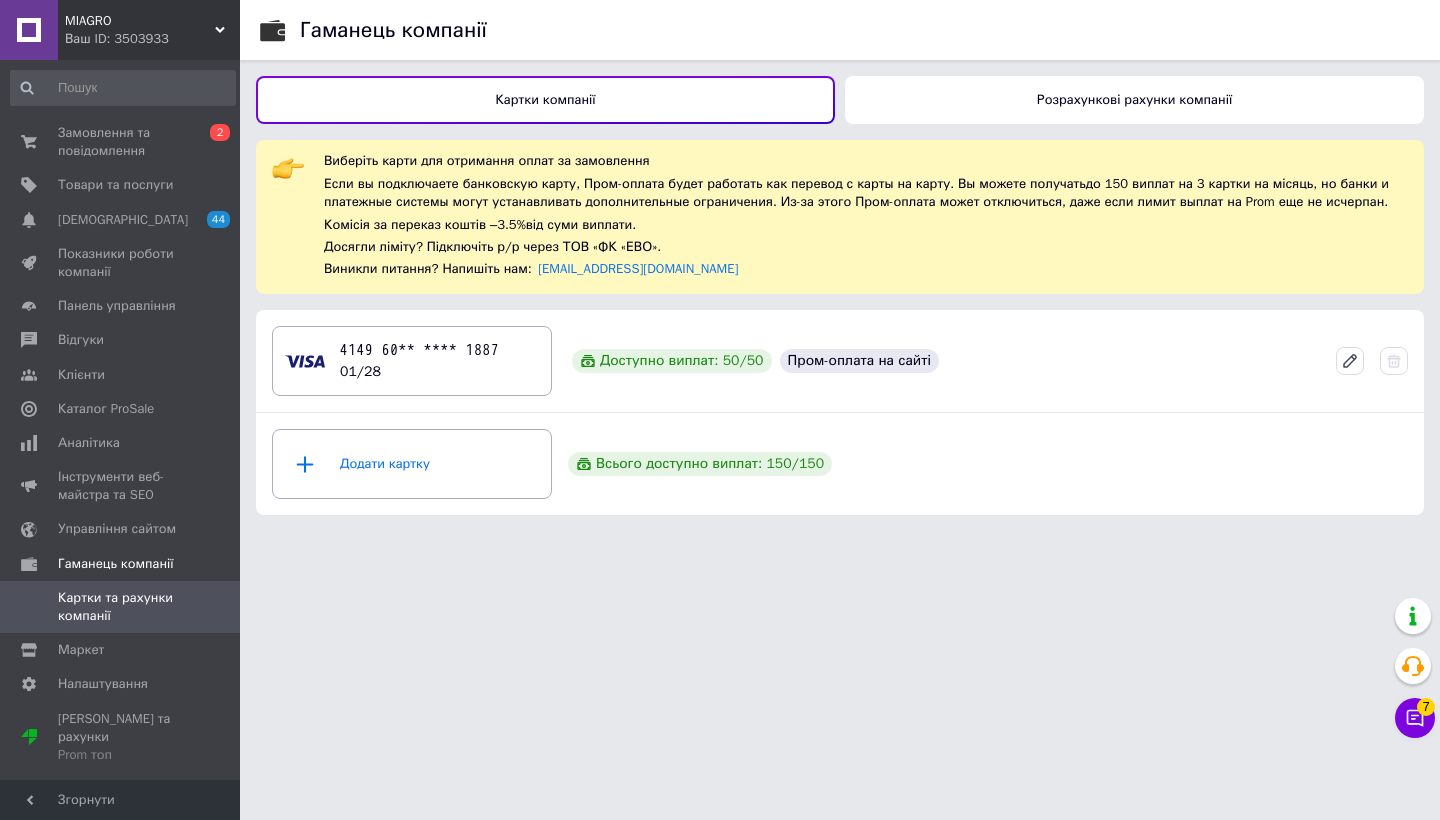 scroll, scrollTop: 0, scrollLeft: 0, axis: both 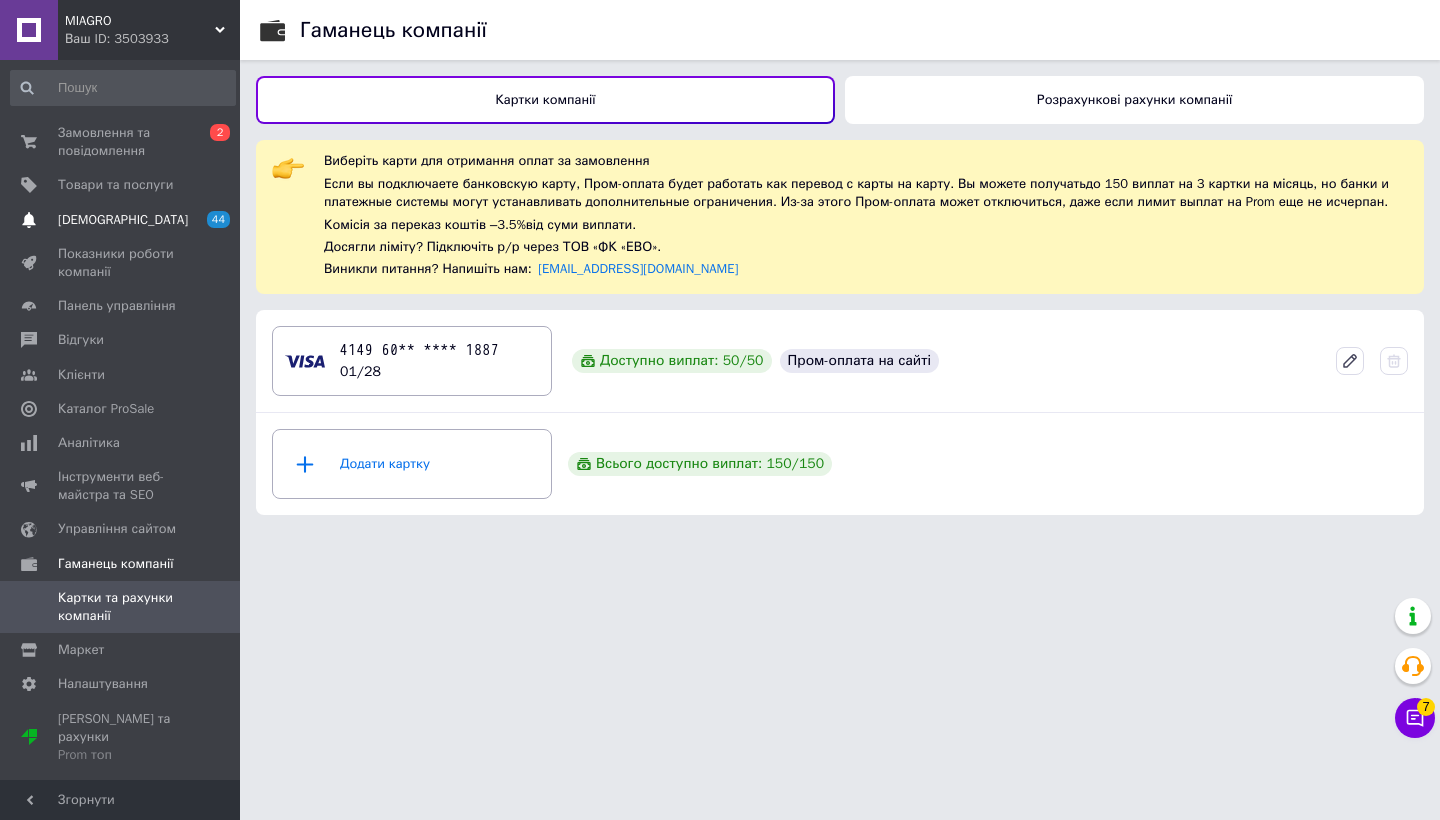click on "Сповіщення 44 0" at bounding box center [123, 220] 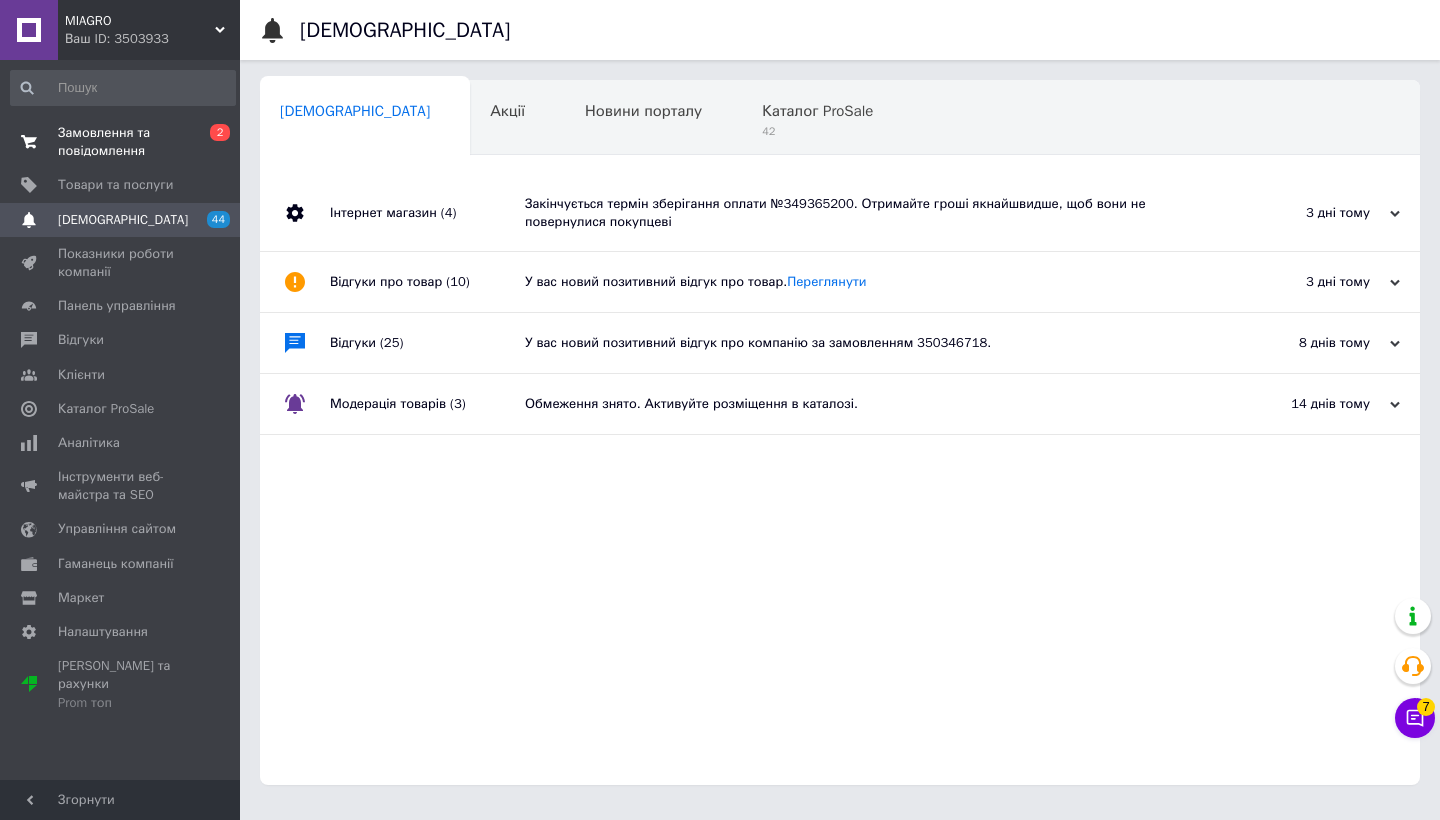 click on "2" at bounding box center [220, 132] 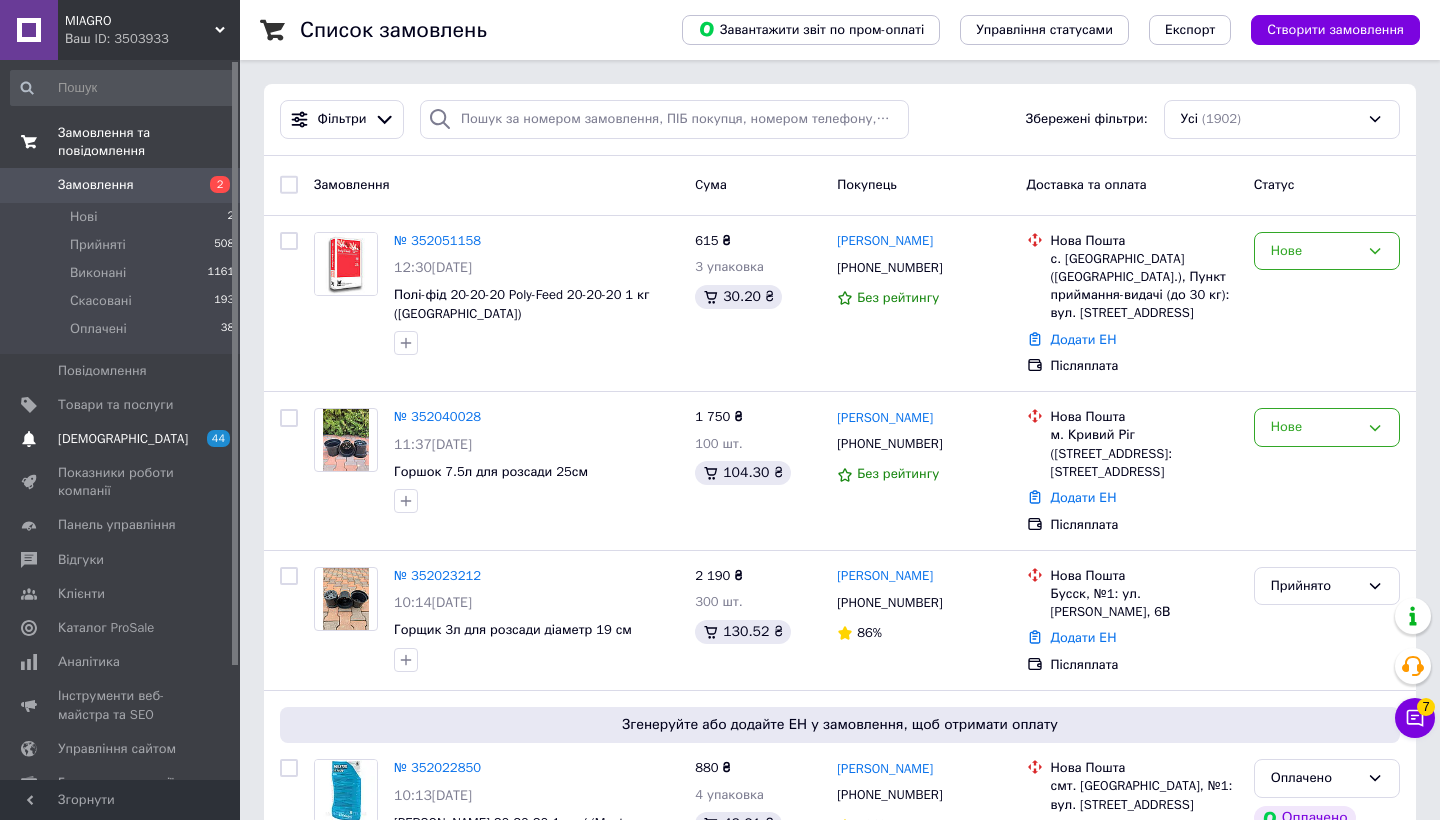click on "Сповіщення 44 0" at bounding box center (123, 439) 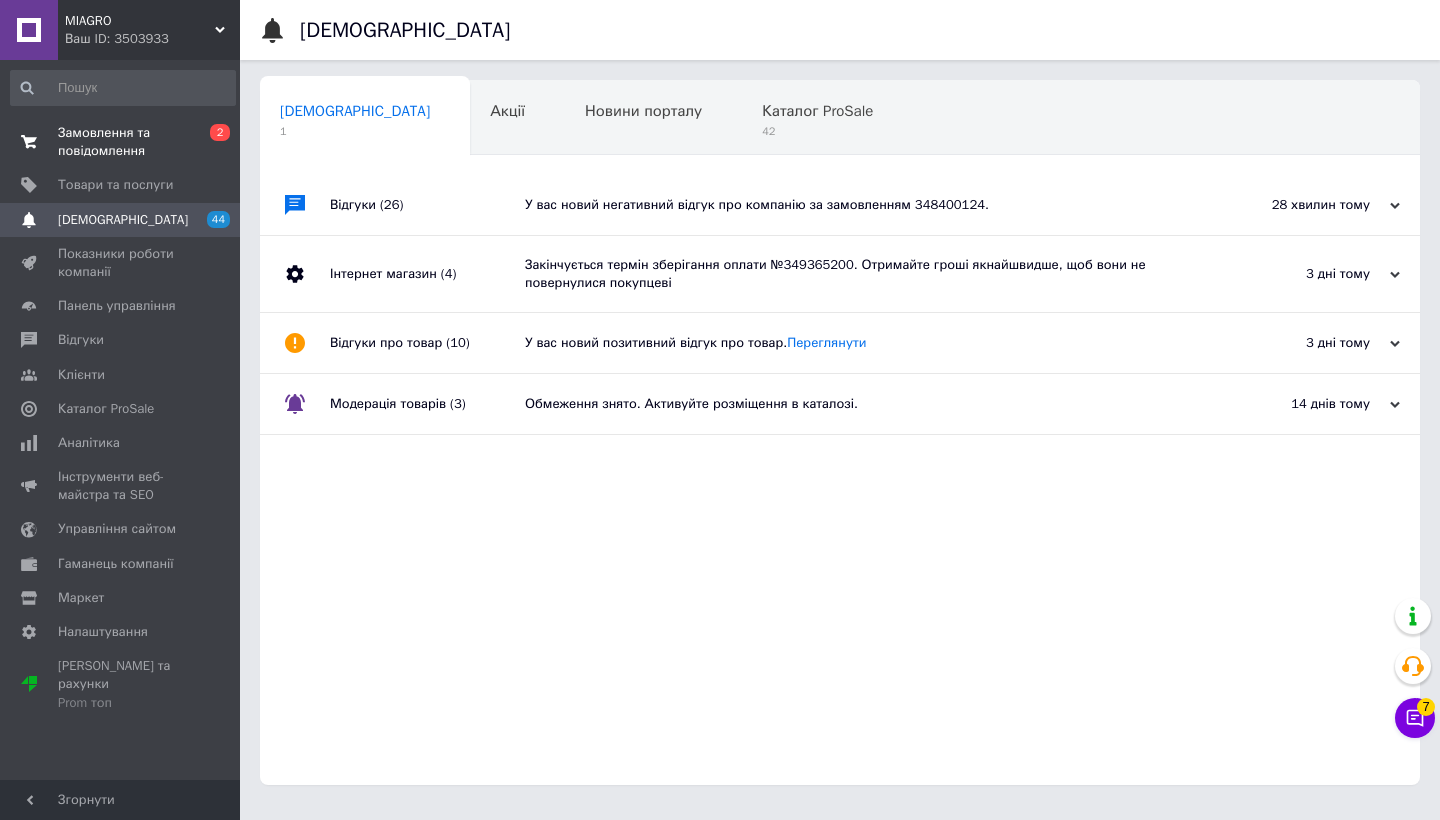 click on "У вас новий негативний відгук про компанію  за замовленням 348400124." at bounding box center (862, 205) 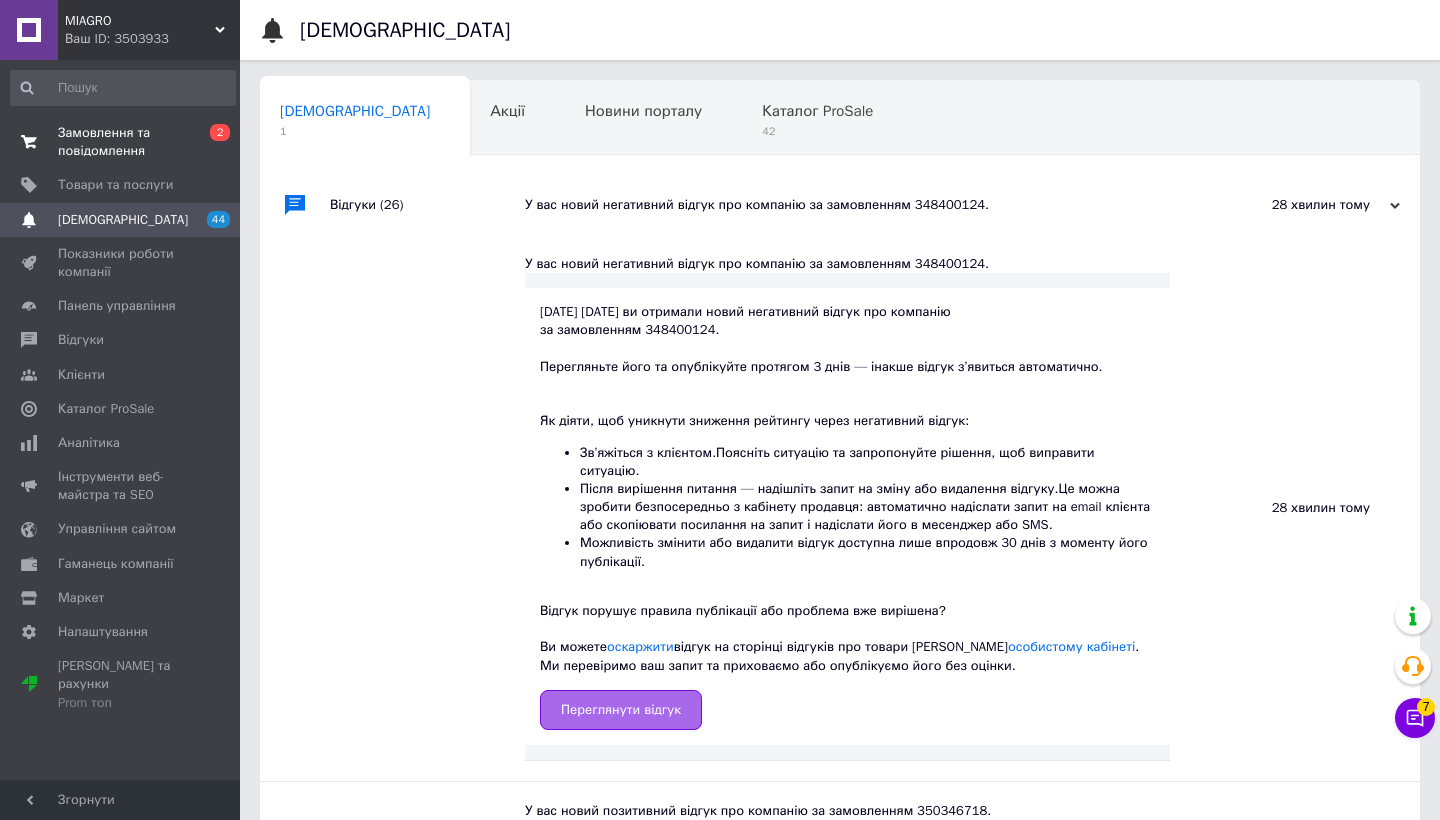 click on "Переглянути відгук" at bounding box center (621, 710) 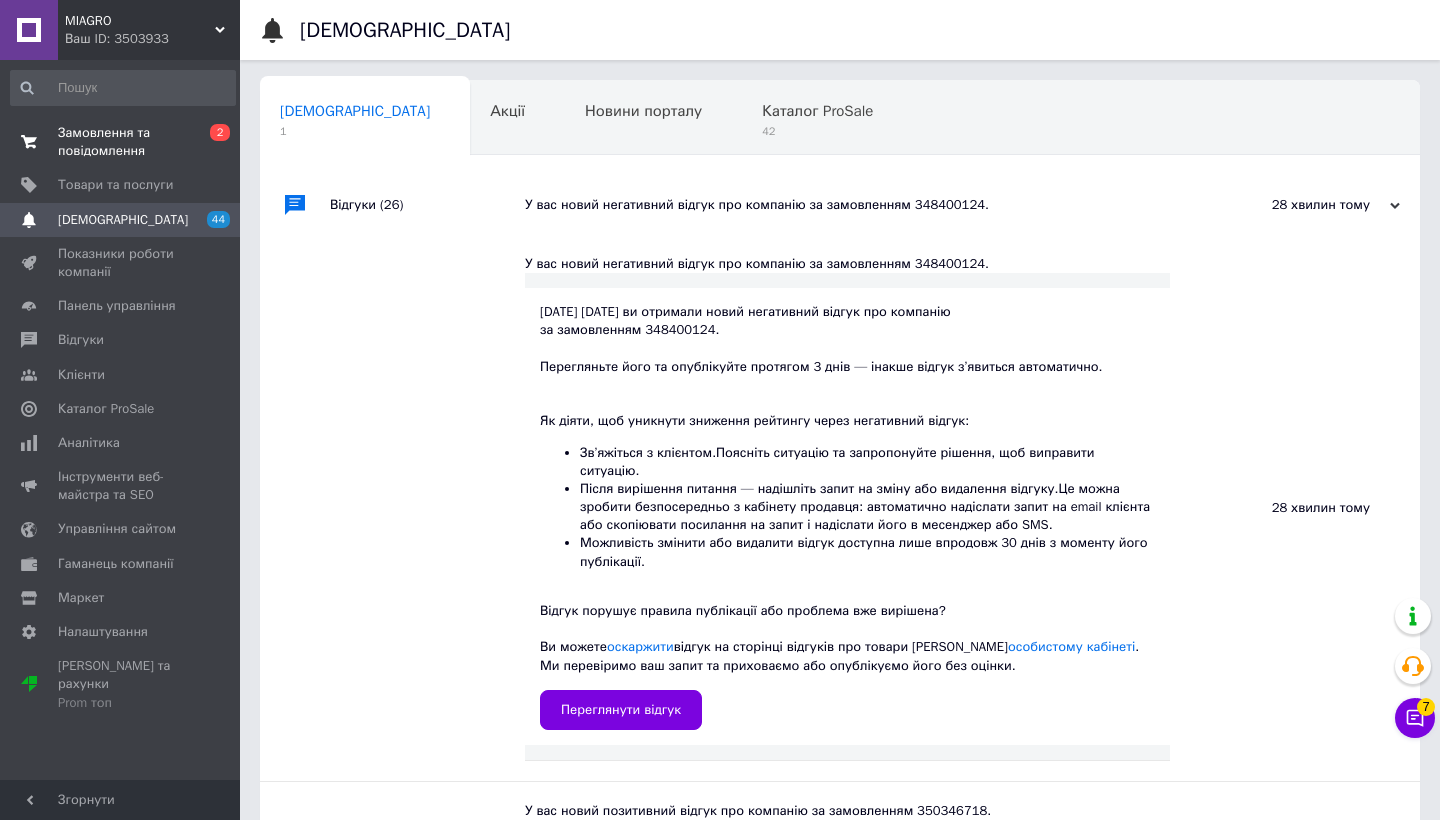 click on "Замовлення та повідомлення" at bounding box center (121, 142) 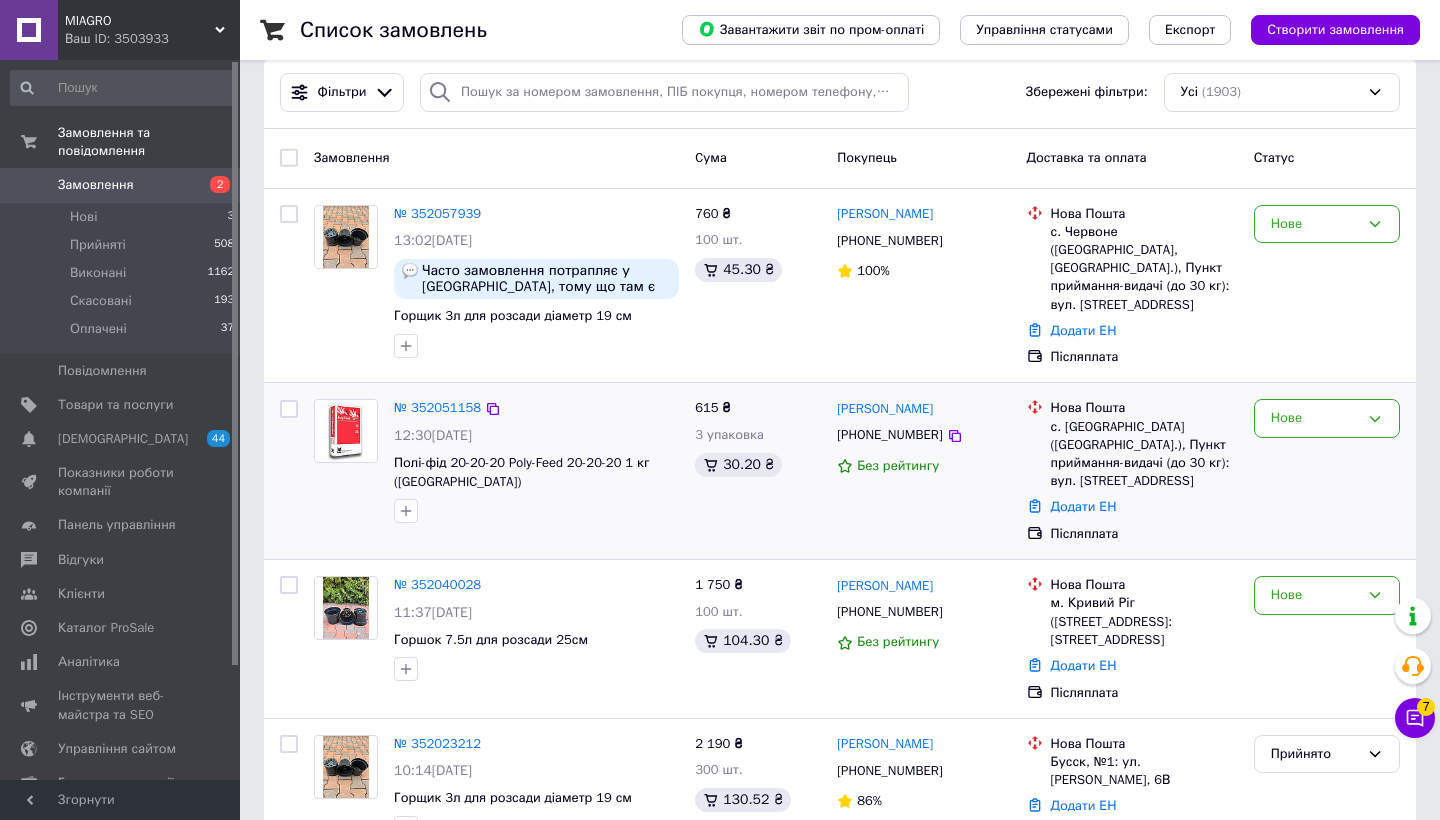 scroll, scrollTop: 24, scrollLeft: 0, axis: vertical 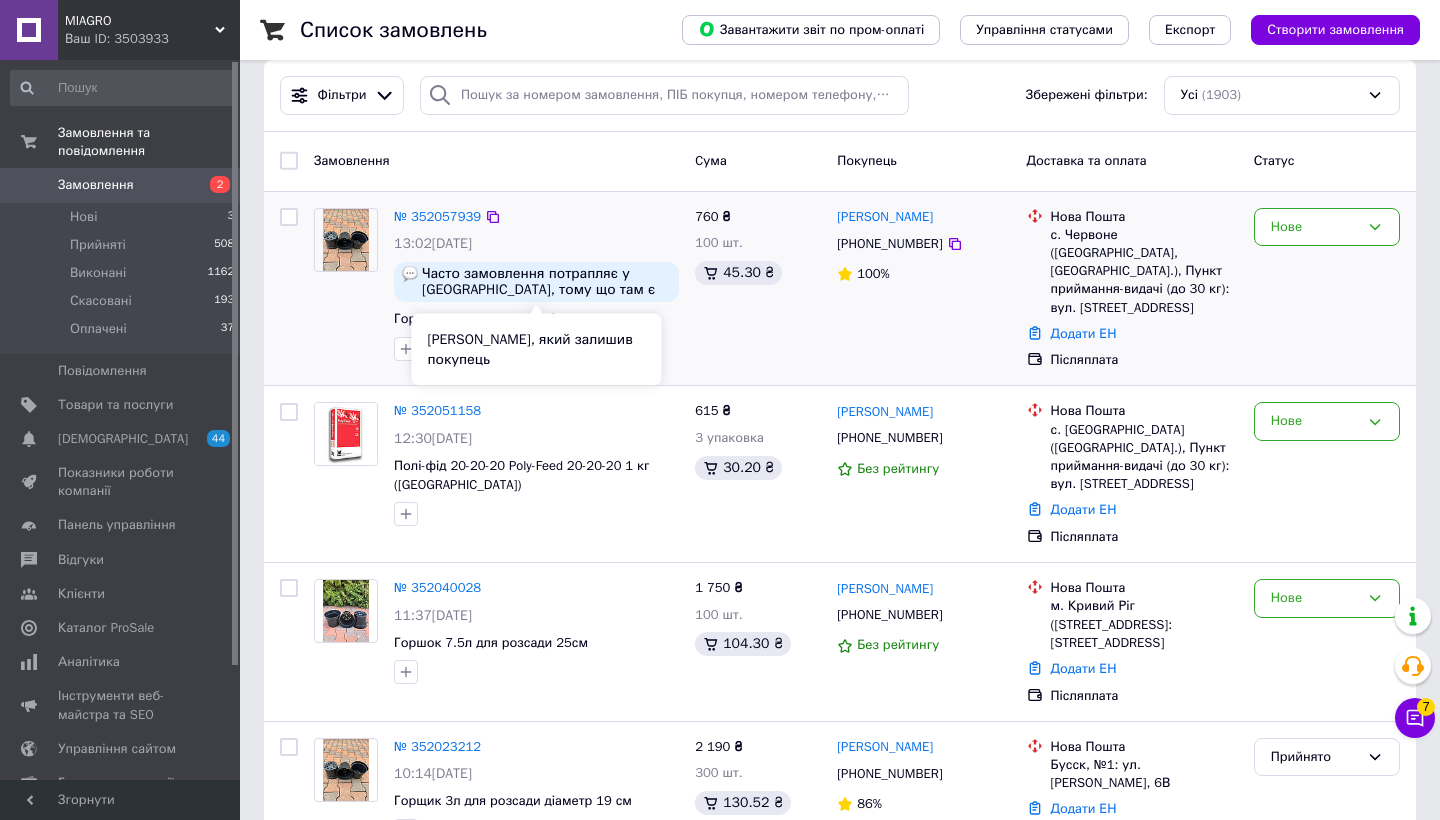 click on "Часто замовлення потрапляє у [GEOGRAPHIC_DATA], тому що там є таке ж село і така ж адреса [GEOGRAPHIC_DATA] . Тому я вказую номер своєї Нової  пошти 13129/1." at bounding box center [546, 282] 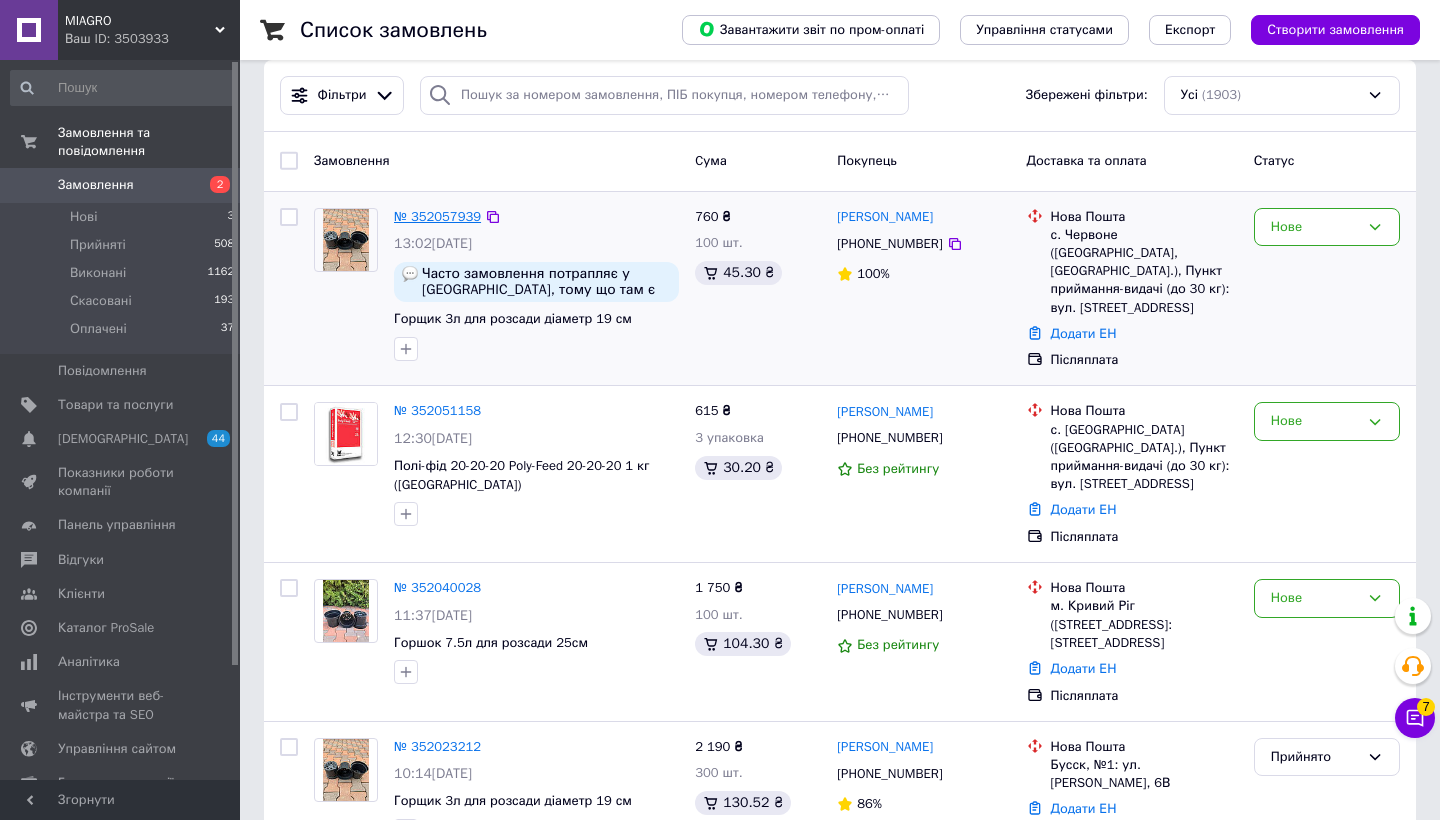 click on "№ 352057939" at bounding box center [437, 216] 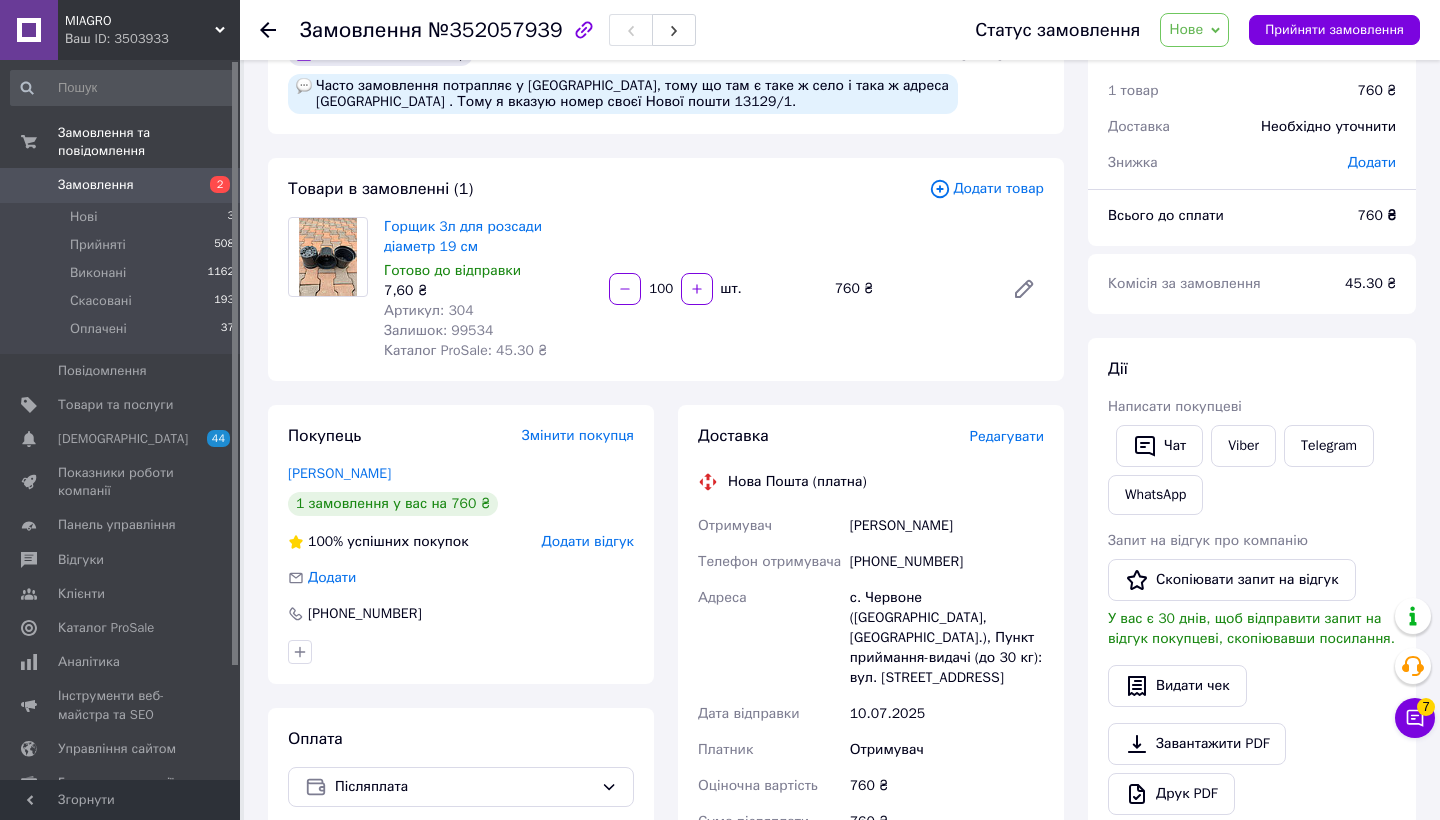 scroll, scrollTop: 64, scrollLeft: 0, axis: vertical 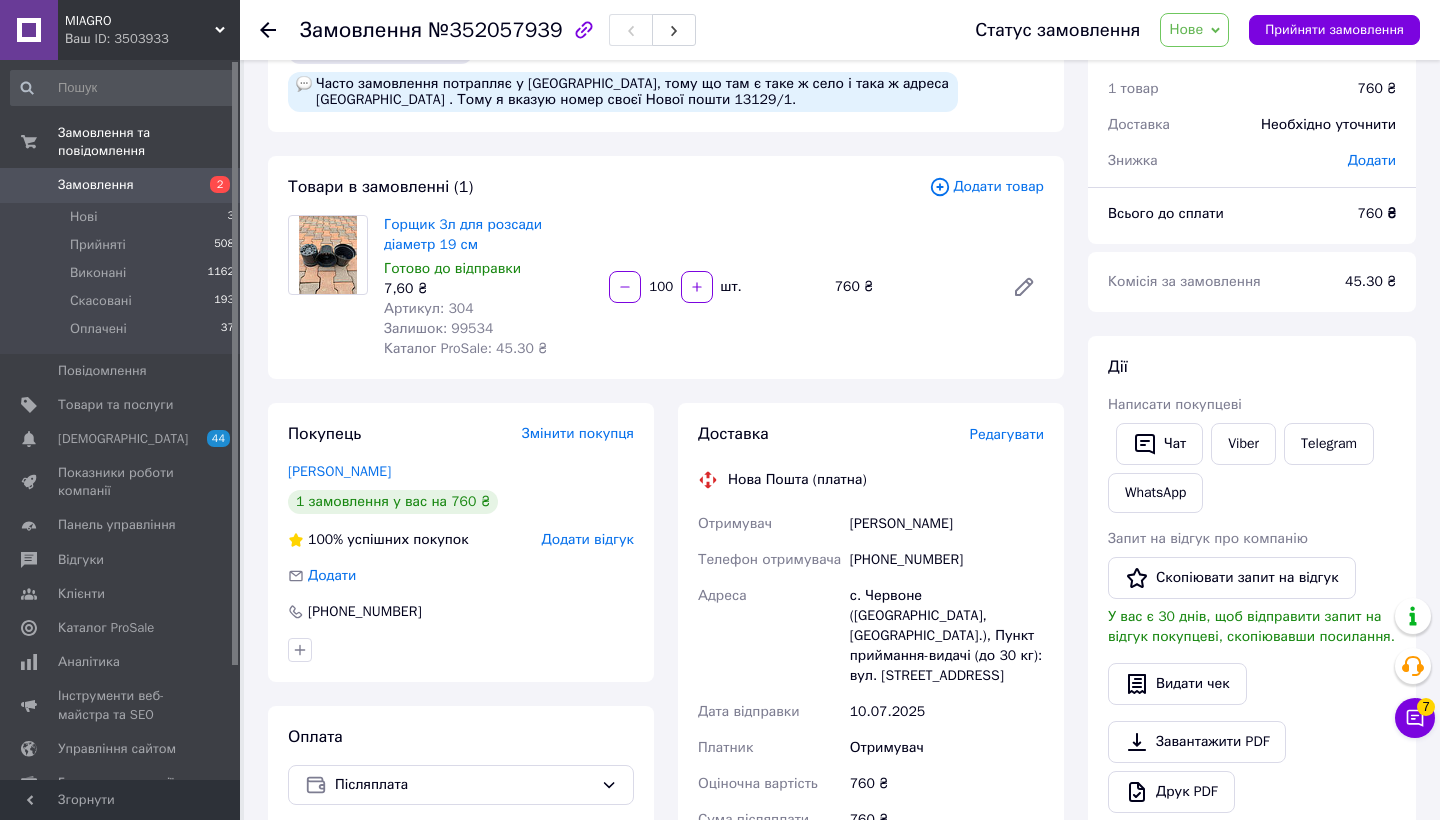 click on "Нове" at bounding box center (1186, 29) 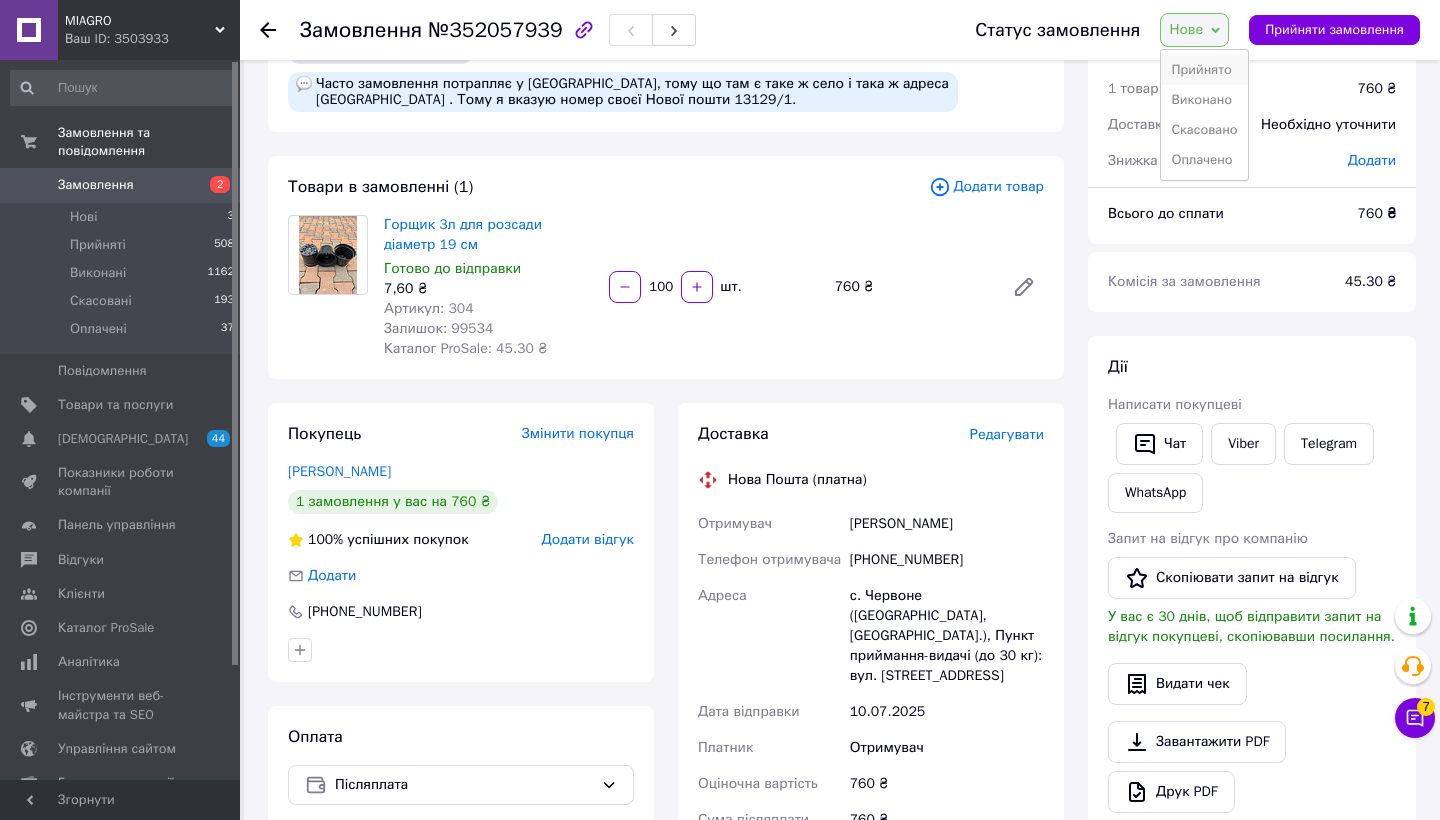 click on "Прийнято" at bounding box center (1204, 70) 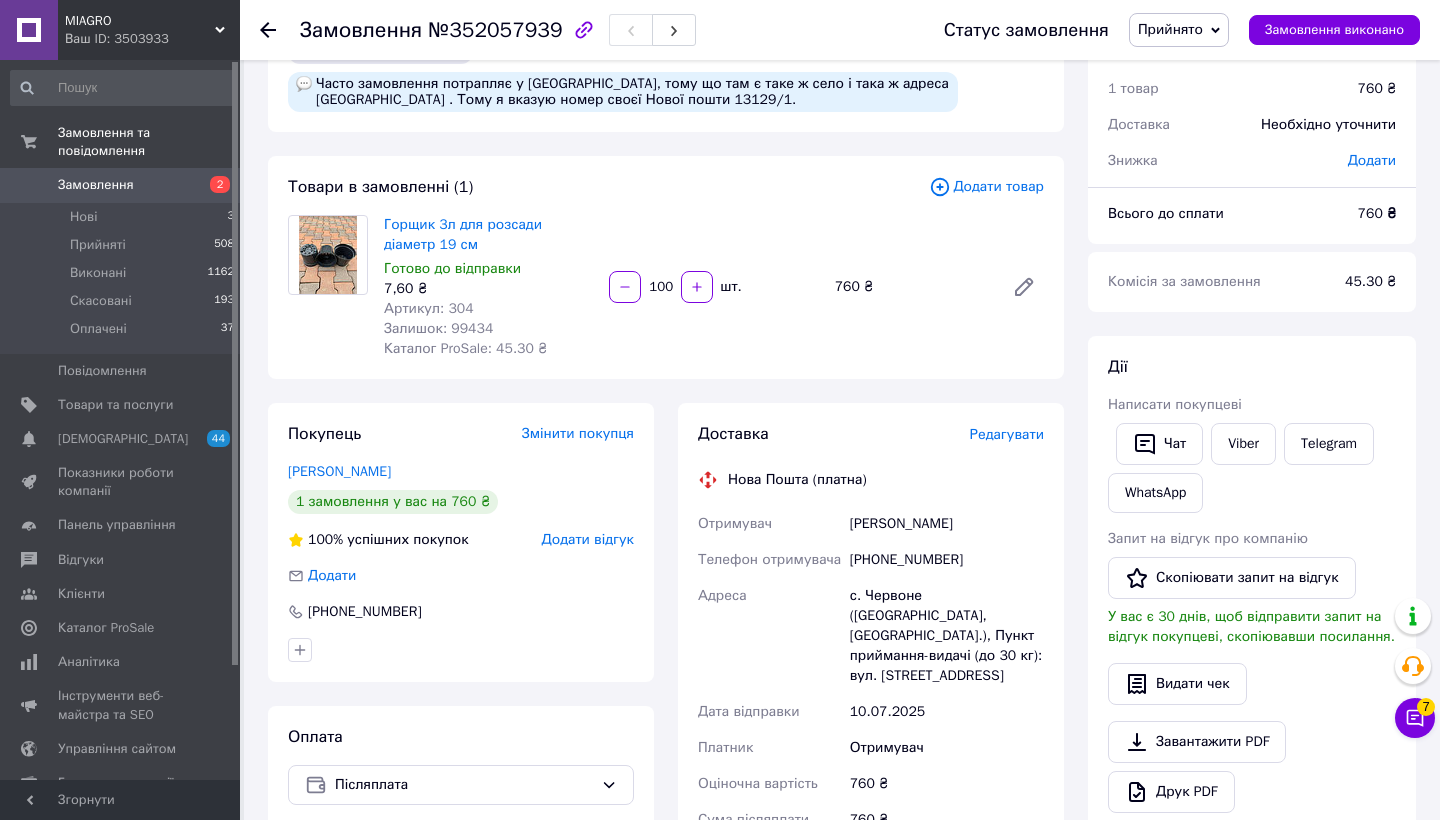 click on "Замовлення з додатку Часто замовлення потрапляє у [GEOGRAPHIC_DATA], тому що там є таке ж село і така ж адреса [GEOGRAPHIC_DATA] . Тому я вказую номер своєї Нової  пошти 13129/1.  [DATE] 13:02 Товари в замовленні (1) Додати товар Горщик 3л для розсади діаметр 19 см Готово до відправки 7,60 ₴ Артикул: 304 Залишок: 99434 Каталог ProSale: 45.30 ₴  100   шт. 760 ₴ Покупець Змінити покупця [PERSON_NAME] 1 замовлення у вас на 760 ₴ 100%   успішних покупок Додати відгук Додати [PHONE_NUMBER] Оплата Післяплата Доставка Редагувати Нова Пошта (платна) Отримувач [PERSON_NAME] Телефон отримувача [PHONE_NUMBER] Адреса 760 ₴" at bounding box center [666, 693] 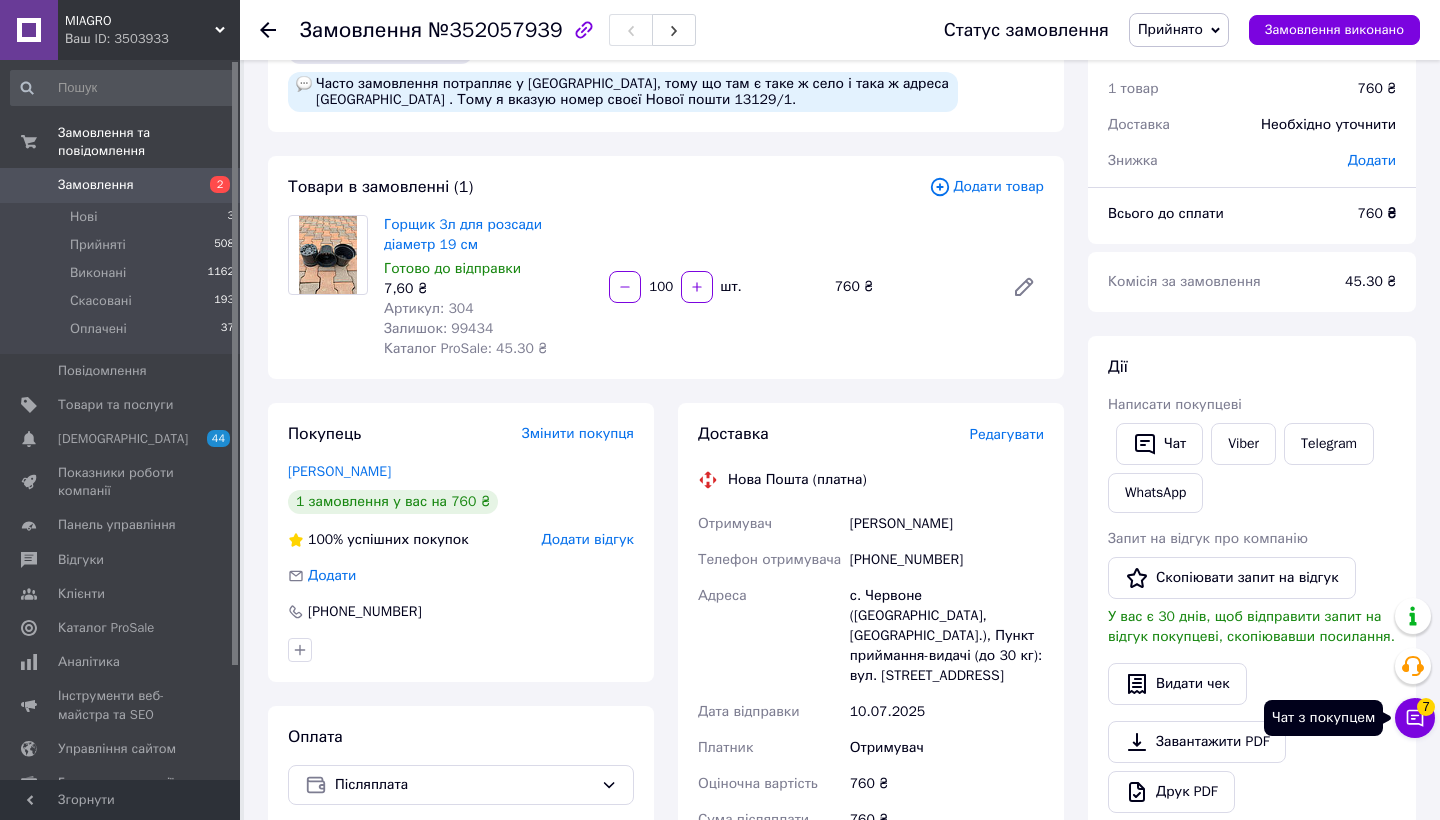 click on "Чат з покупцем 7" at bounding box center [1415, 718] 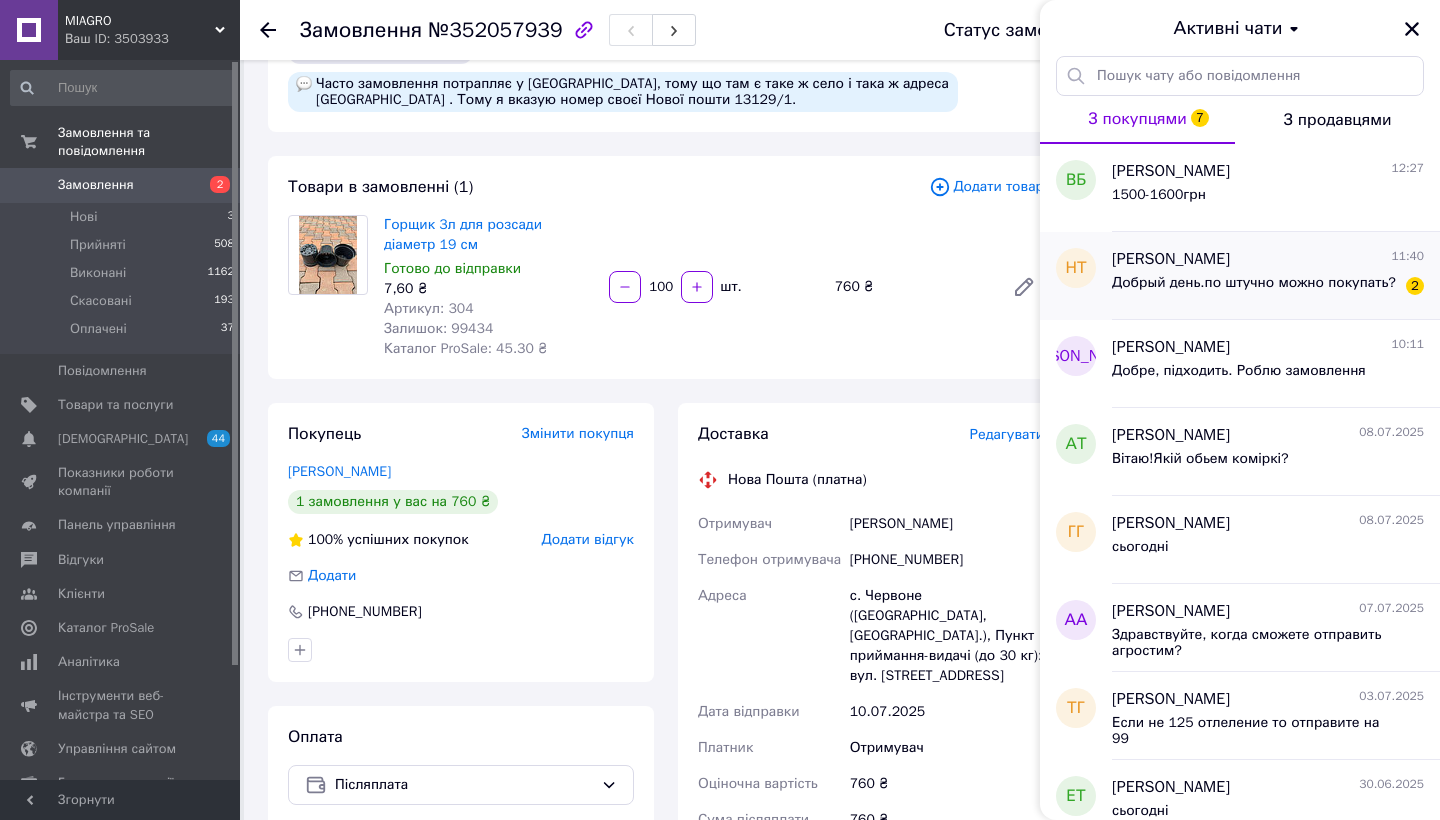 click on "Добрый день.по штучно можно покупать?" at bounding box center [1254, 283] 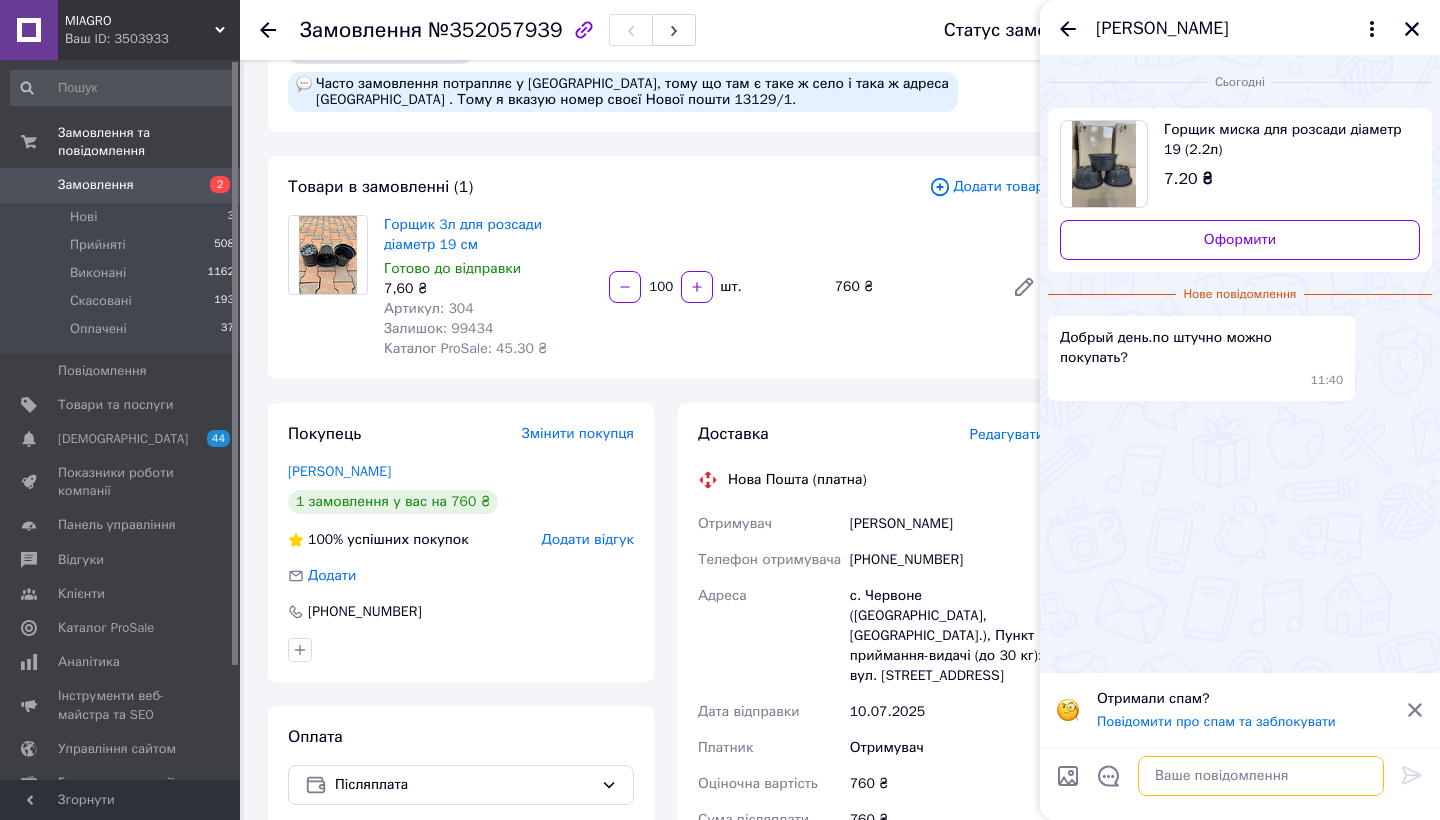 click at bounding box center (1261, 776) 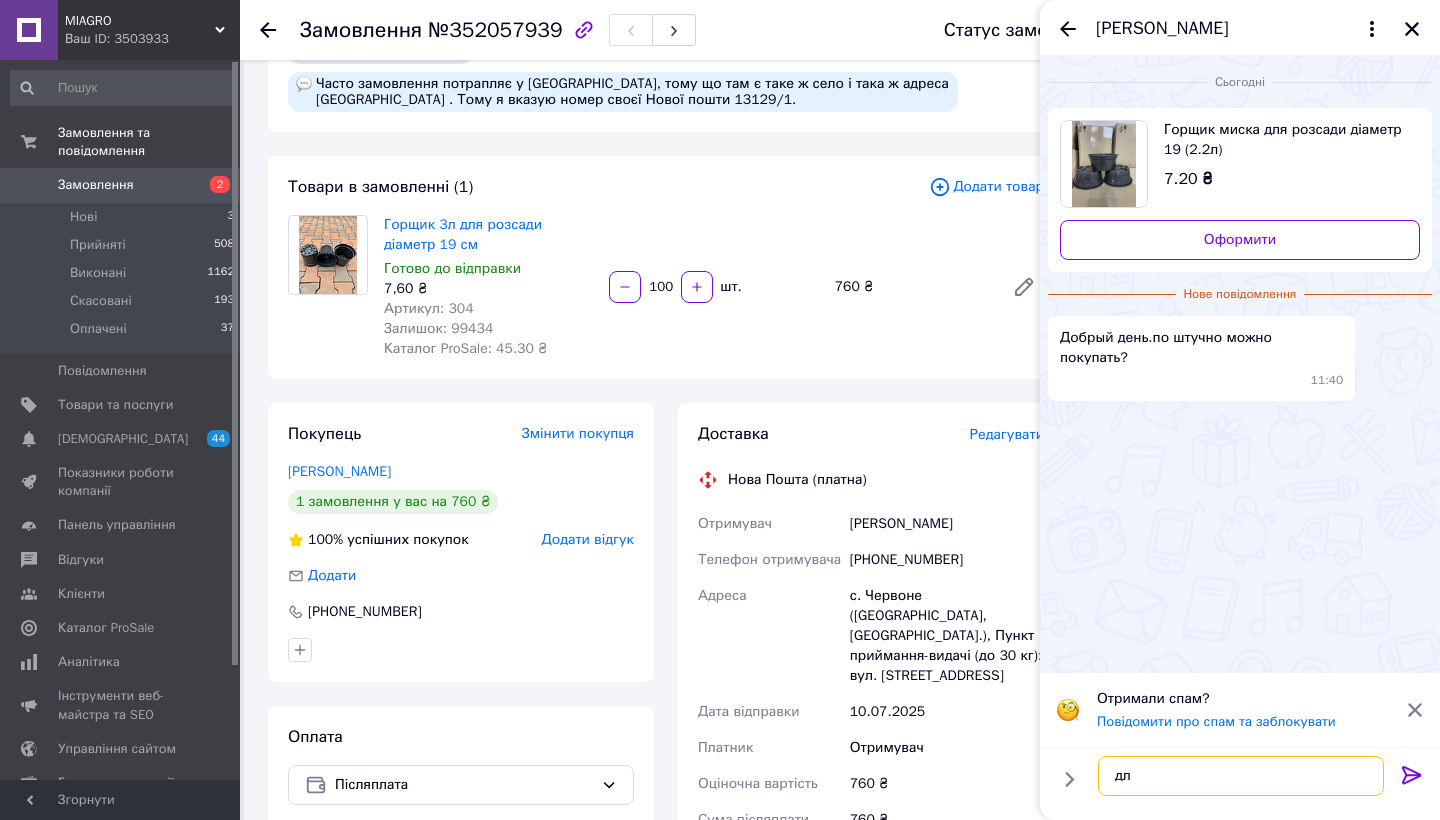 type on "д" 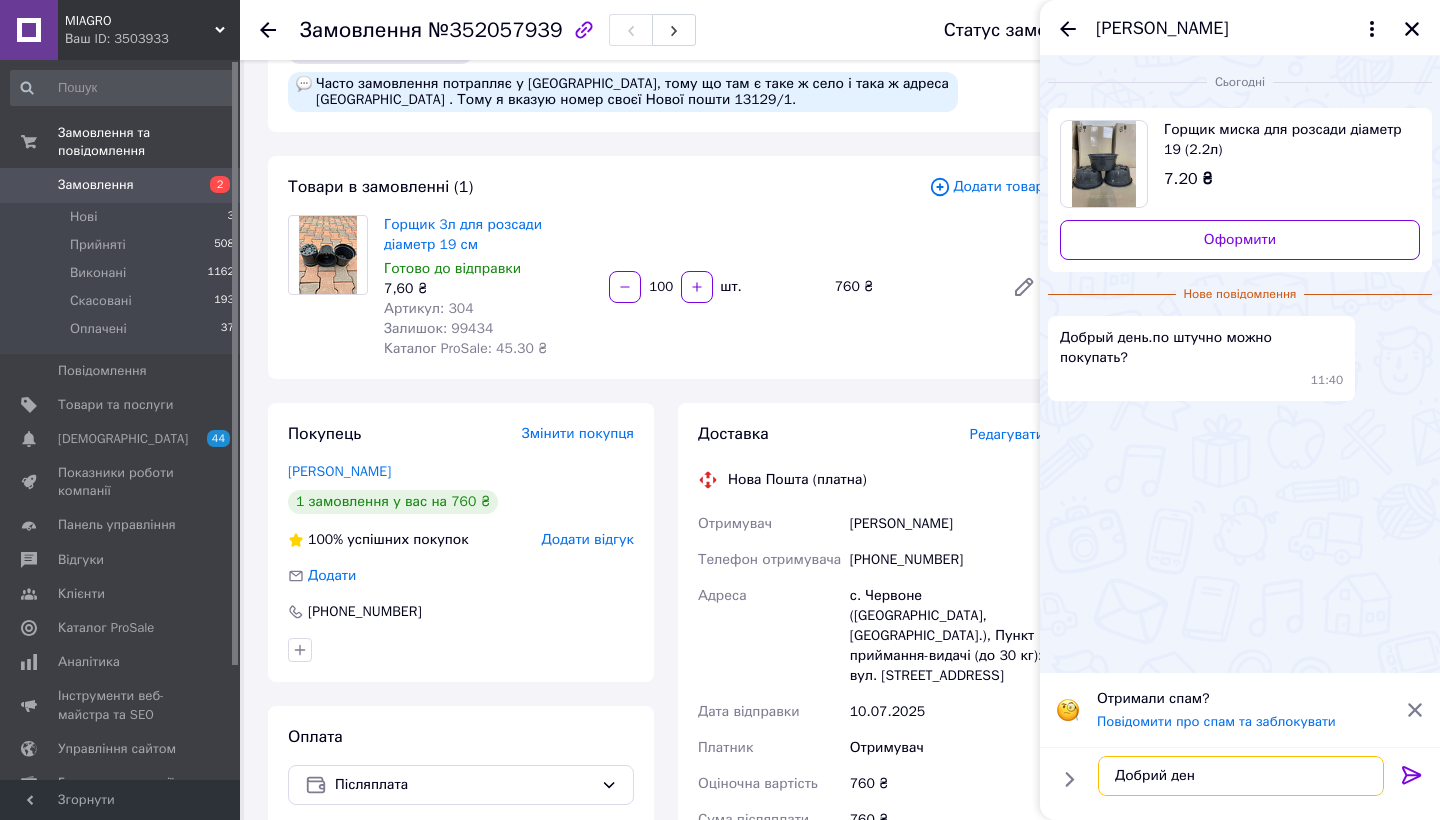type on "Добрий день" 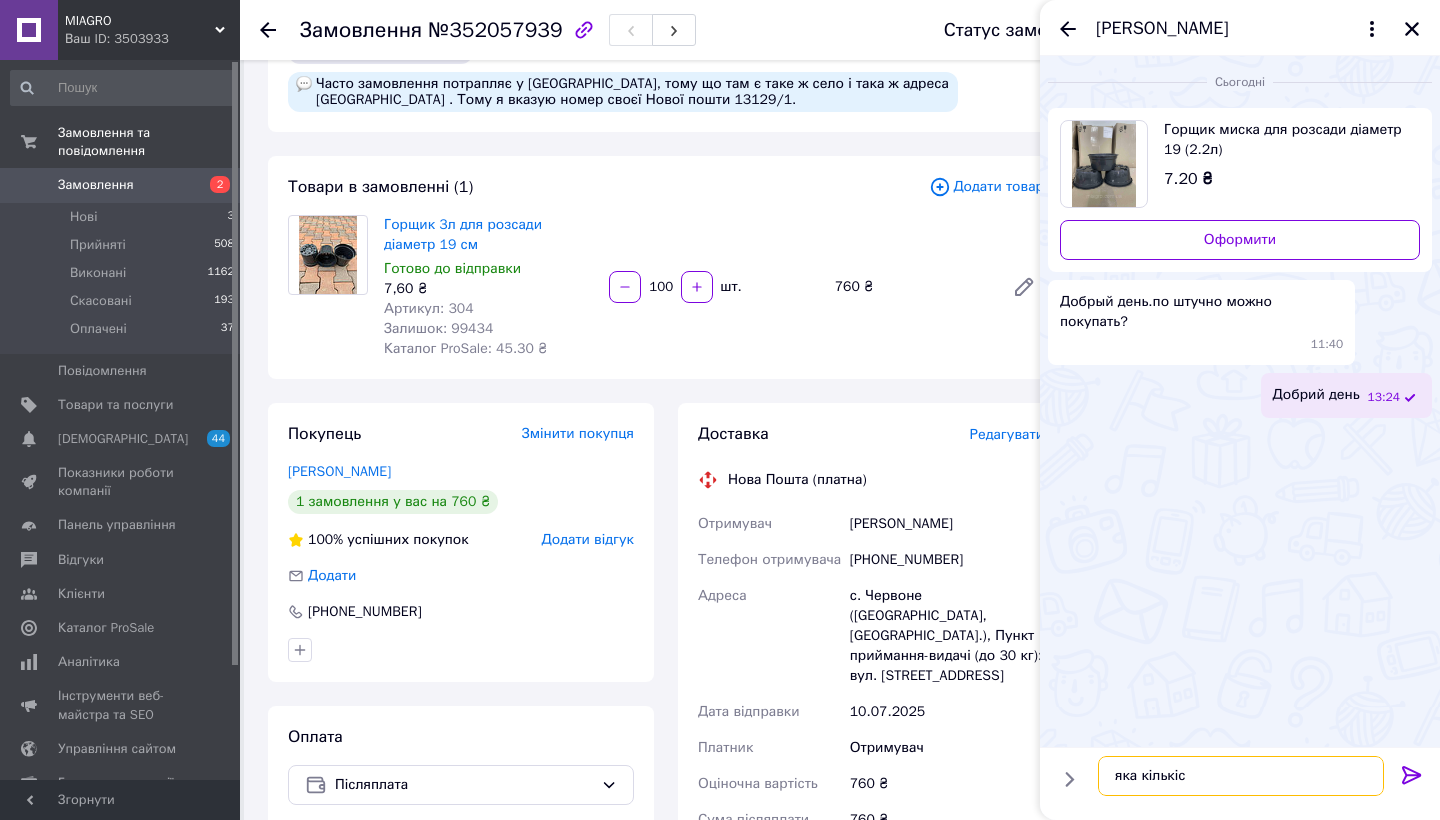 type on "яка кількіст" 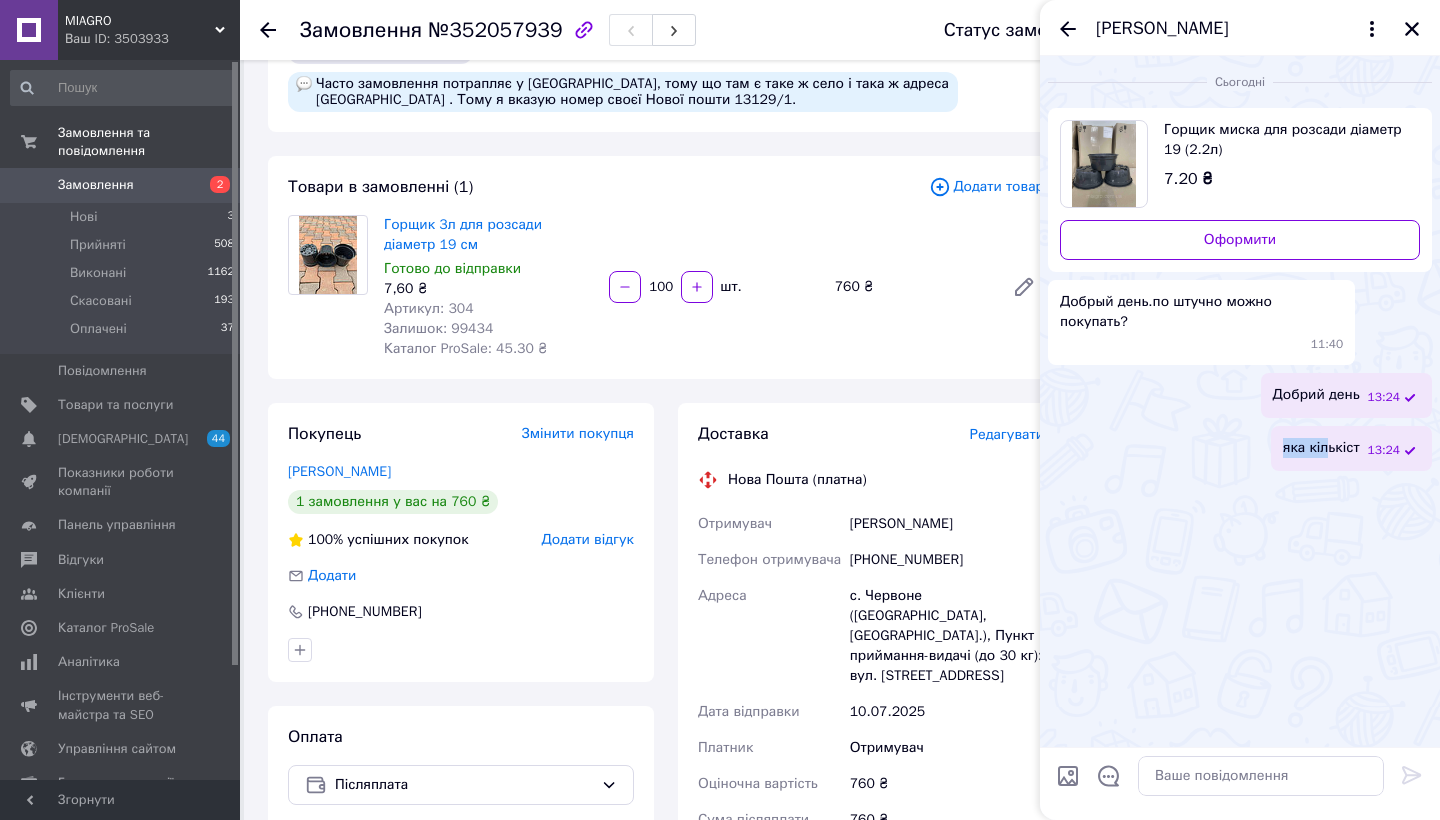 drag, startPoint x: 1284, startPoint y: 446, endPoint x: 1331, endPoint y: 447, distance: 47.010635 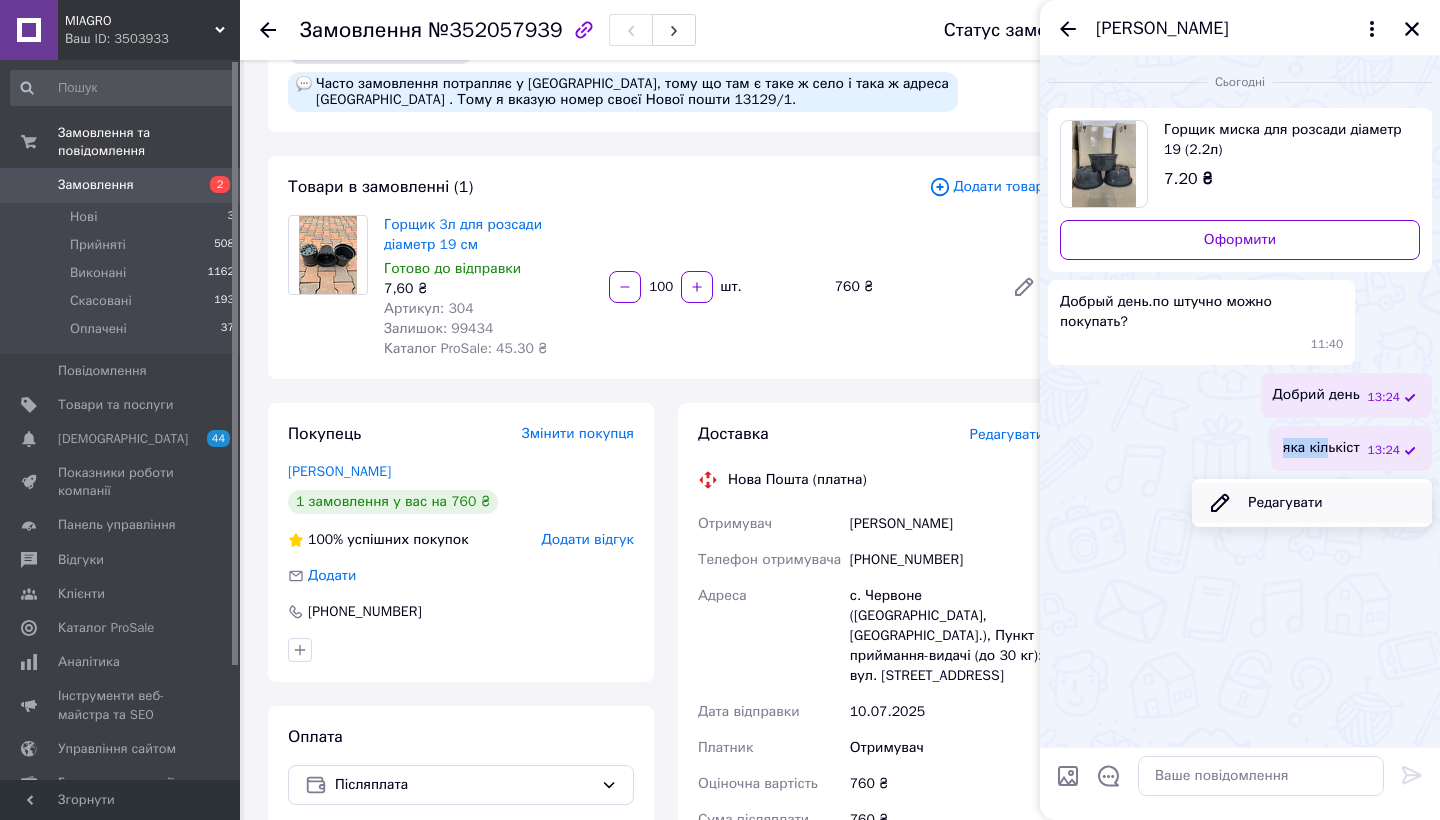 click on "Редагувати" at bounding box center [1312, 503] 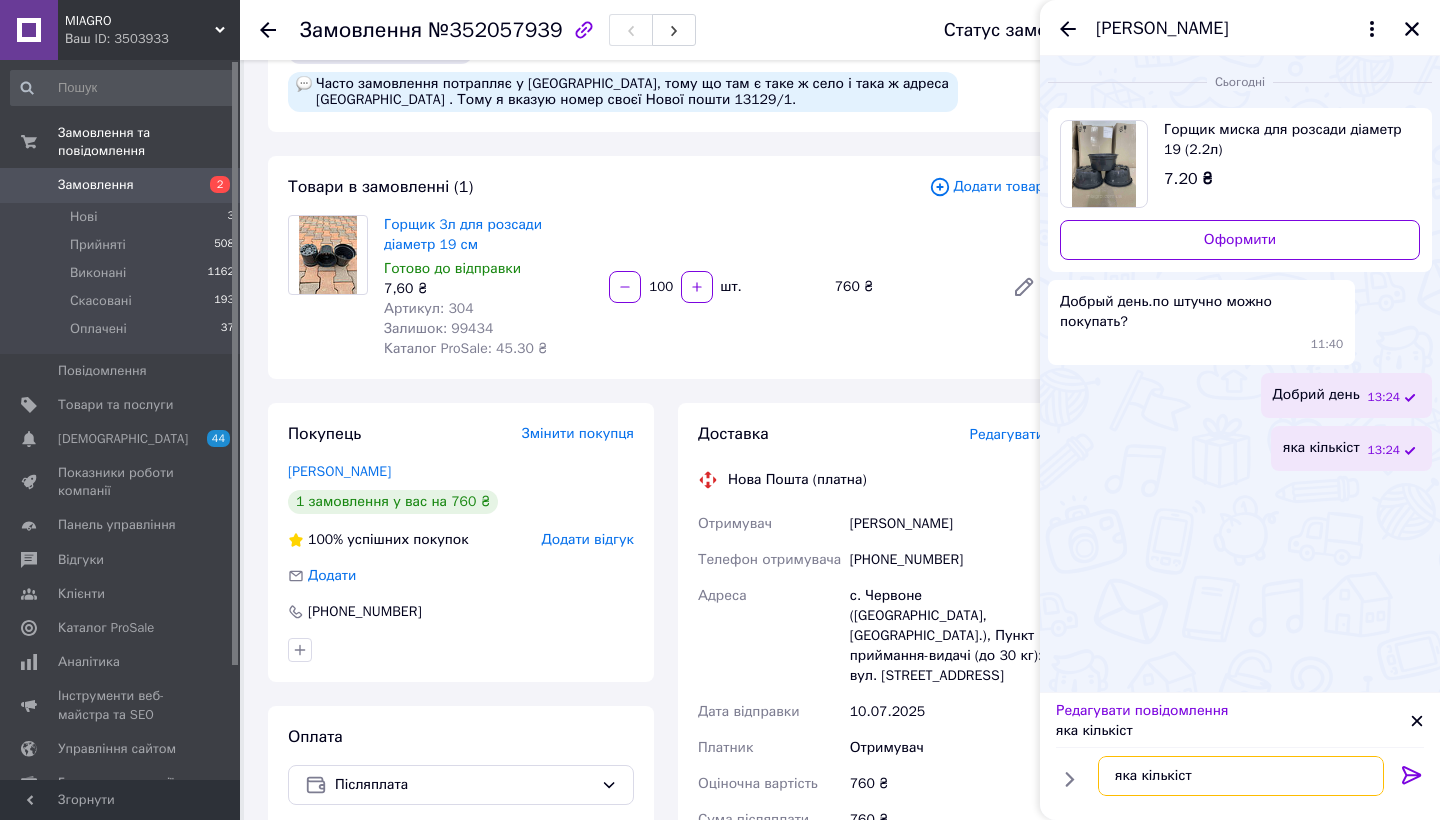 click on "яка кількіст" at bounding box center (1241, 776) 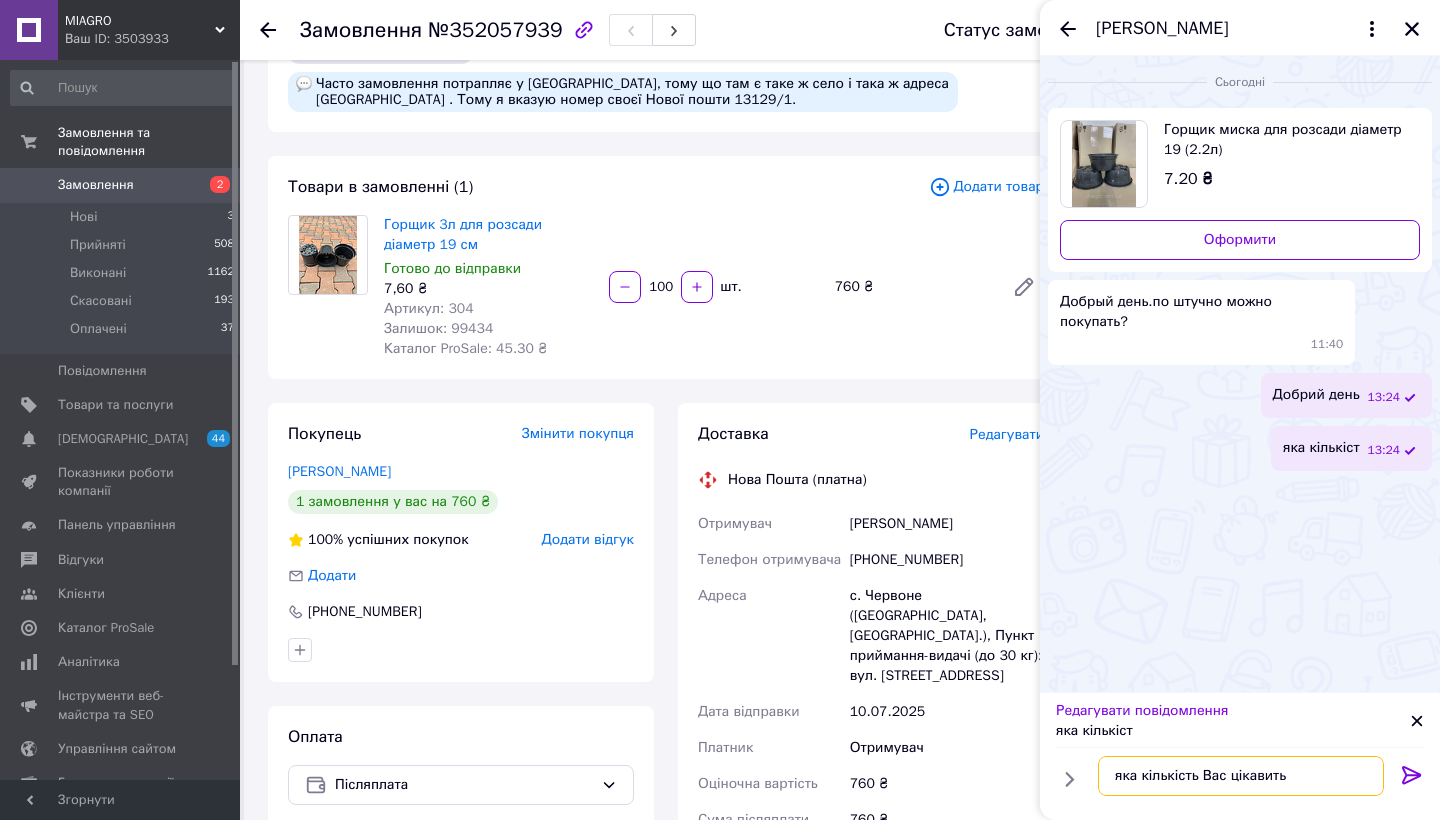 type on "яка кількість Вас цікавить?" 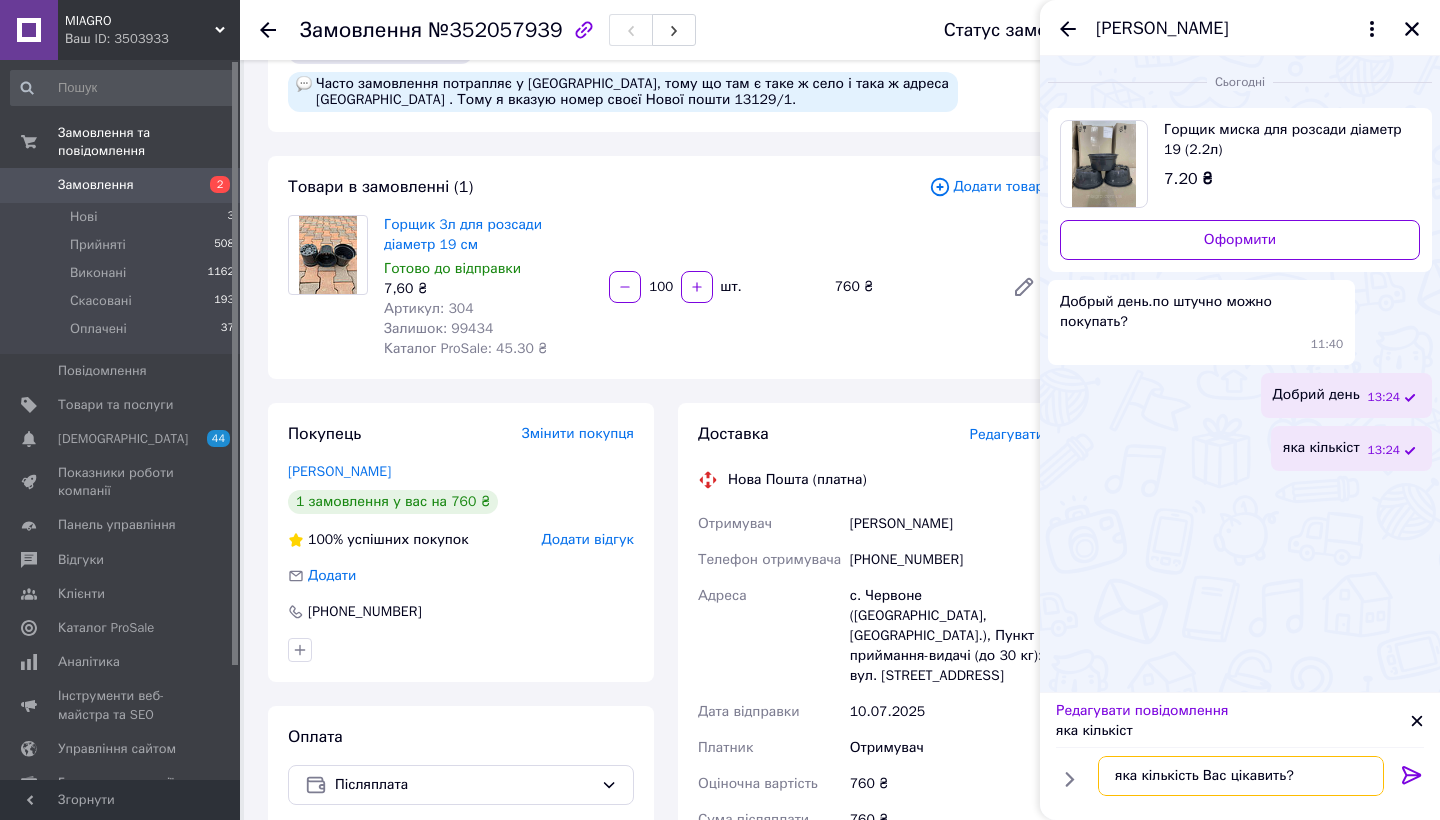 type 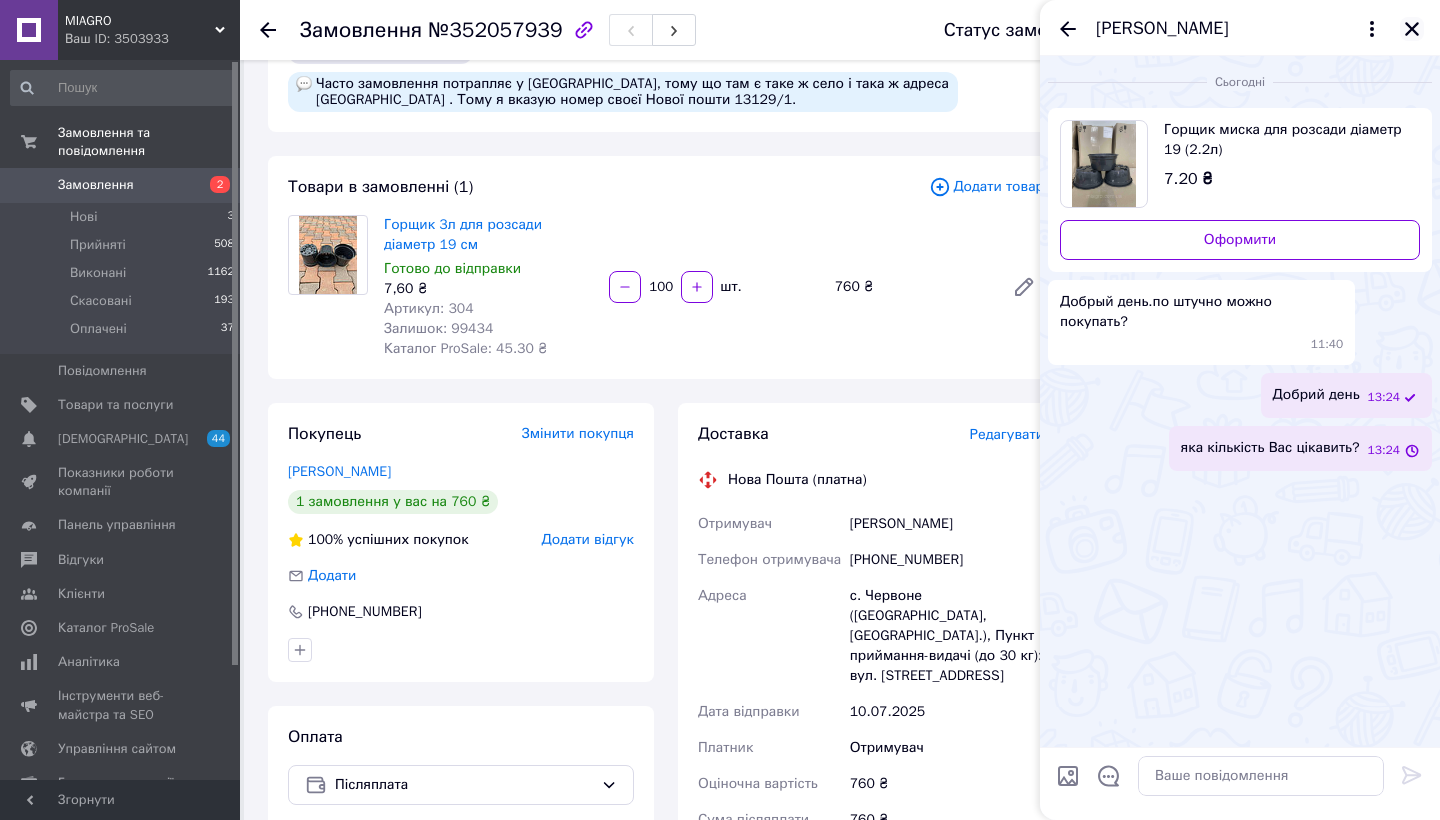 click 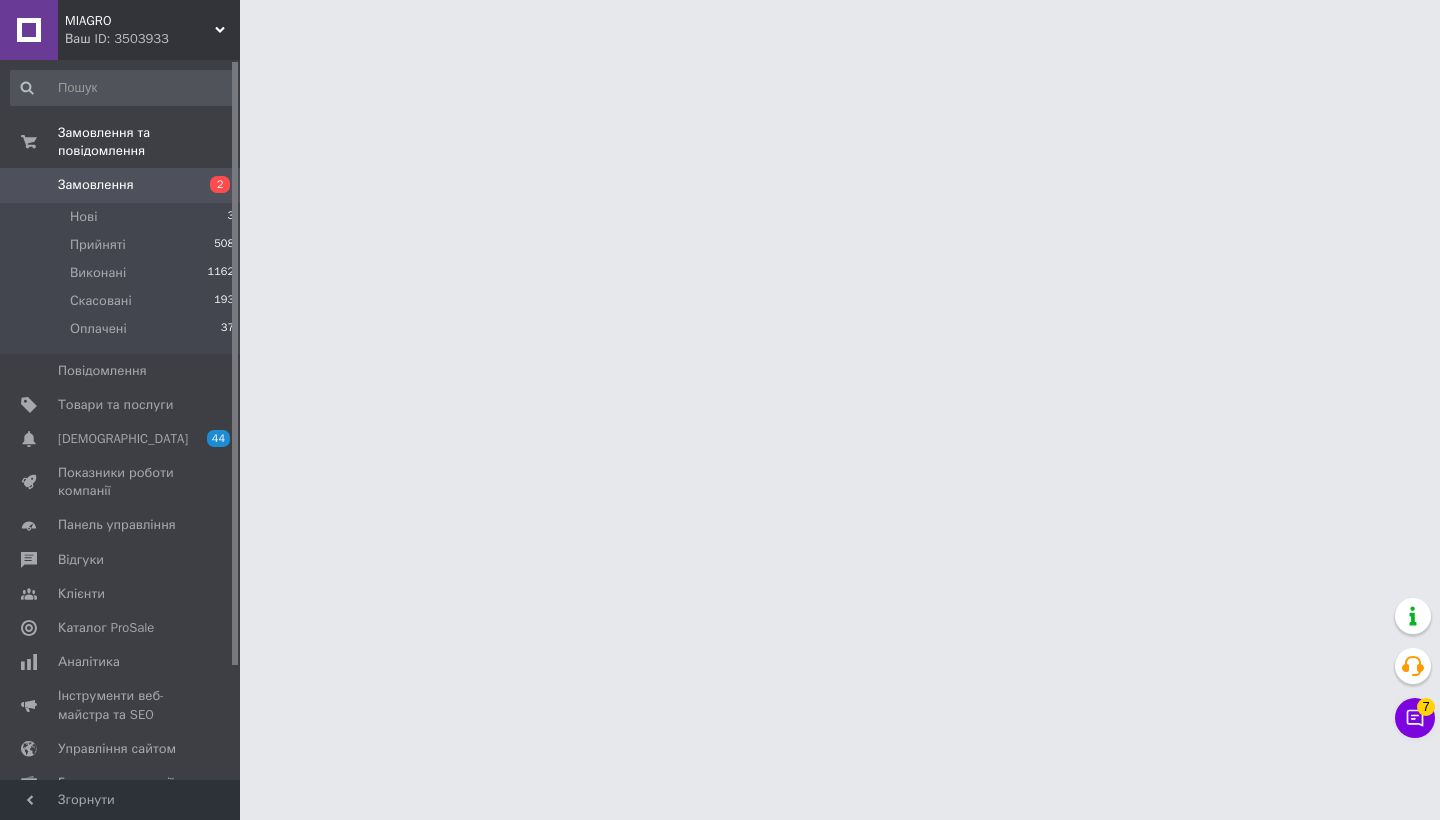 scroll, scrollTop: 0, scrollLeft: 0, axis: both 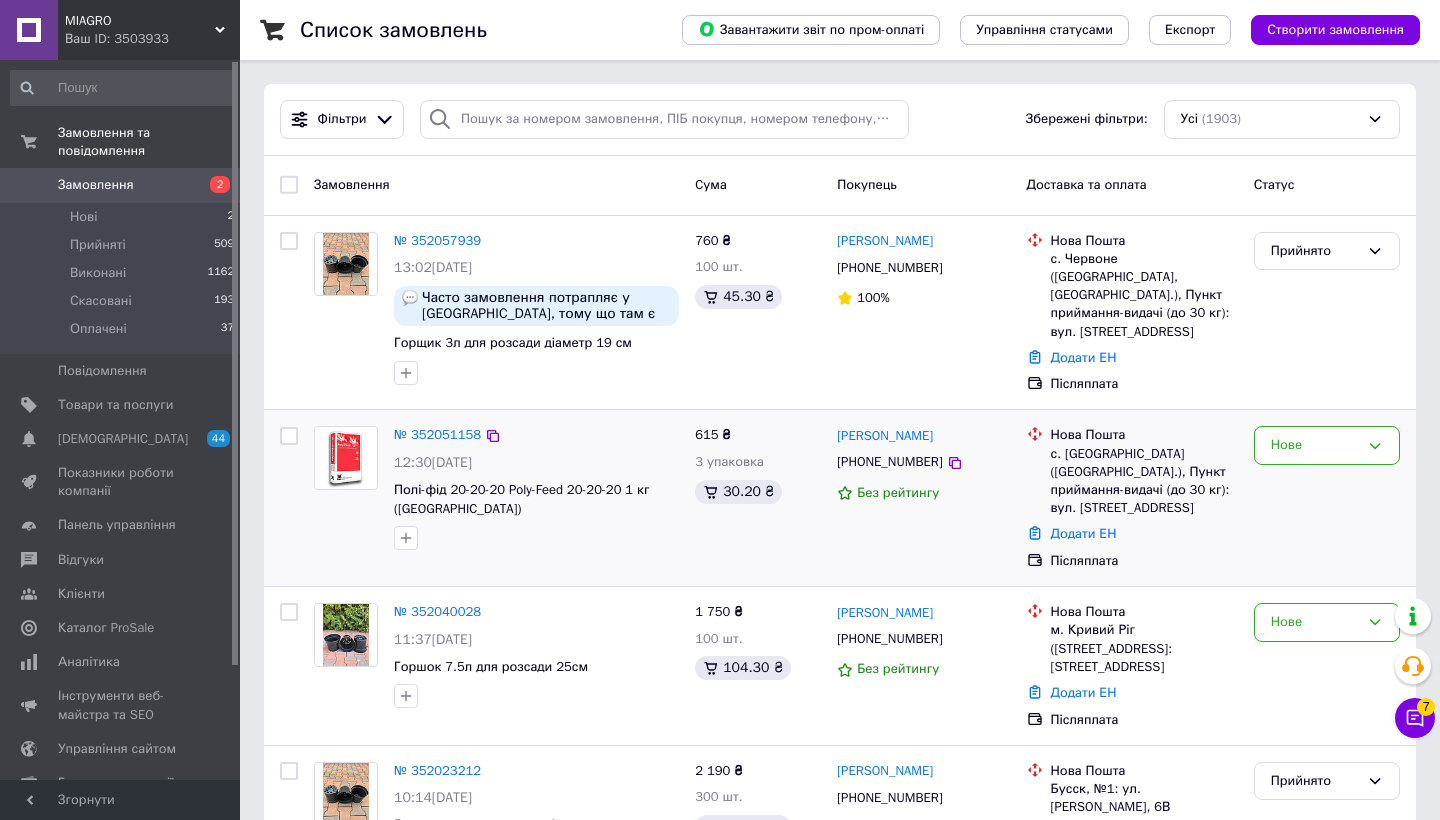click on "Нове" at bounding box center (1327, 498) 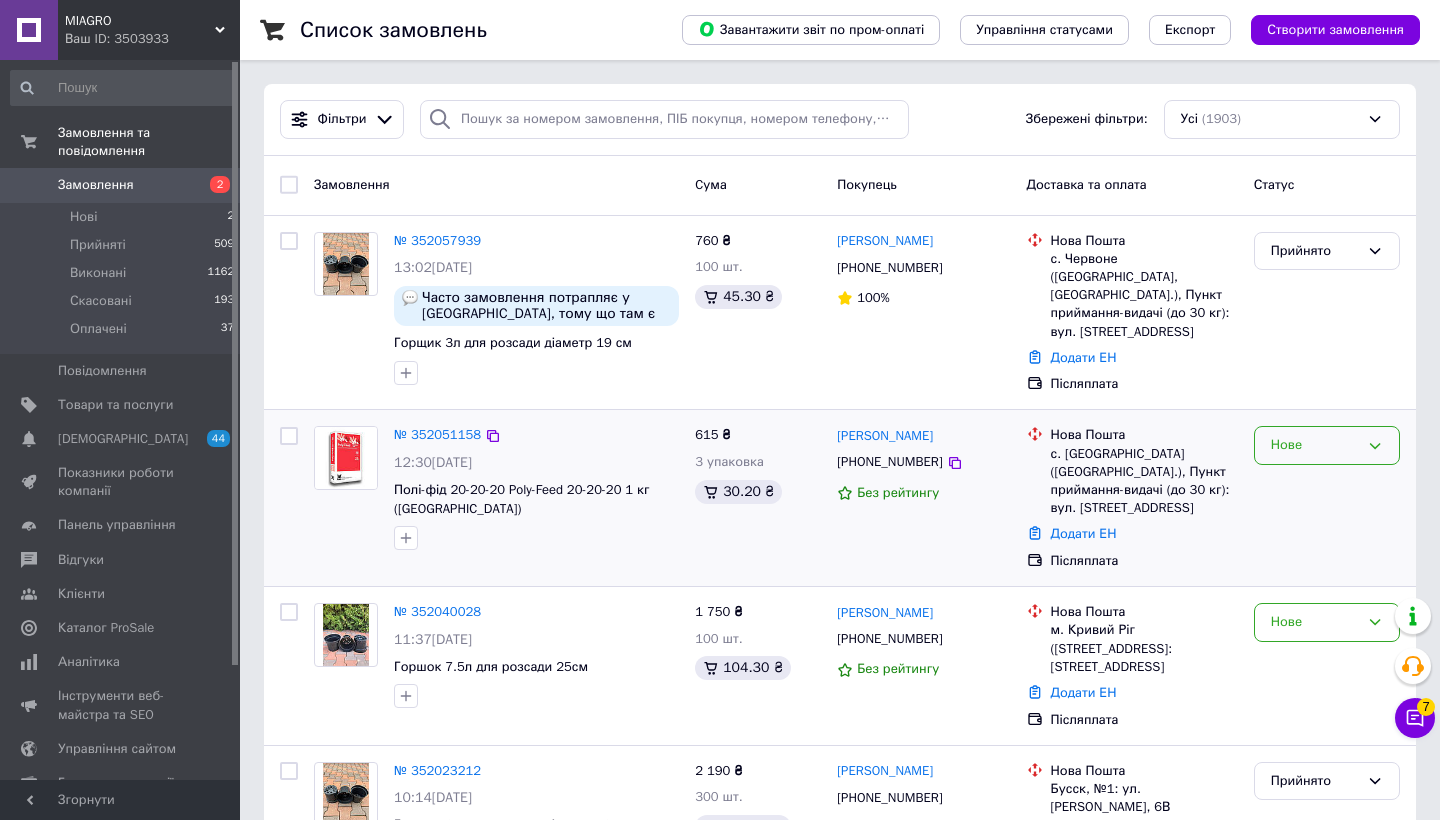 click on "Нове" at bounding box center [1327, 445] 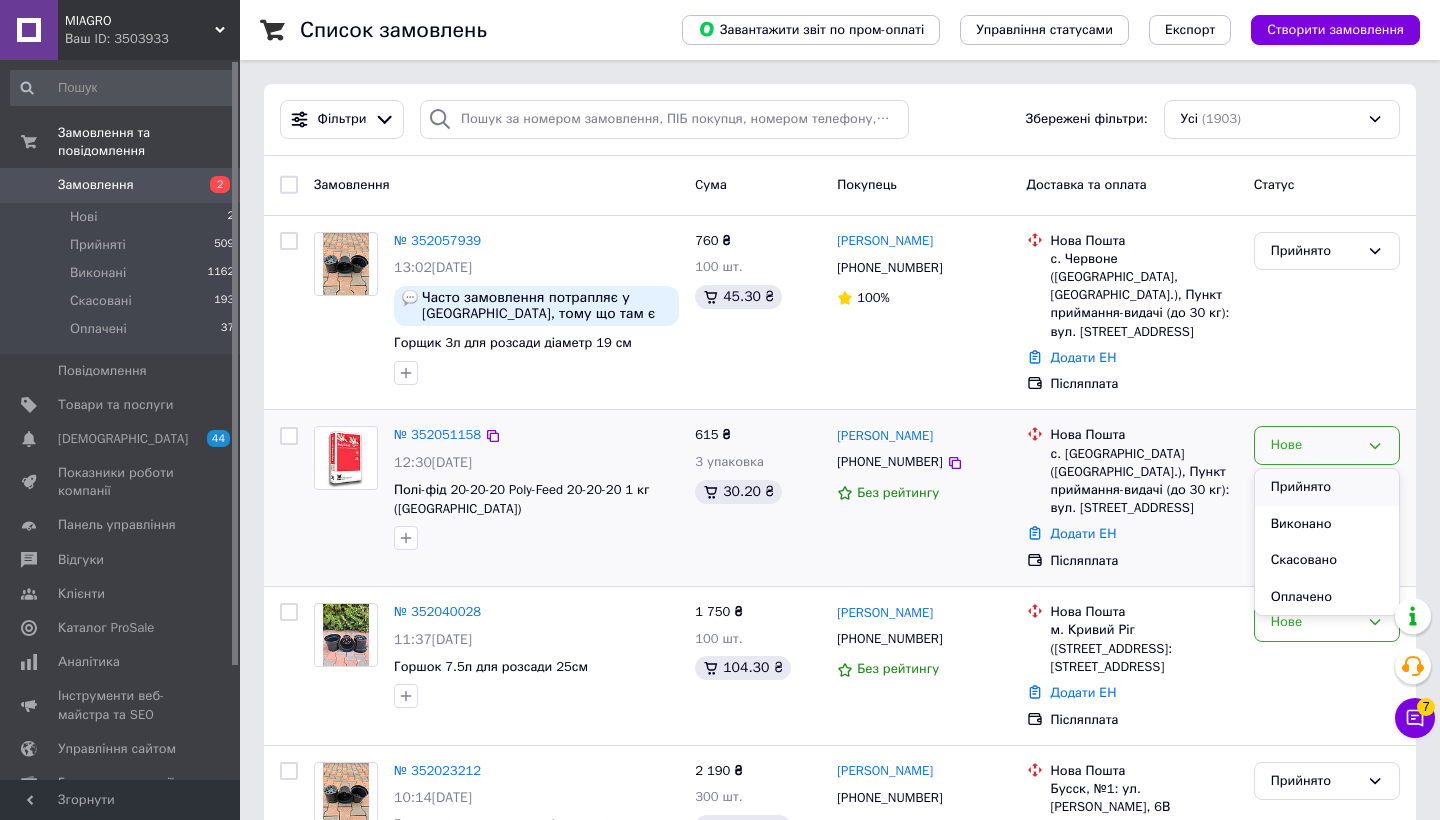 click on "Прийнято" at bounding box center [1327, 487] 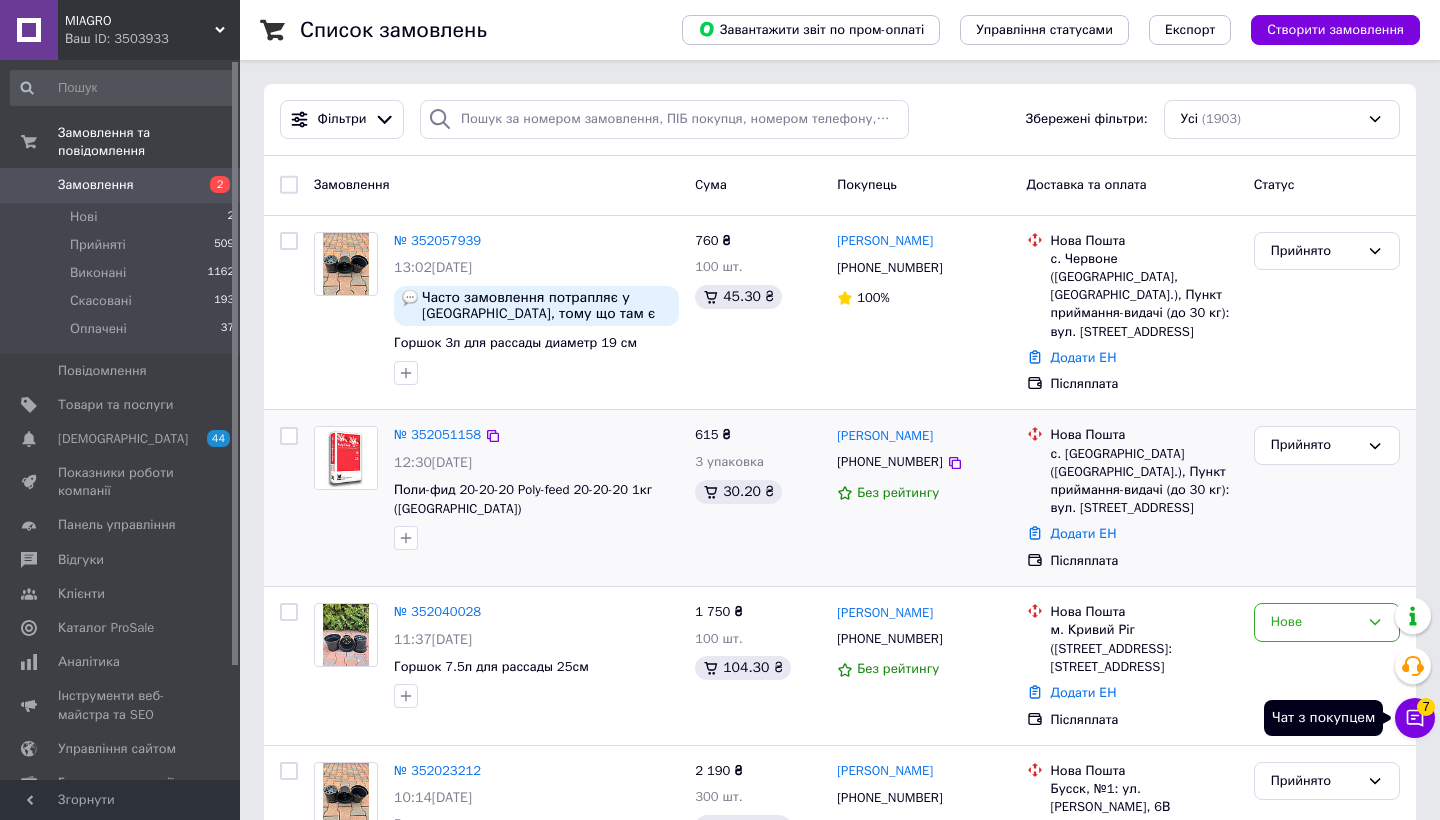 click on "Чат з покупцем 7" at bounding box center (1415, 718) 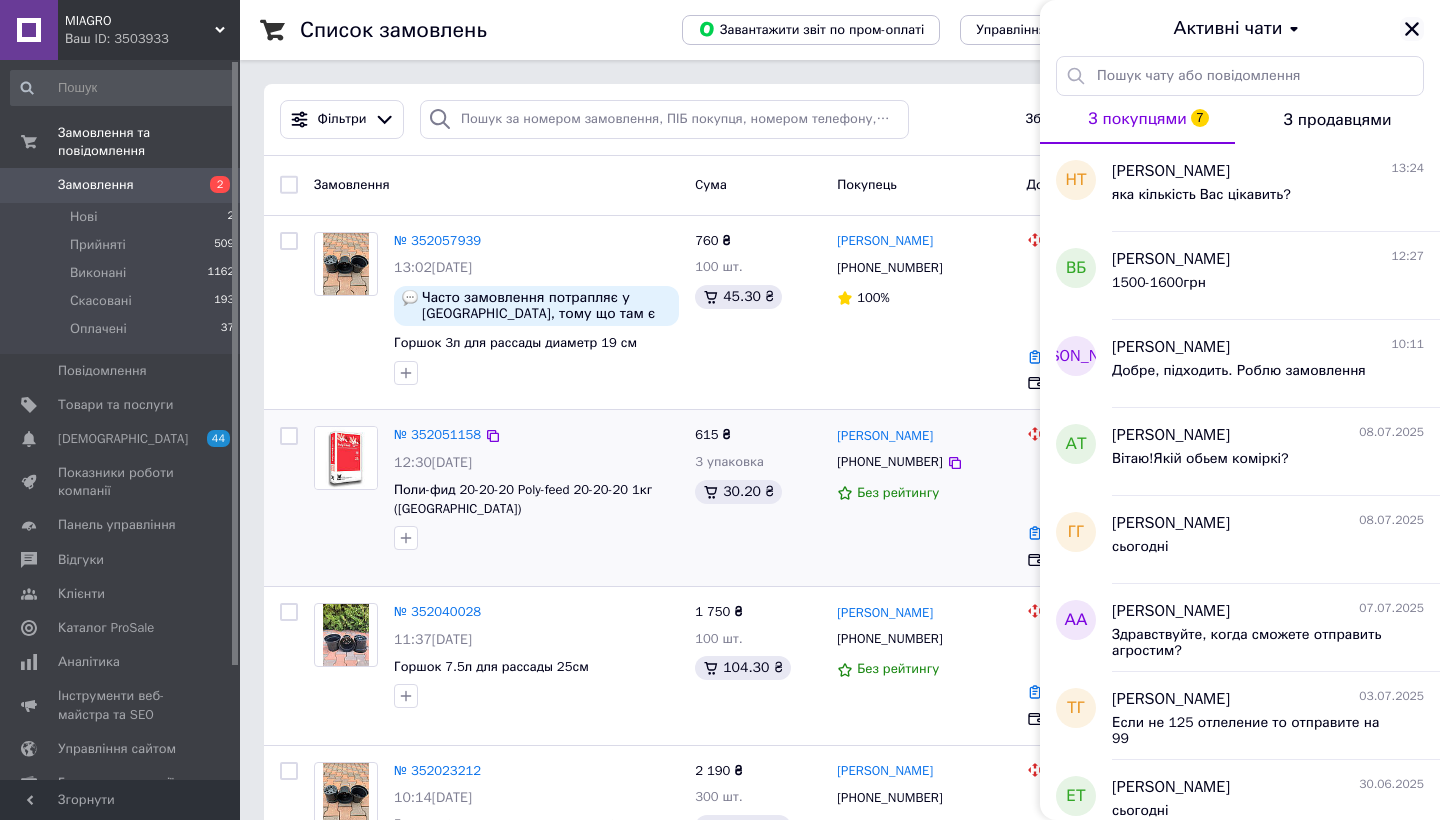 click 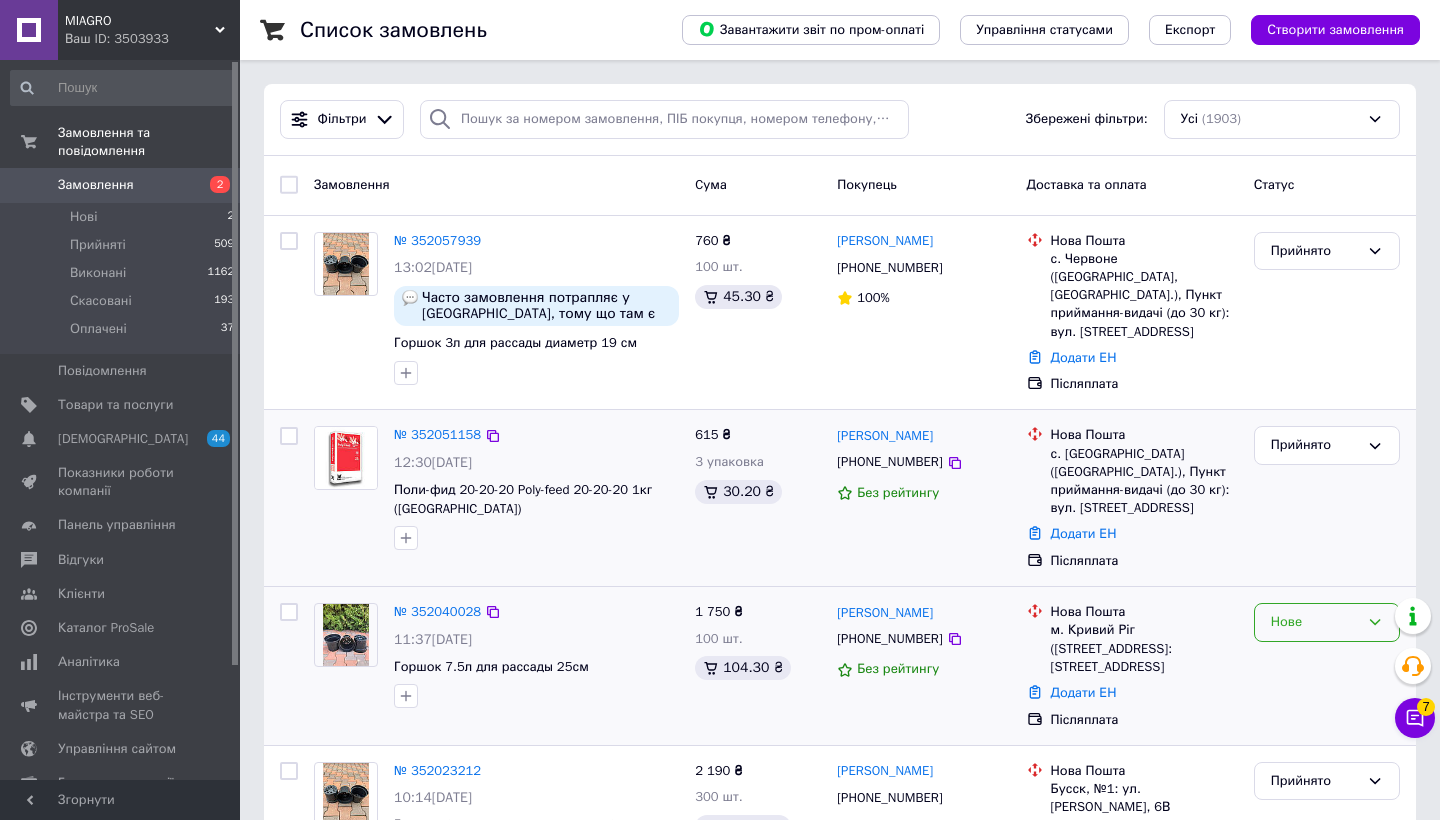 click on "Нове" at bounding box center (1315, 622) 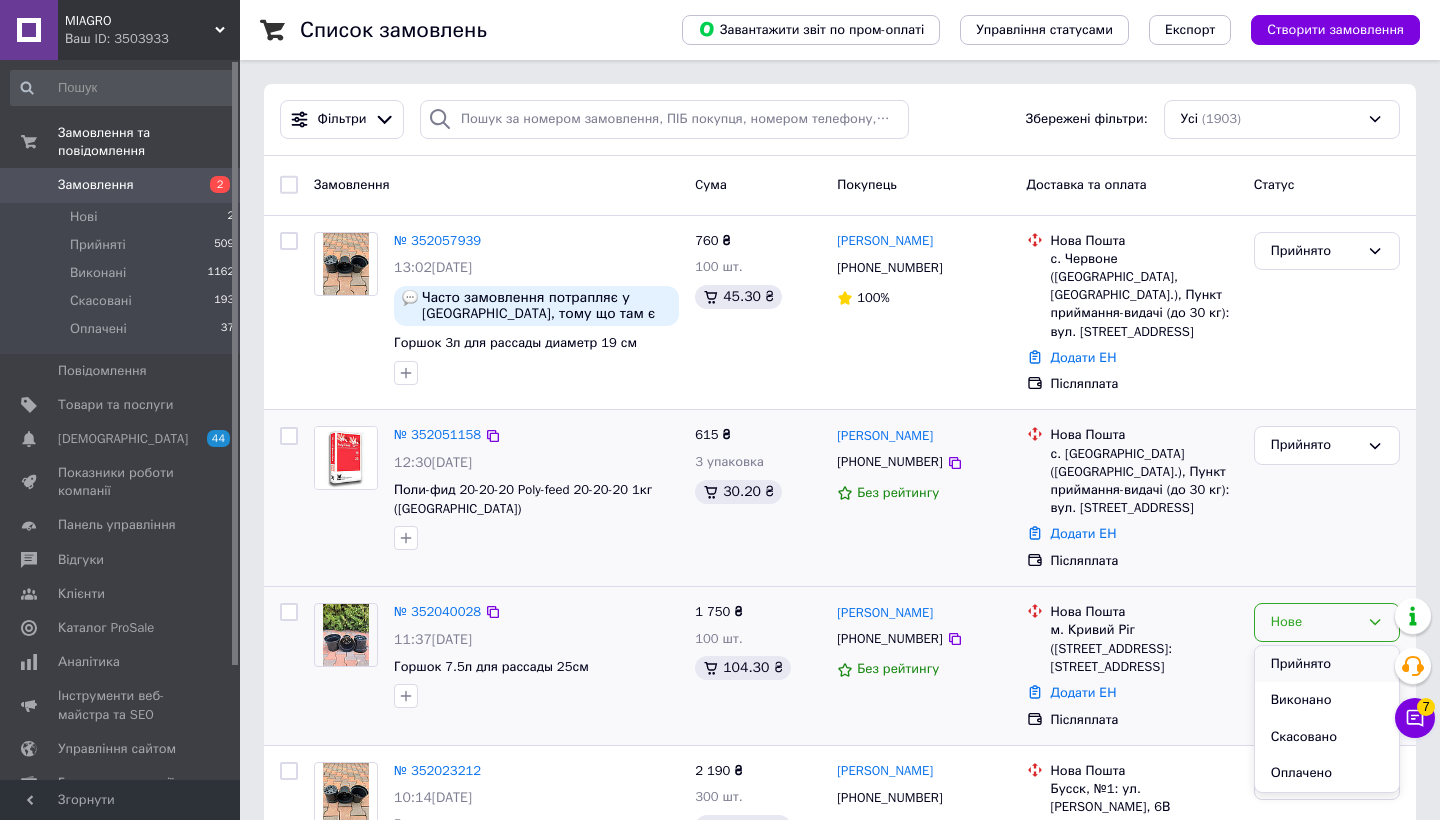 click on "Прийнято" at bounding box center (1327, 664) 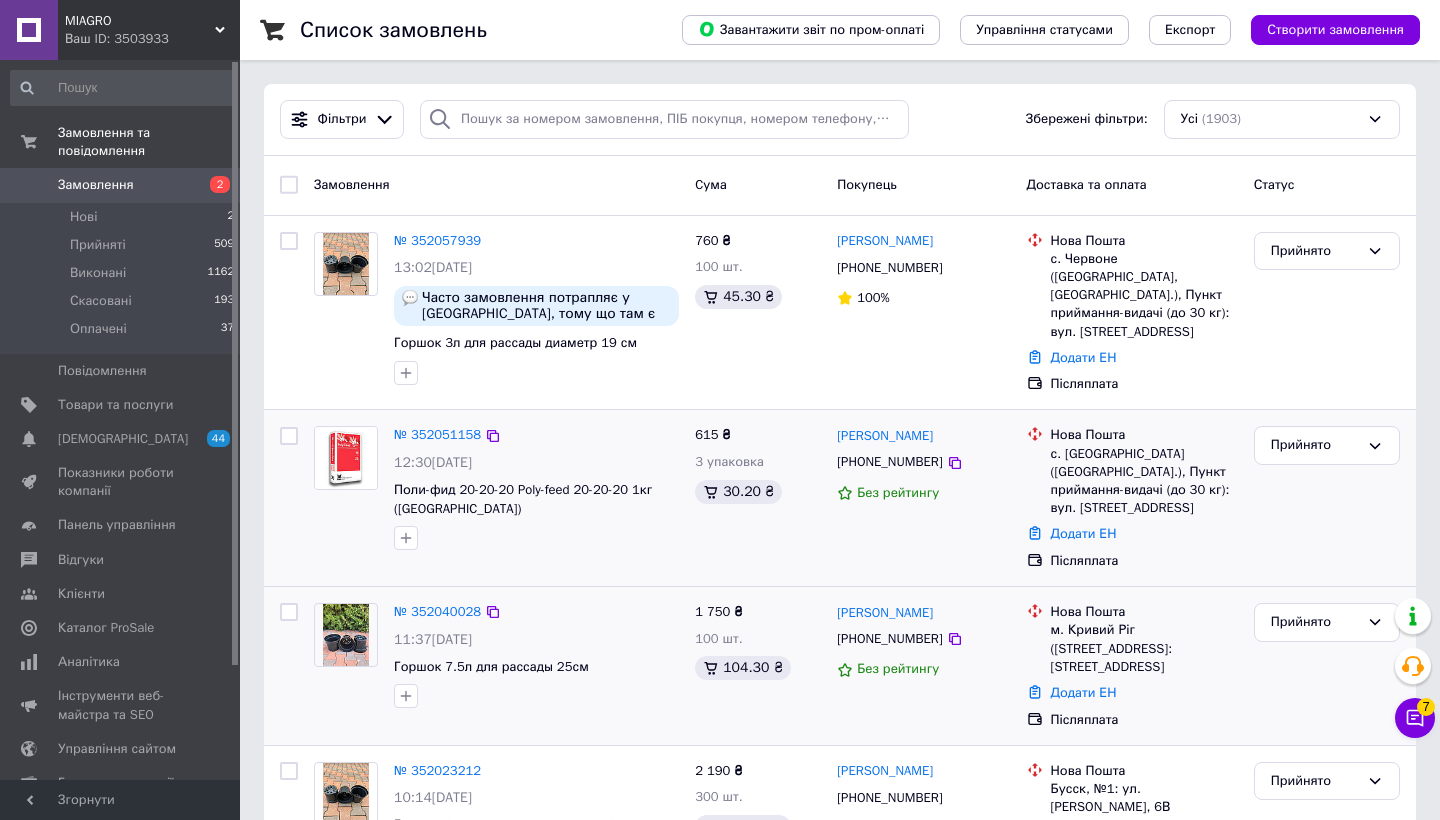 scroll, scrollTop: 0, scrollLeft: 0, axis: both 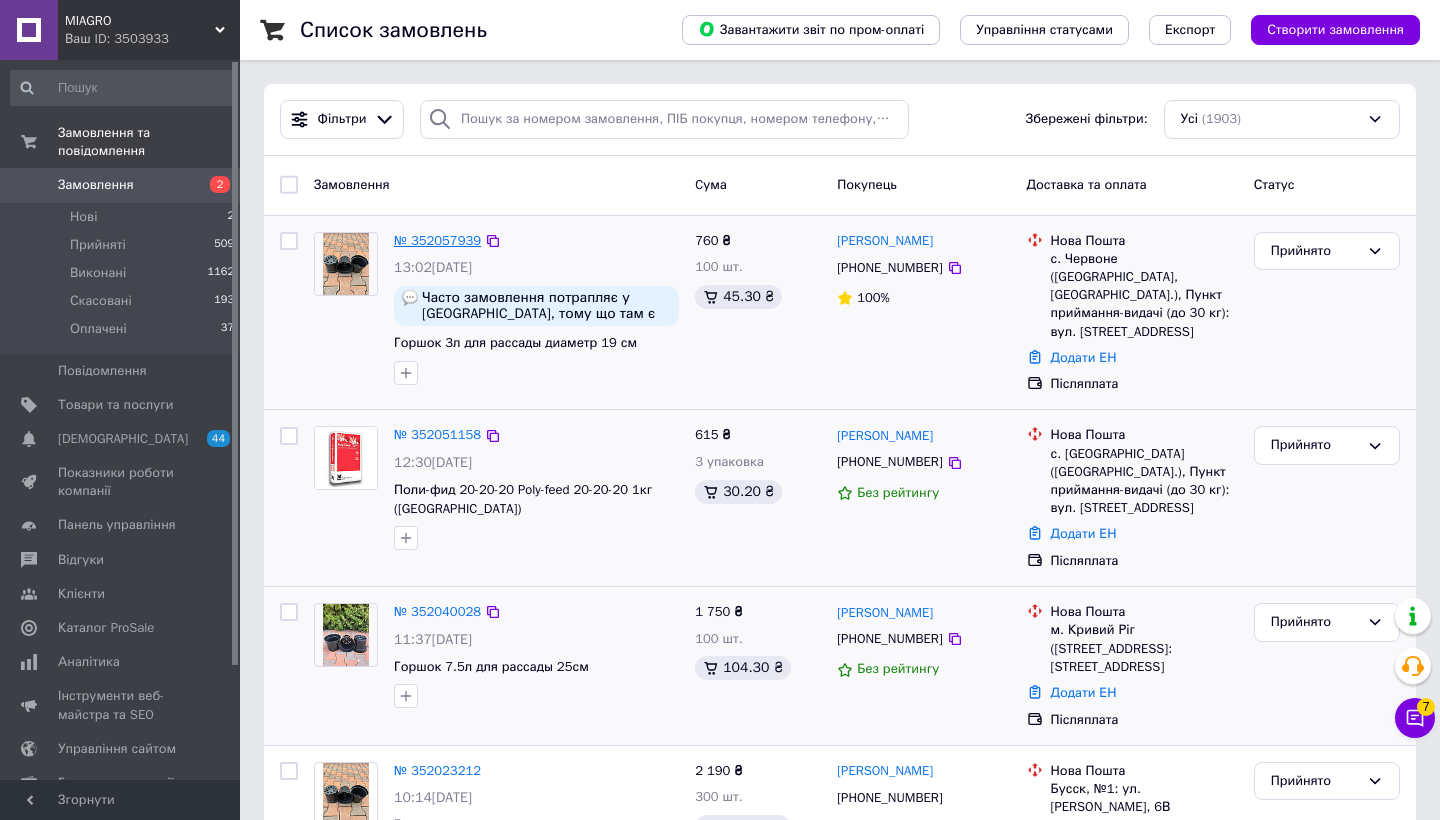 click on "№ 352057939" at bounding box center (437, 240) 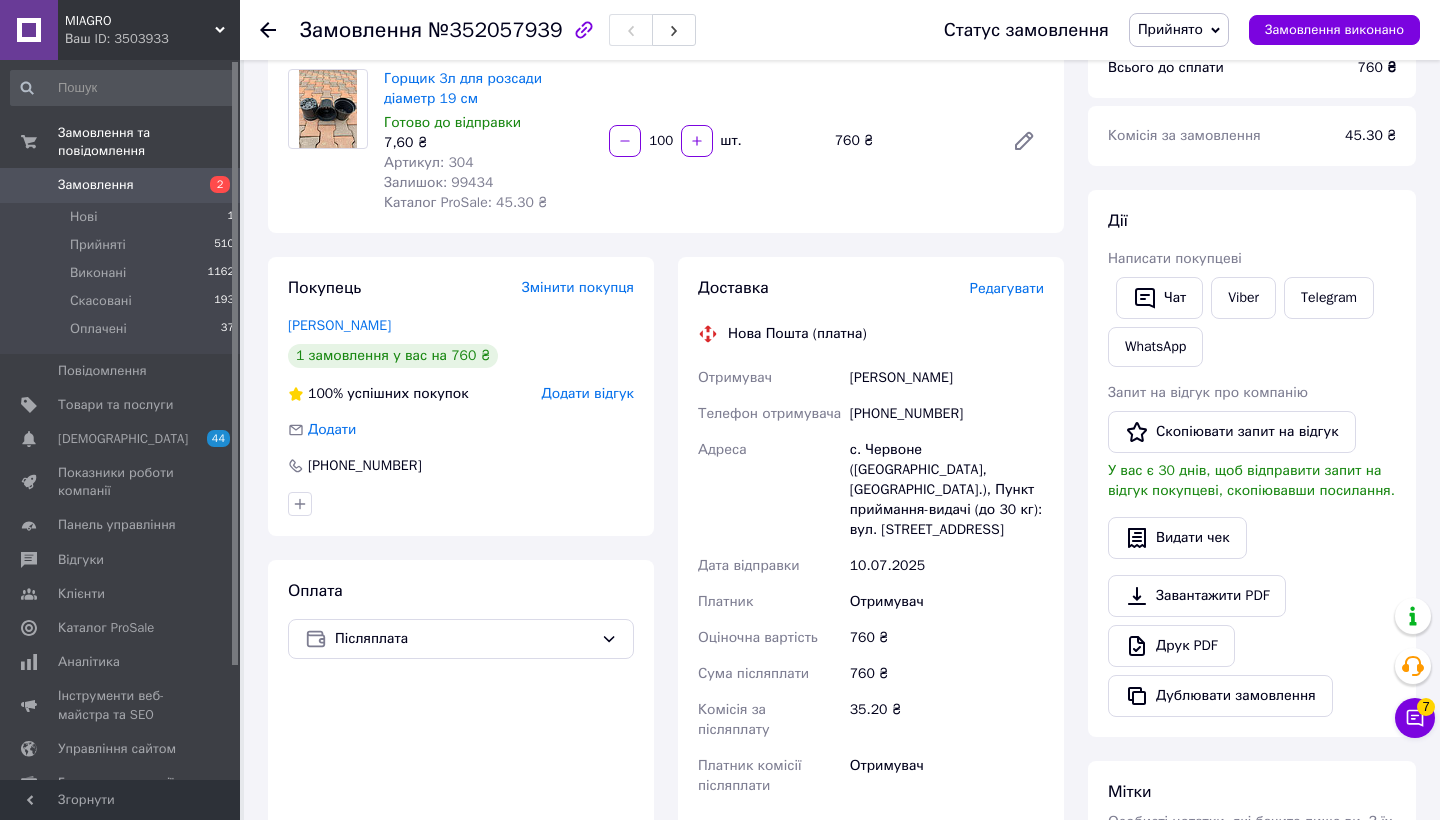 scroll, scrollTop: 230, scrollLeft: 0, axis: vertical 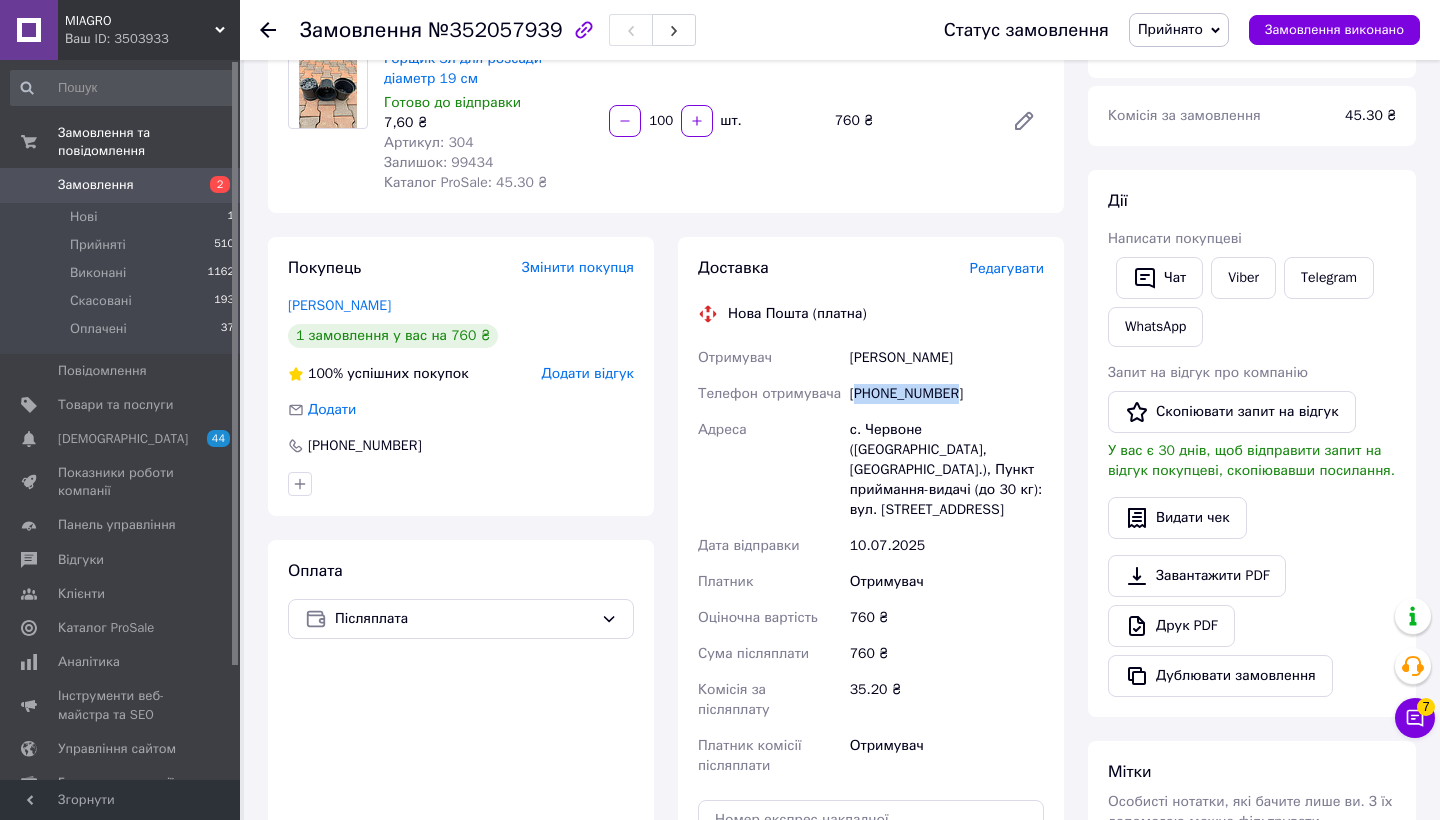 drag, startPoint x: 858, startPoint y: 393, endPoint x: 1016, endPoint y: 402, distance: 158.25612 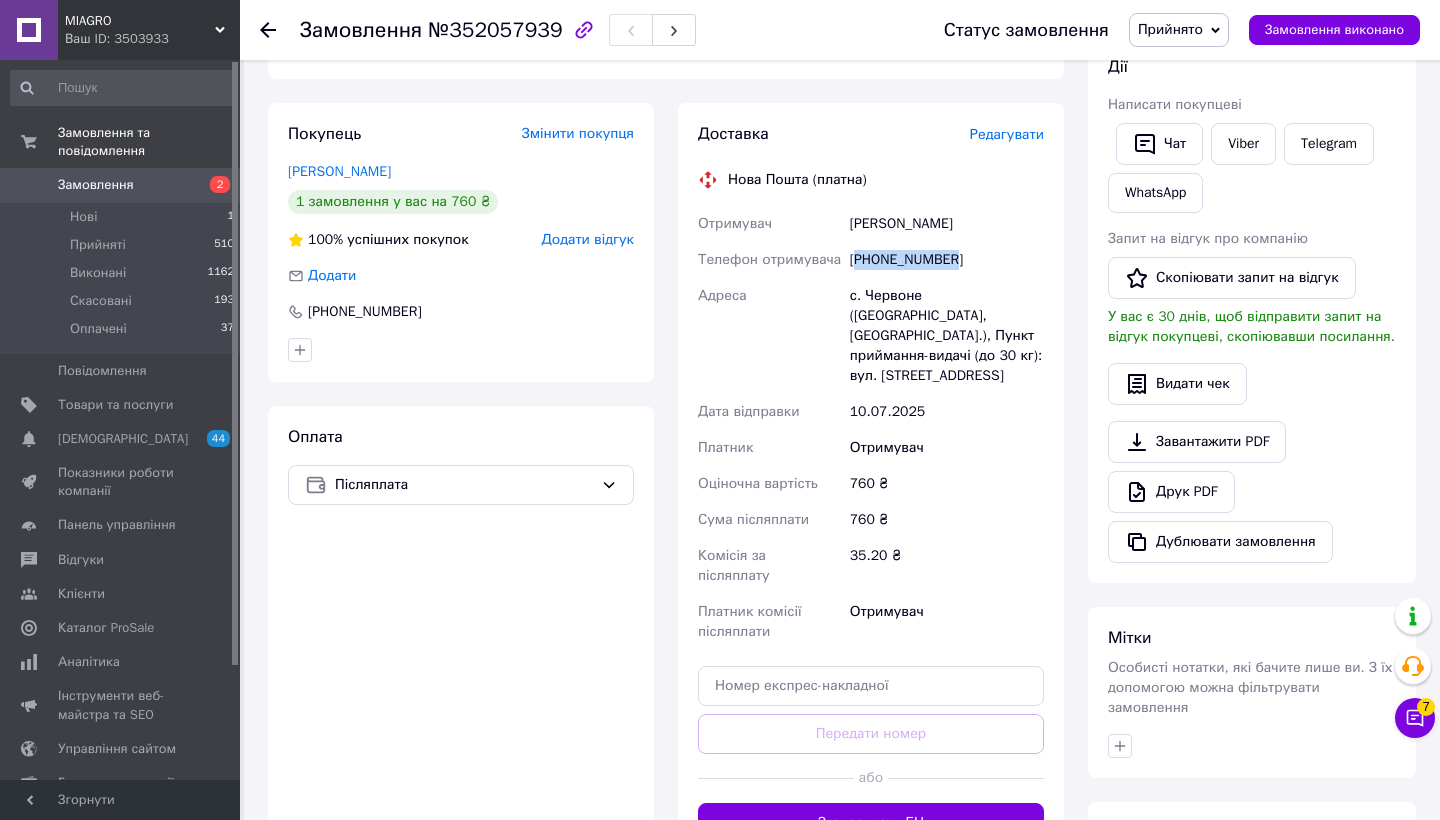 scroll, scrollTop: 371, scrollLeft: 0, axis: vertical 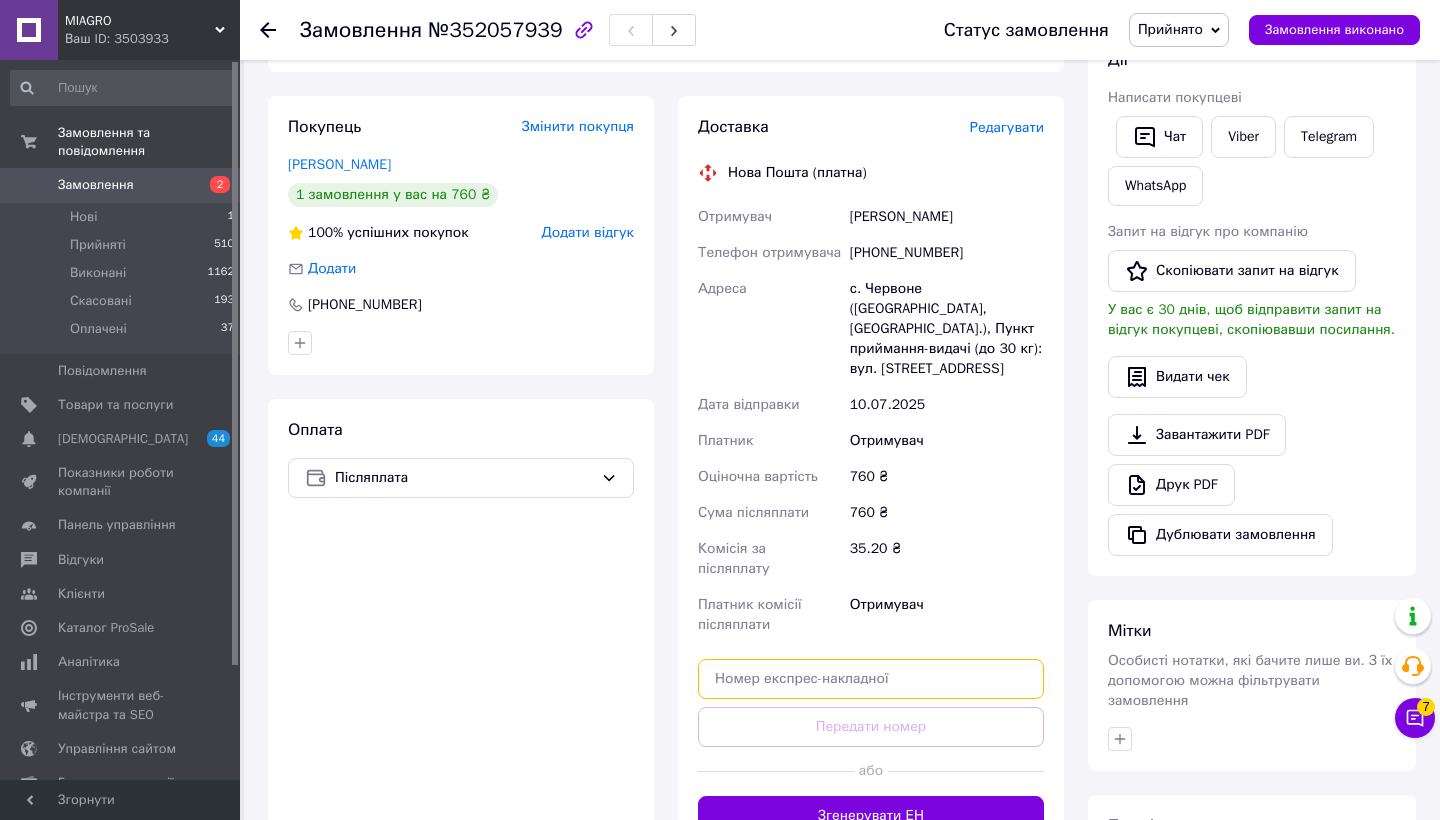 click at bounding box center (871, 679) 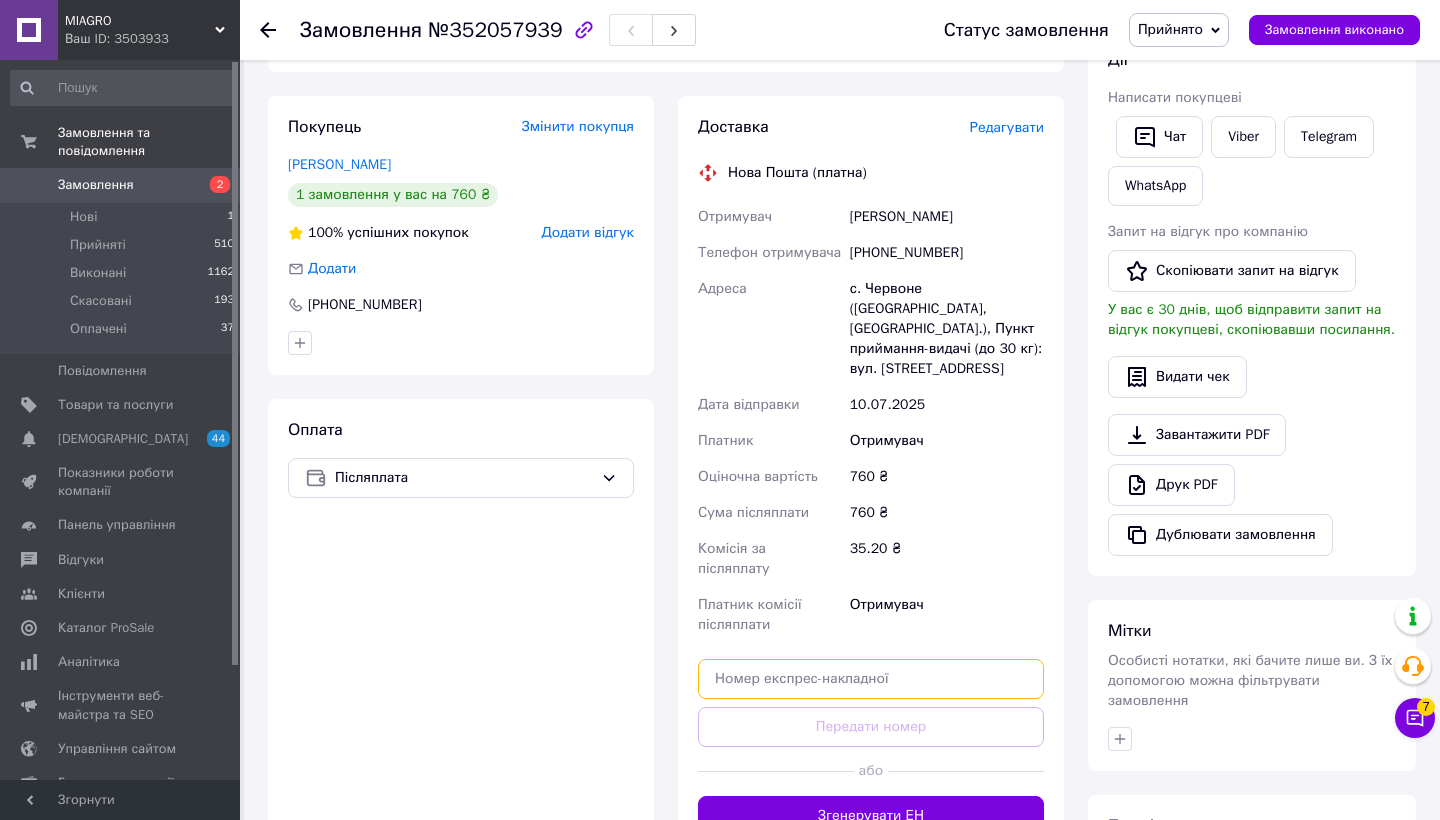 paste on "20451203035331" 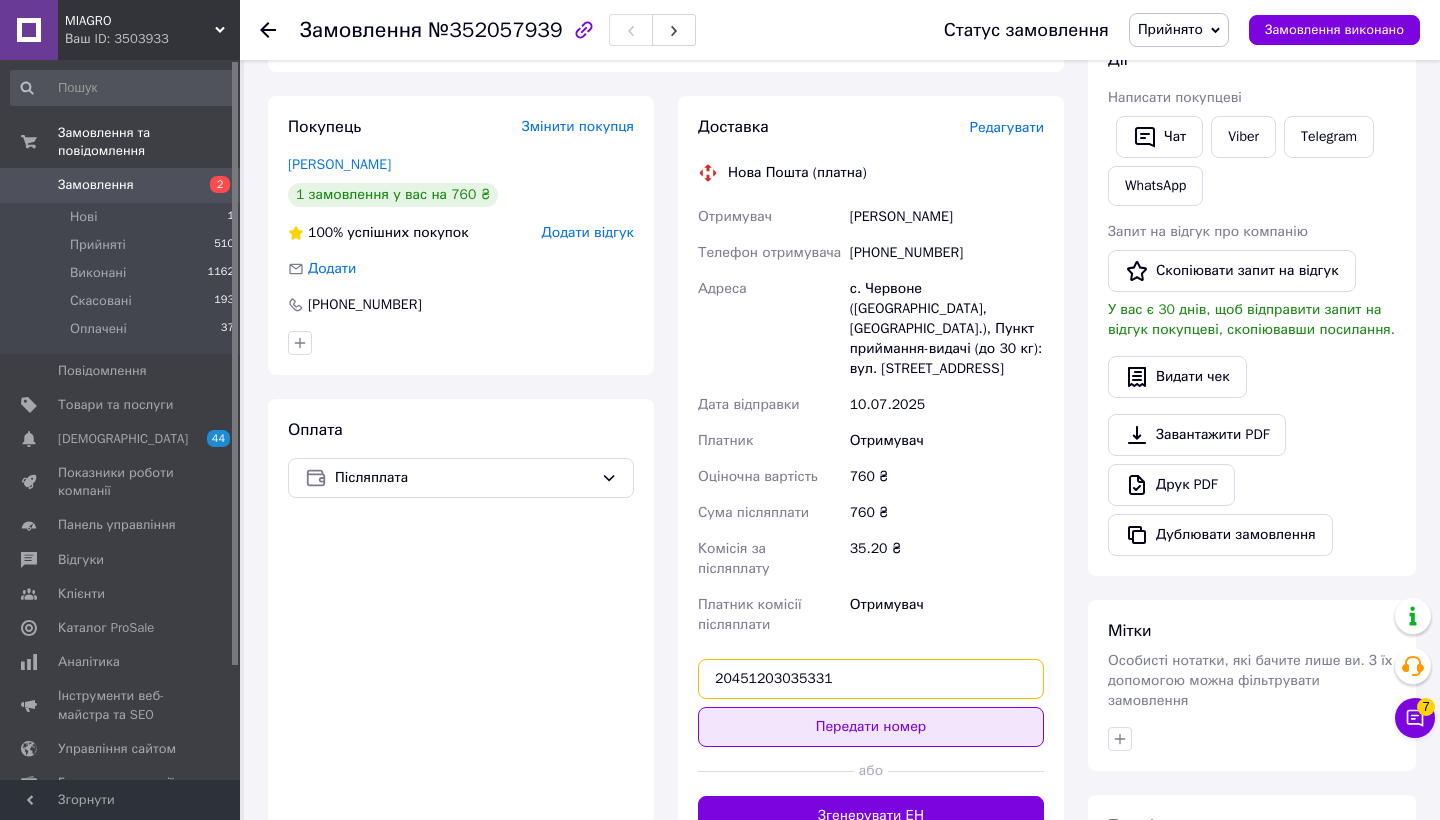 type on "20451203035331" 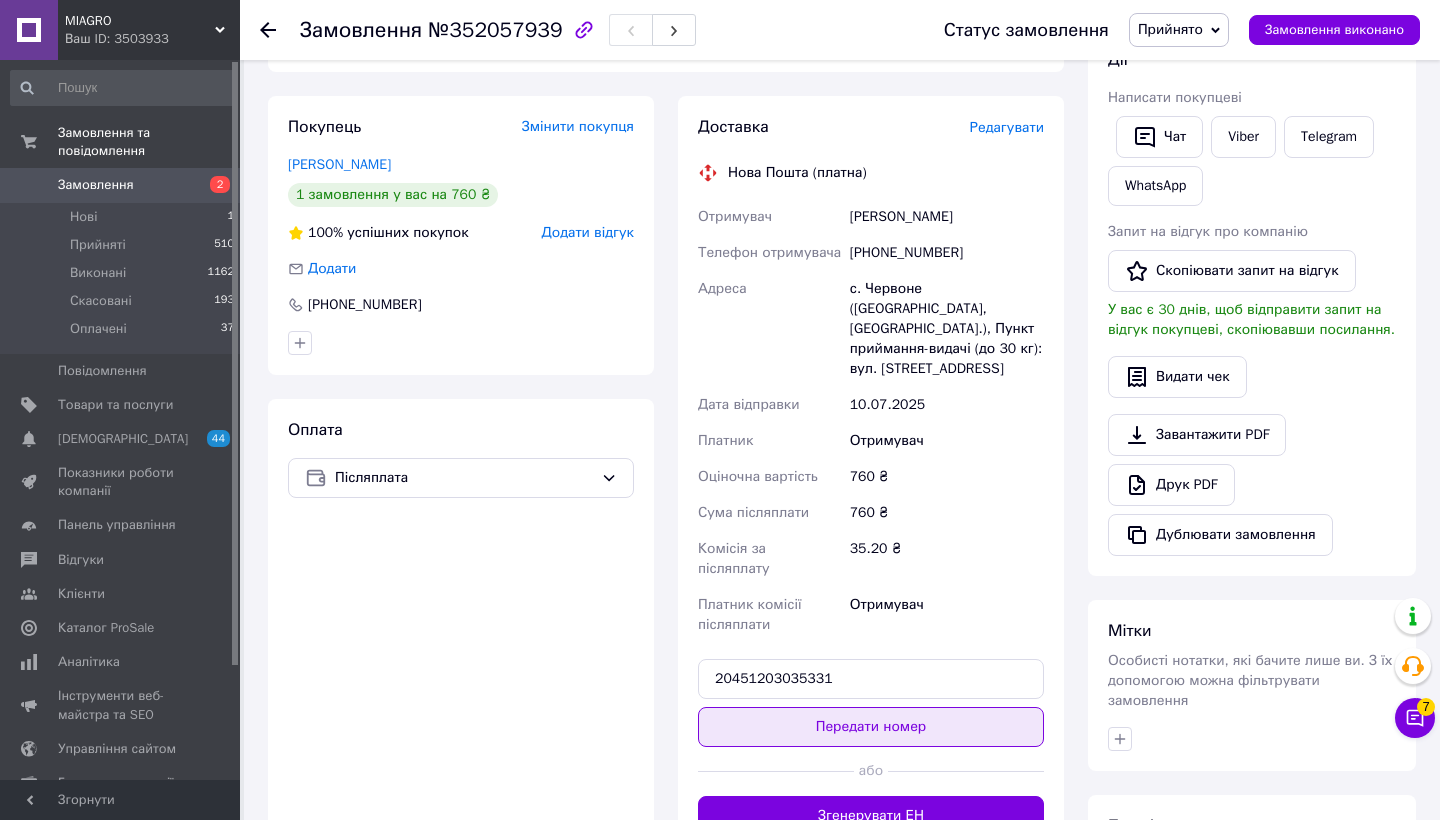 click on "Передати номер" at bounding box center (871, 727) 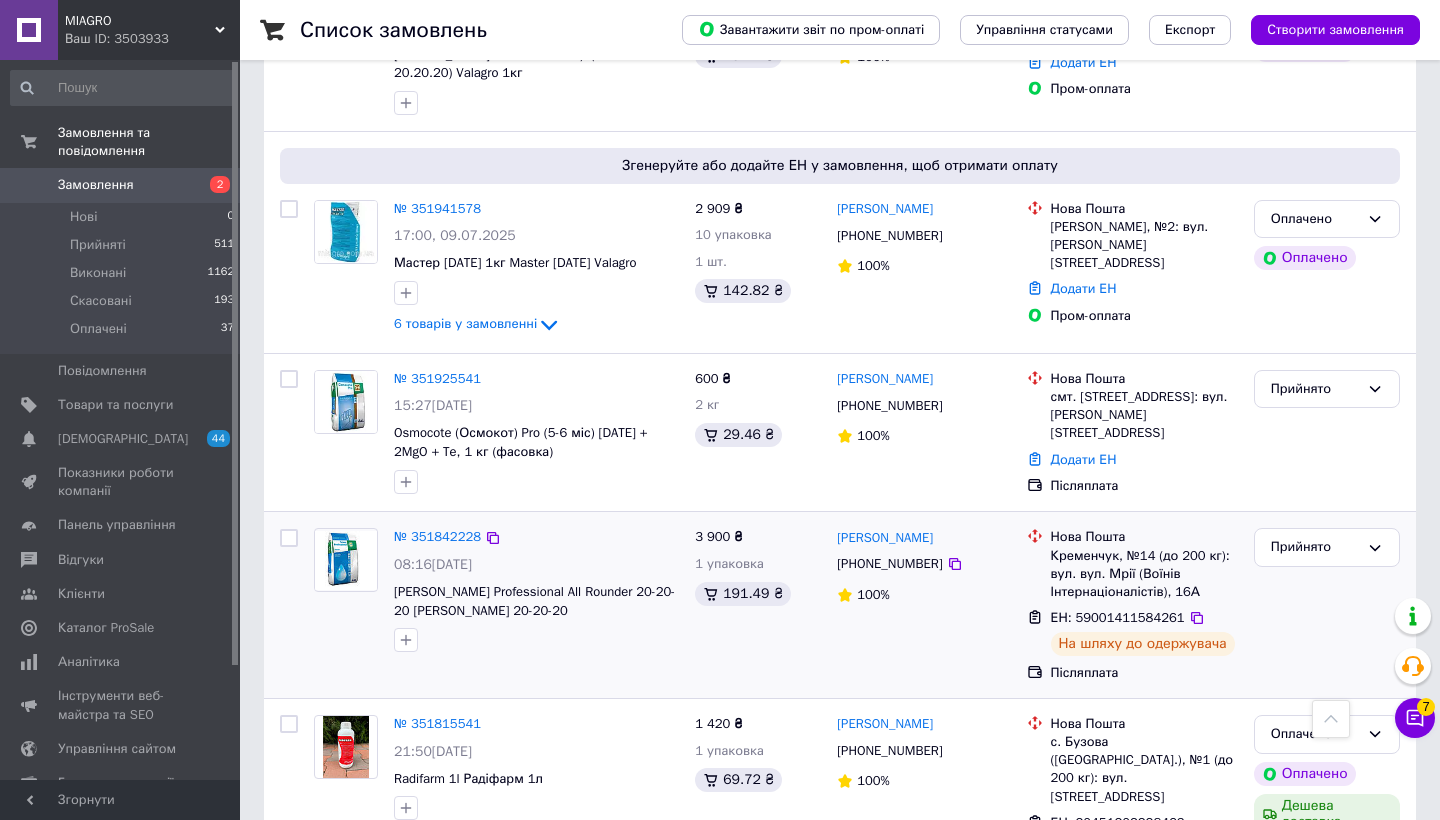 scroll, scrollTop: 1010, scrollLeft: 0, axis: vertical 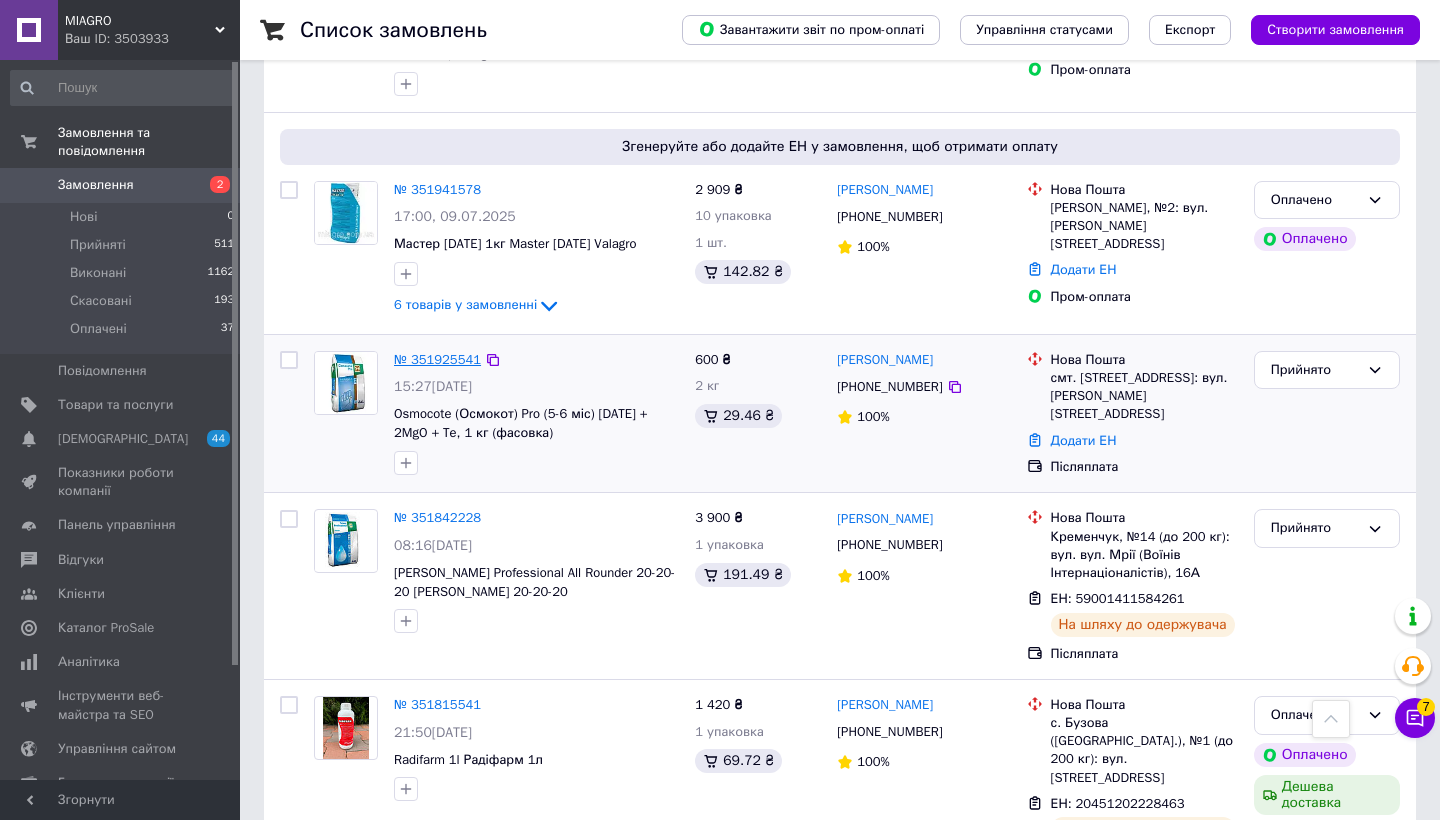 click on "№ 351925541" at bounding box center (437, 359) 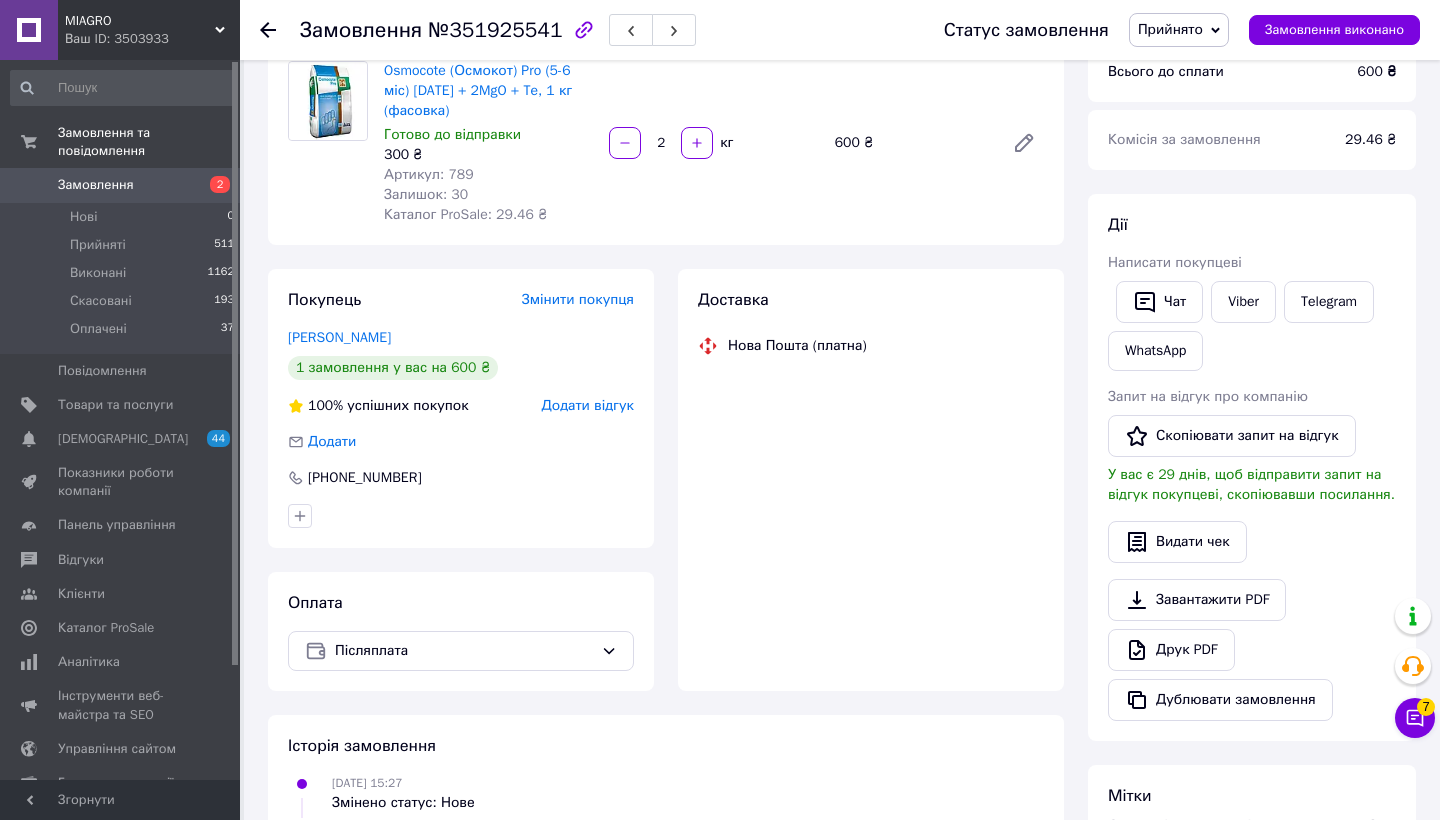 scroll, scrollTop: 174, scrollLeft: 0, axis: vertical 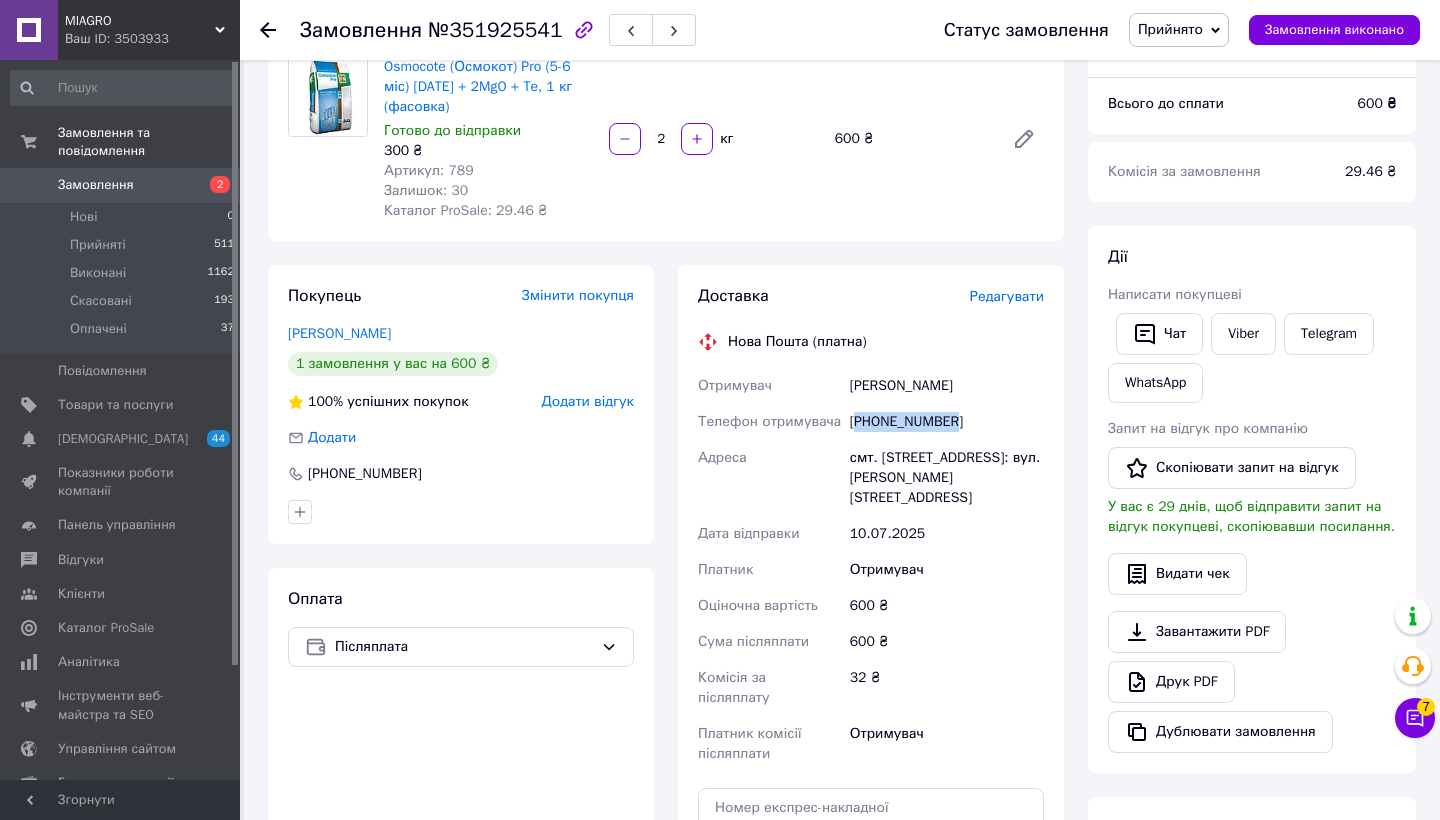 drag, startPoint x: 858, startPoint y: 420, endPoint x: 1003, endPoint y: 422, distance: 145.0138 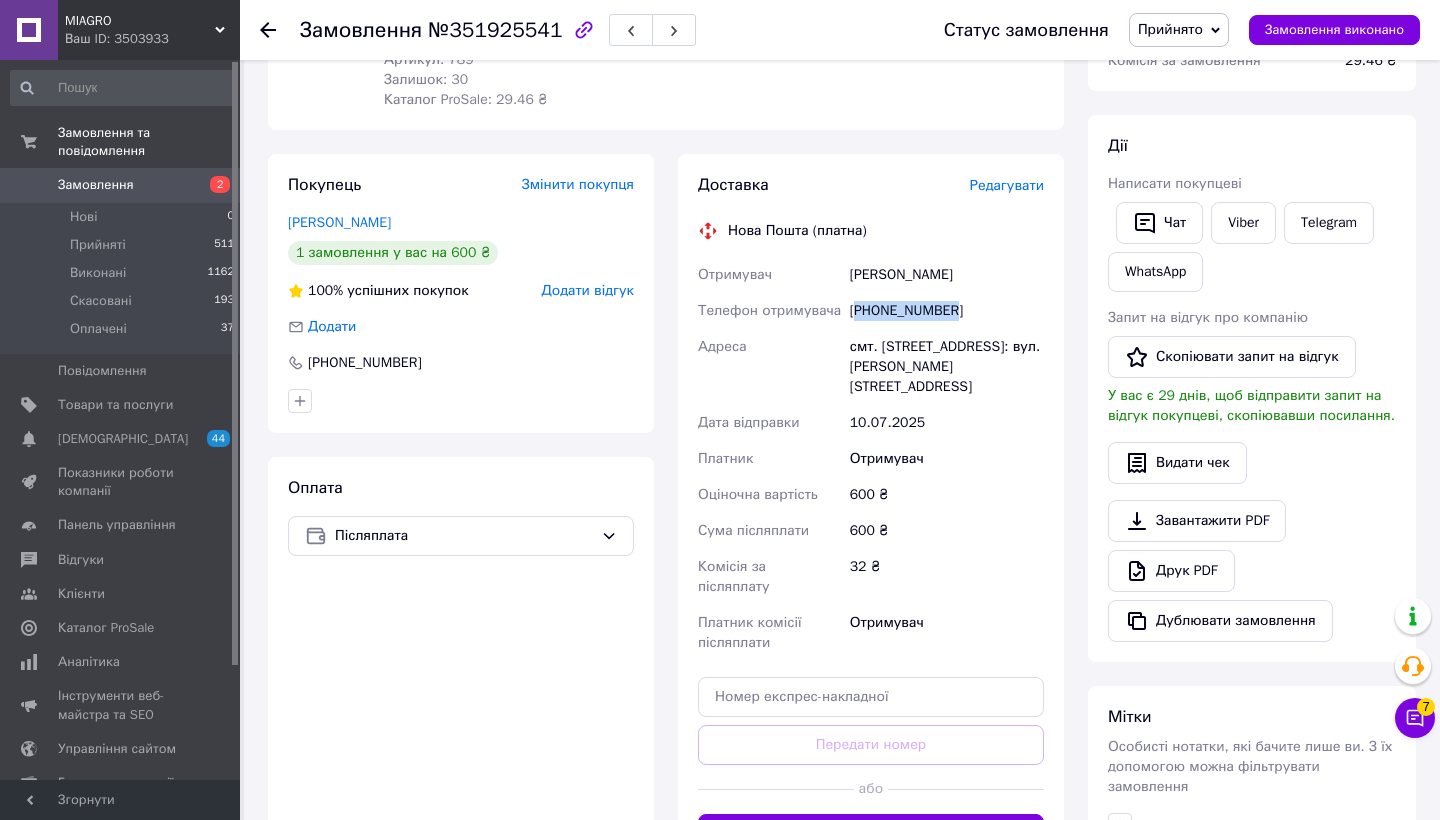 scroll, scrollTop: 288, scrollLeft: 0, axis: vertical 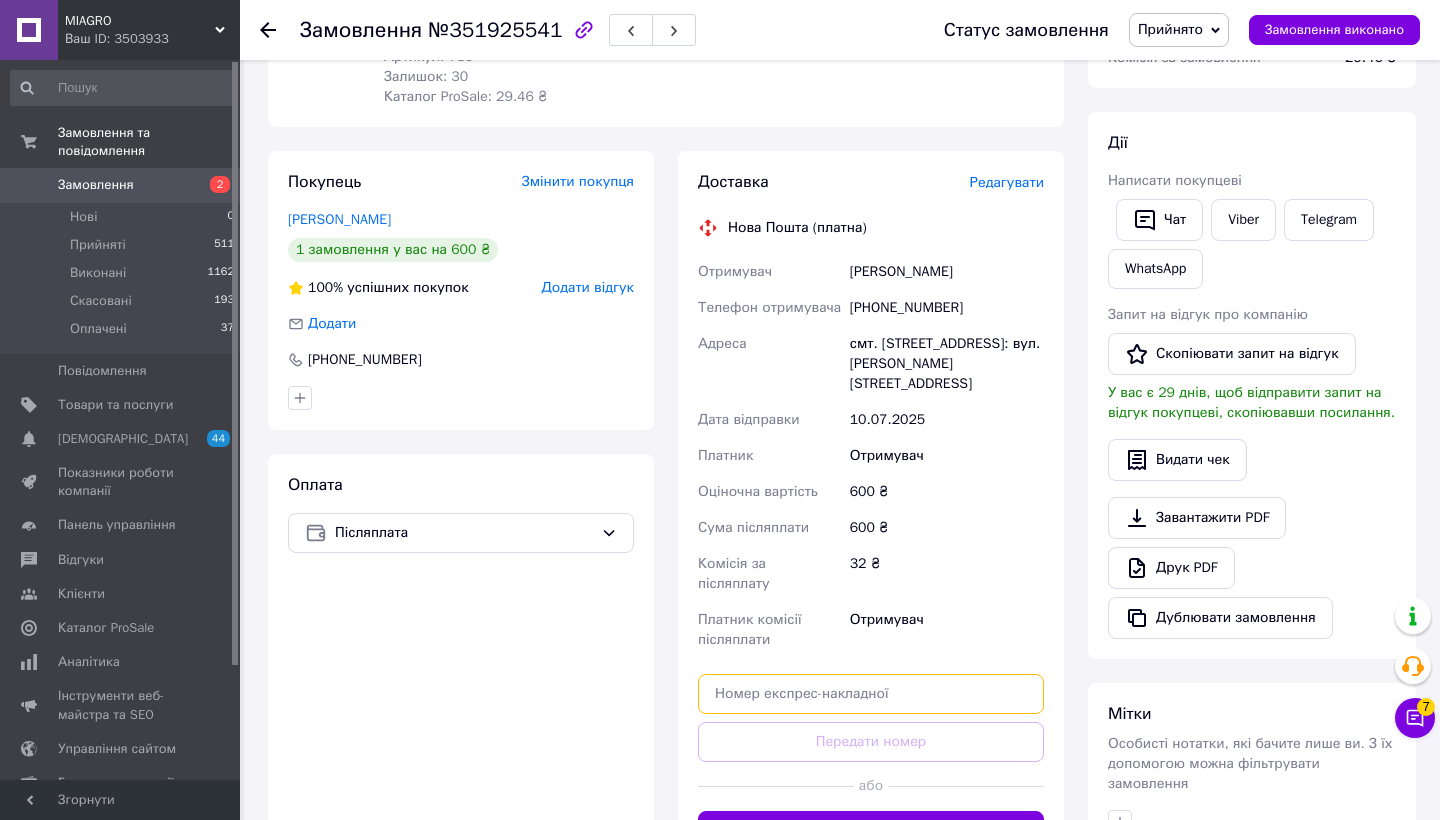 click at bounding box center [871, 694] 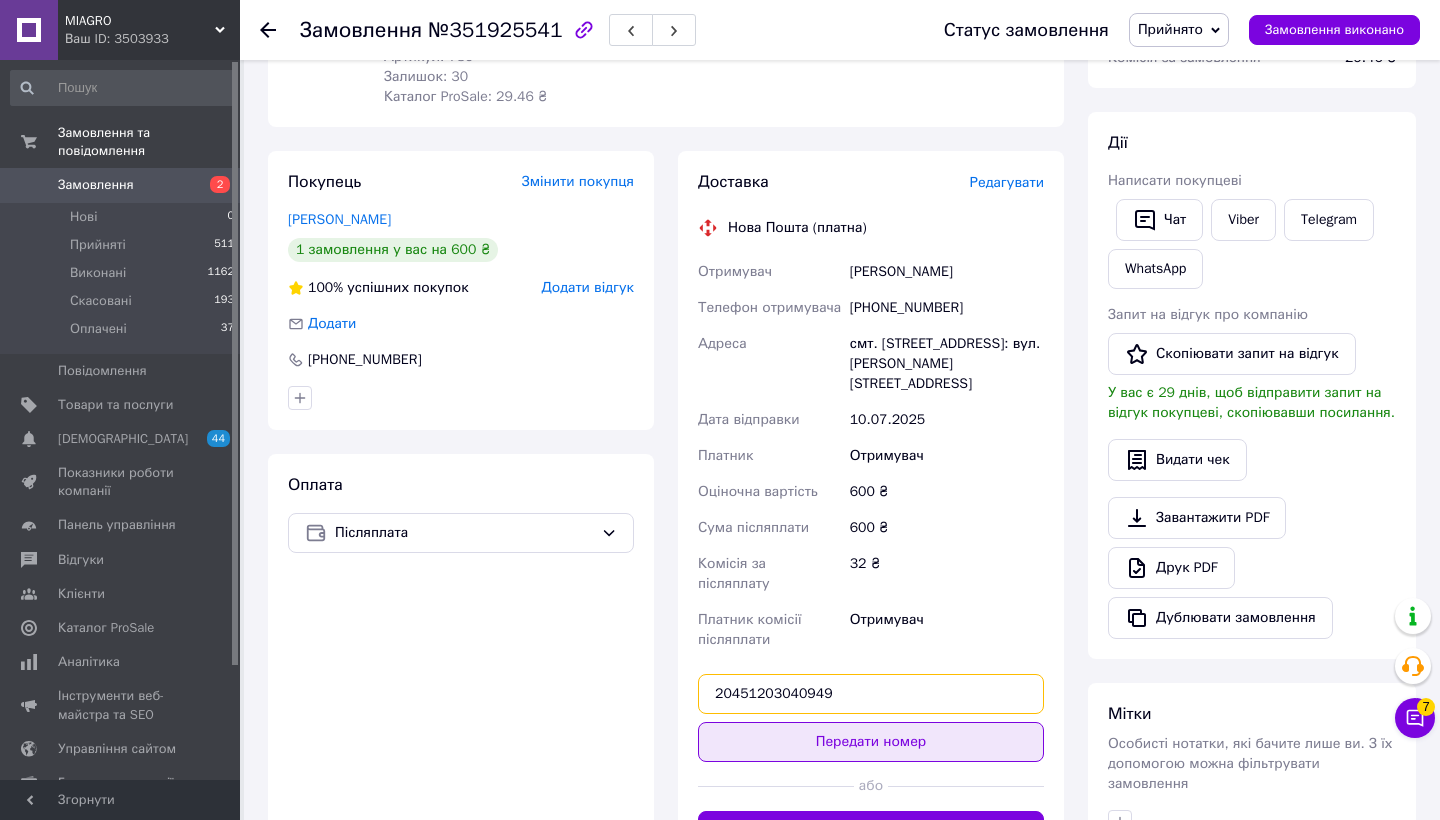 type on "20451203040949" 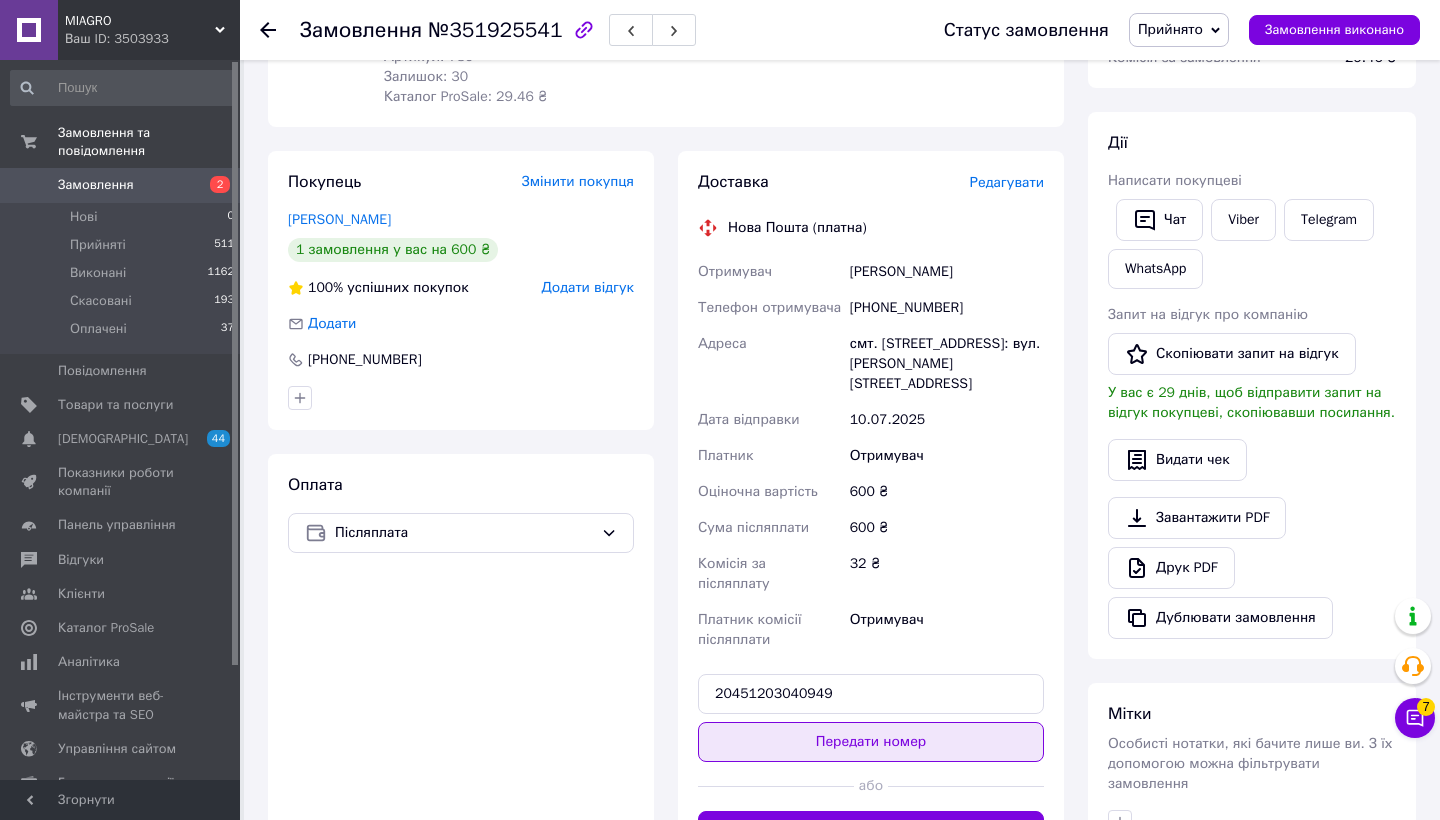 click on "Передати номер" at bounding box center (871, 742) 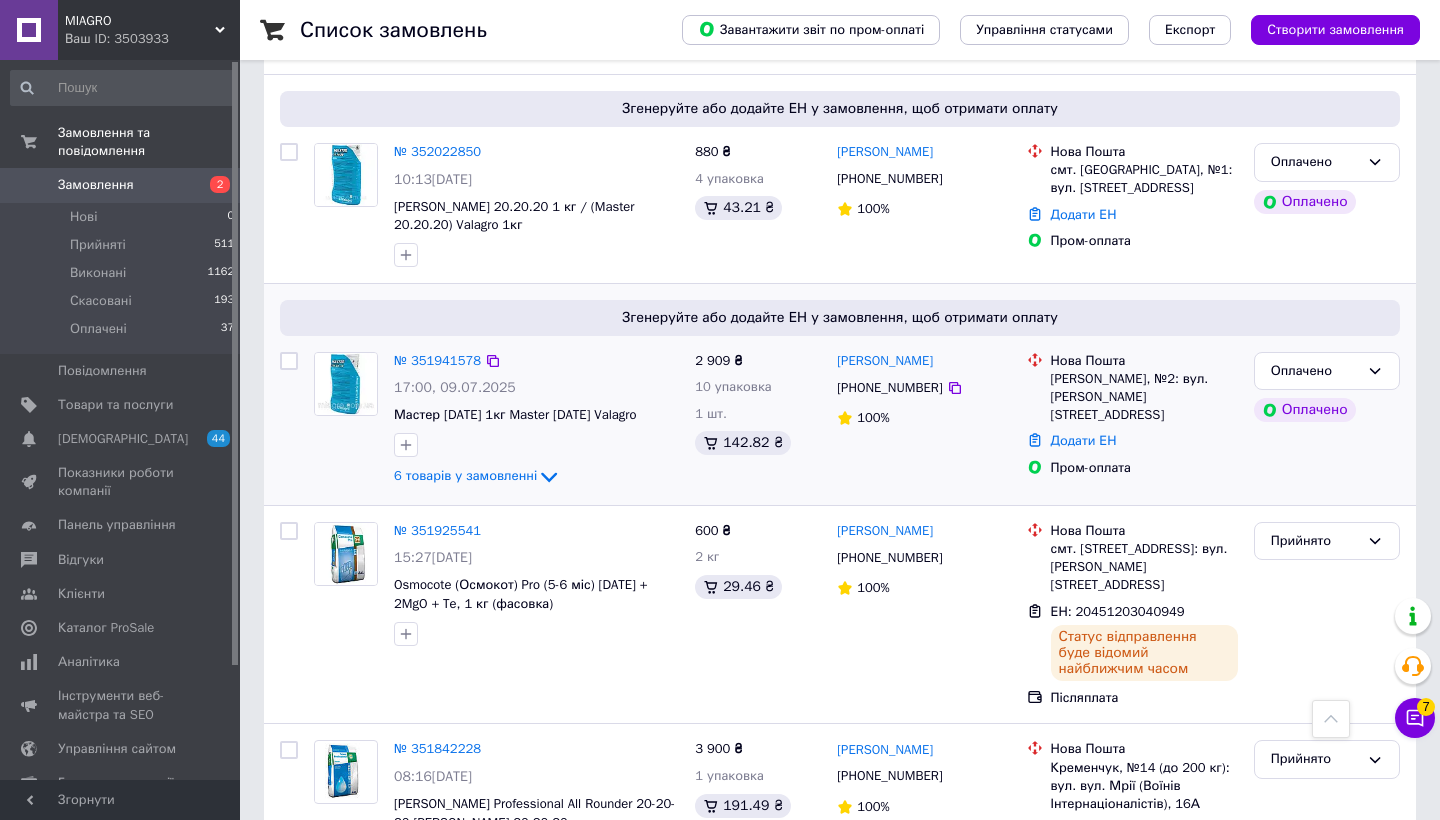 scroll, scrollTop: 836, scrollLeft: 0, axis: vertical 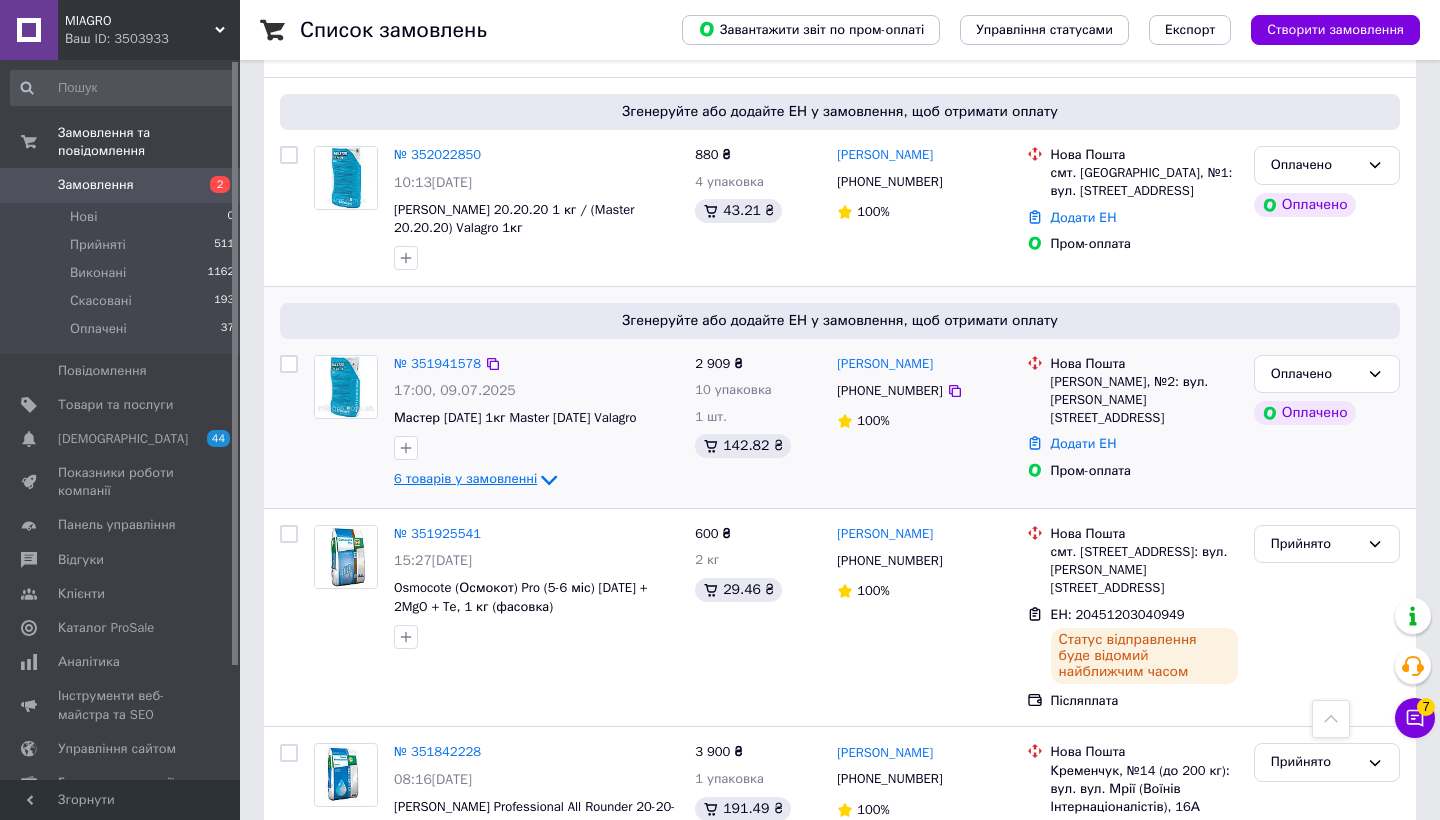 click on "6 товарів у замовленні" at bounding box center [465, 479] 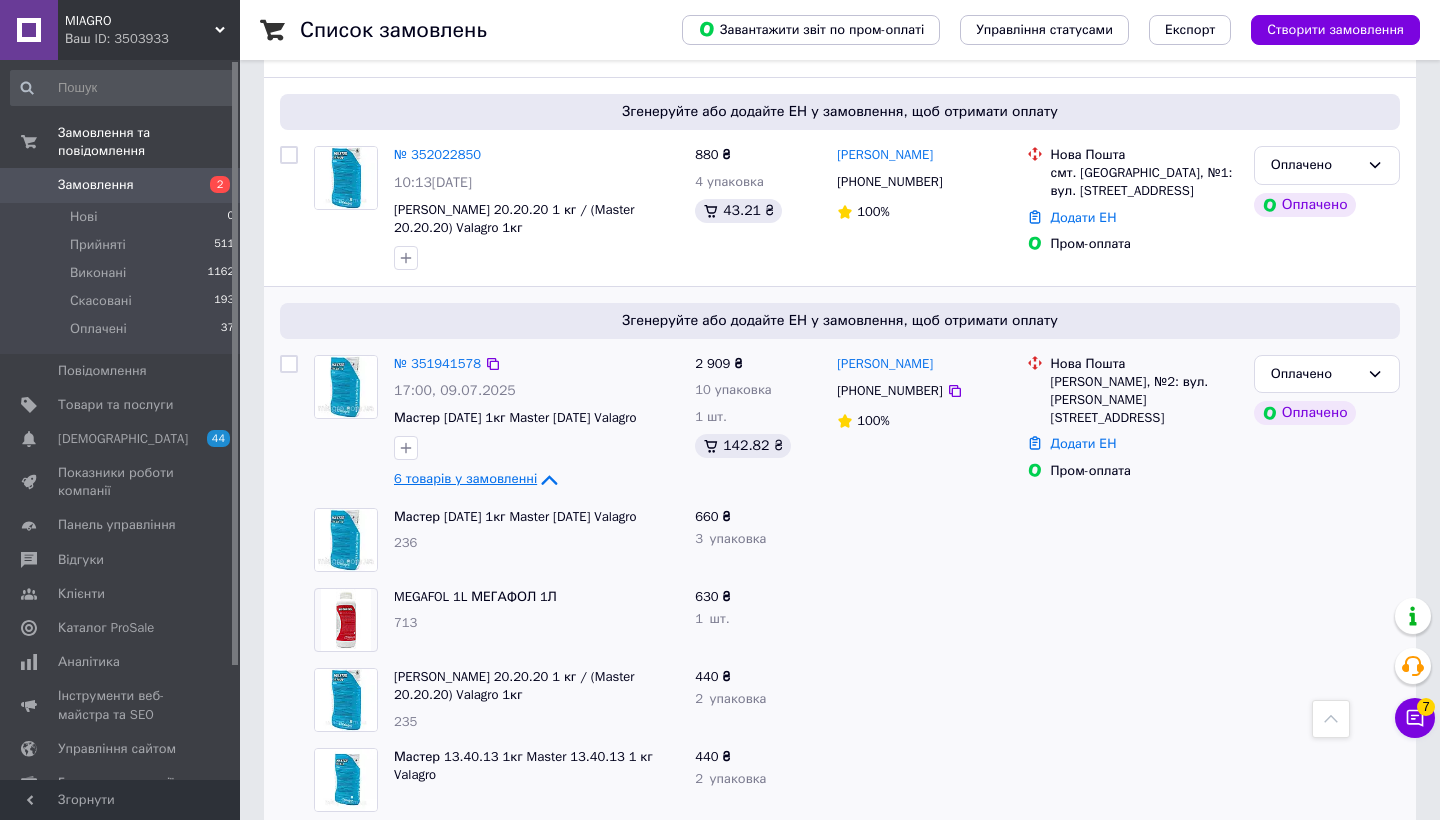 click on "6 товарів у замовленні" at bounding box center [465, 479] 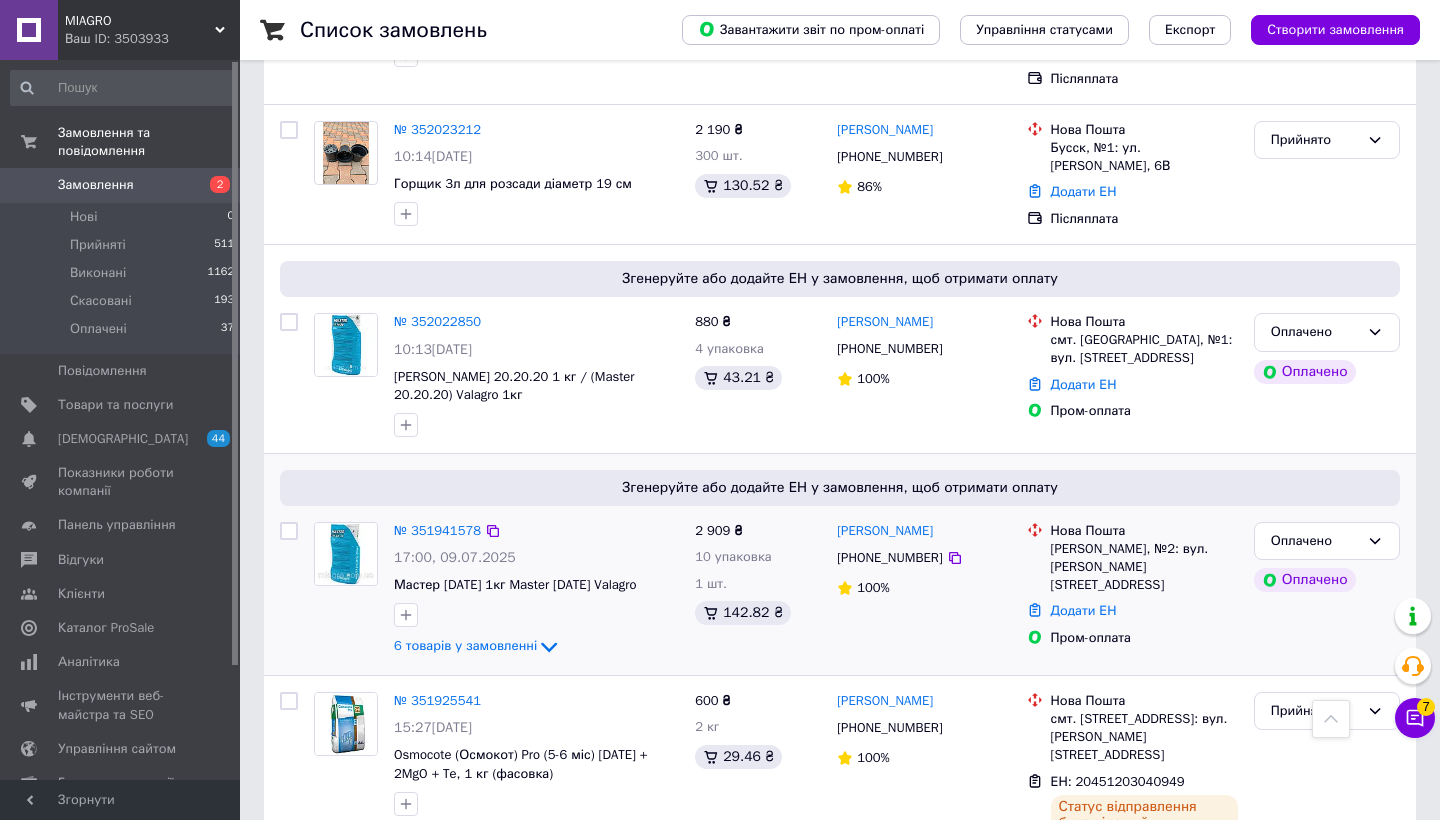 scroll, scrollTop: 664, scrollLeft: 0, axis: vertical 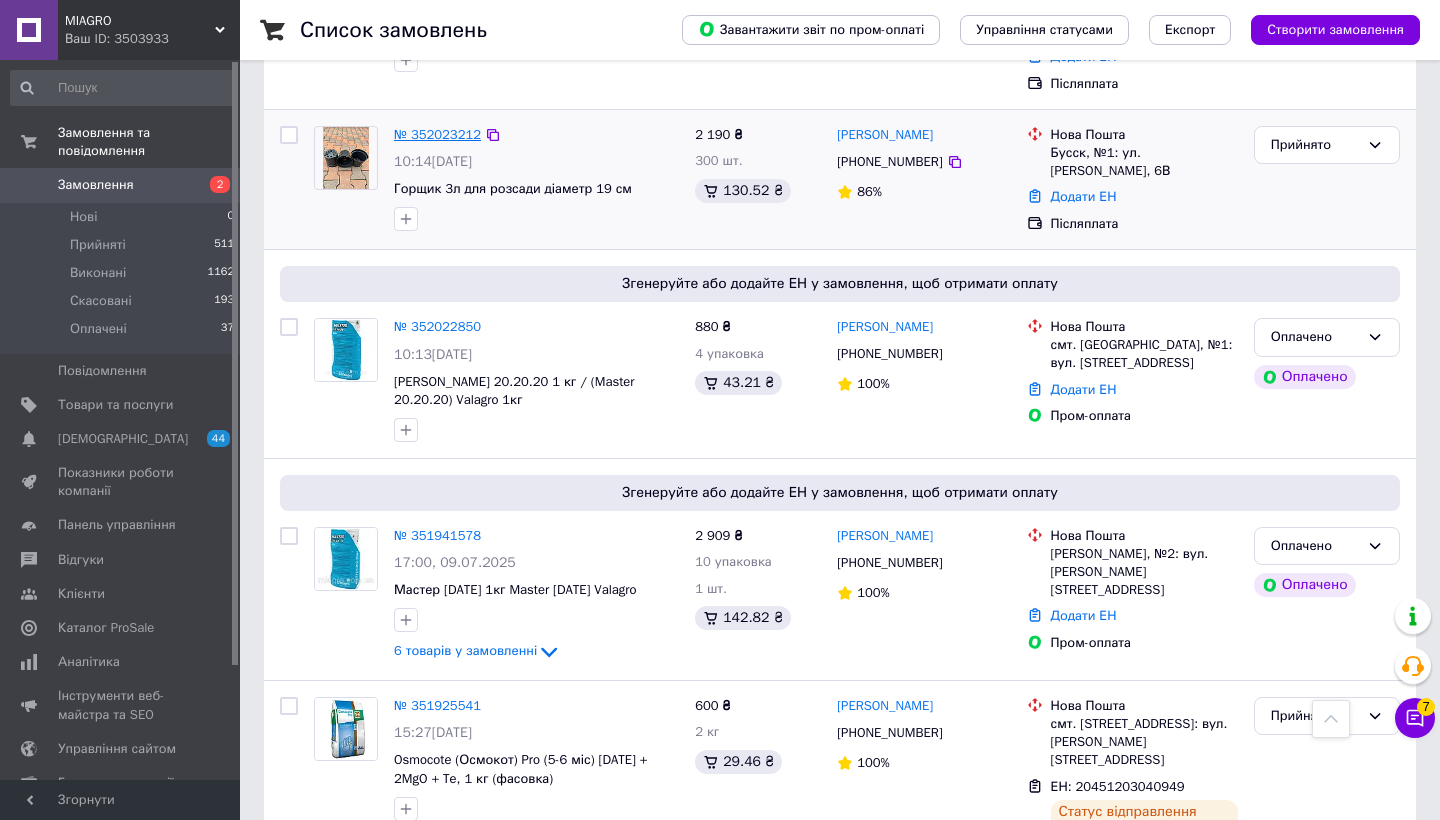 click on "№ 352023212" at bounding box center (437, 134) 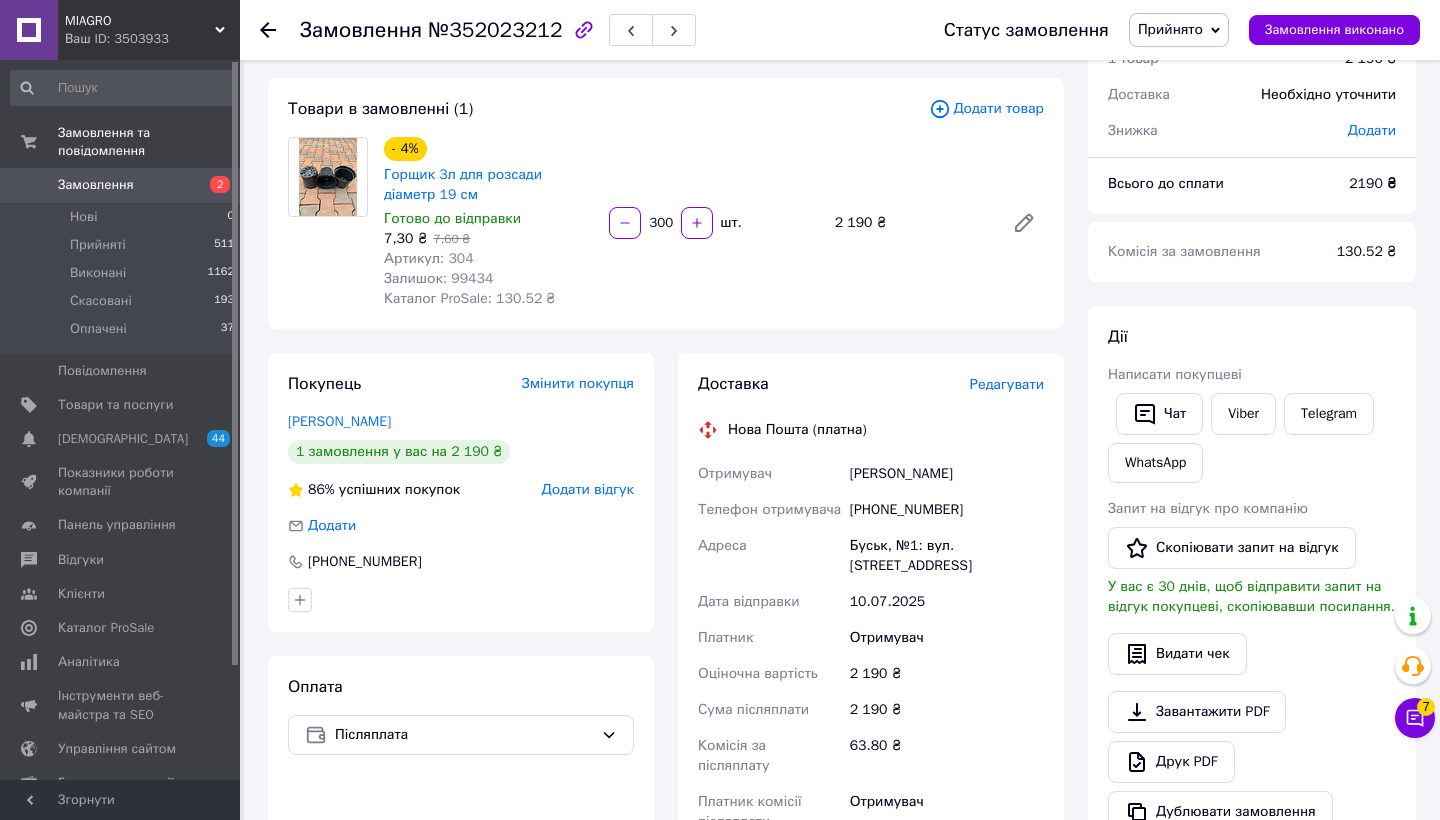scroll, scrollTop: 155, scrollLeft: 0, axis: vertical 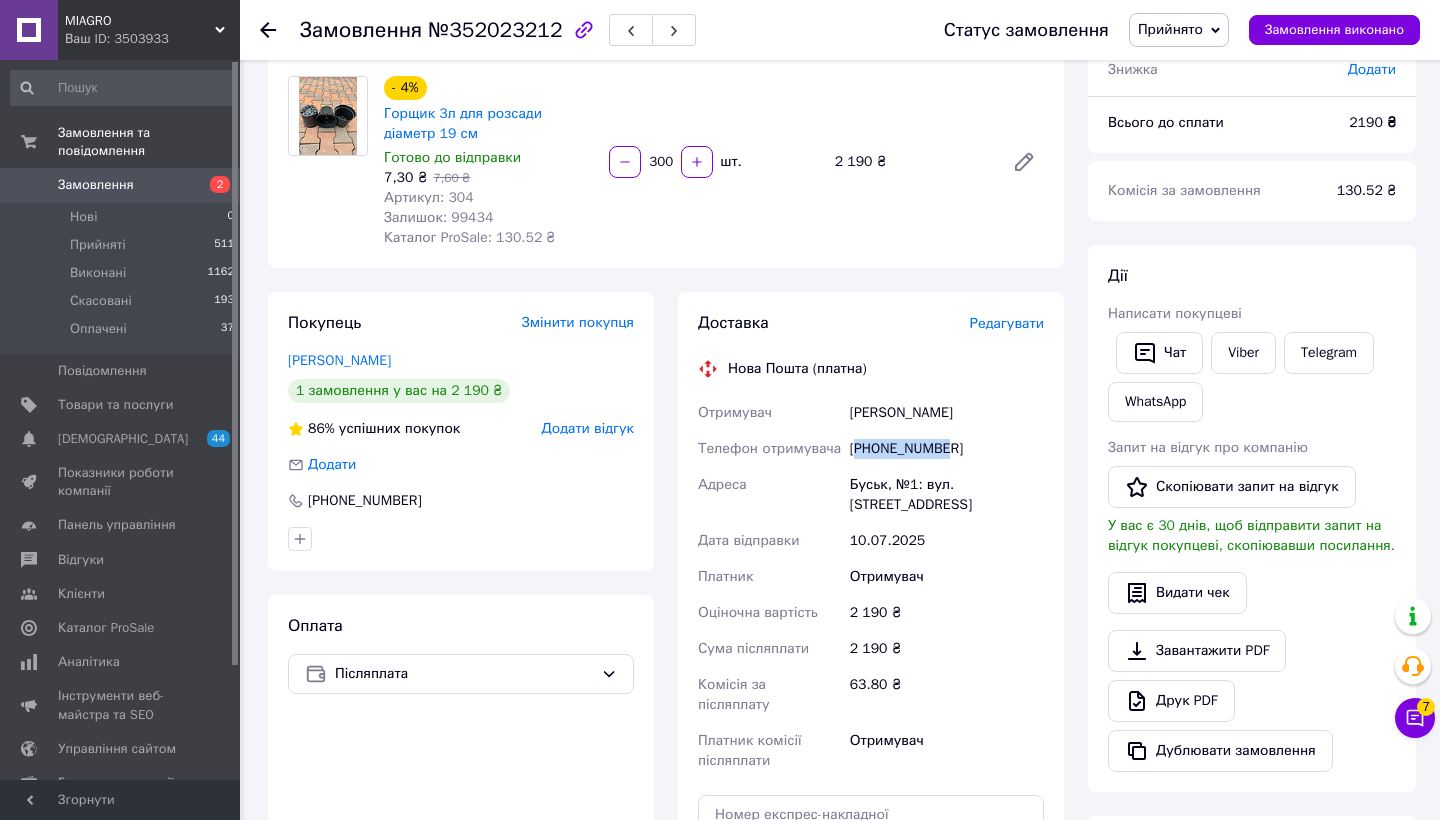 drag, startPoint x: 862, startPoint y: 445, endPoint x: 949, endPoint y: 446, distance: 87.005745 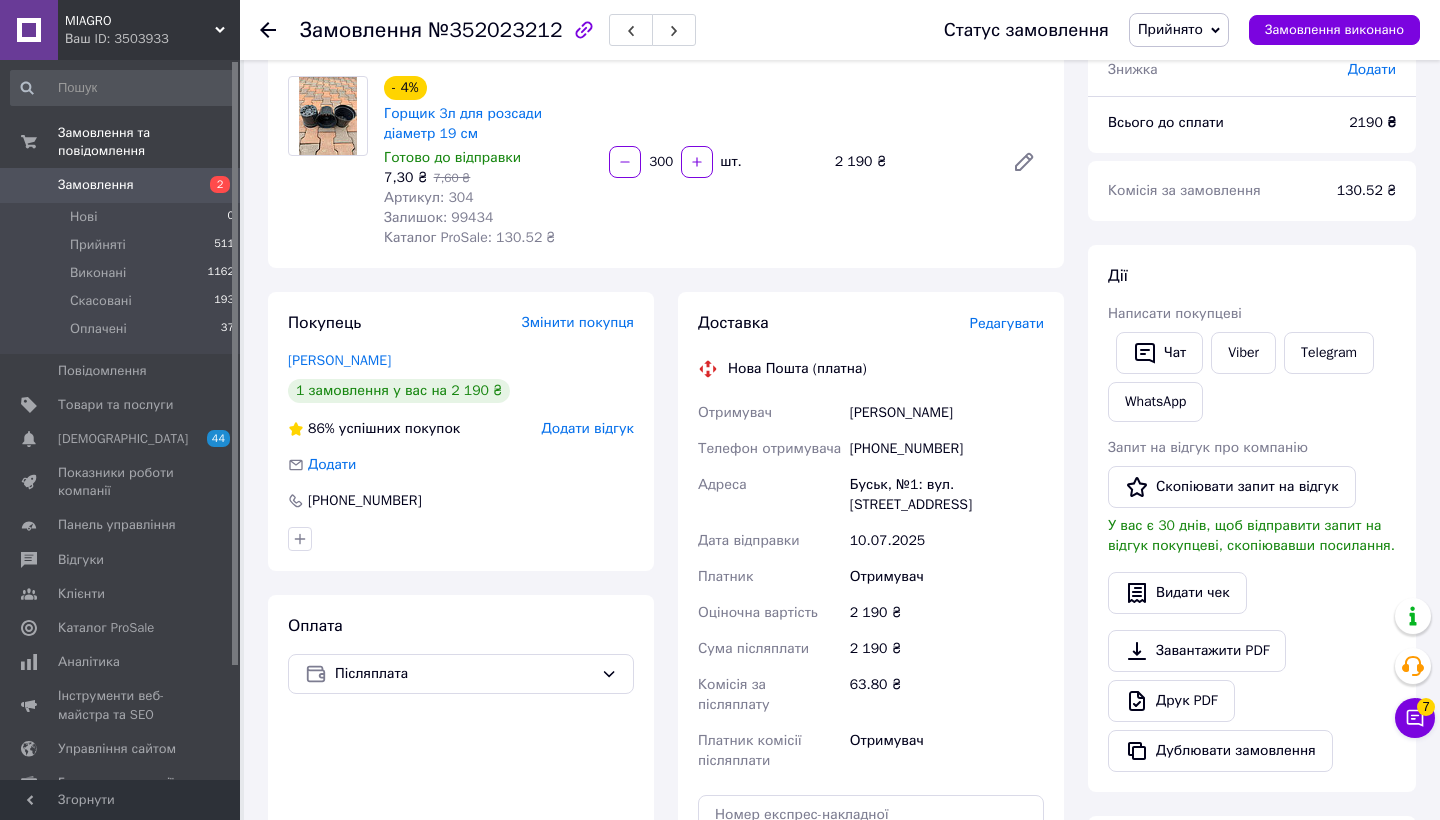 click on "Доставка Редагувати Нова Пошта (платна) Отримувач [PERSON_NAME][GEOGRAPHIC_DATA] Телефон отримувача [PHONE_NUMBER] [GEOGRAPHIC_DATA], №1: вул. Січових Стрільців, 6В Дата відправки [DATE] Платник Отримувач Оціночна вартість 2 190 ₴ Сума післяплати 2 190 ₴ Комісія за післяплату 63.80 ₴ Платник комісії післяплати Отримувач Передати номер або Згенерувати ЕН Платник Отримувач Відправник Прізвище отримувача [PERSON_NAME] Ім'я отримувача [PERSON_NAME] батькові отримувача Телефон отримувача [PHONE_NUMBER] Тип доставки У відділенні Кур'єром В поштоматі Місто [GEOGRAPHIC_DATA] Відділення №1: вул. [STREET_ADDRESS] <" at bounding box center [871, 642] 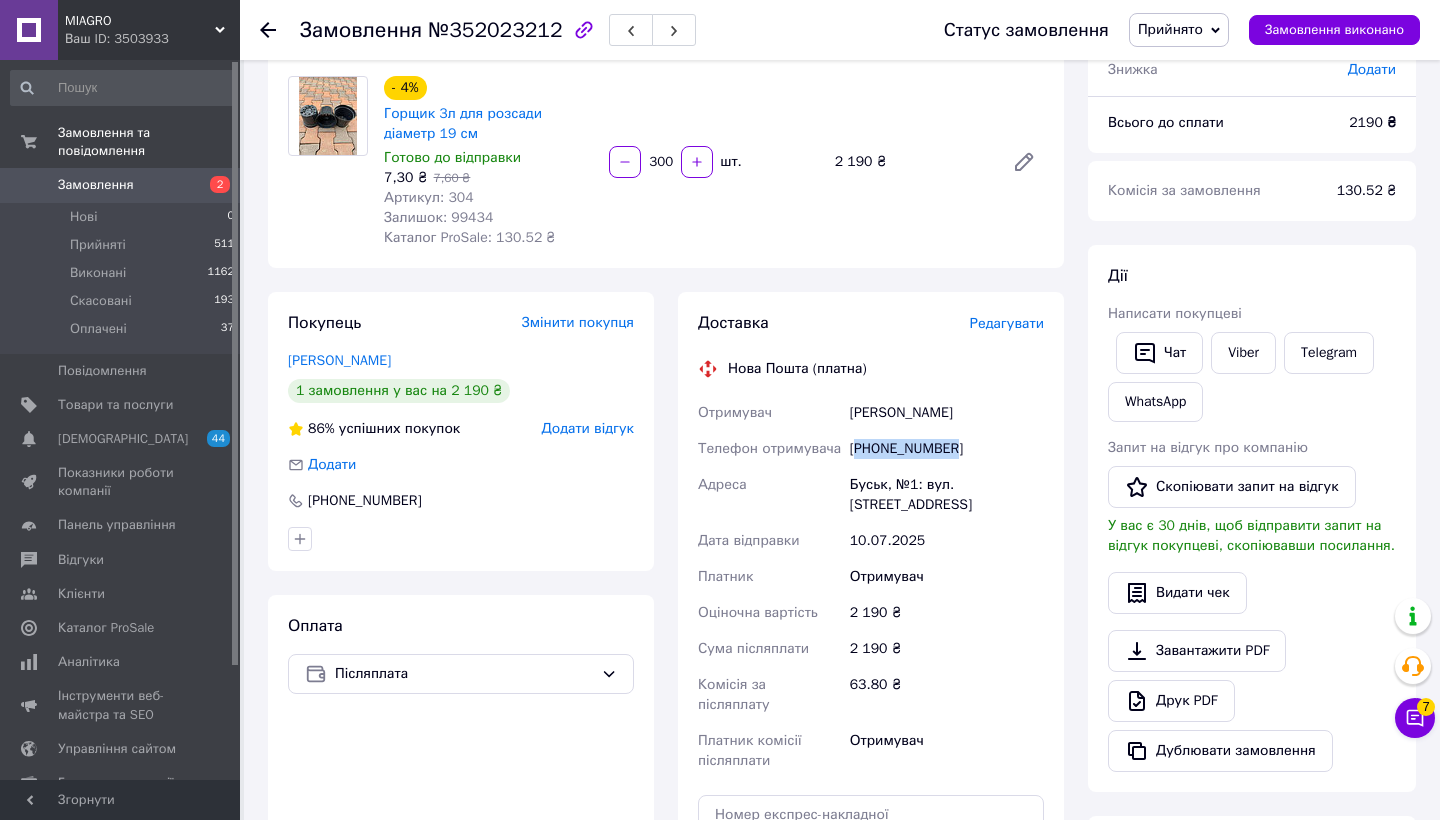 drag, startPoint x: 857, startPoint y: 448, endPoint x: 998, endPoint y: 458, distance: 141.35417 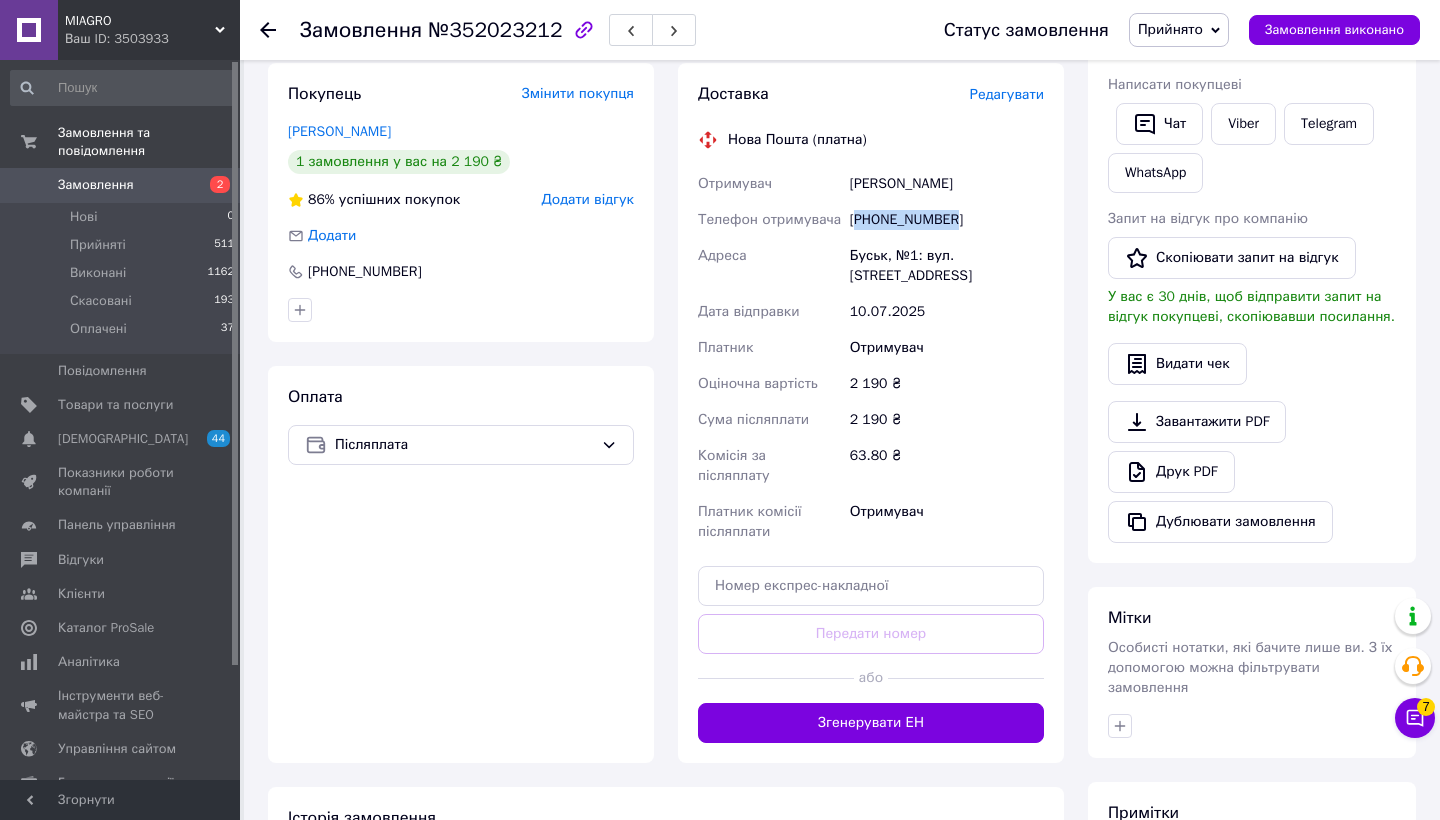 scroll, scrollTop: 459, scrollLeft: 0, axis: vertical 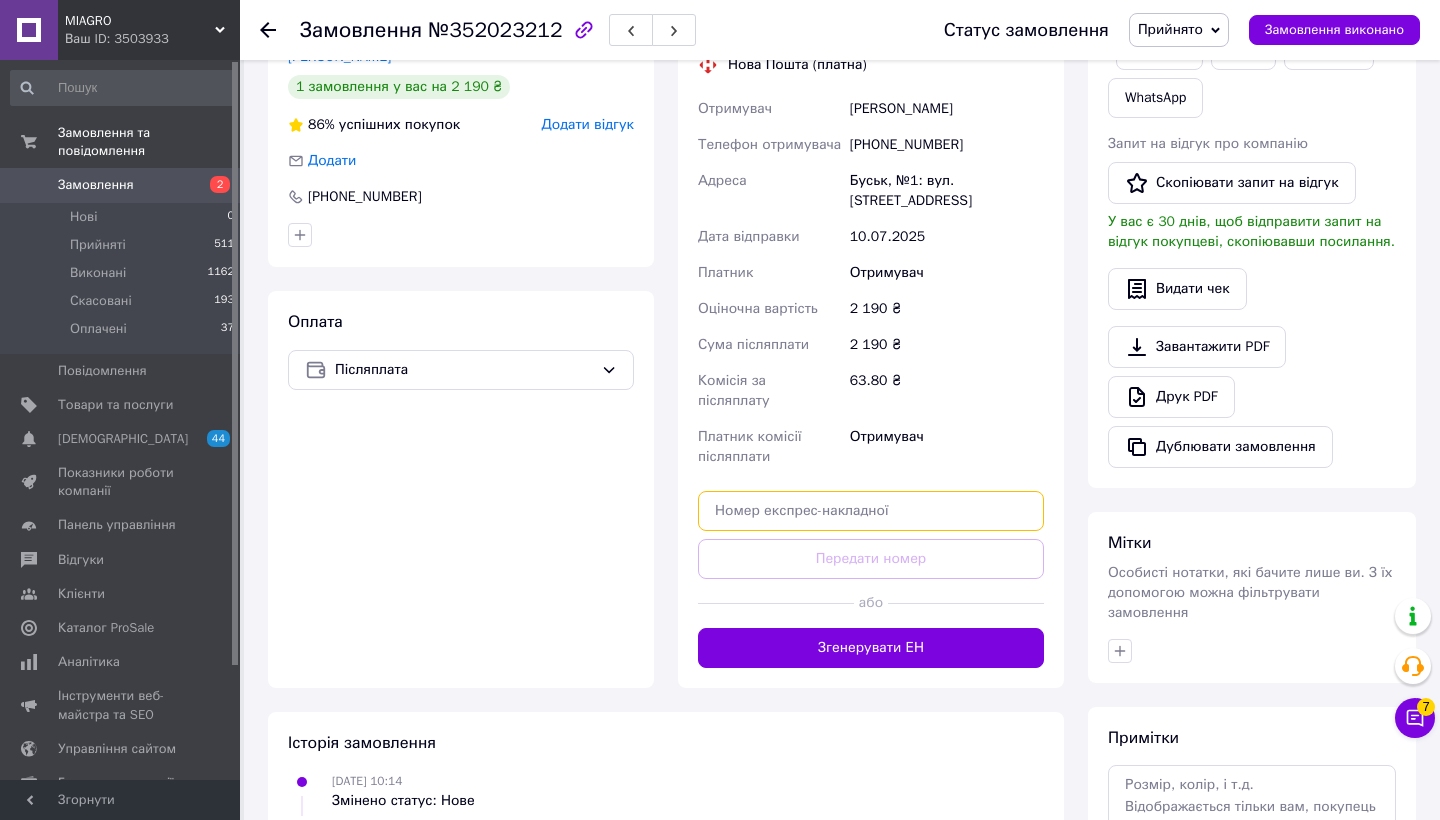 click at bounding box center [871, 511] 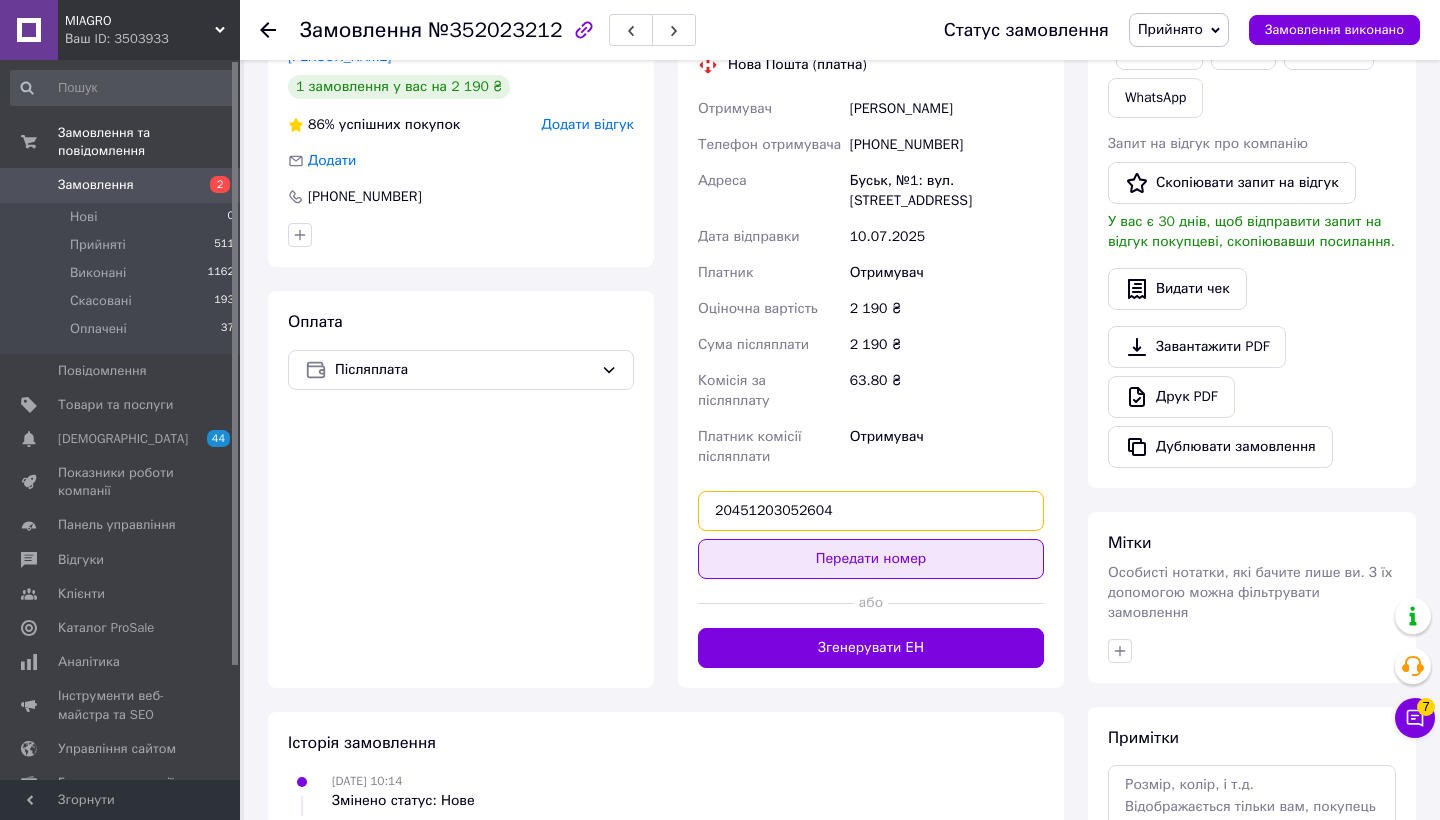 type on "20451203052604" 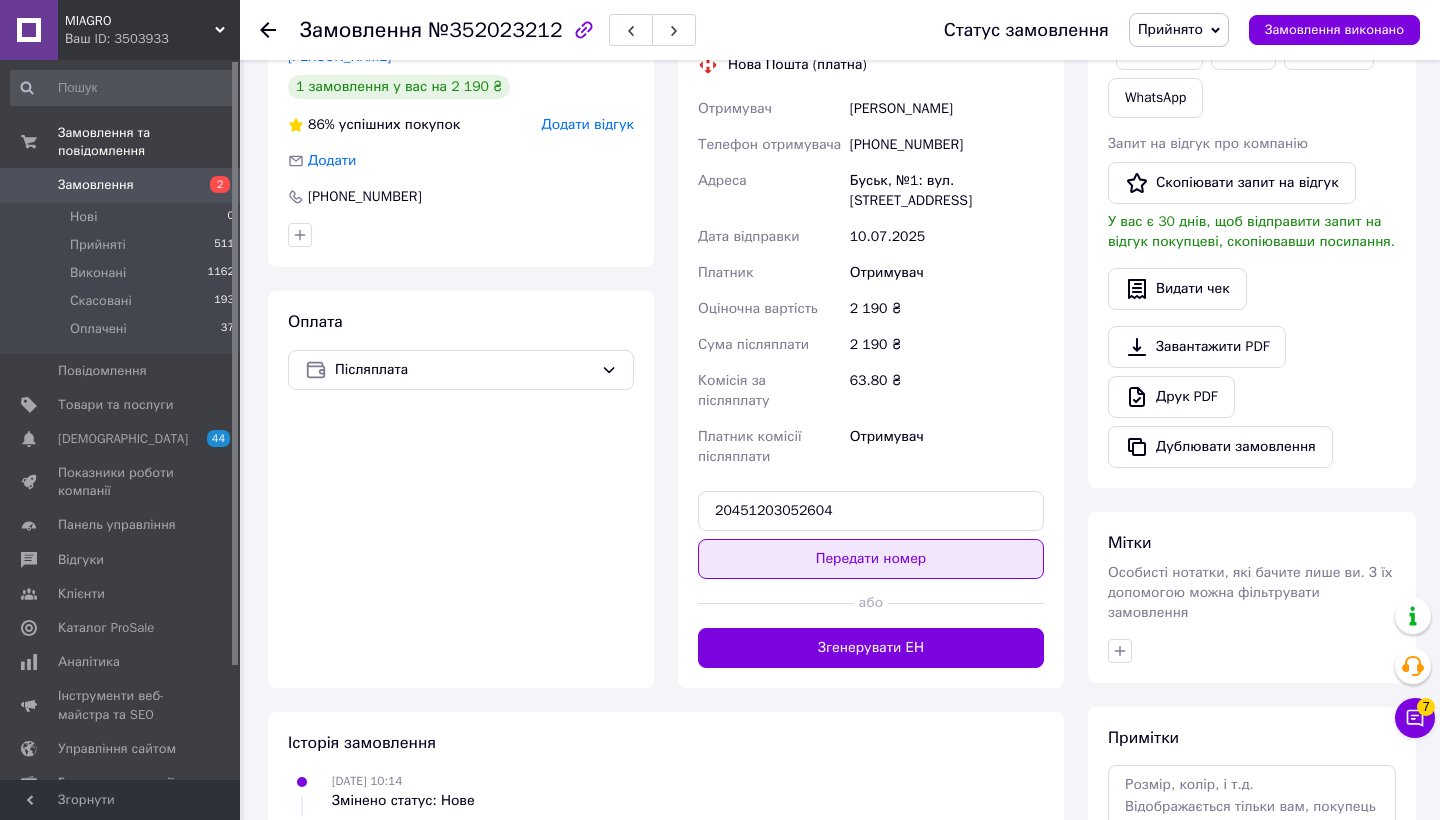 click on "Передати номер" at bounding box center [871, 559] 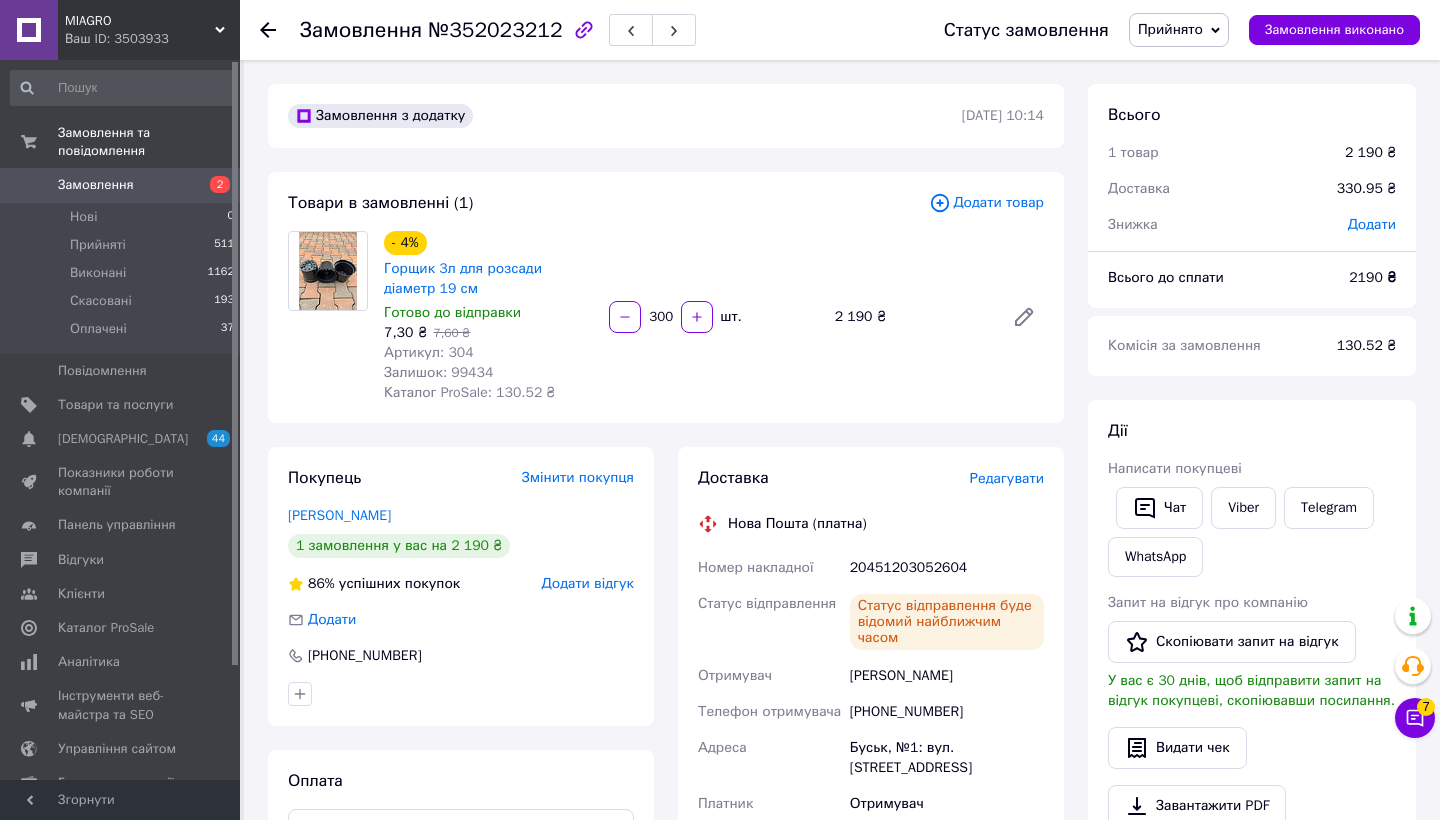 scroll, scrollTop: 0, scrollLeft: 0, axis: both 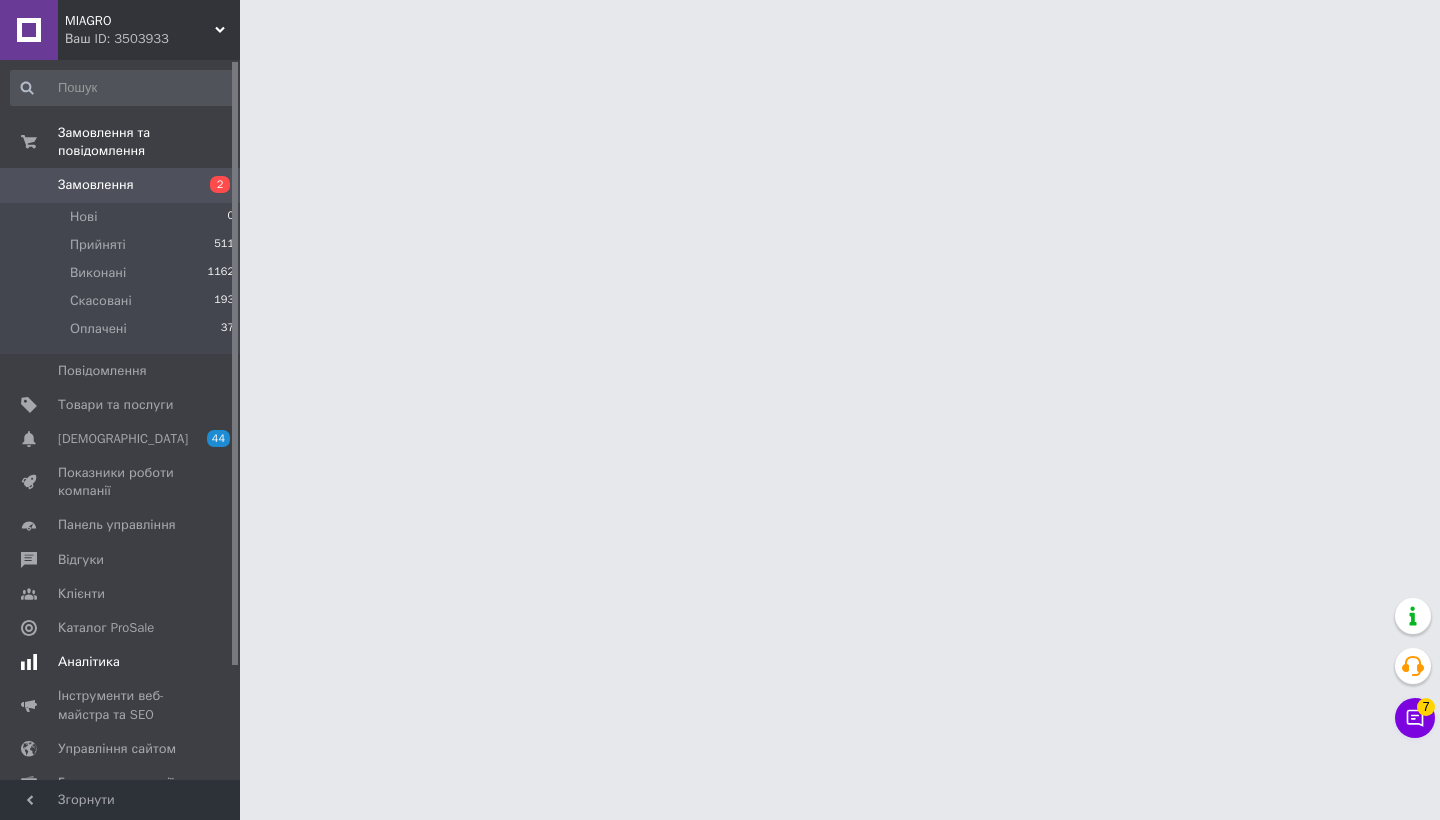 click on "[DEMOGRAPHIC_DATA]" at bounding box center (123, 439) 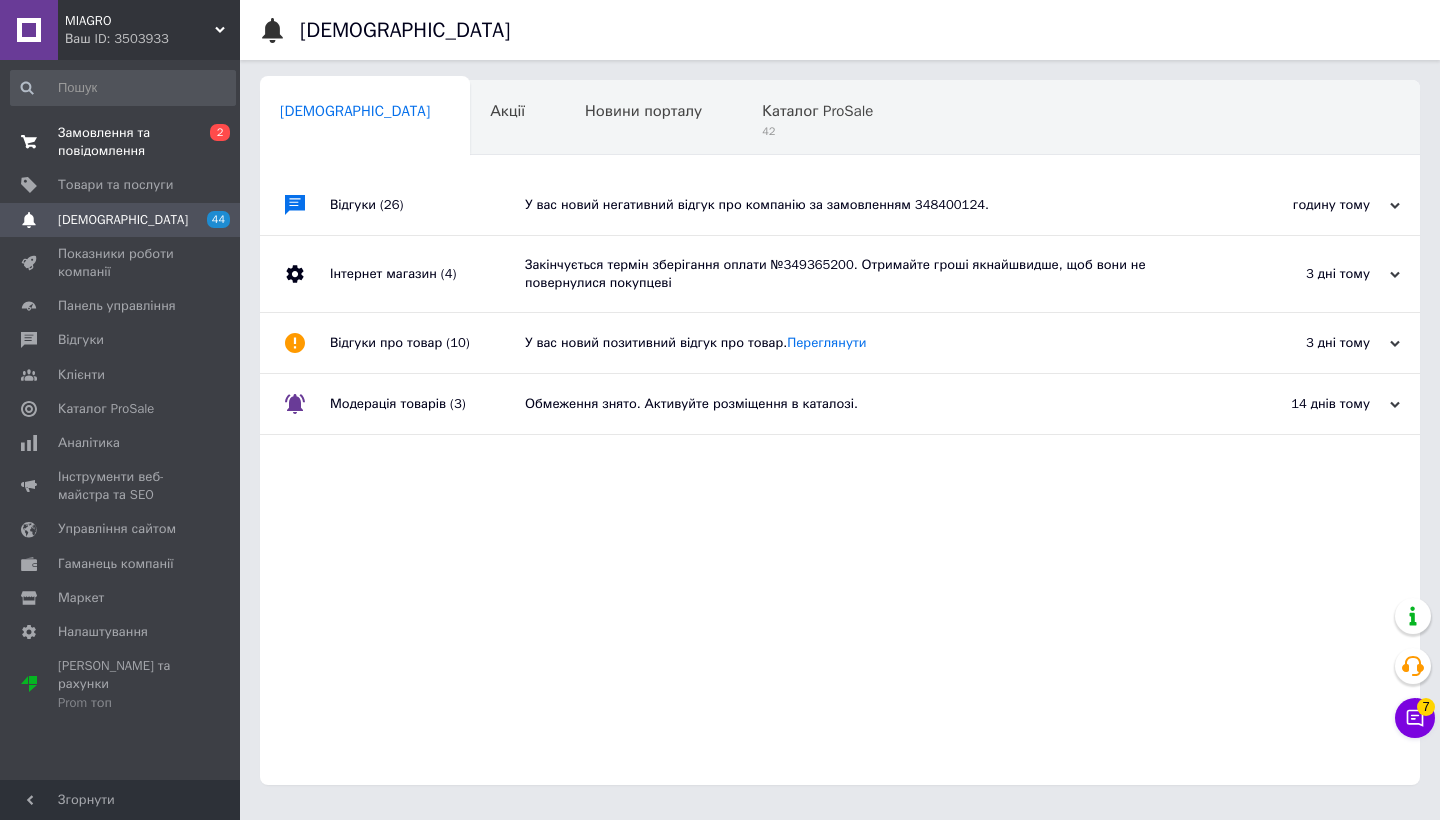 click on "0 2" at bounding box center (212, 142) 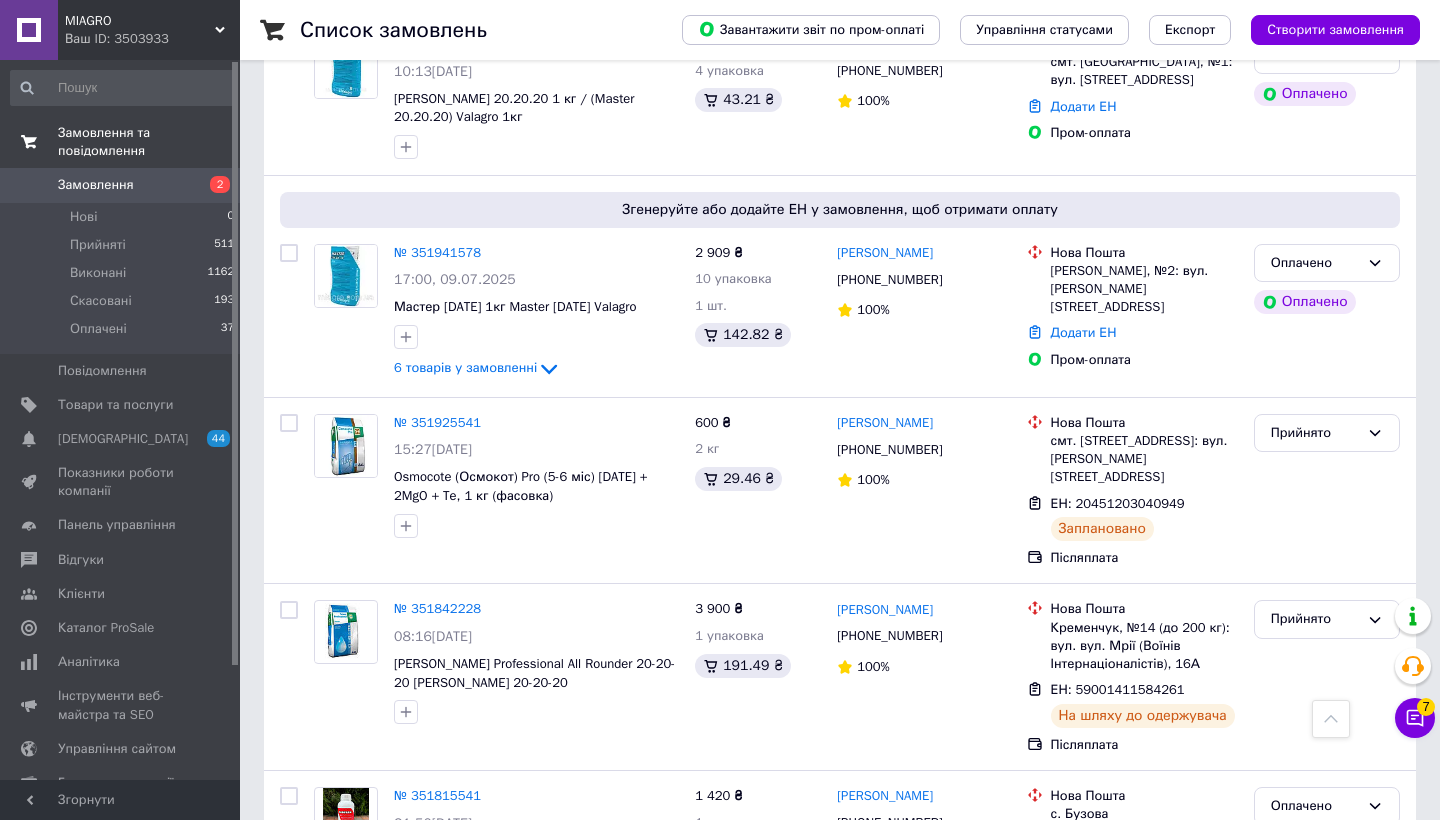 scroll, scrollTop: 952, scrollLeft: 0, axis: vertical 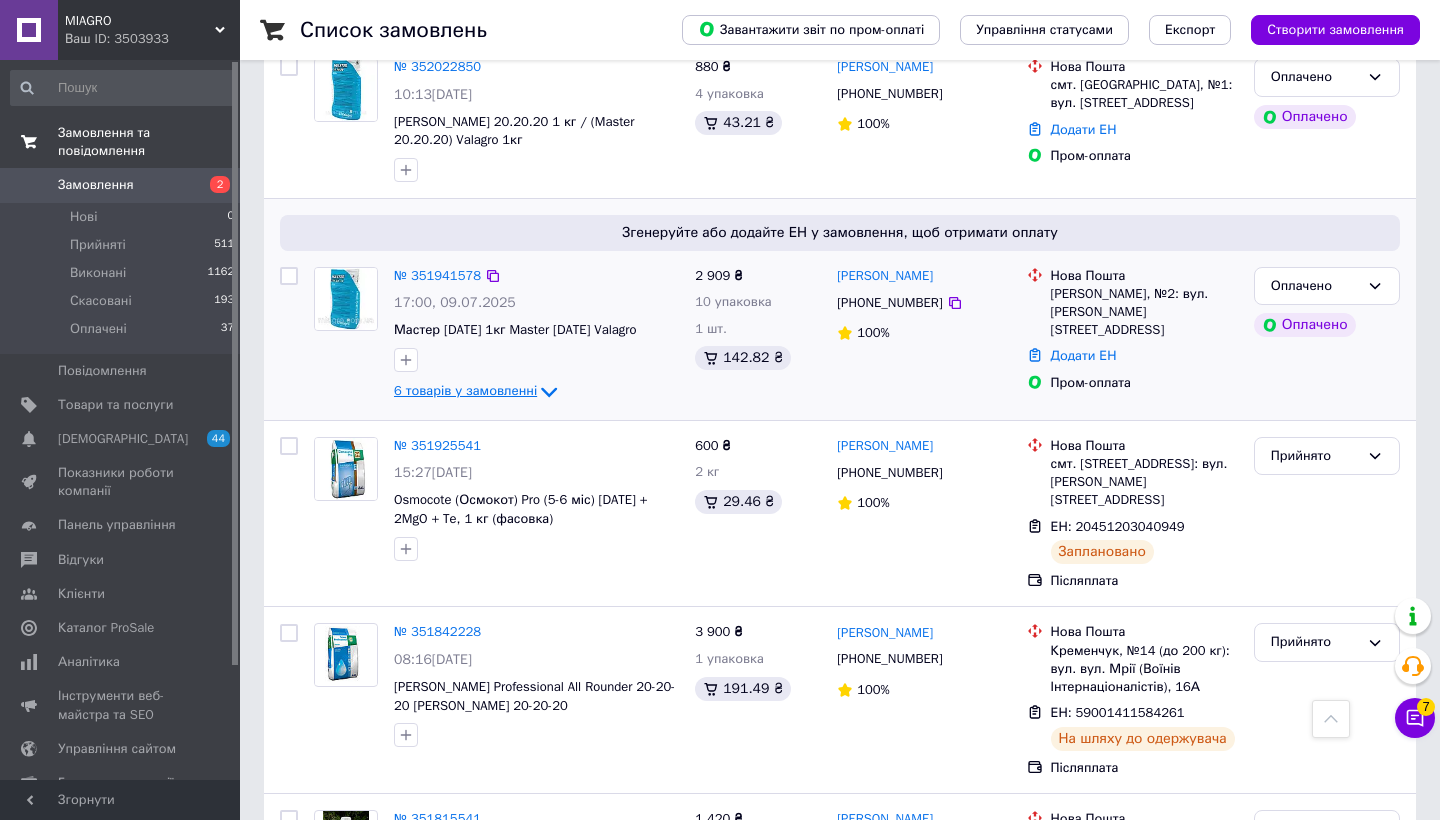 click on "6 товарів у замовленні" at bounding box center [465, 391] 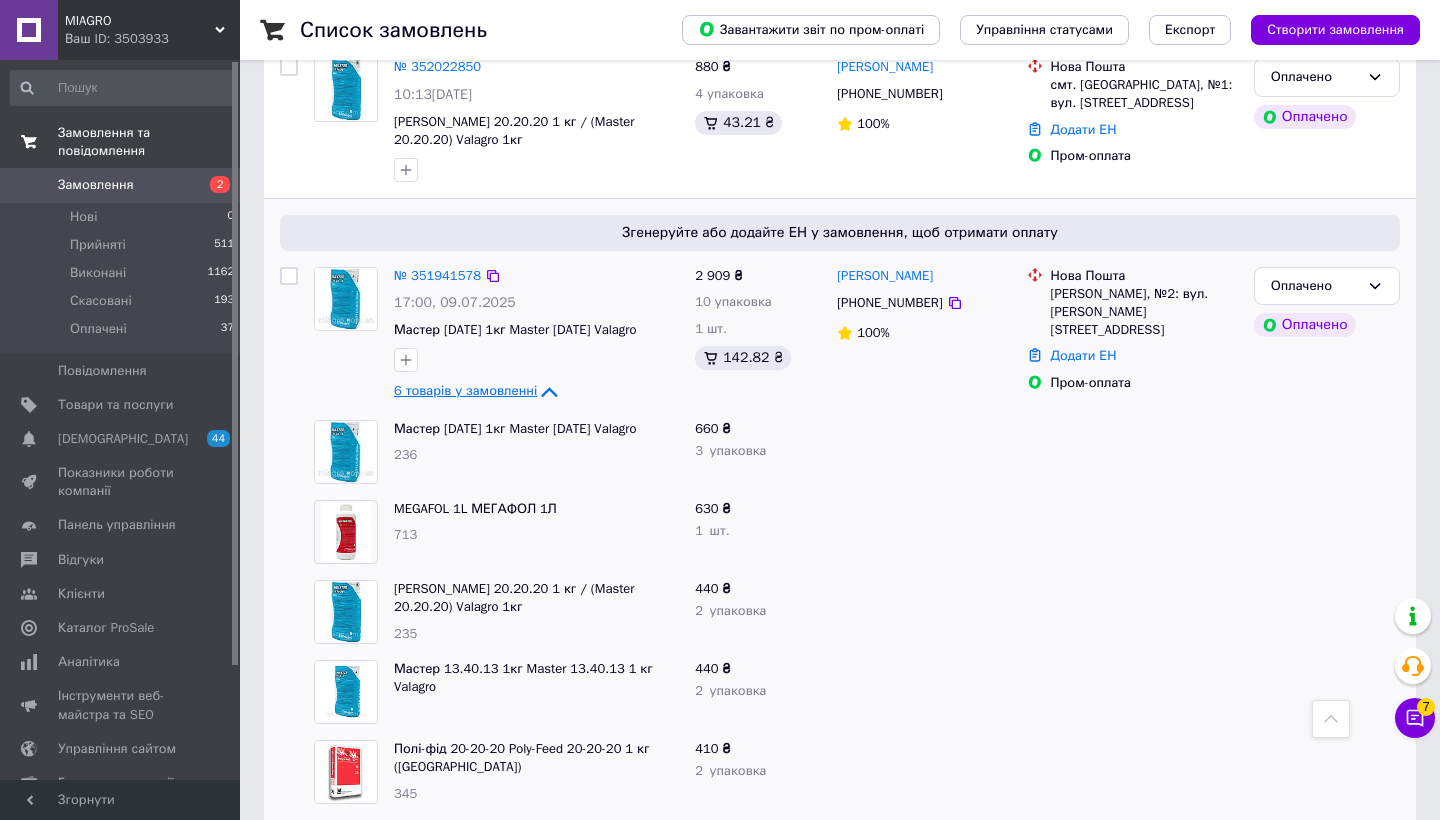 click on "6 товарів у замовленні" at bounding box center (465, 391) 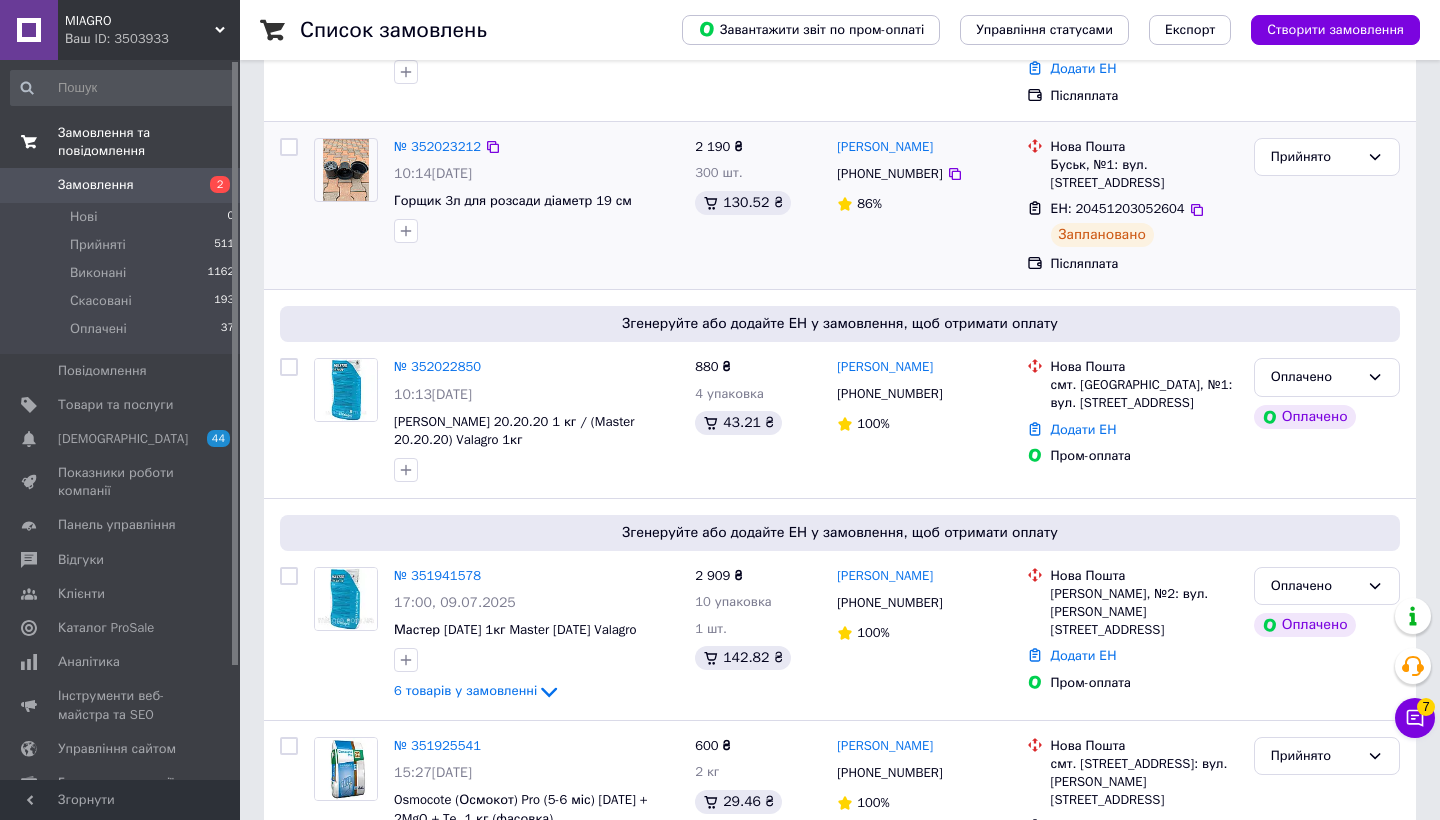 scroll, scrollTop: 662, scrollLeft: 0, axis: vertical 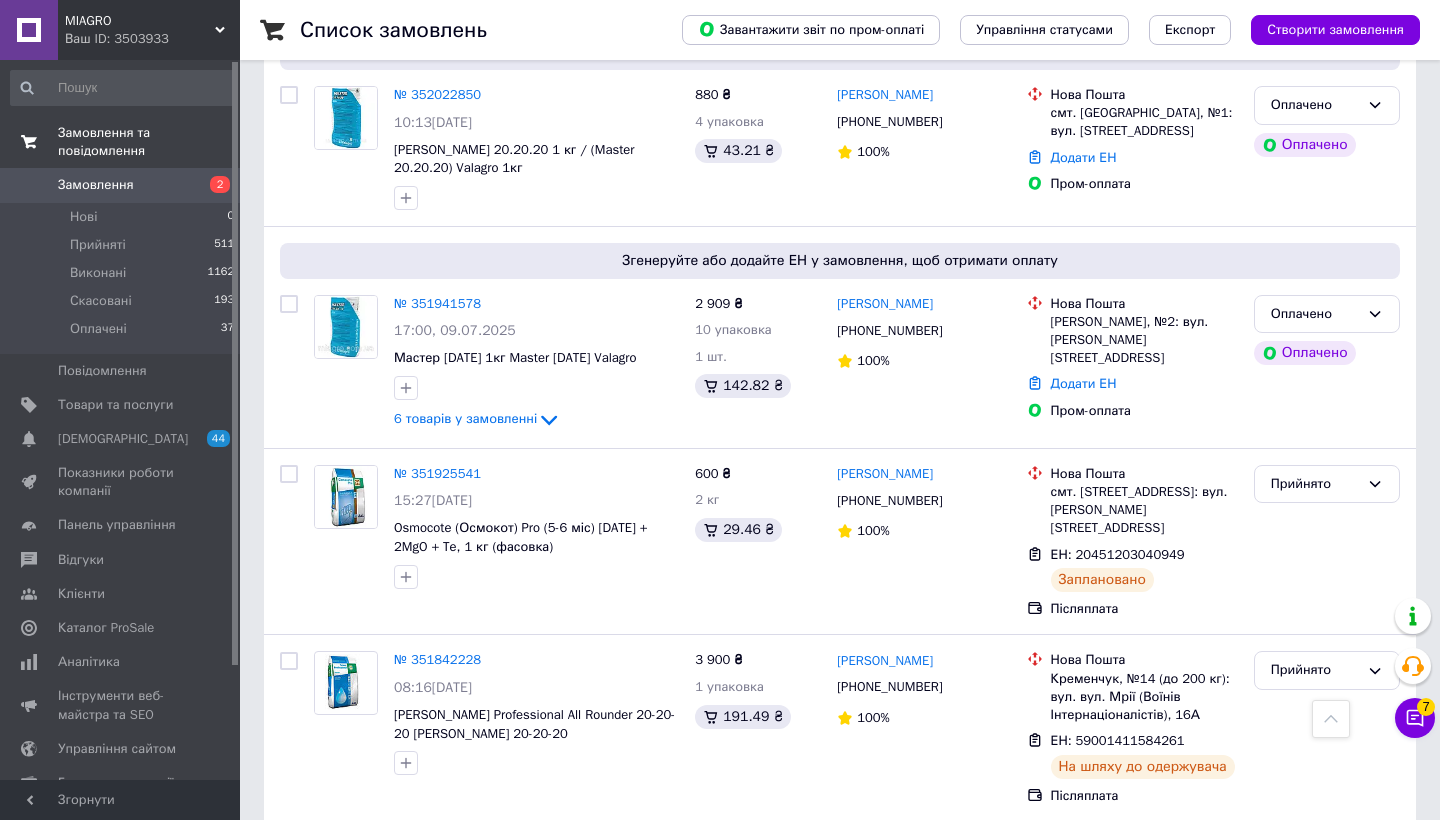 click on "Чат з покупцем 7" at bounding box center [1415, 718] 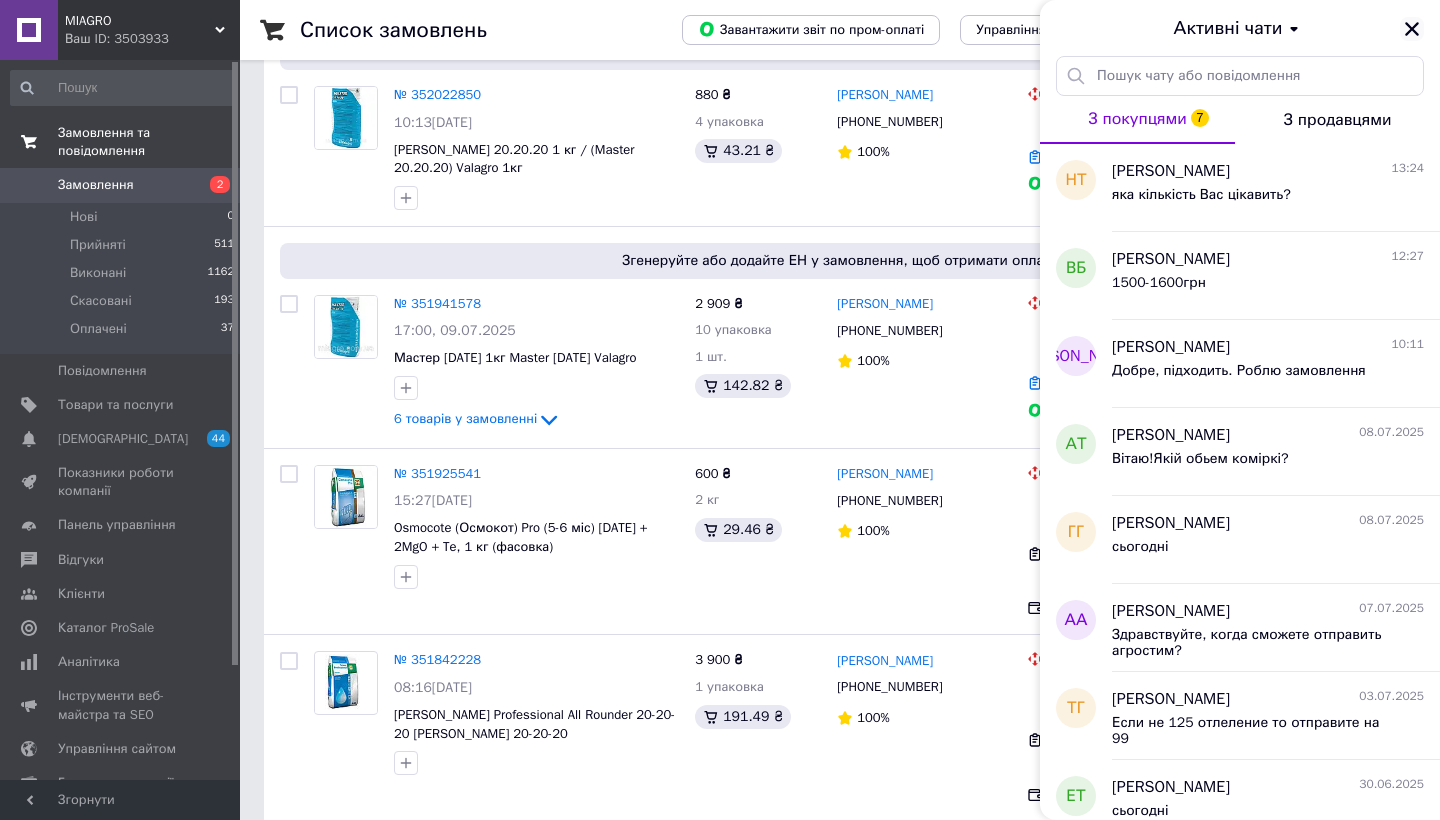 click 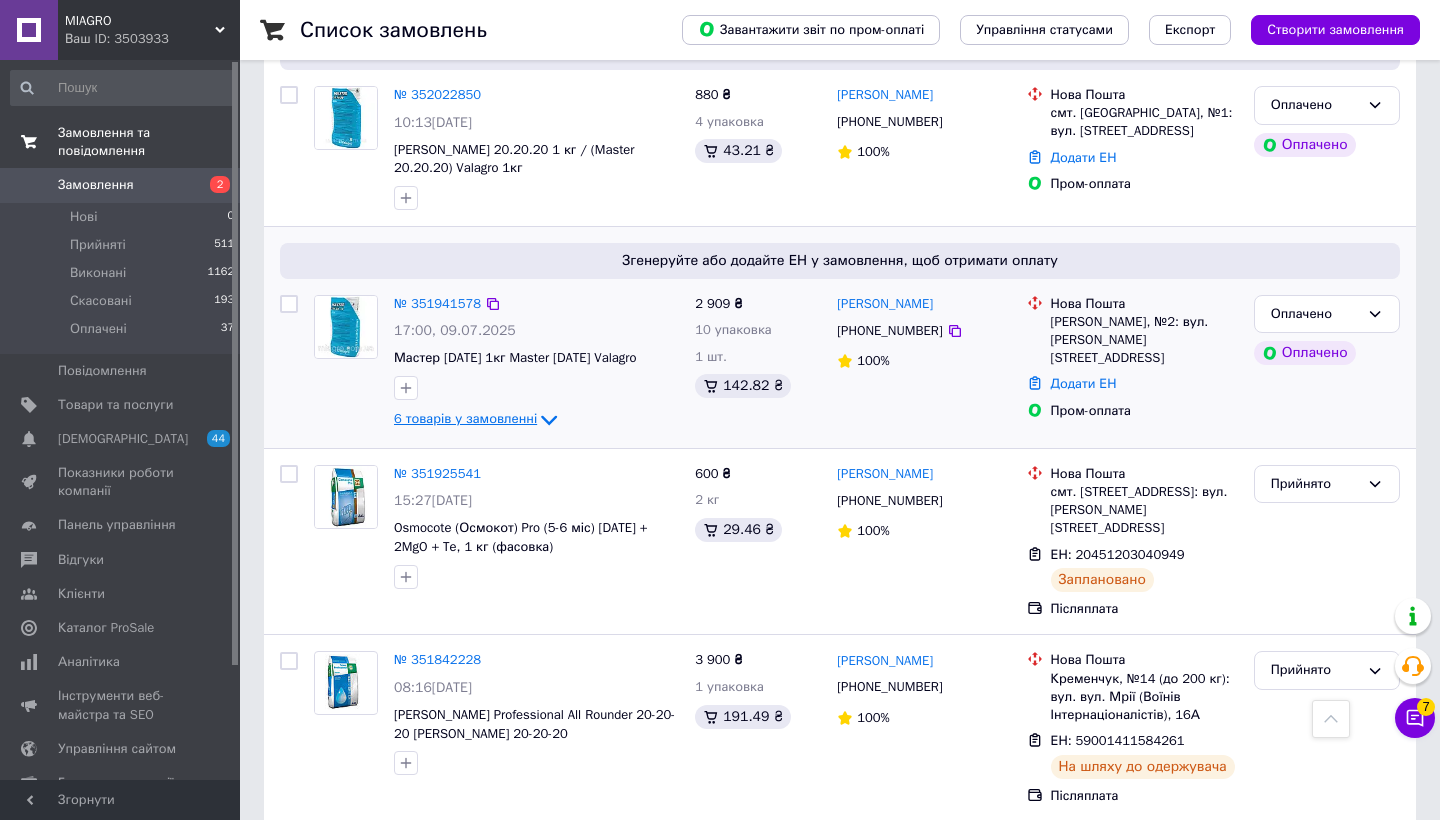 click 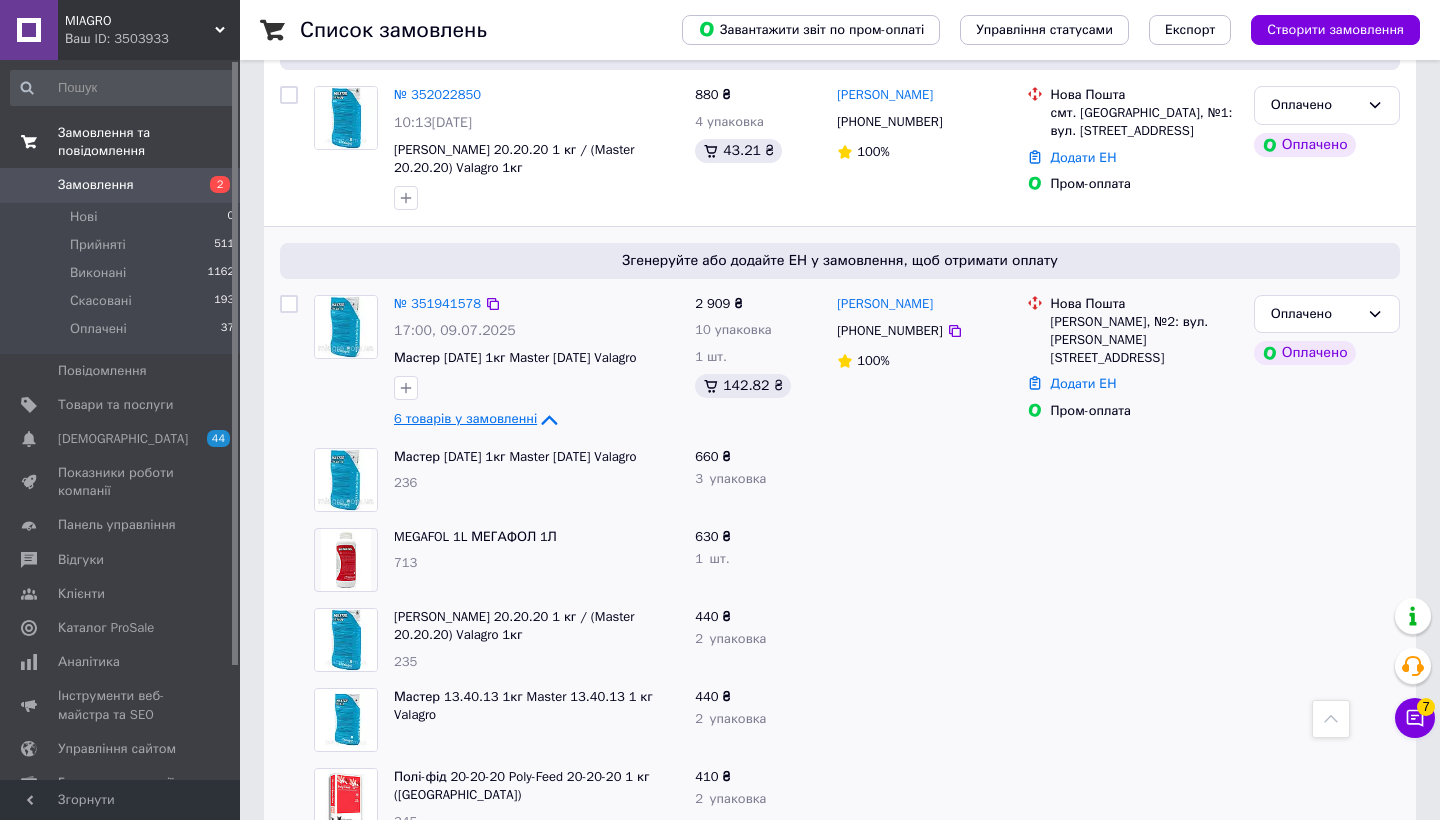click 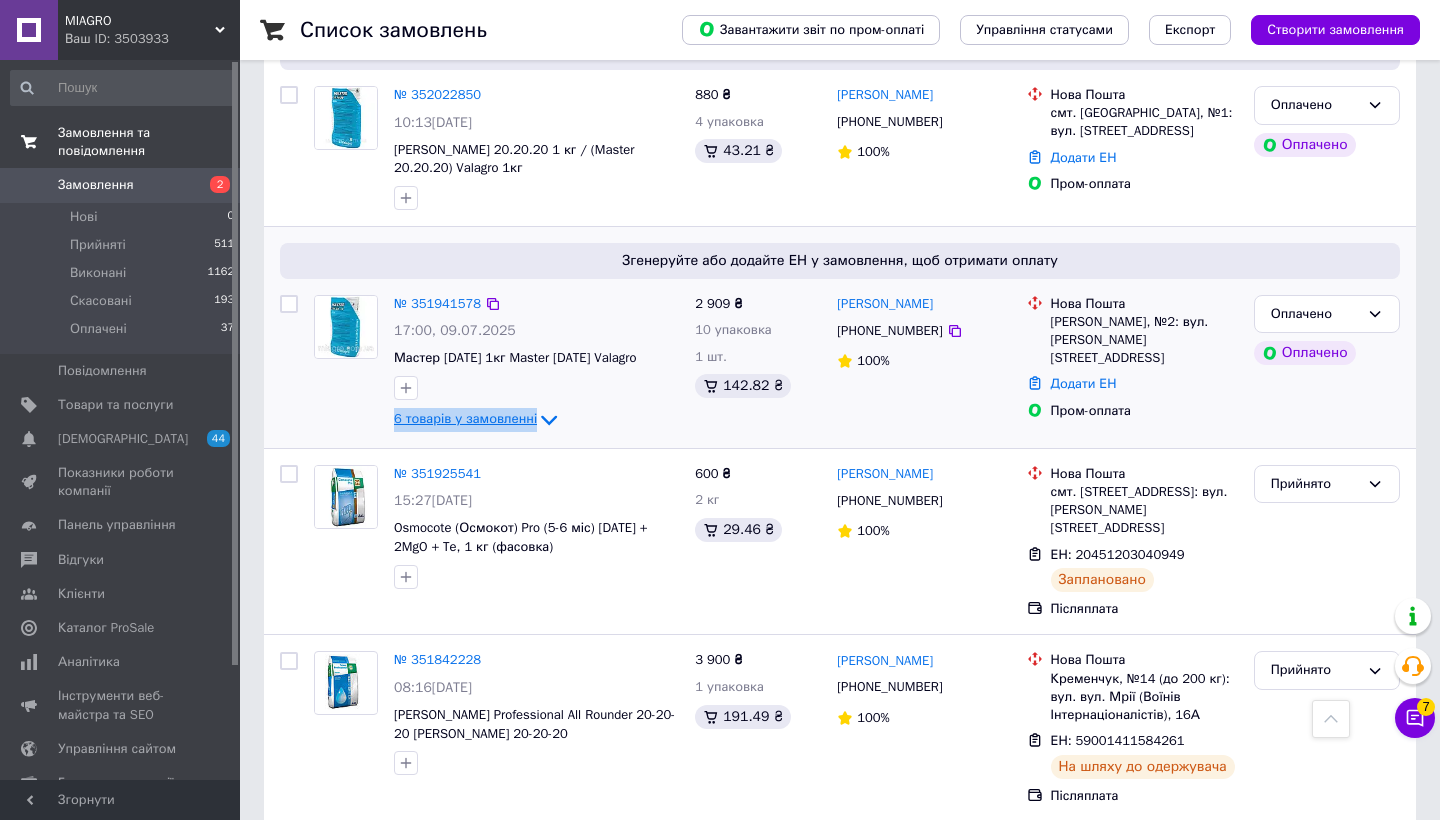 drag, startPoint x: 548, startPoint y: 417, endPoint x: 540, endPoint y: 329, distance: 88.362885 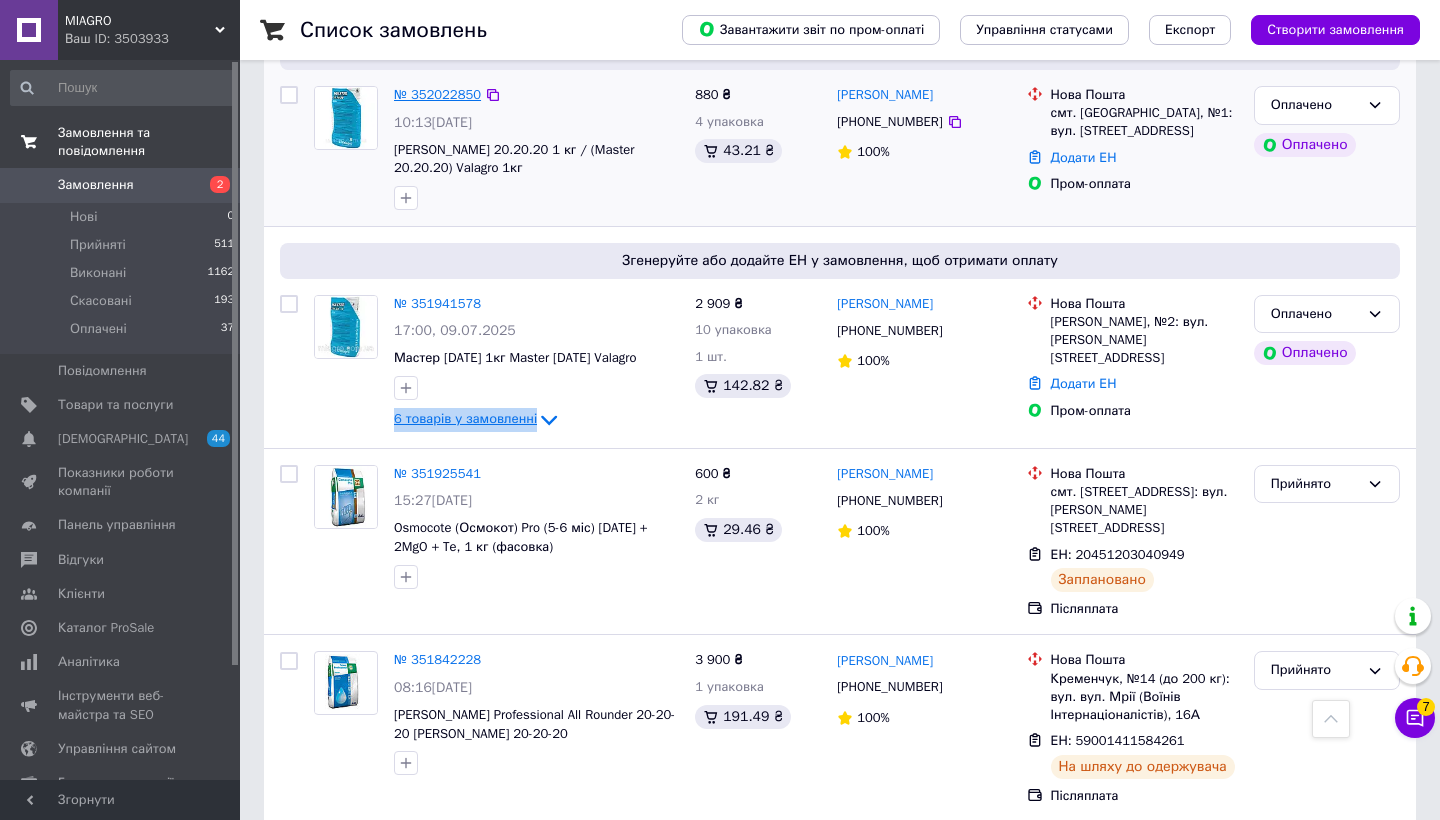 click on "№ 352022850" at bounding box center (437, 94) 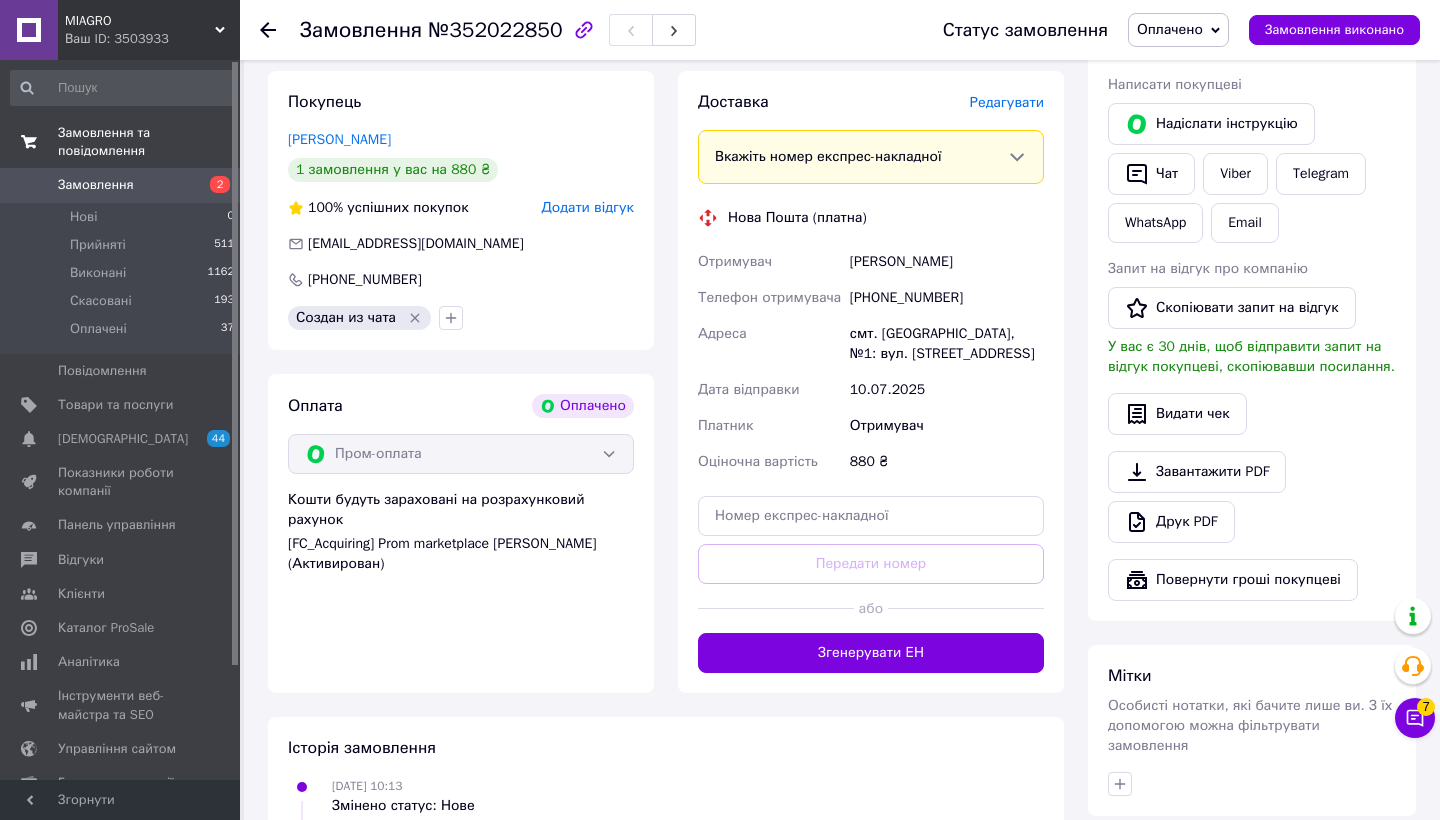 scroll, scrollTop: 417, scrollLeft: 0, axis: vertical 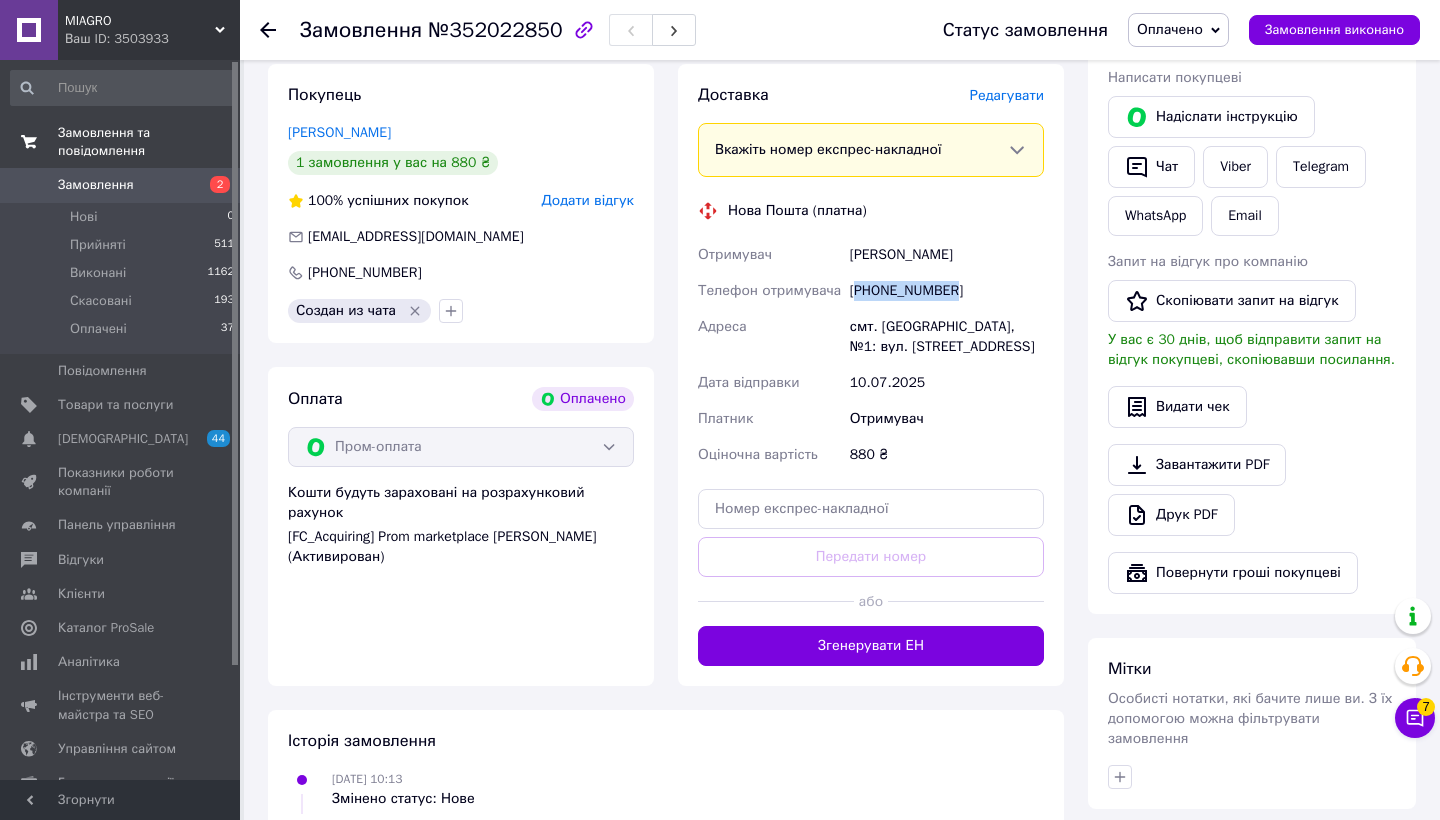 drag, startPoint x: 860, startPoint y: 311, endPoint x: 995, endPoint y: 301, distance: 135.36986 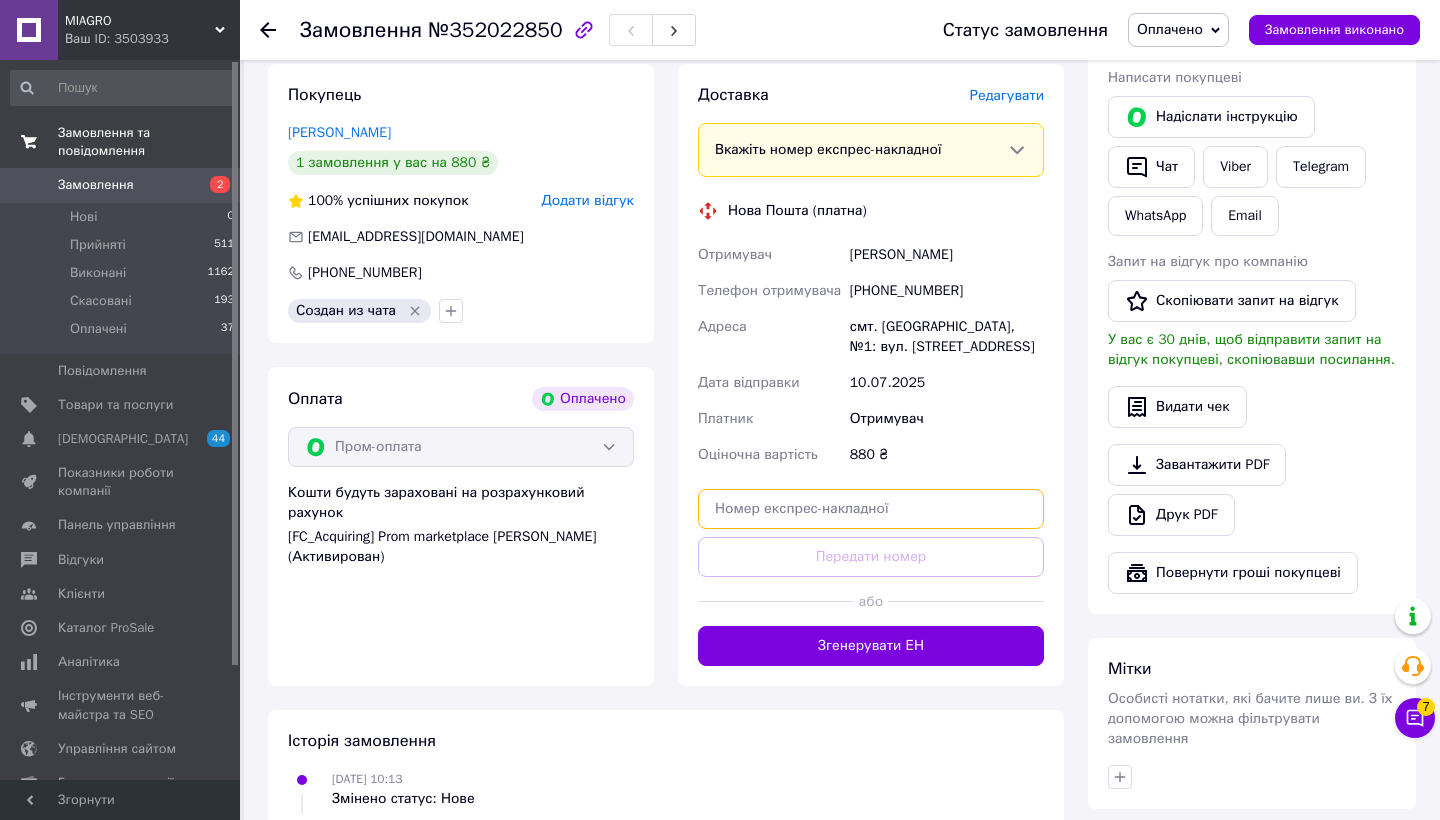 click at bounding box center (871, 509) 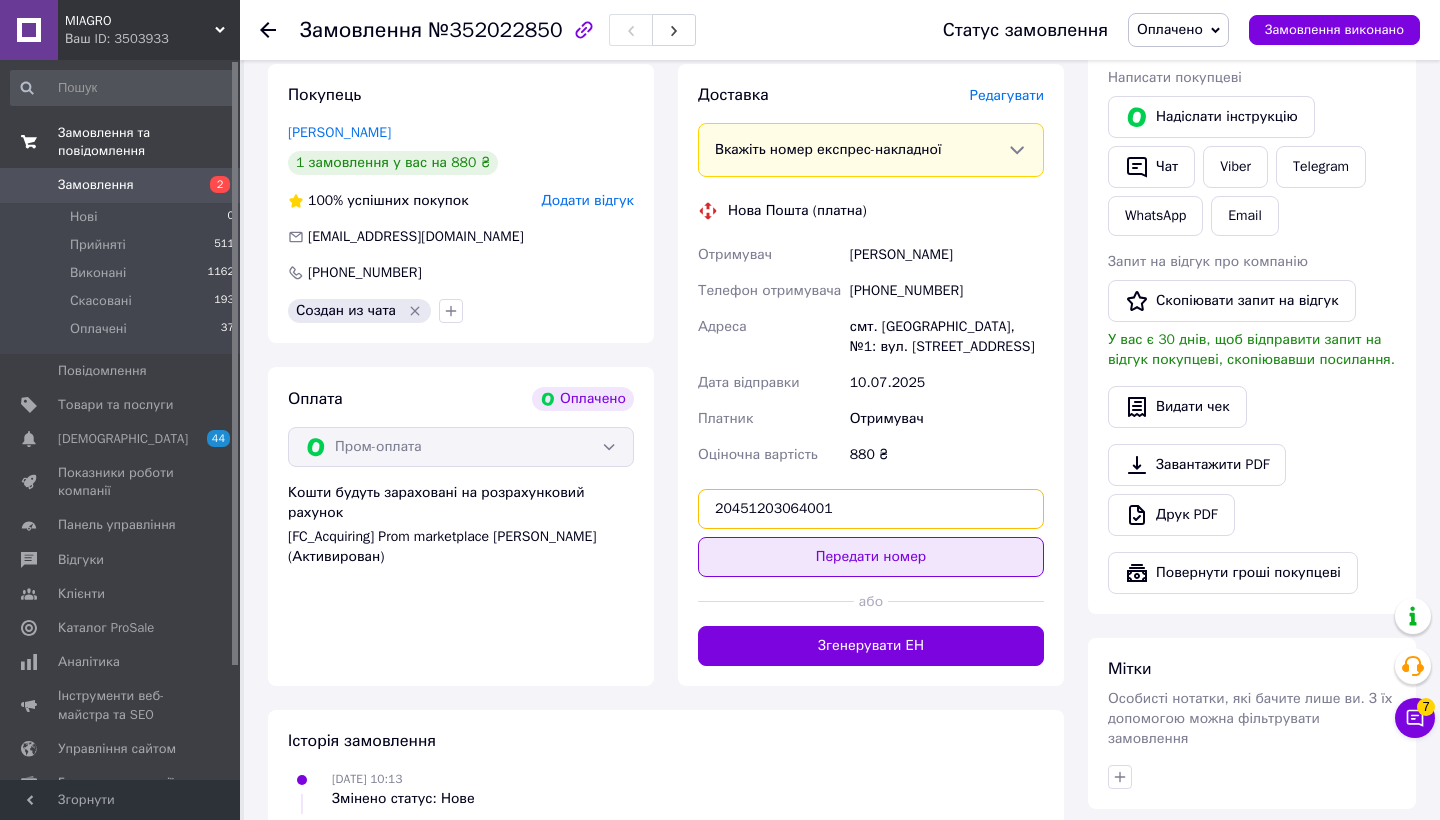 type on "20451203064001" 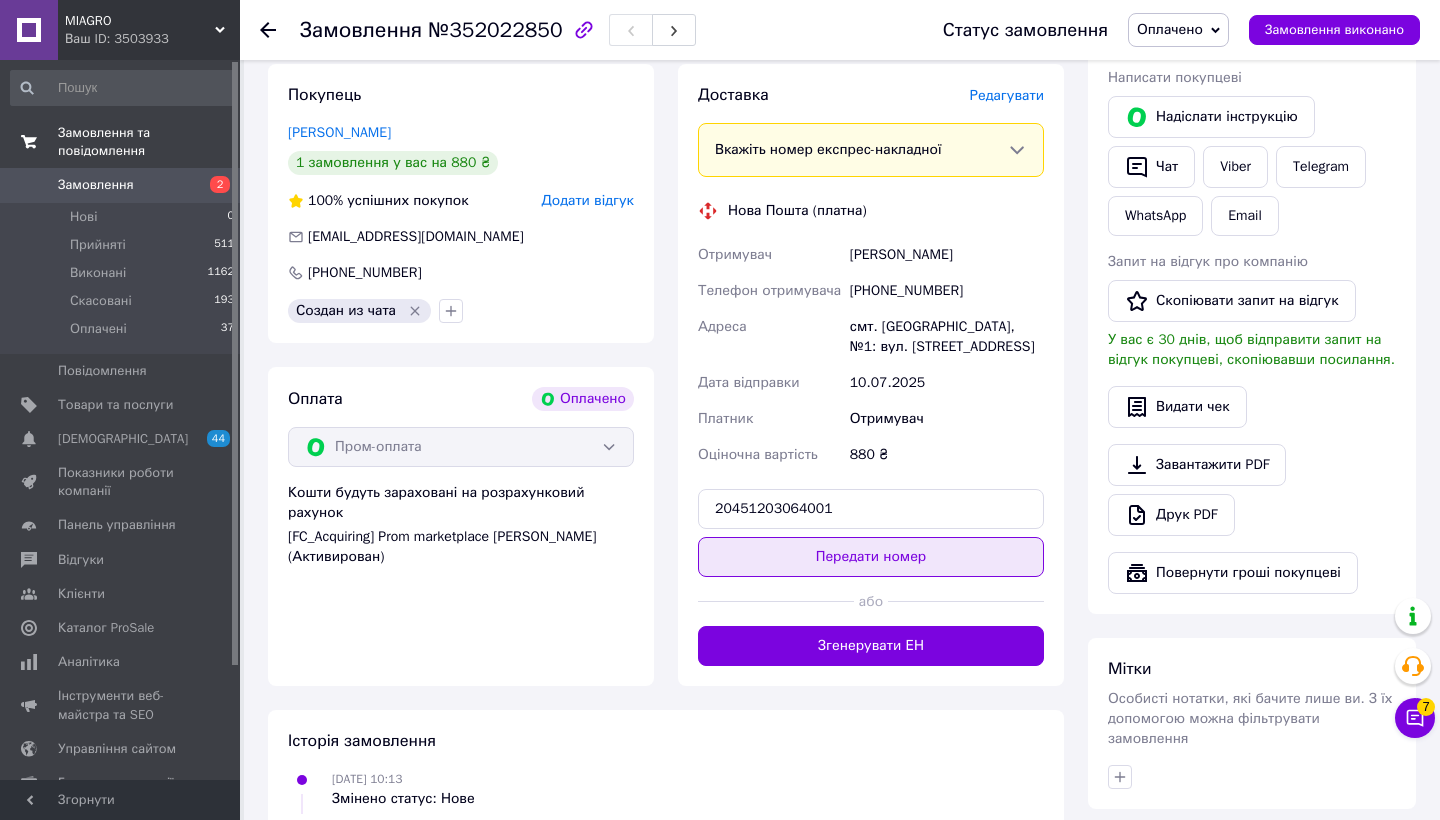 click on "Передати номер" at bounding box center (871, 557) 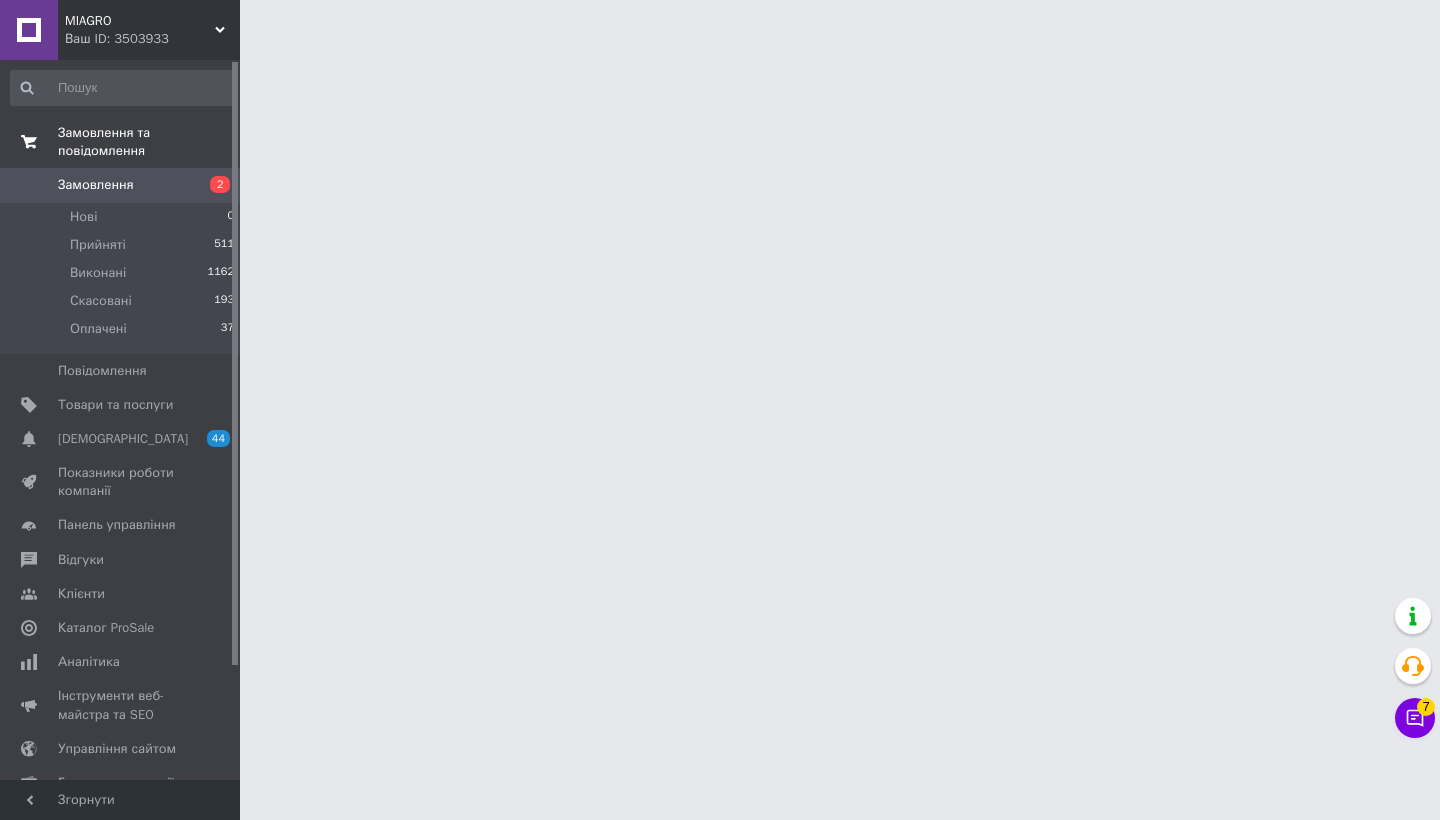scroll, scrollTop: 0, scrollLeft: 0, axis: both 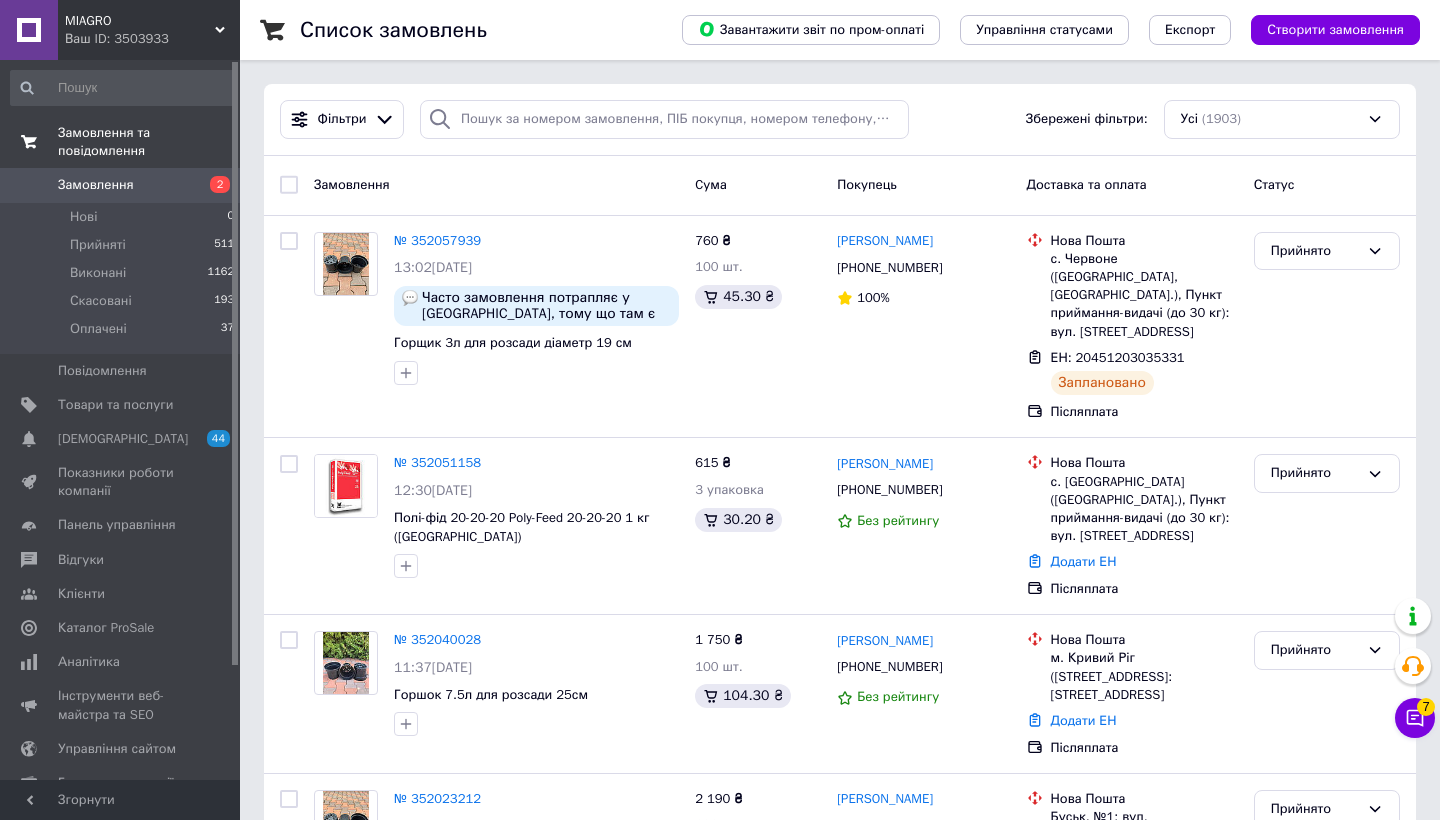 click on "Фільтри Збережені фільтри: Усі (1903)" at bounding box center (840, 120) 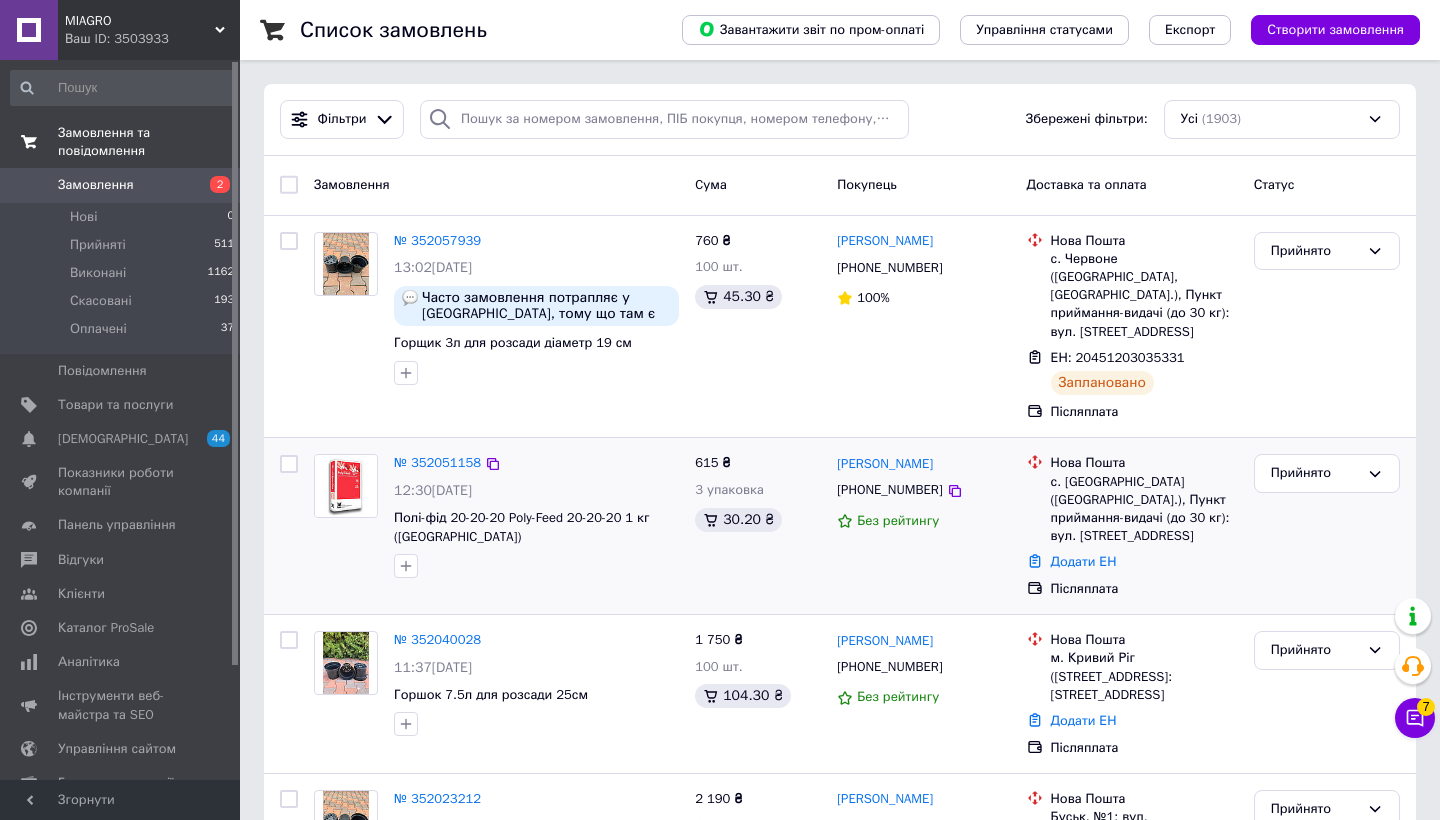 scroll, scrollTop: 0, scrollLeft: 0, axis: both 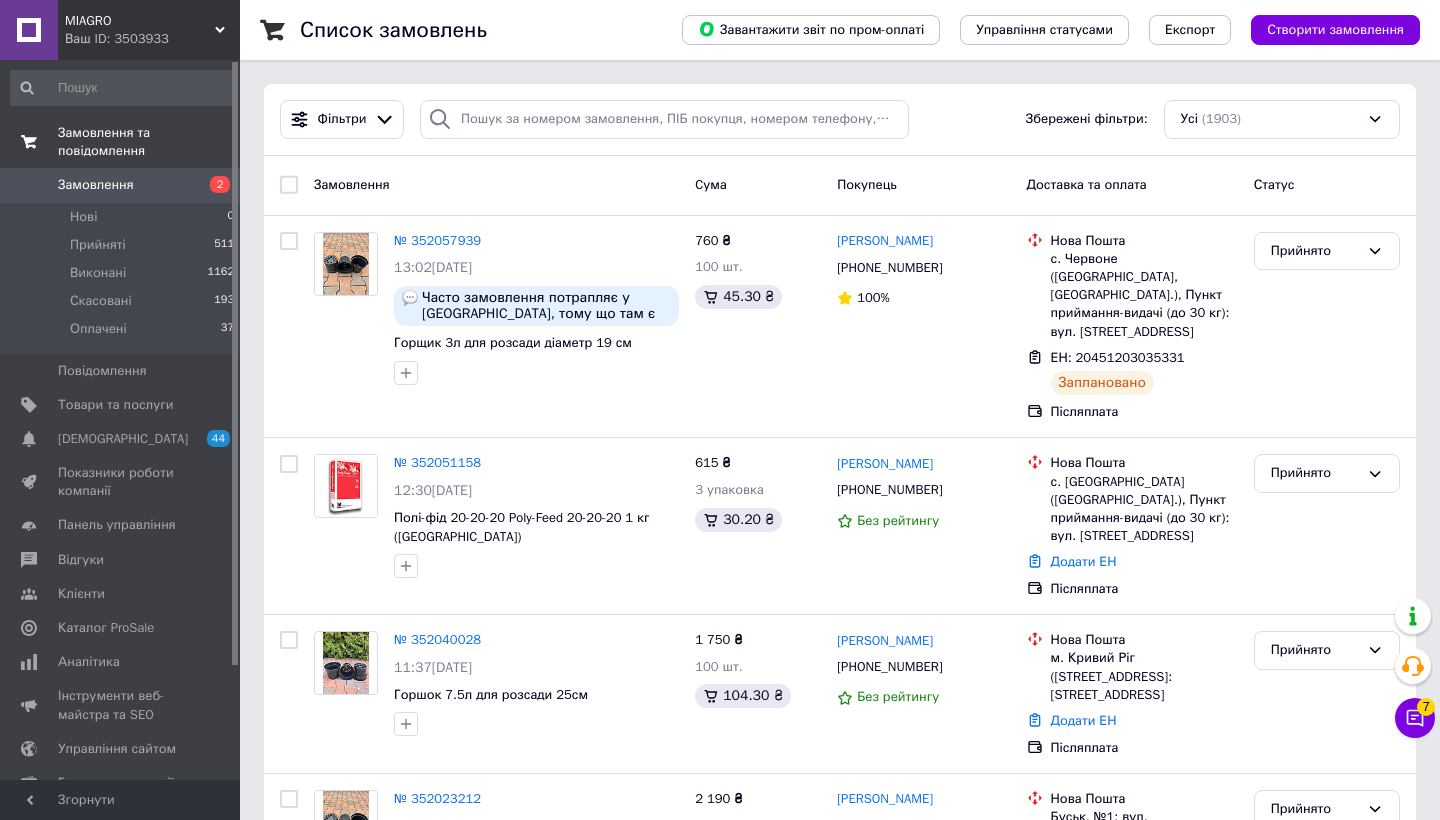 drag, startPoint x: 1170, startPoint y: 26, endPoint x: 794, endPoint y: 68, distance: 378.33847 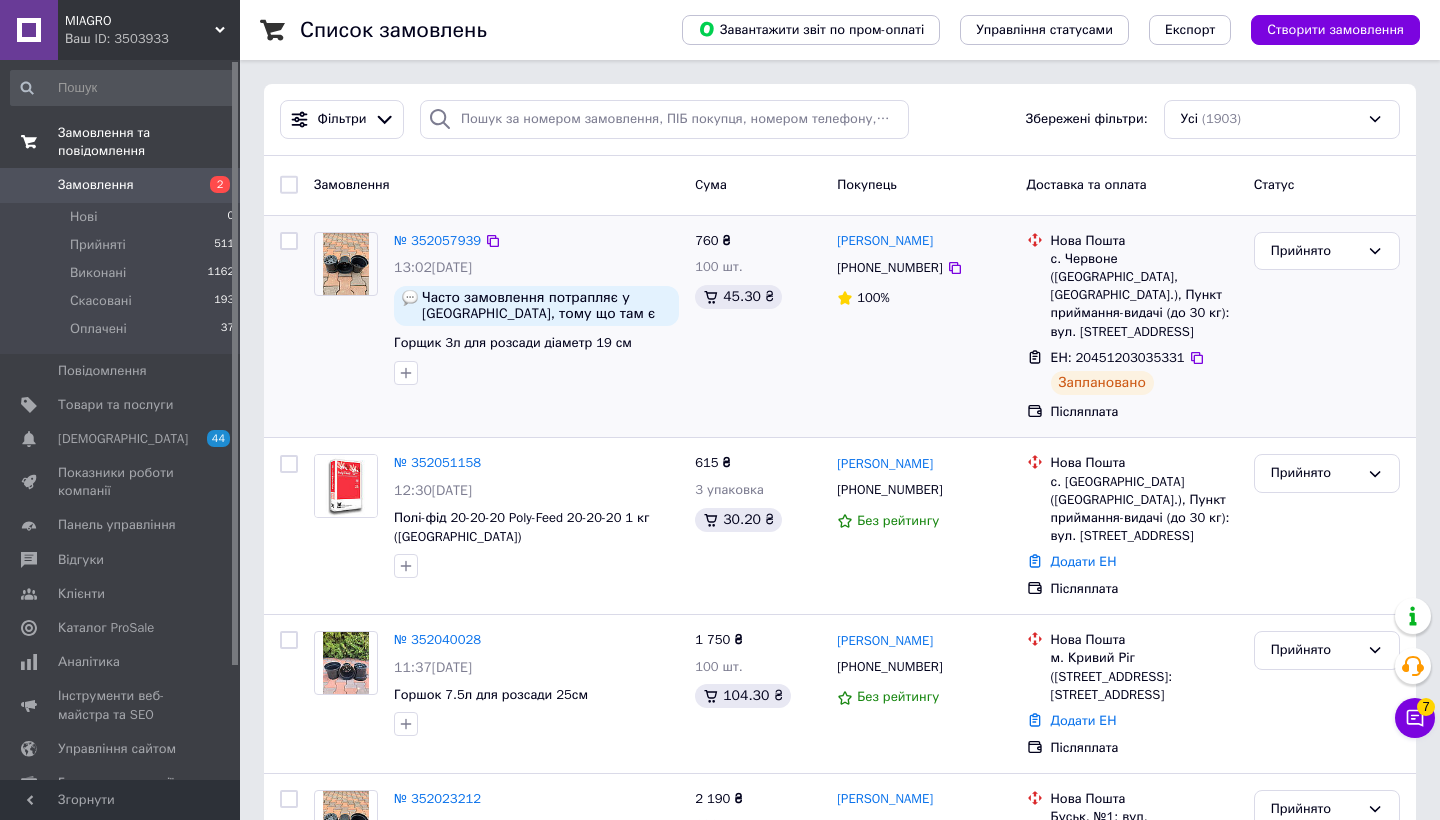 scroll, scrollTop: 0, scrollLeft: 0, axis: both 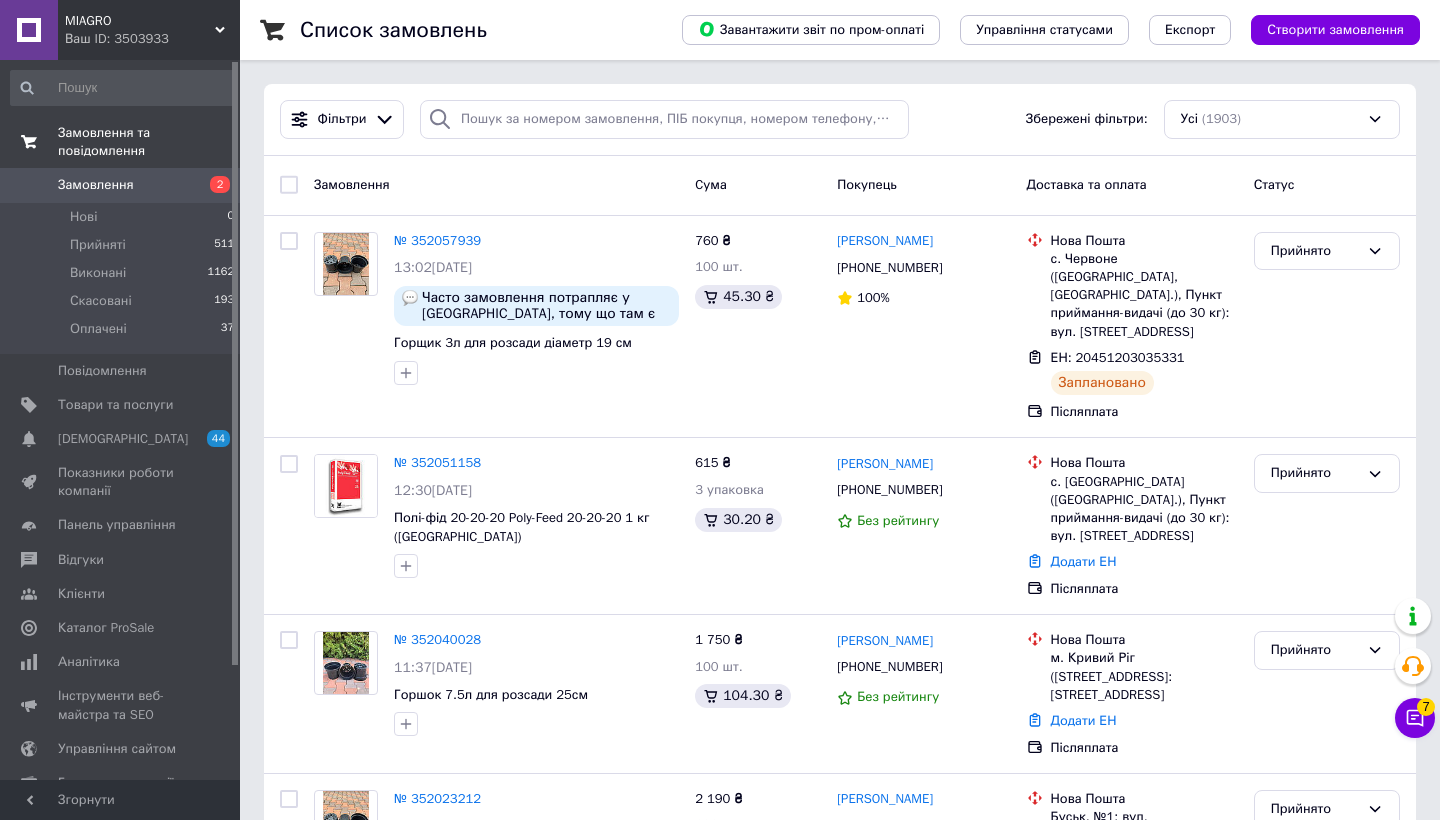 click at bounding box center [440, 119] 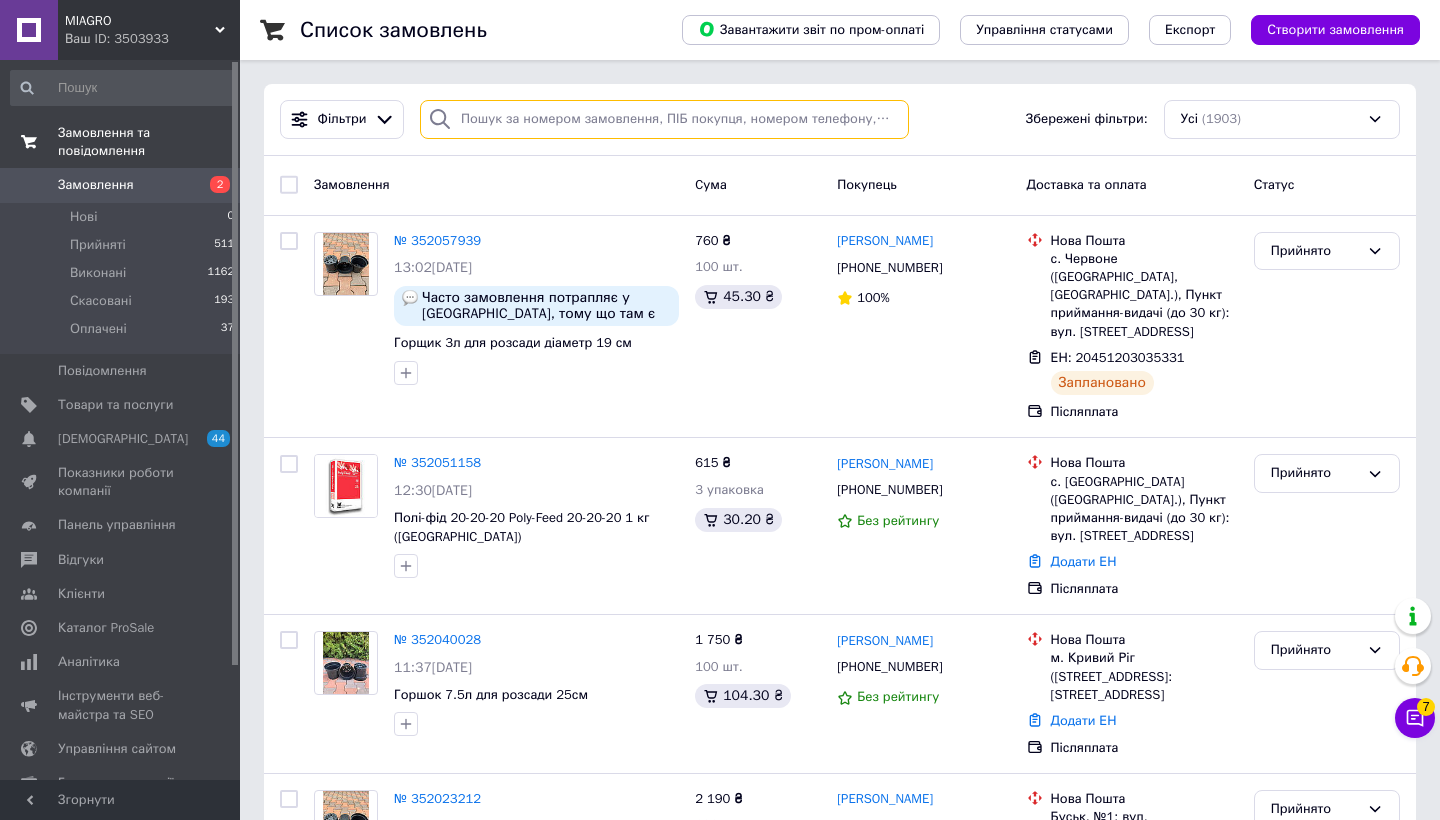 click at bounding box center (664, 119) 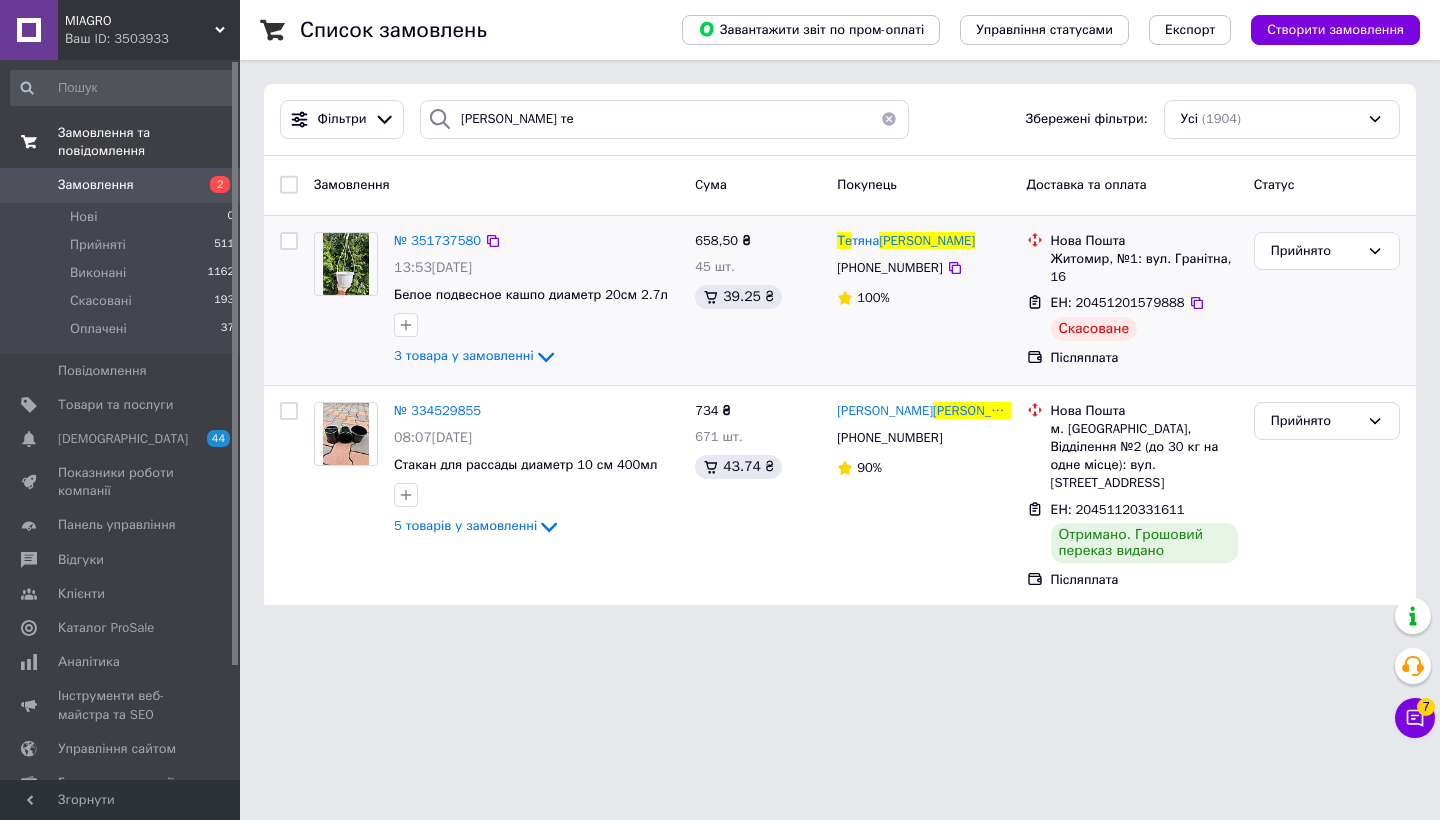 click on "3 товара у замовленні" 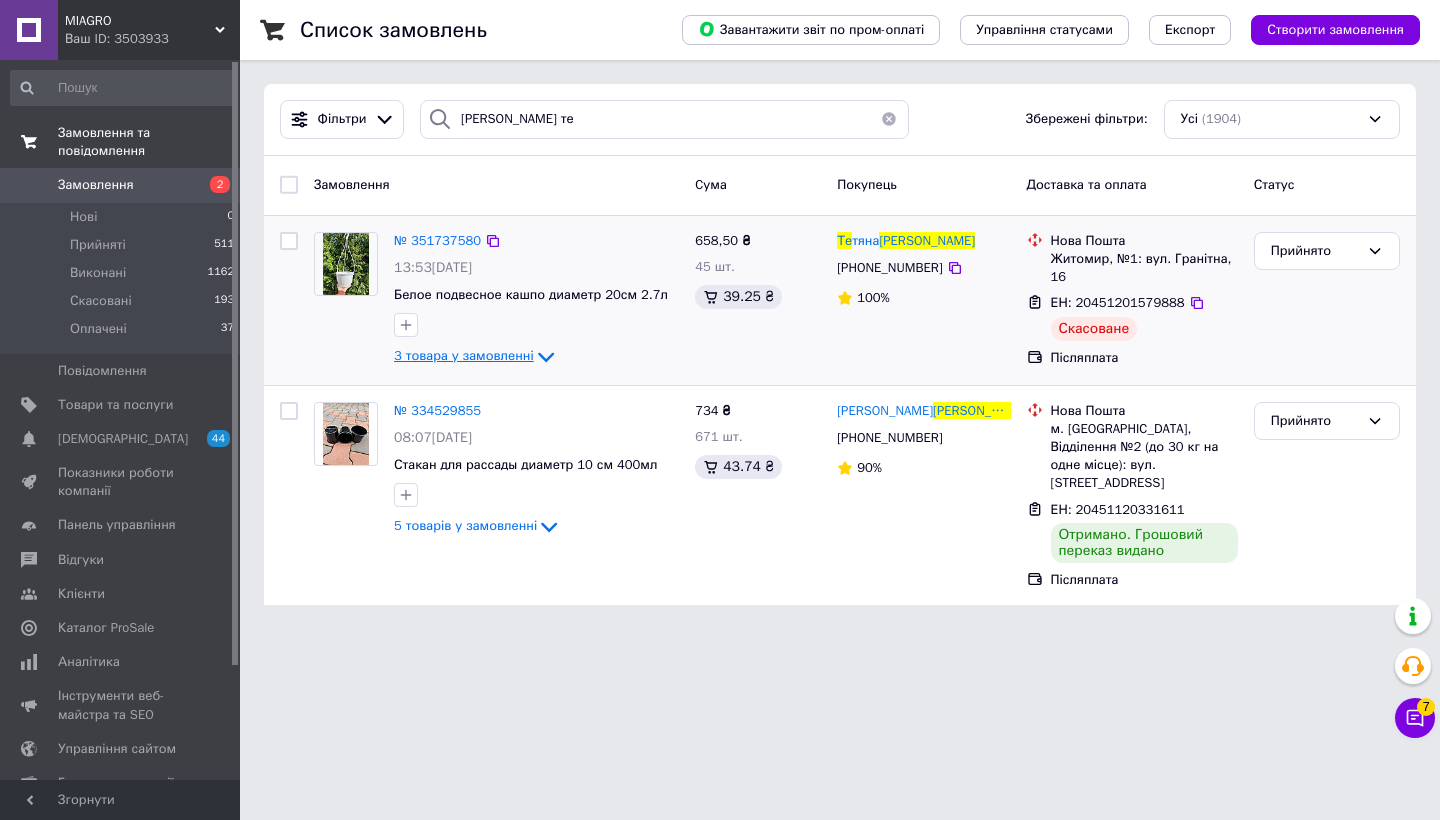 click on "3 товара у замовленні" at bounding box center (464, 355) 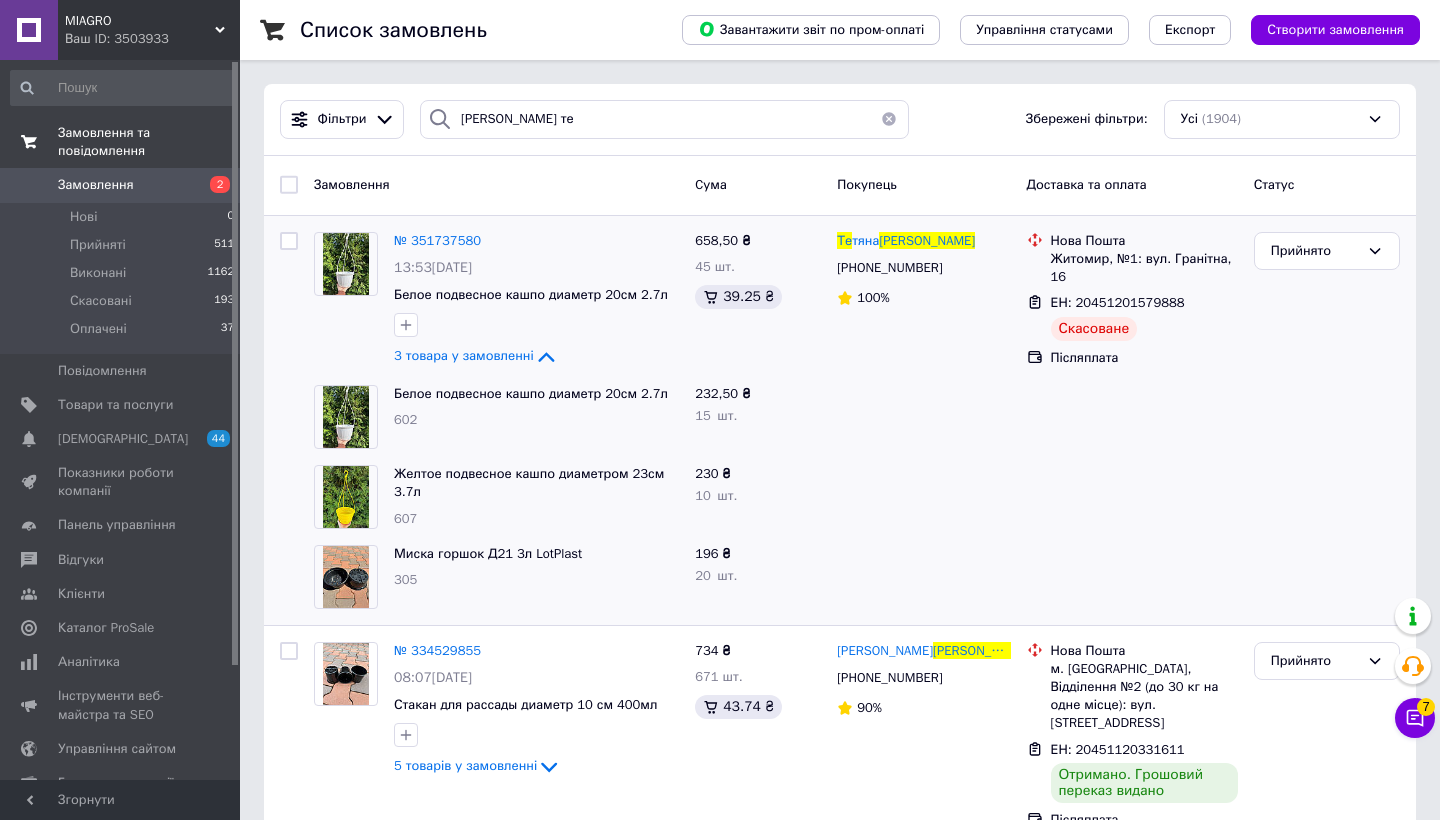 type on "[PERSON_NAME]" 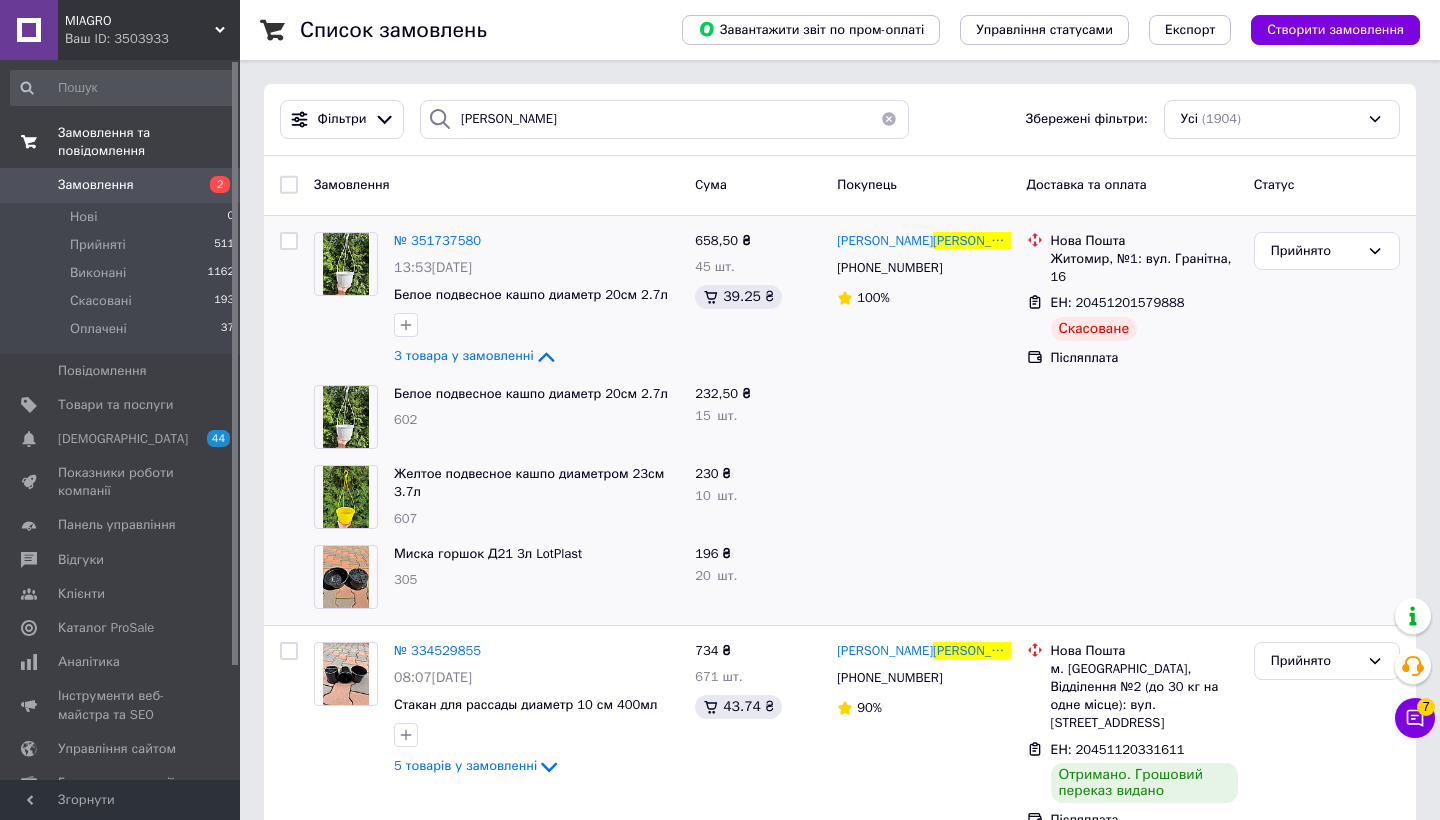 type 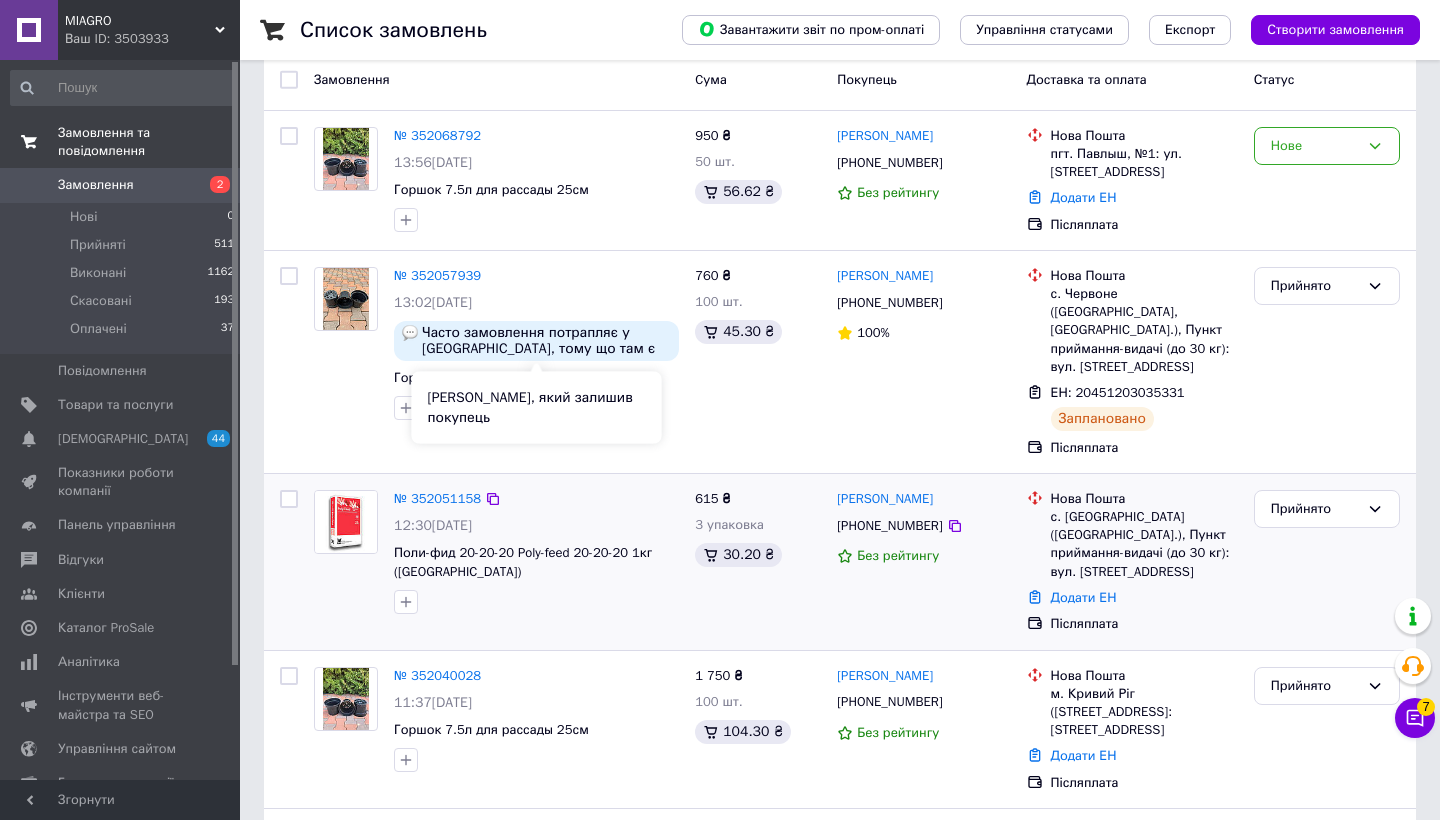 scroll, scrollTop: 107, scrollLeft: 0, axis: vertical 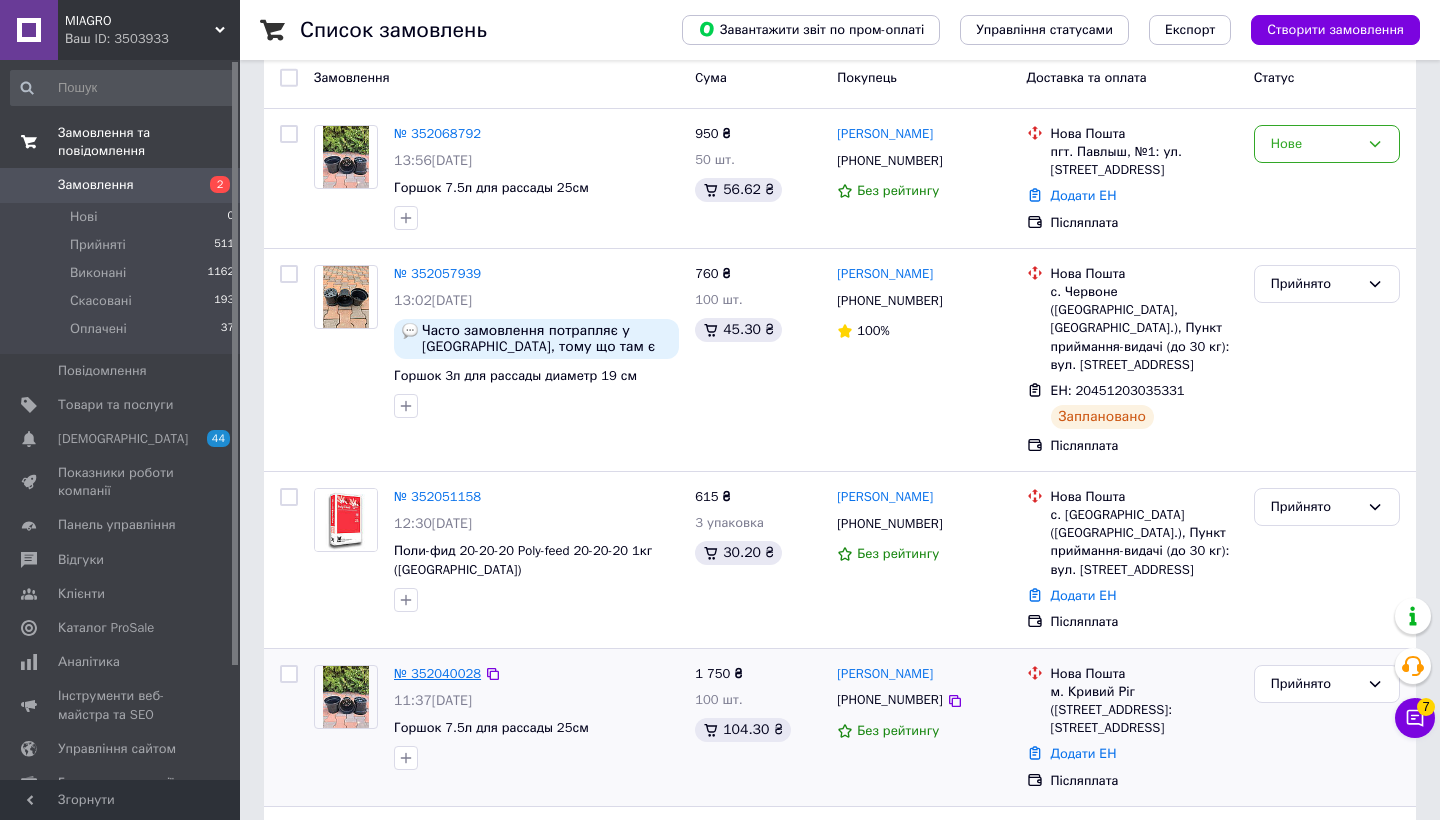 click on "№ 352040028" at bounding box center (437, 673) 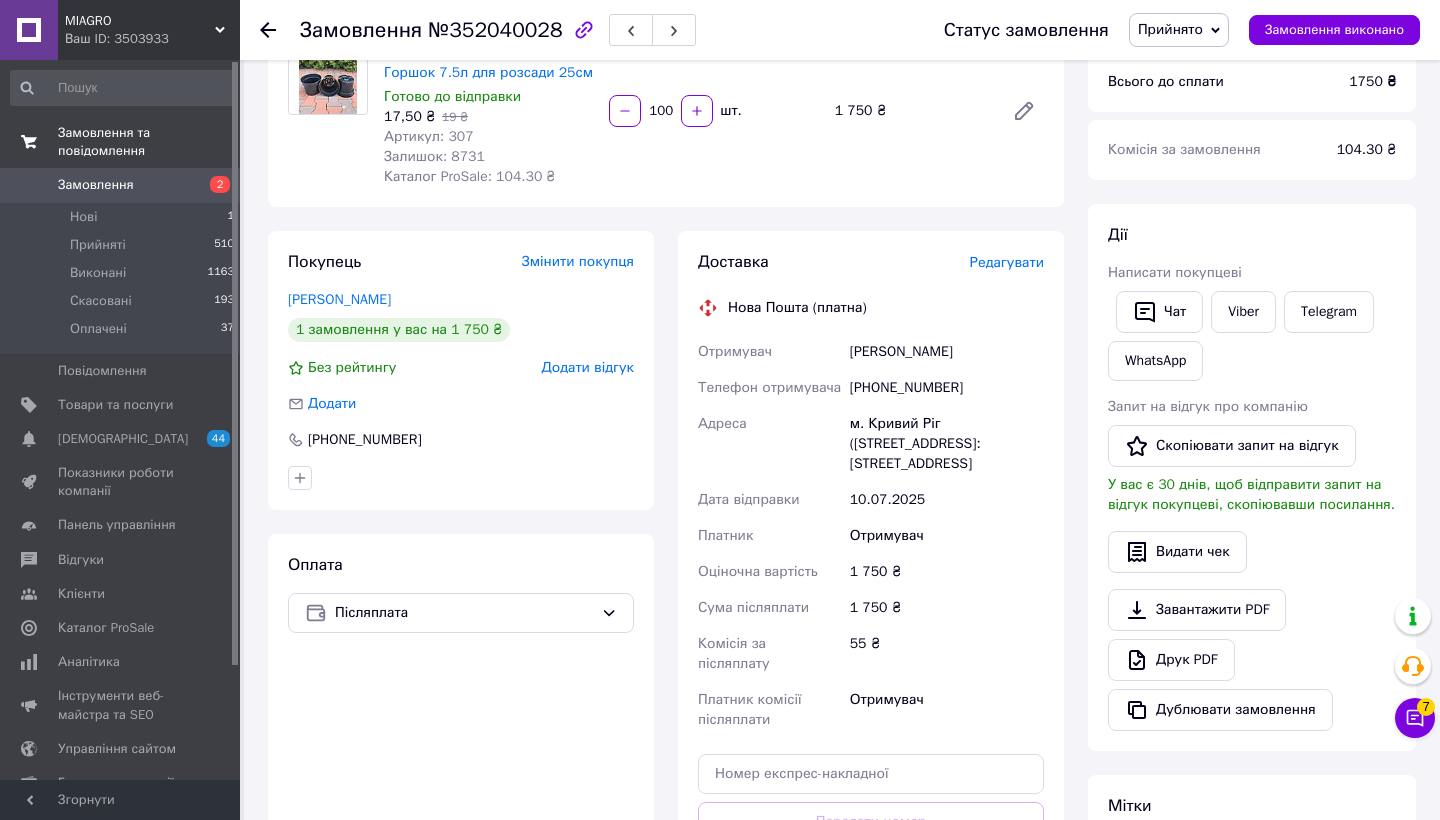 scroll, scrollTop: 206, scrollLeft: 0, axis: vertical 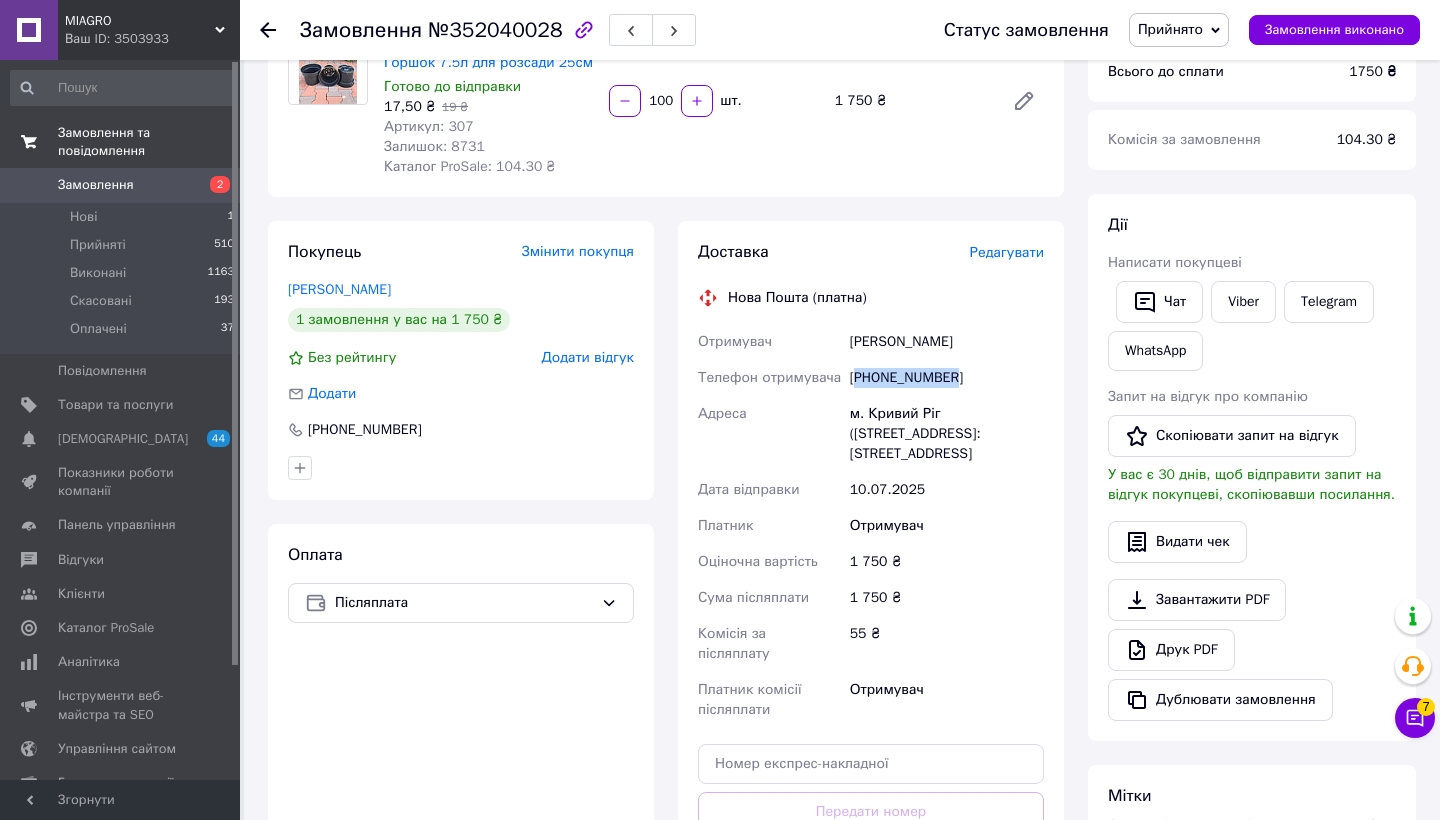 drag, startPoint x: 860, startPoint y: 376, endPoint x: 954, endPoint y: 387, distance: 94.641426 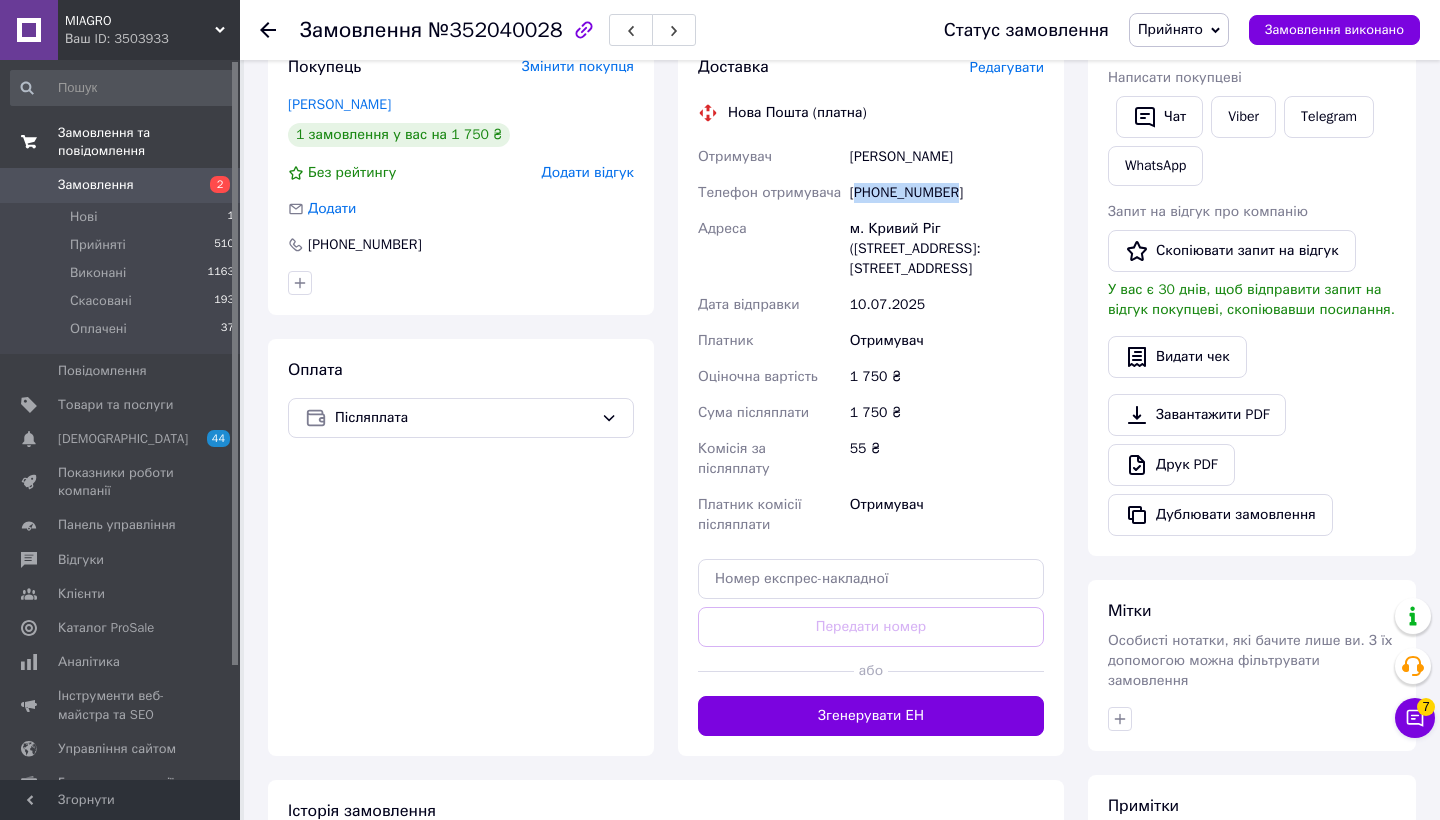 scroll, scrollTop: 413, scrollLeft: 0, axis: vertical 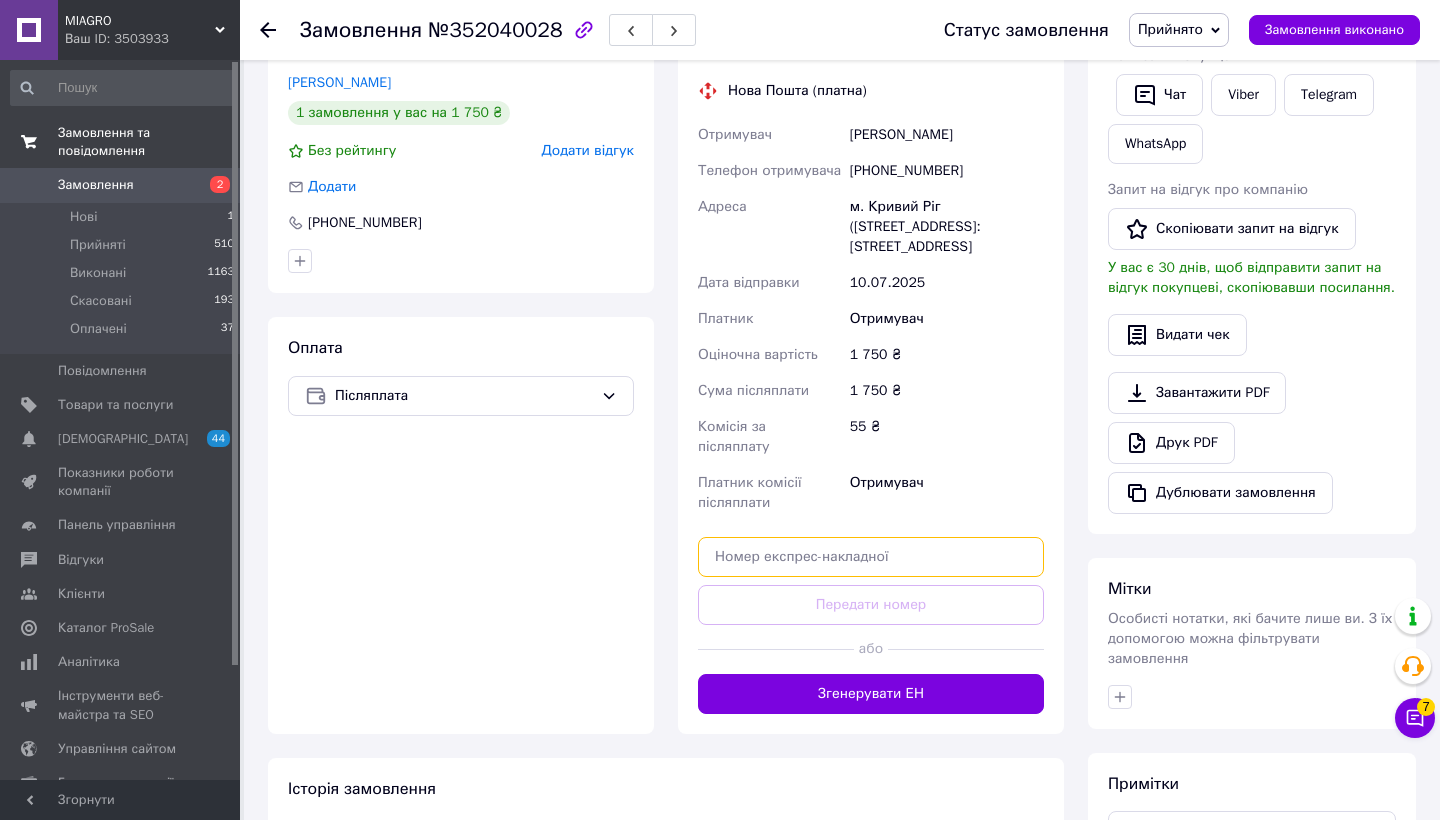 click at bounding box center [871, 557] 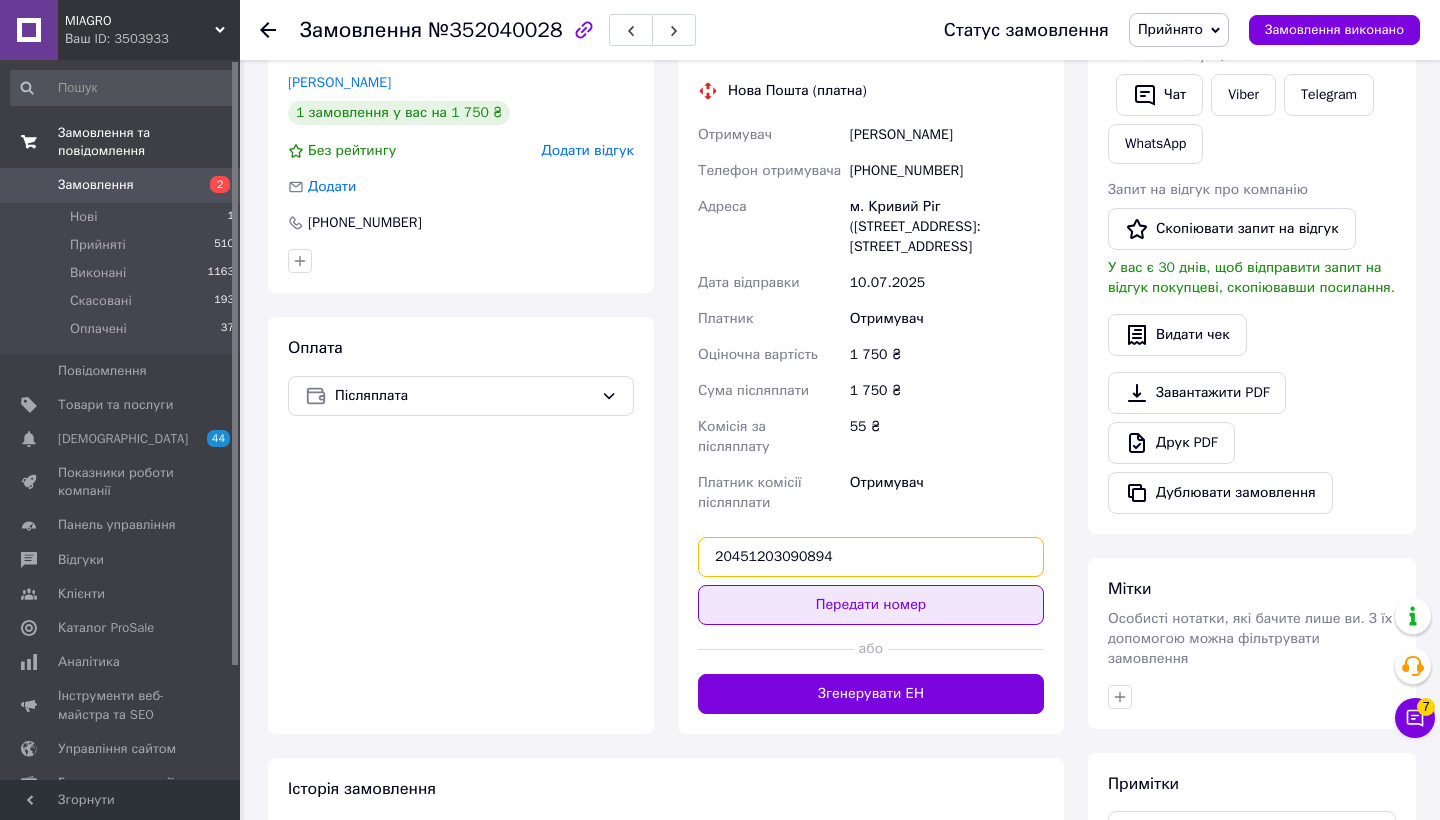 type on "20451203090894" 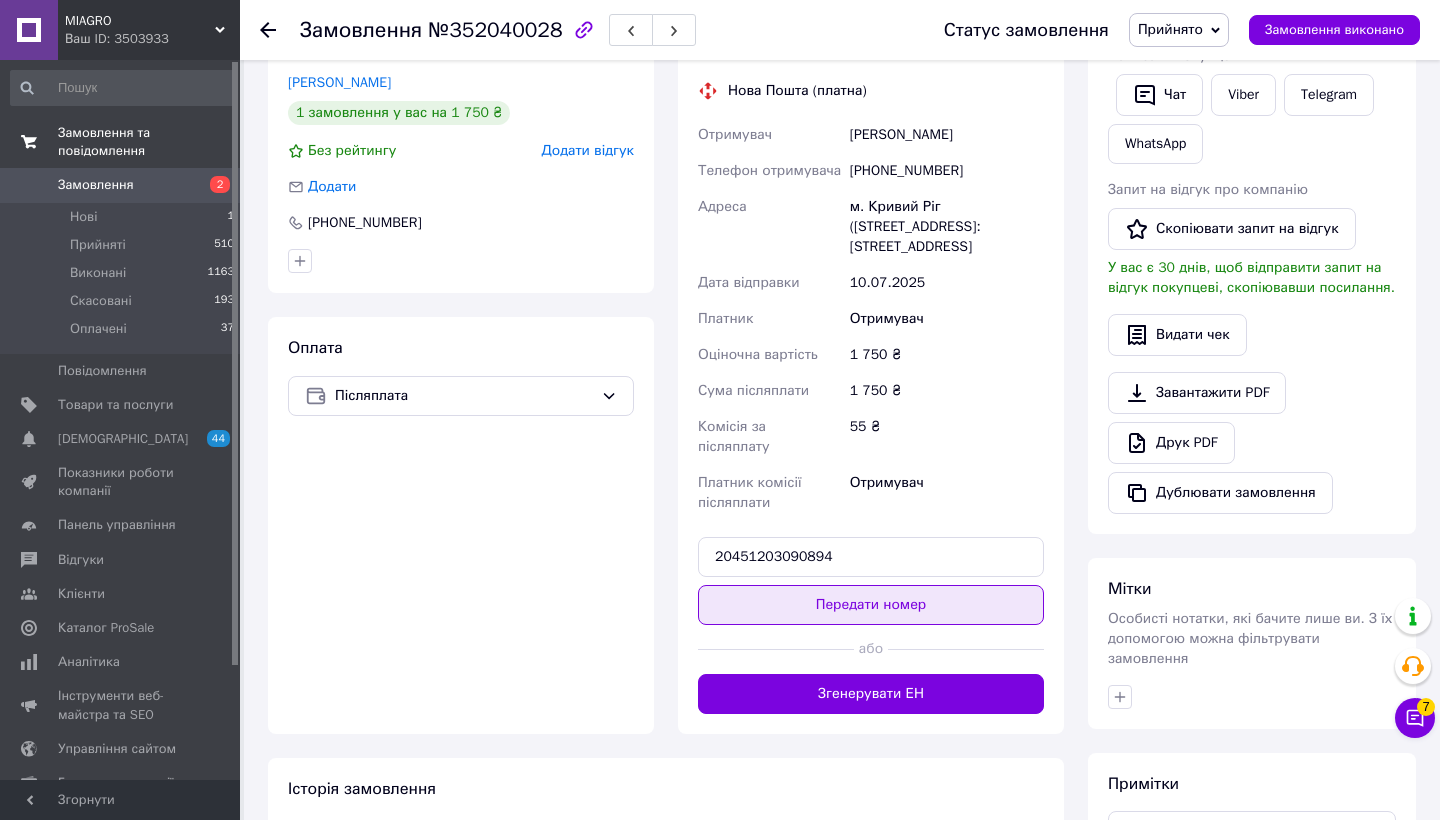 click on "Передати номер" at bounding box center [871, 605] 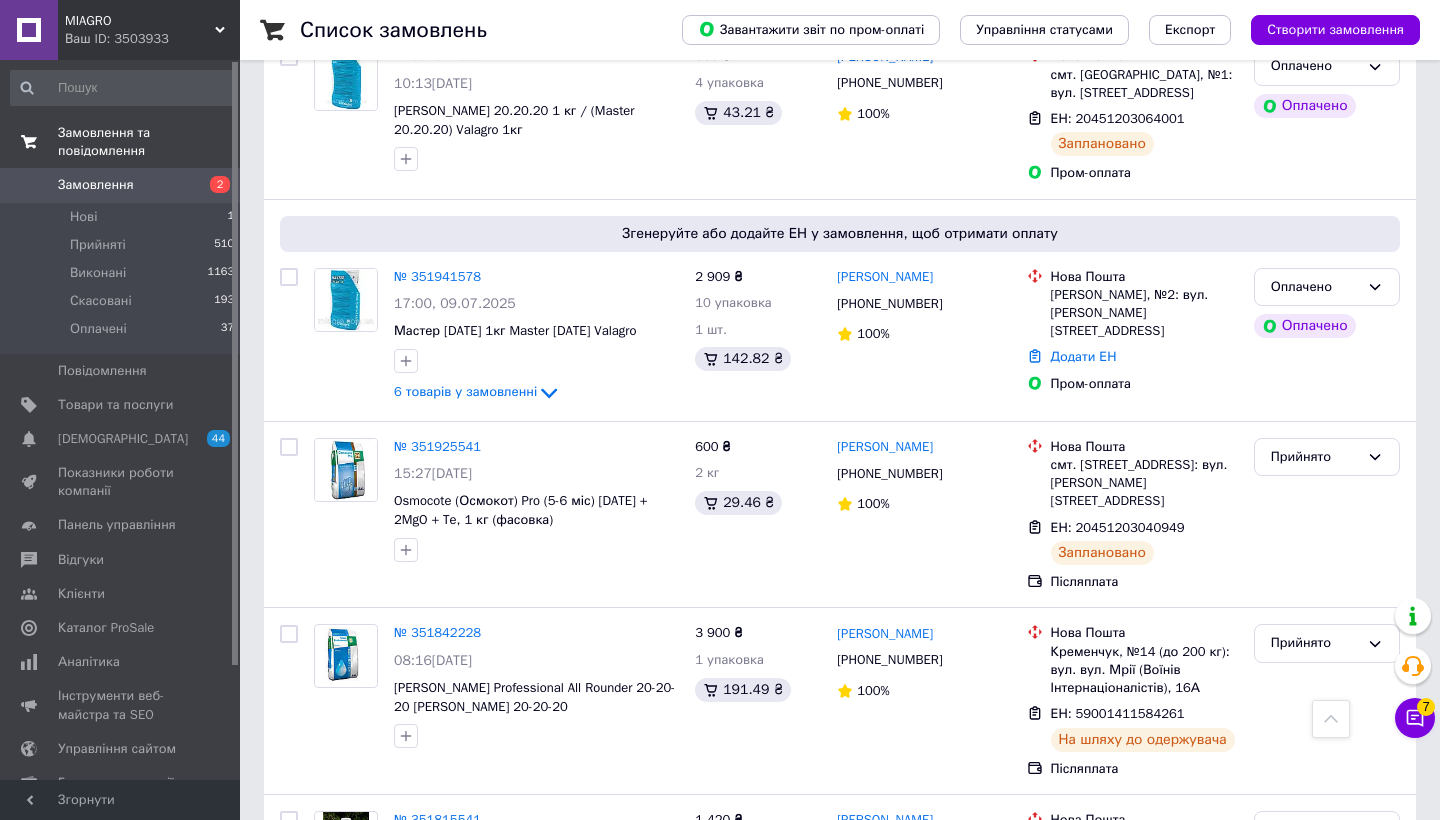 scroll, scrollTop: 1134, scrollLeft: 0, axis: vertical 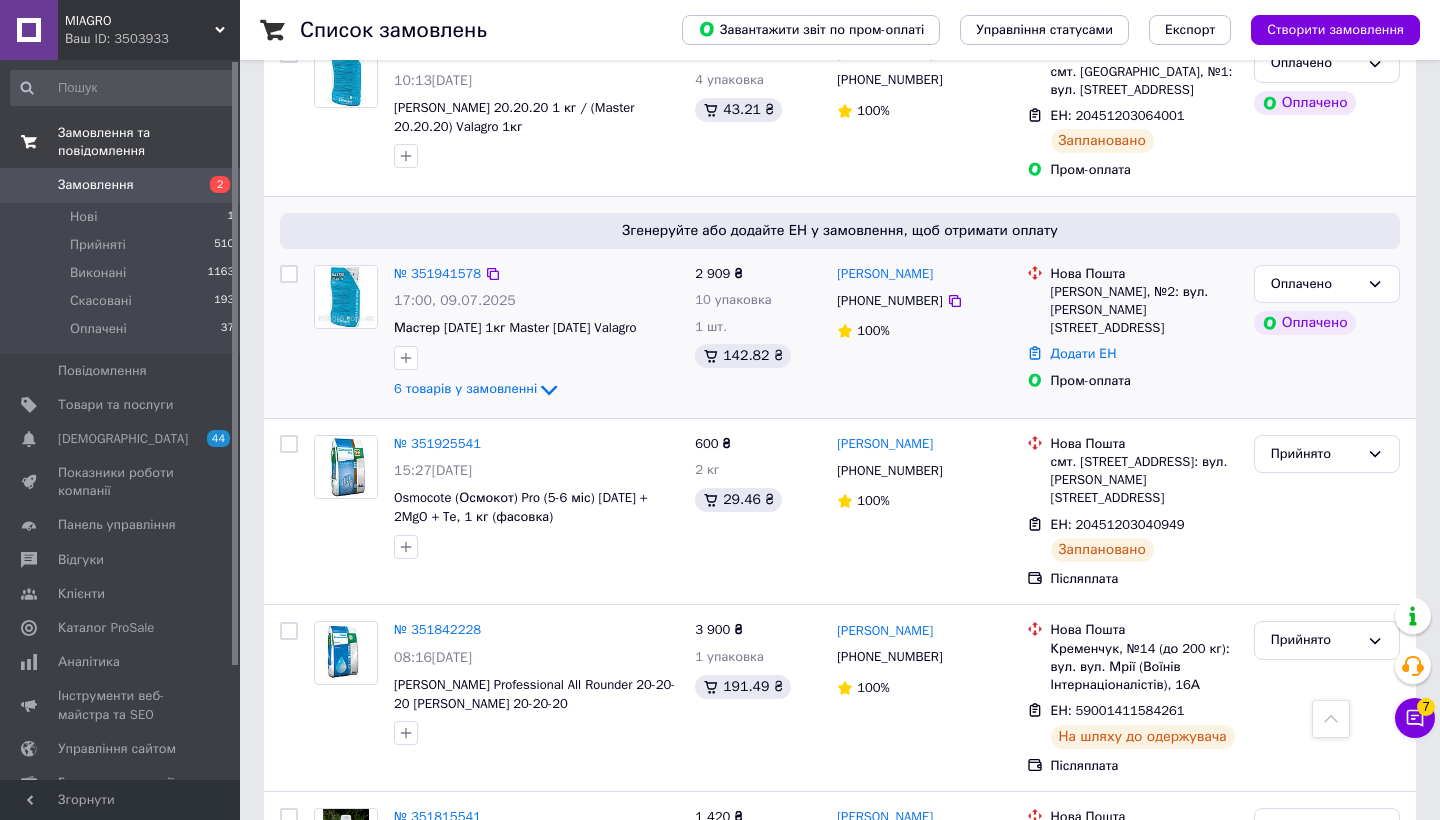 click on "6 товарів у замовленні" 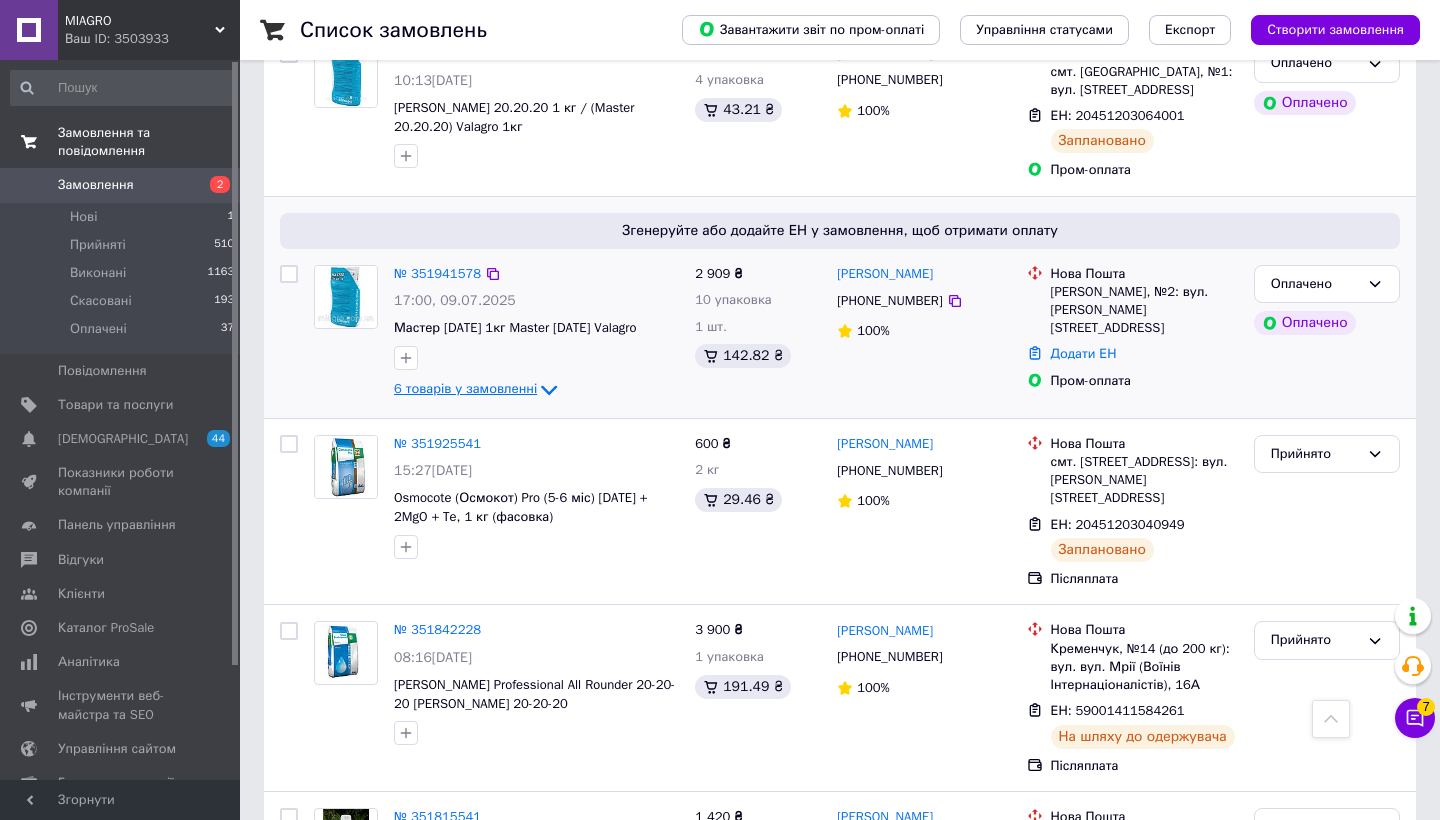 click on "6 товарів у замовленні" at bounding box center [465, 389] 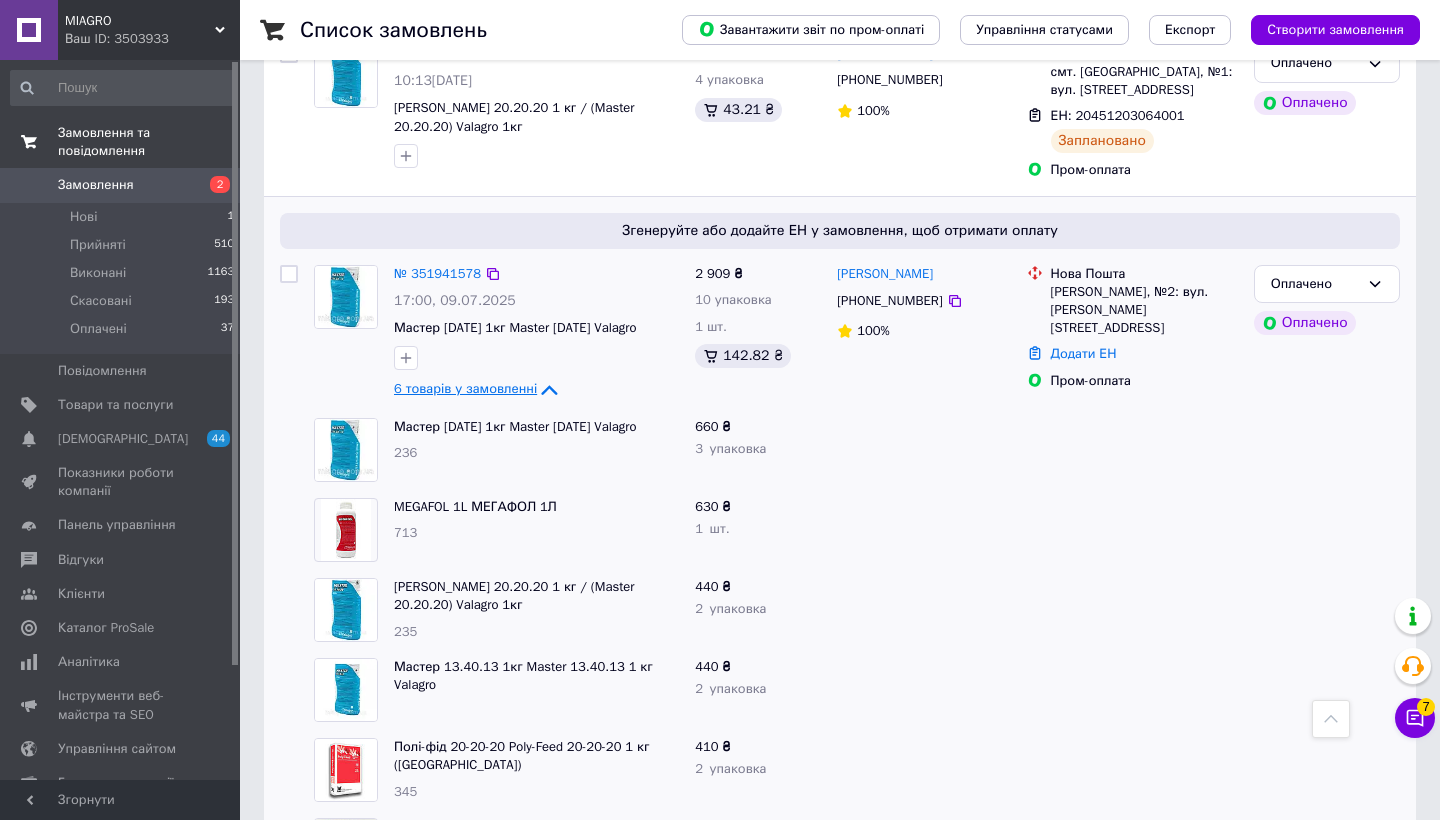 click on "6 товарів у замовленні" at bounding box center [465, 389] 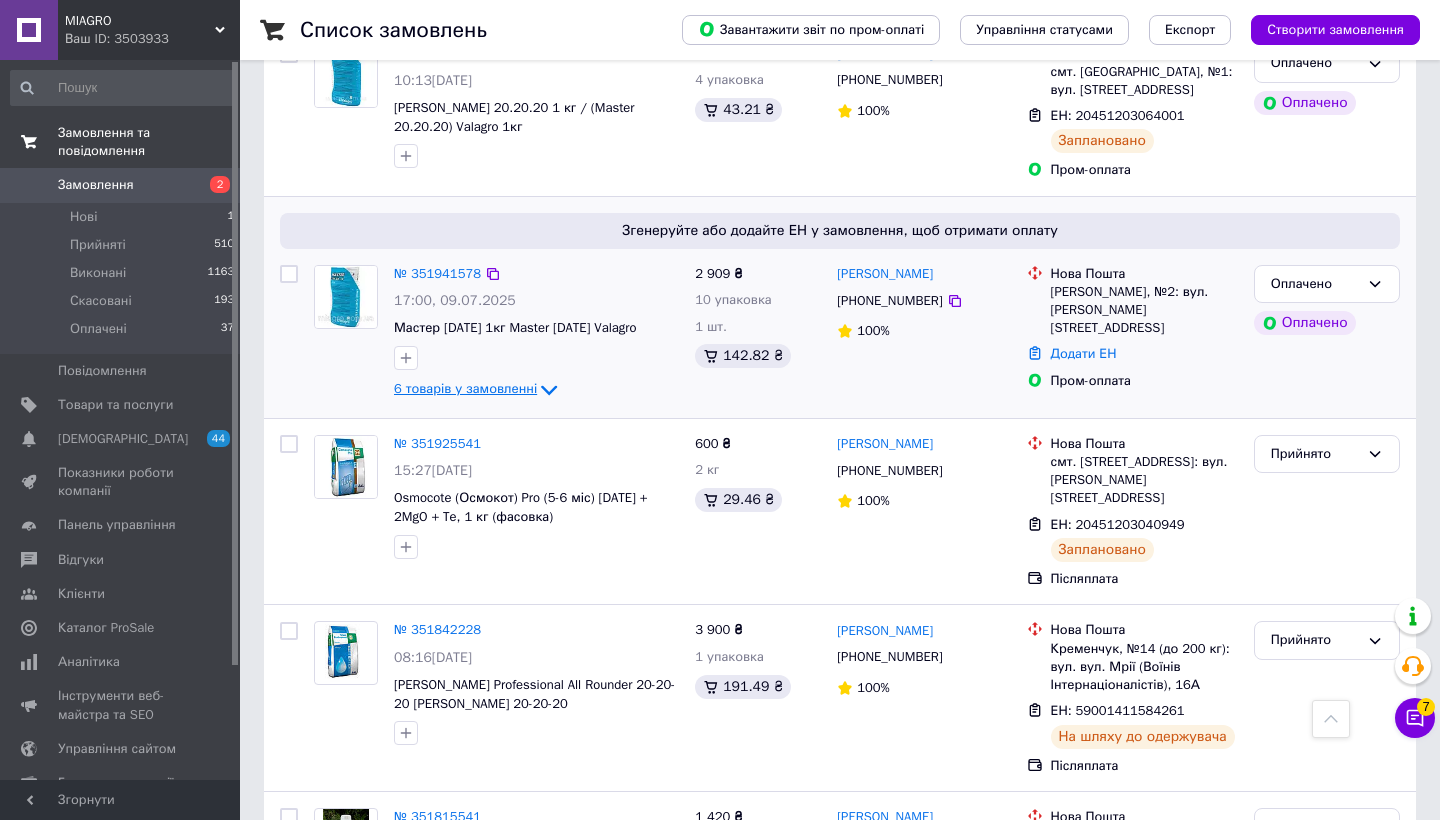 click on "6 товарів у замовленні" at bounding box center [465, 389] 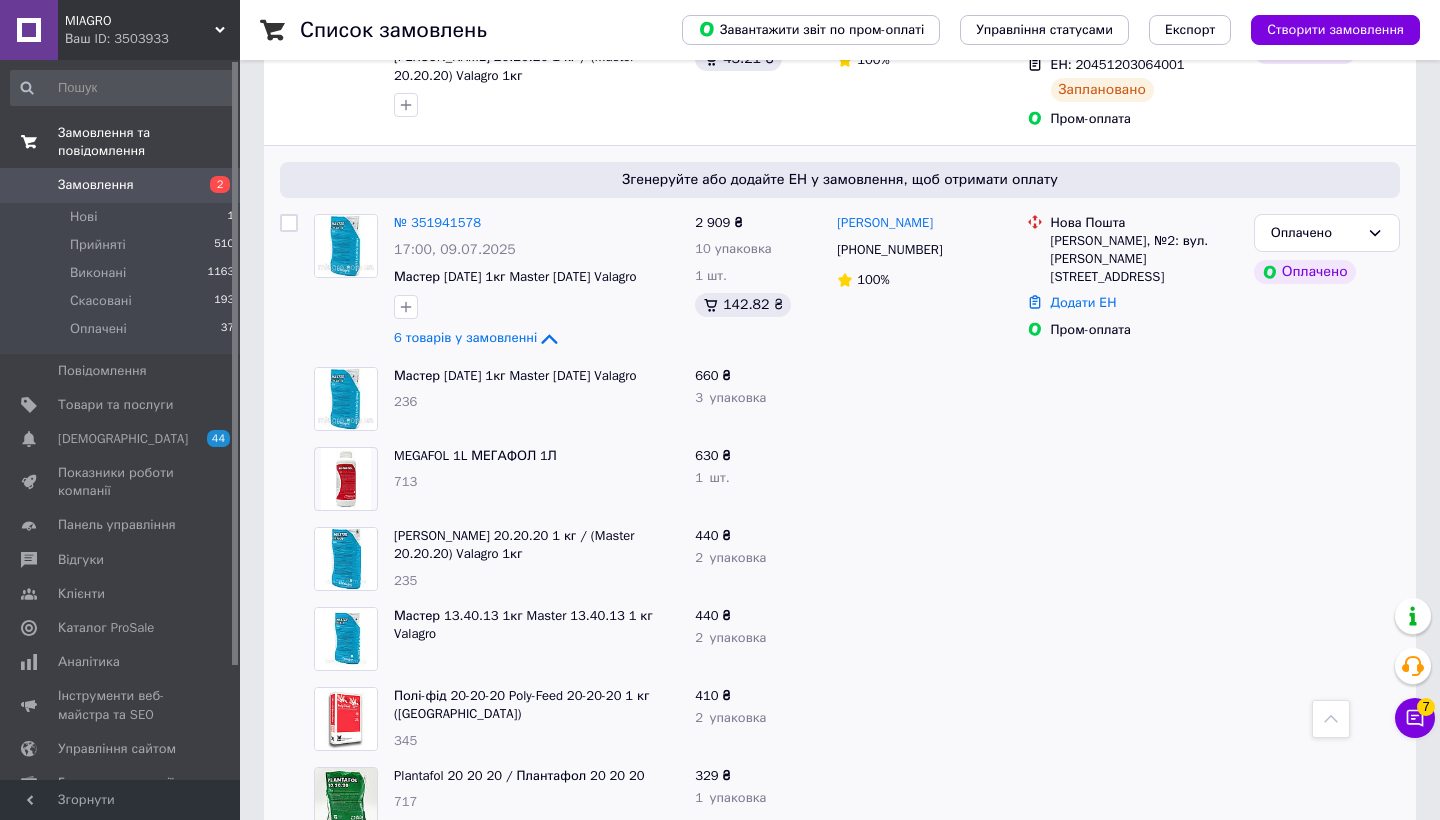 scroll, scrollTop: 1180, scrollLeft: 0, axis: vertical 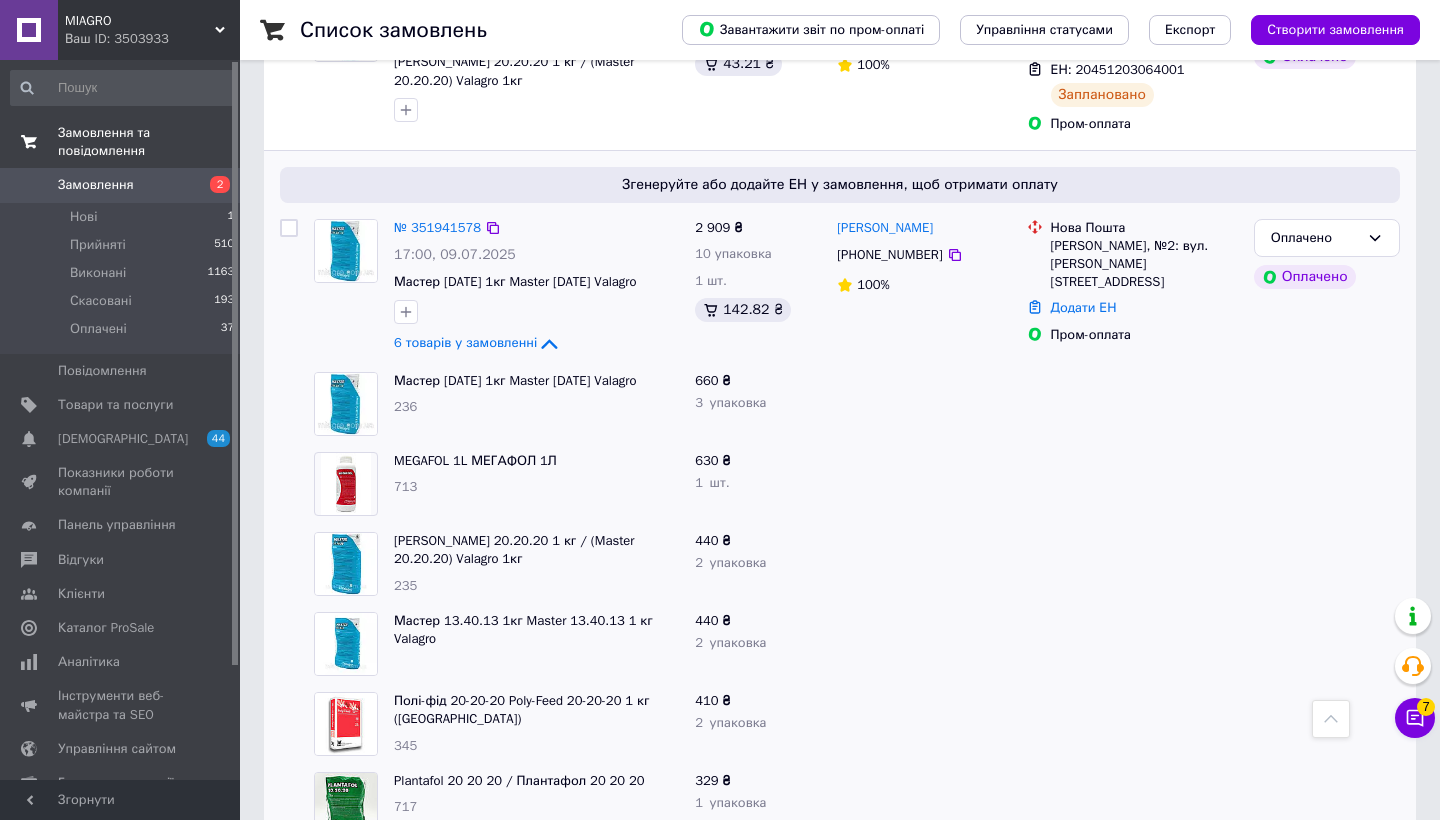 click on "6 товарів у замовленні" 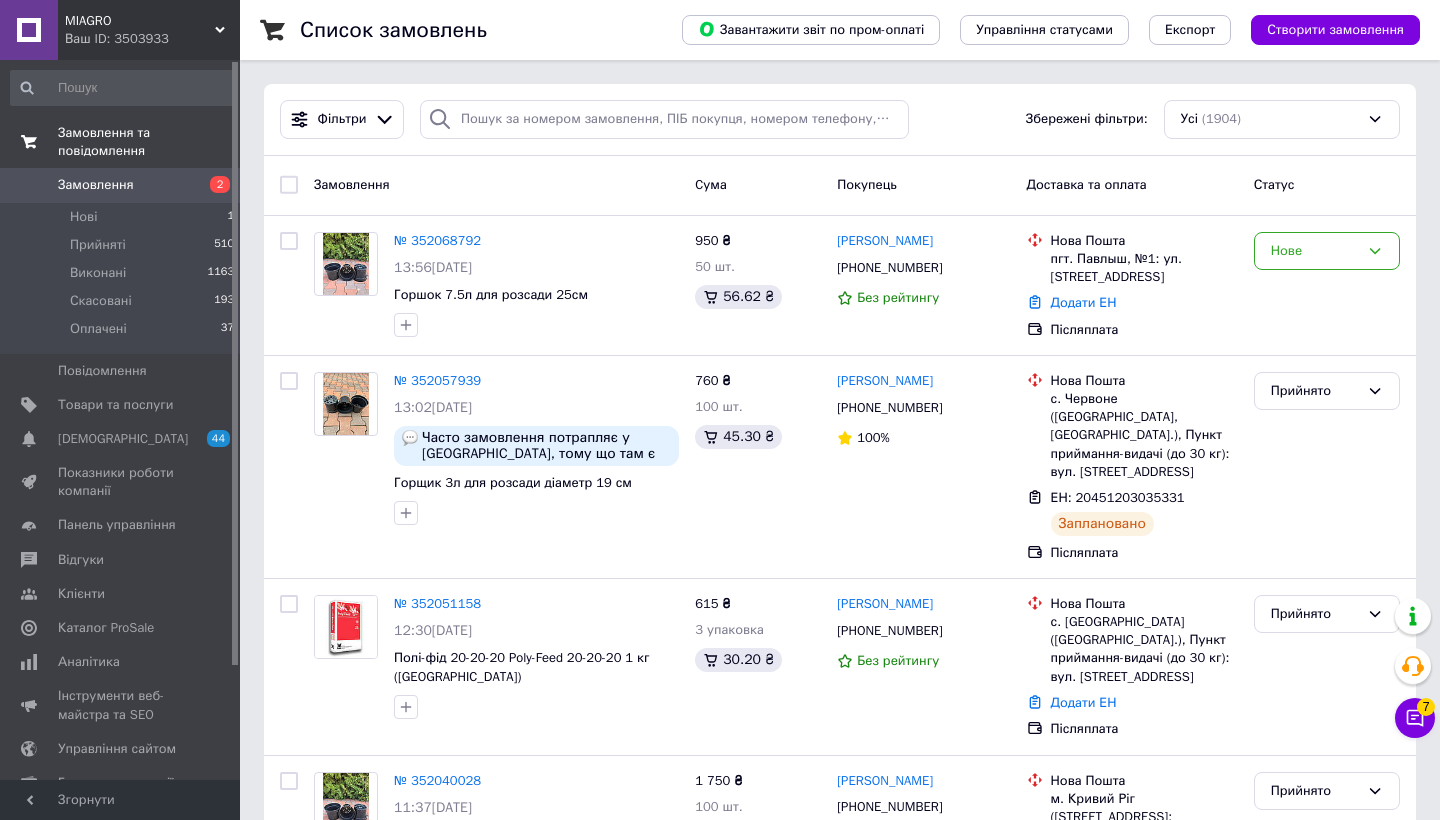 scroll, scrollTop: 0, scrollLeft: 0, axis: both 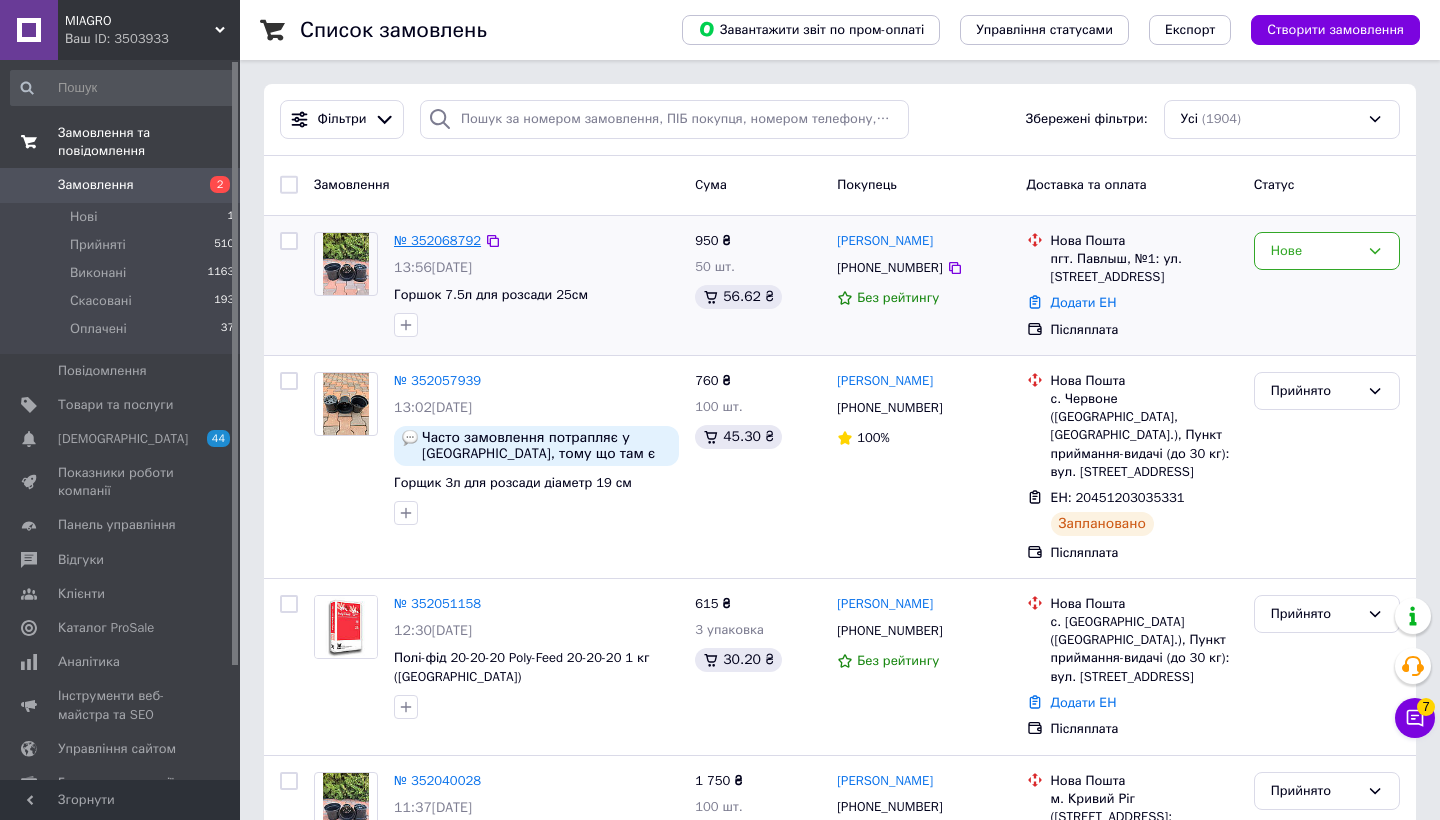 click on "№ 352068792" at bounding box center (437, 240) 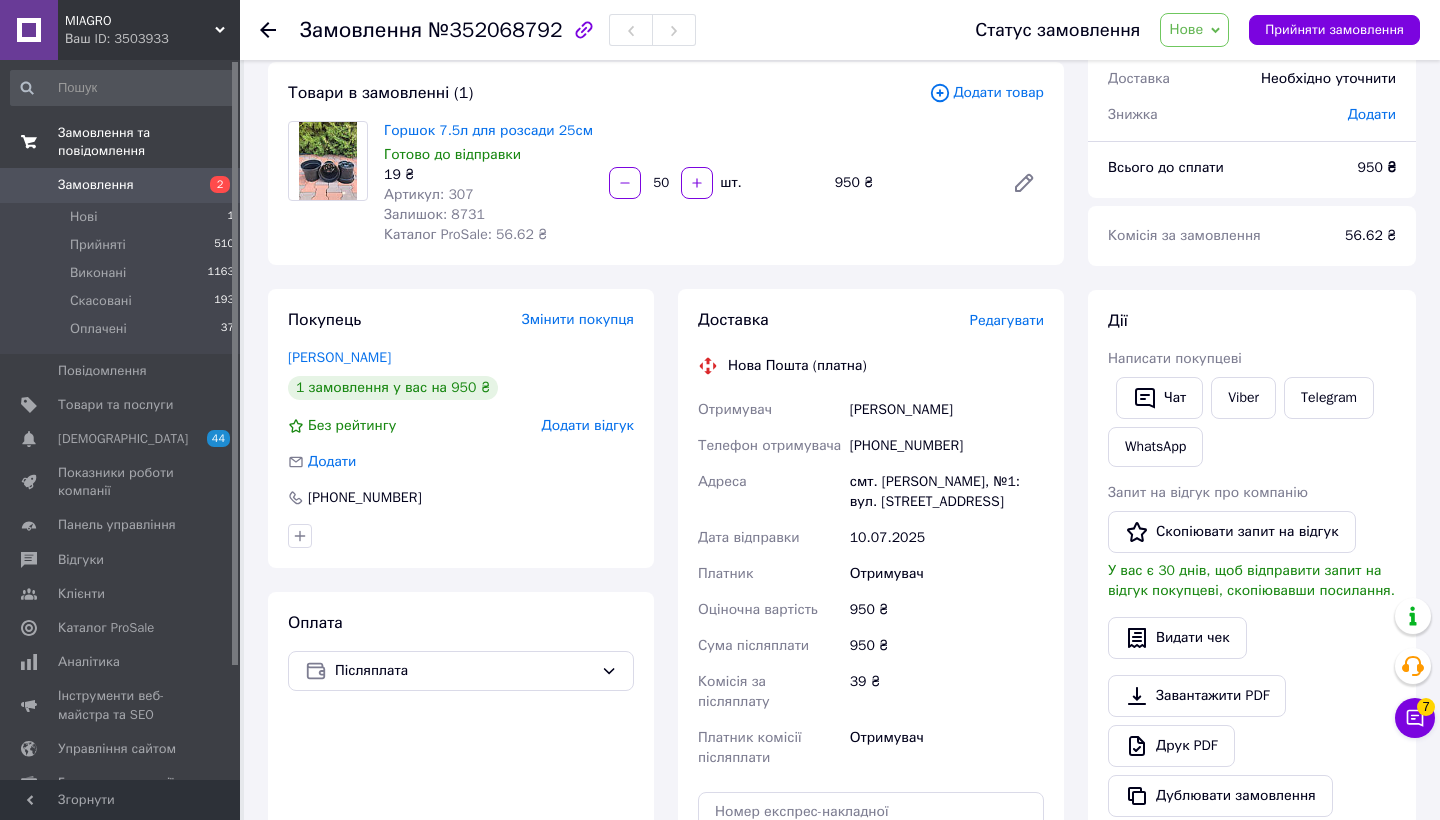 scroll, scrollTop: 116, scrollLeft: 0, axis: vertical 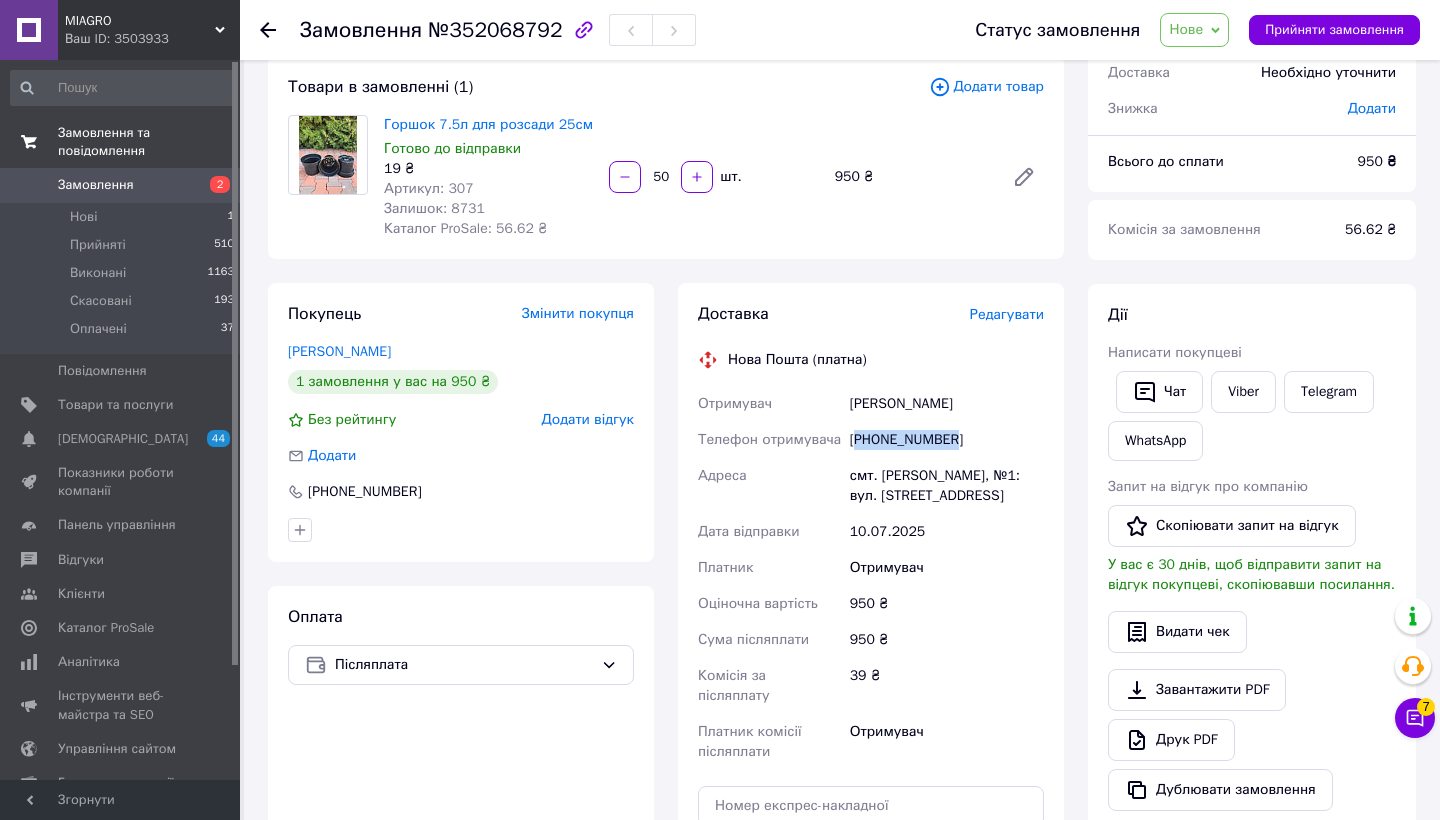drag, startPoint x: 856, startPoint y: 439, endPoint x: 1047, endPoint y: 439, distance: 191 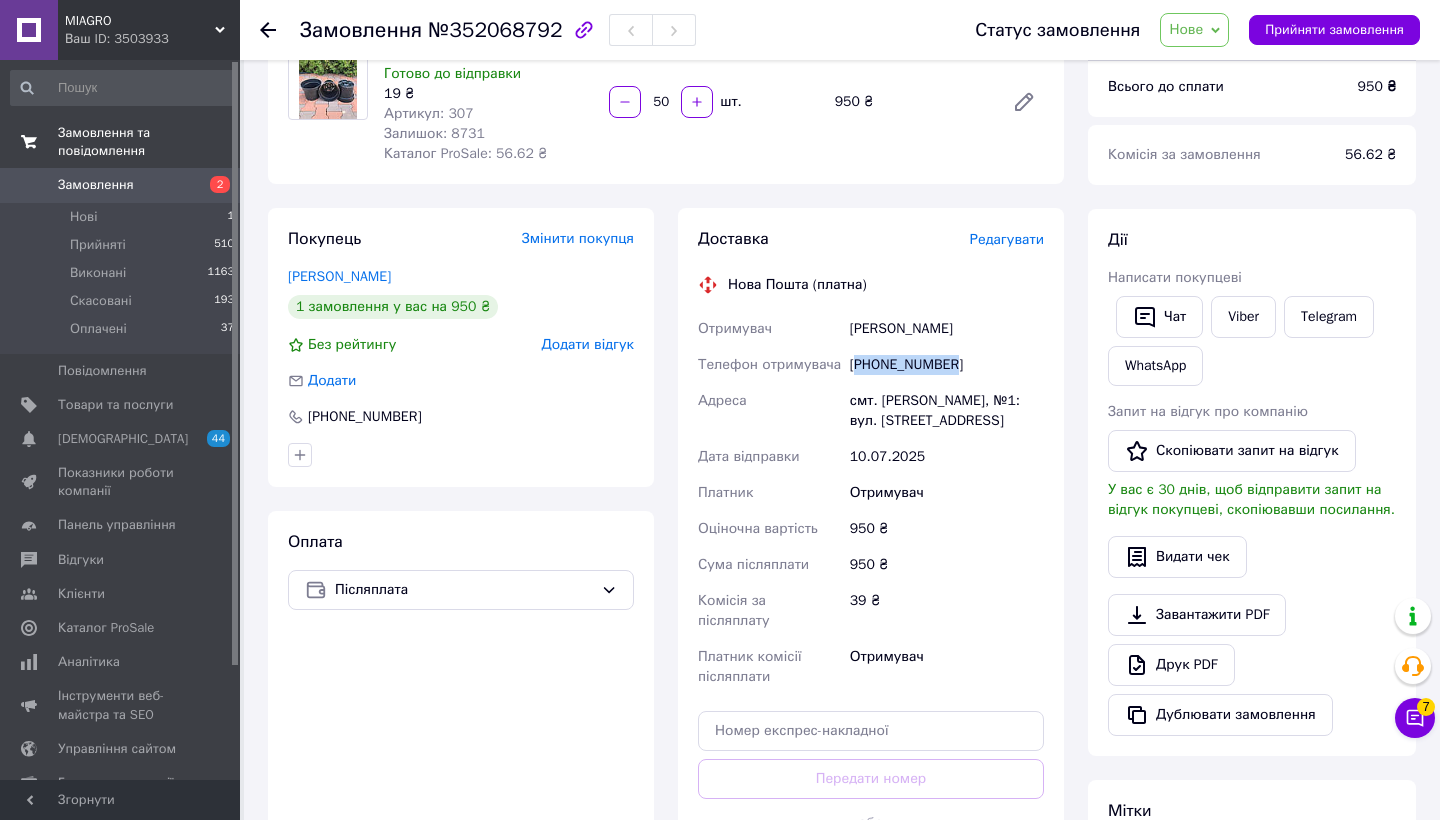 scroll, scrollTop: 252, scrollLeft: 0, axis: vertical 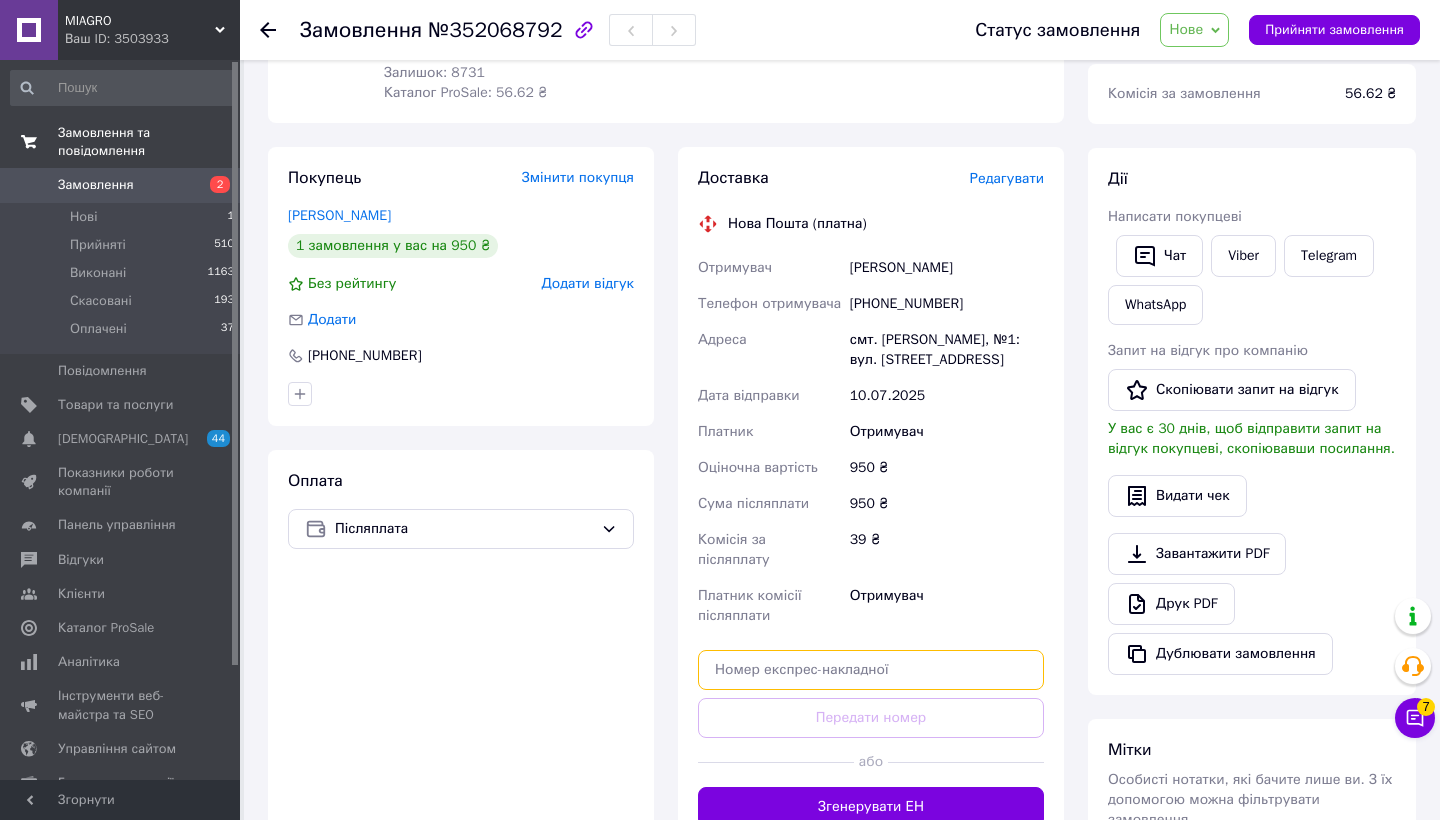click at bounding box center (871, 670) 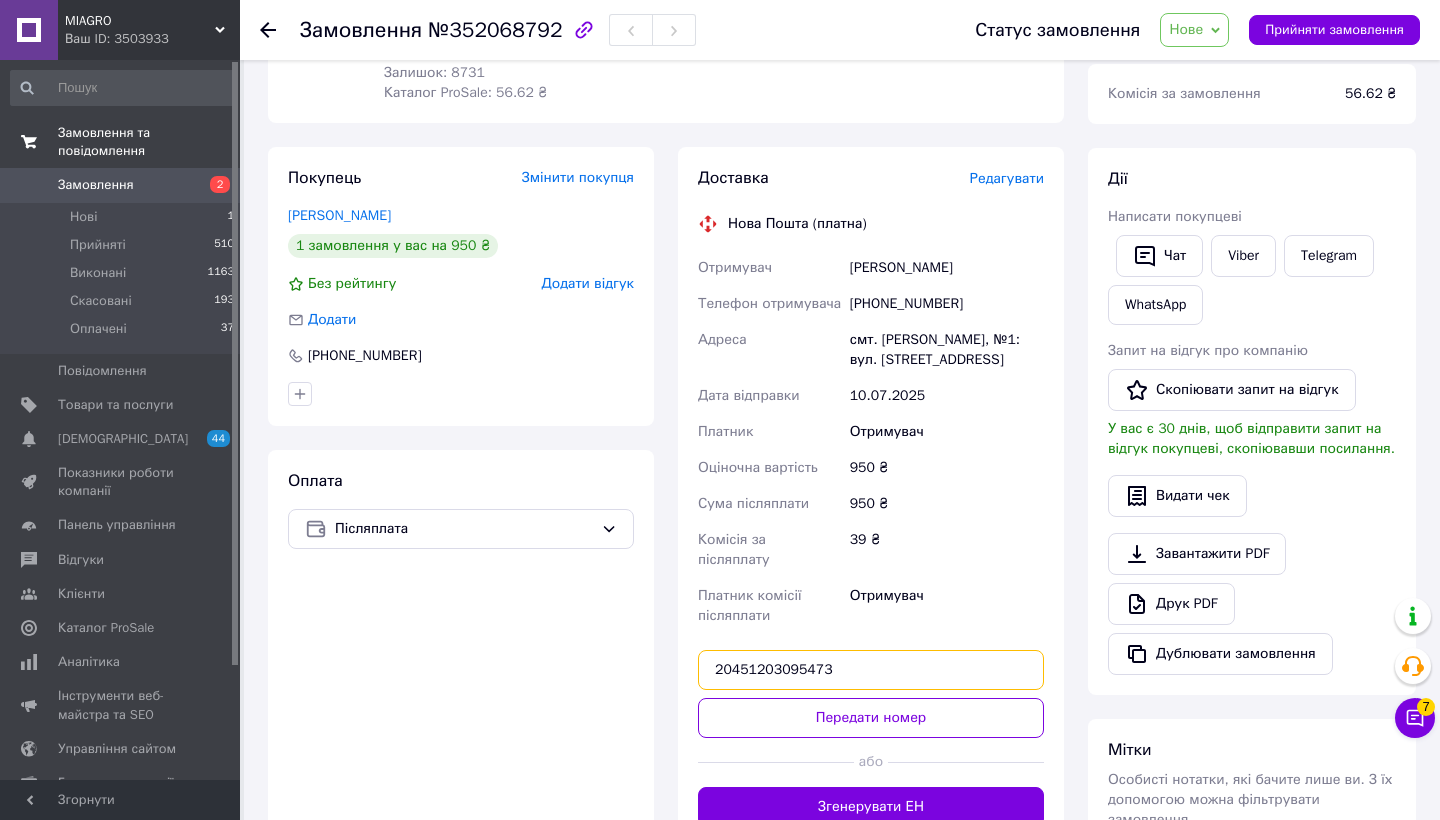 type on "20451203095473" 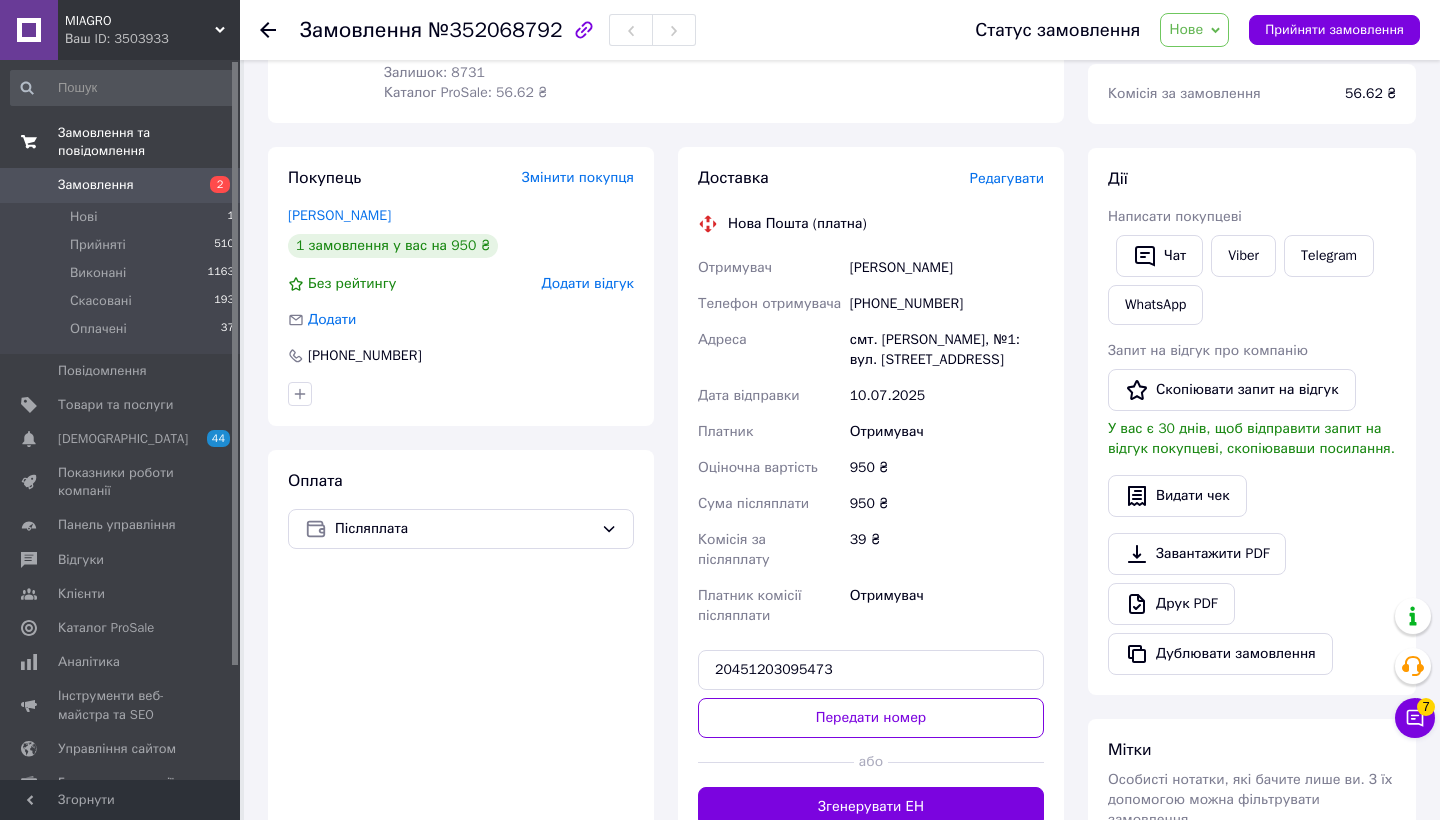 click on "Передати номер" at bounding box center (871, 718) 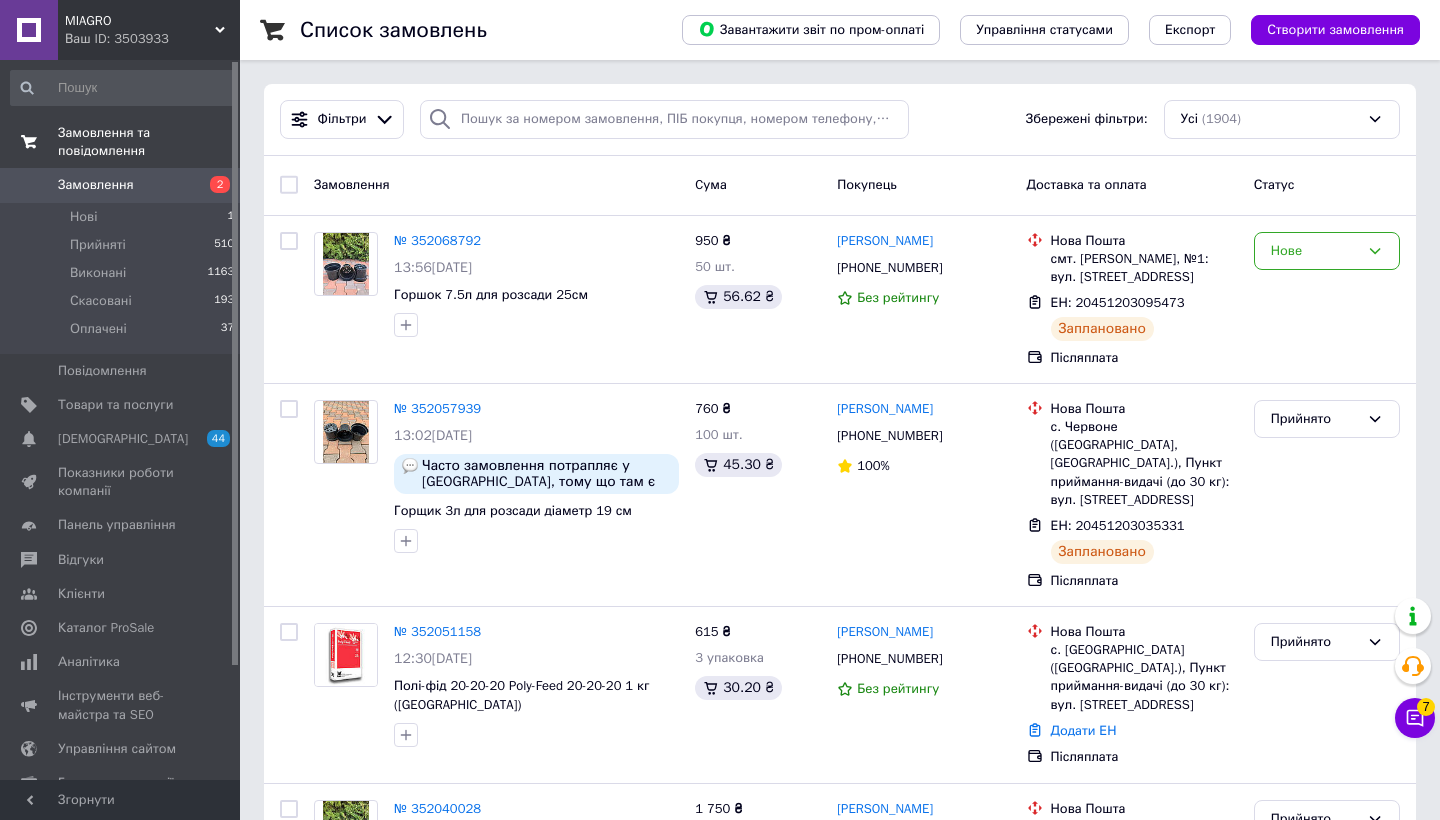 scroll, scrollTop: 0, scrollLeft: 0, axis: both 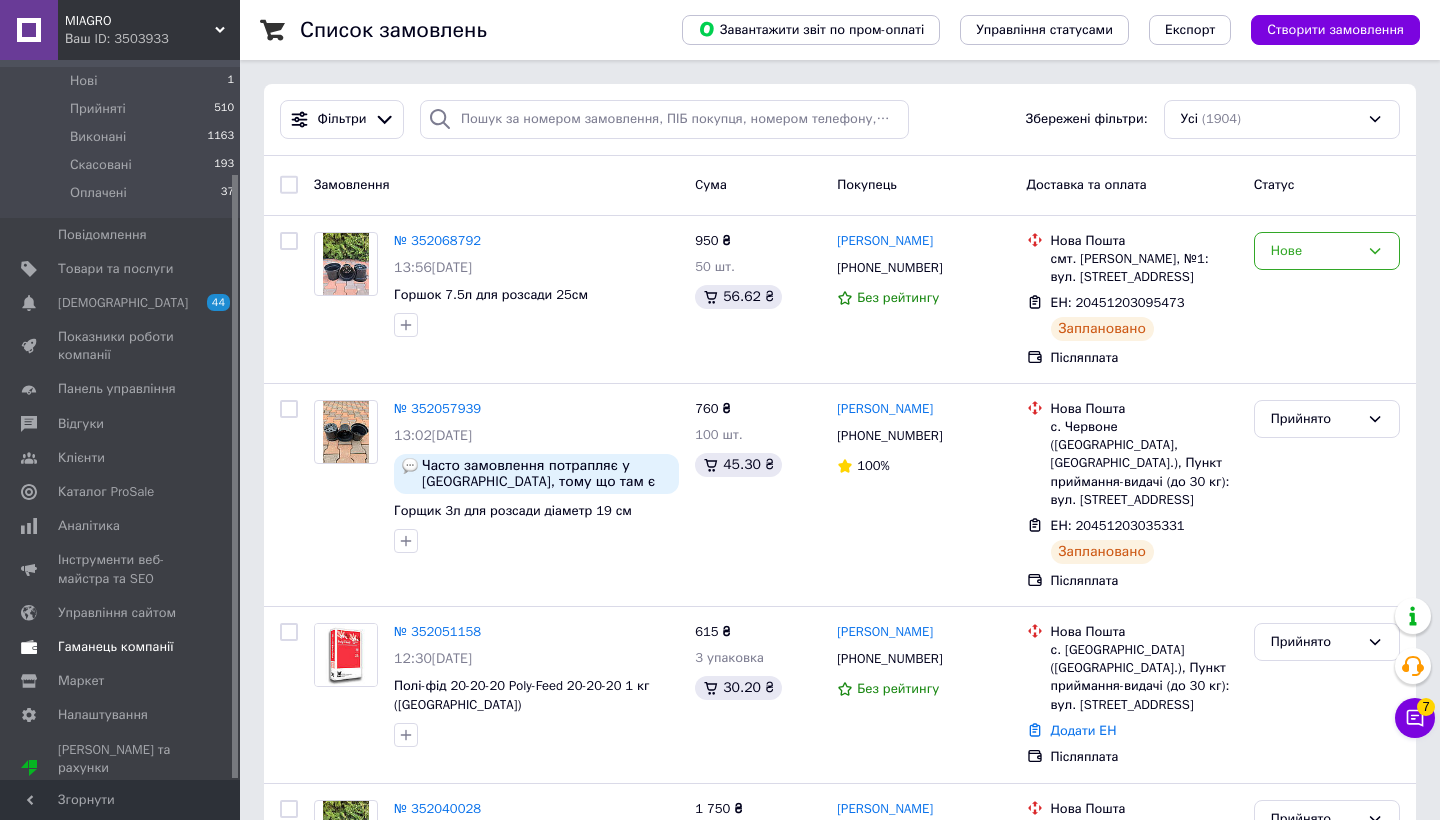 click on "Гаманець компанії" at bounding box center [123, 647] 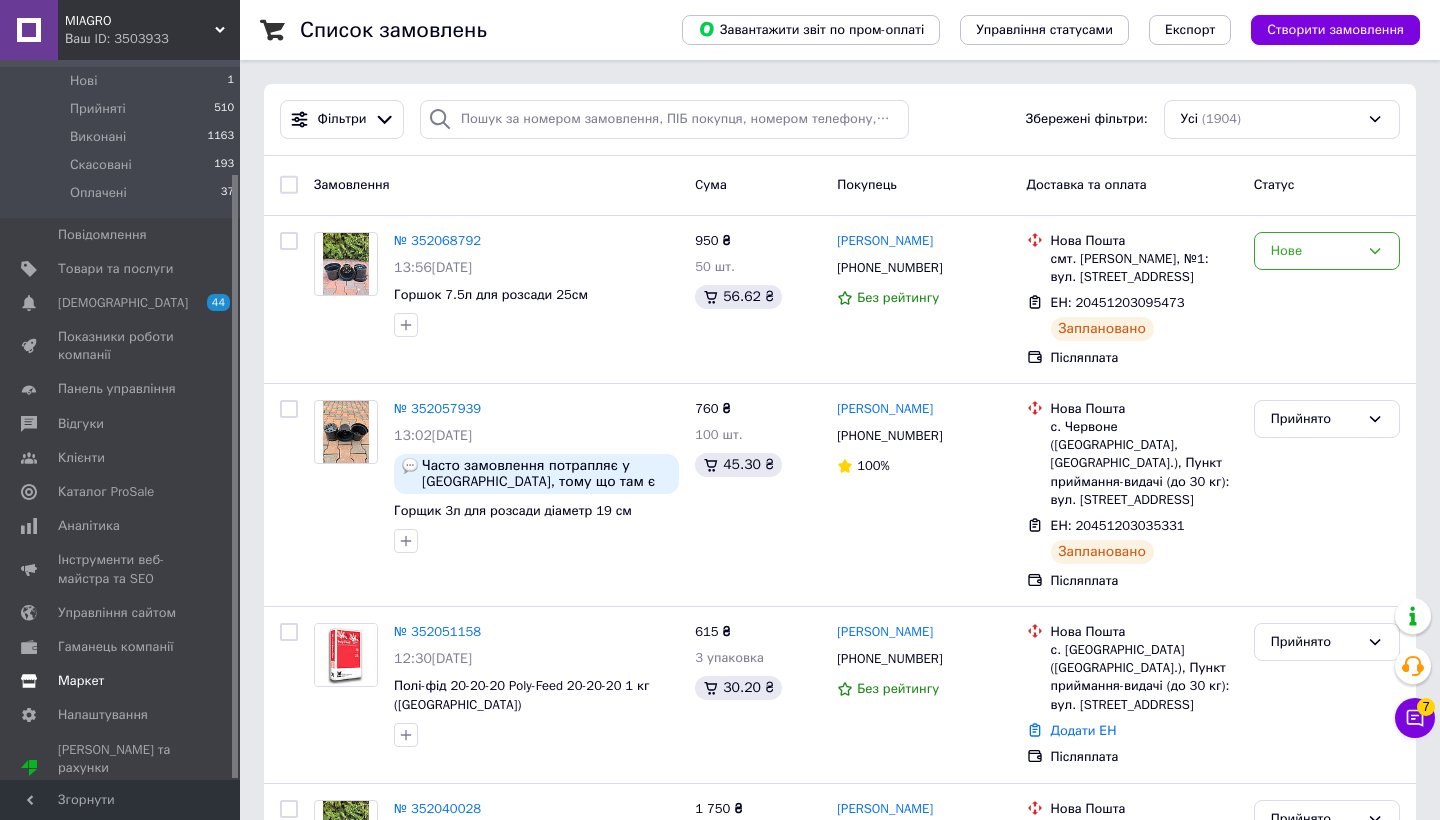 scroll, scrollTop: 0, scrollLeft: 0, axis: both 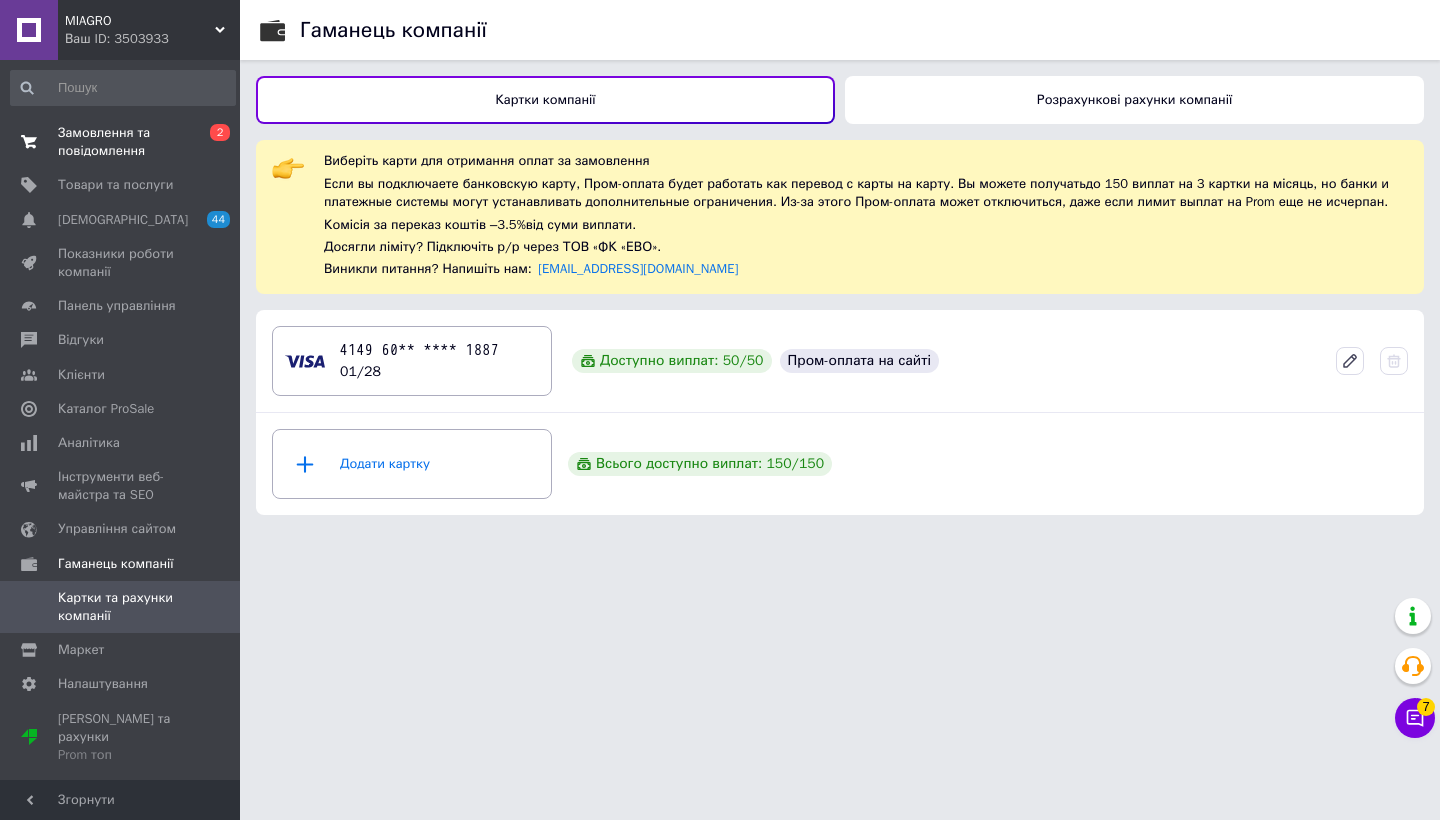 click on "Розрахункові рахунки компанії" at bounding box center [1134, 100] 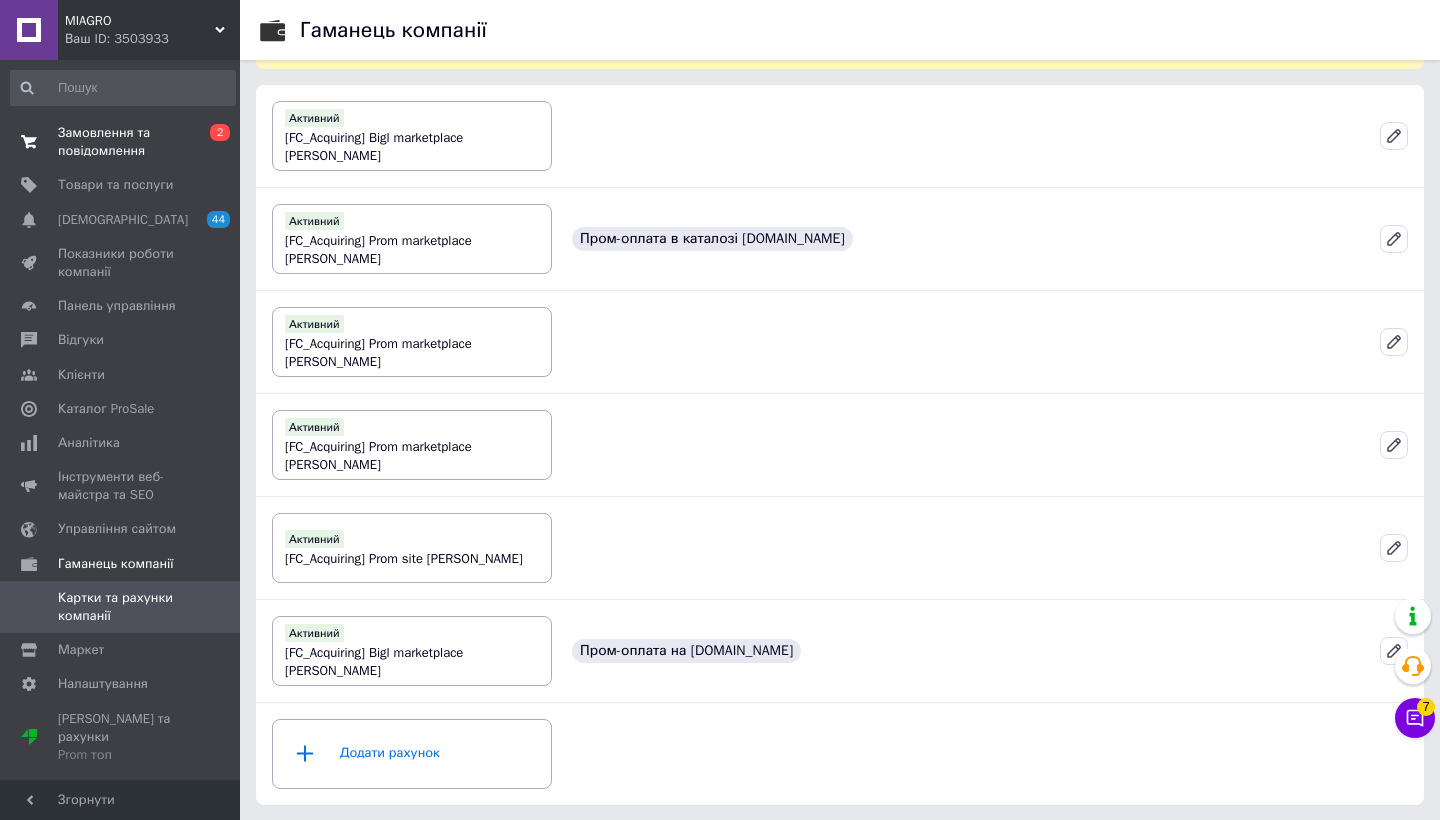 scroll, scrollTop: 198, scrollLeft: 0, axis: vertical 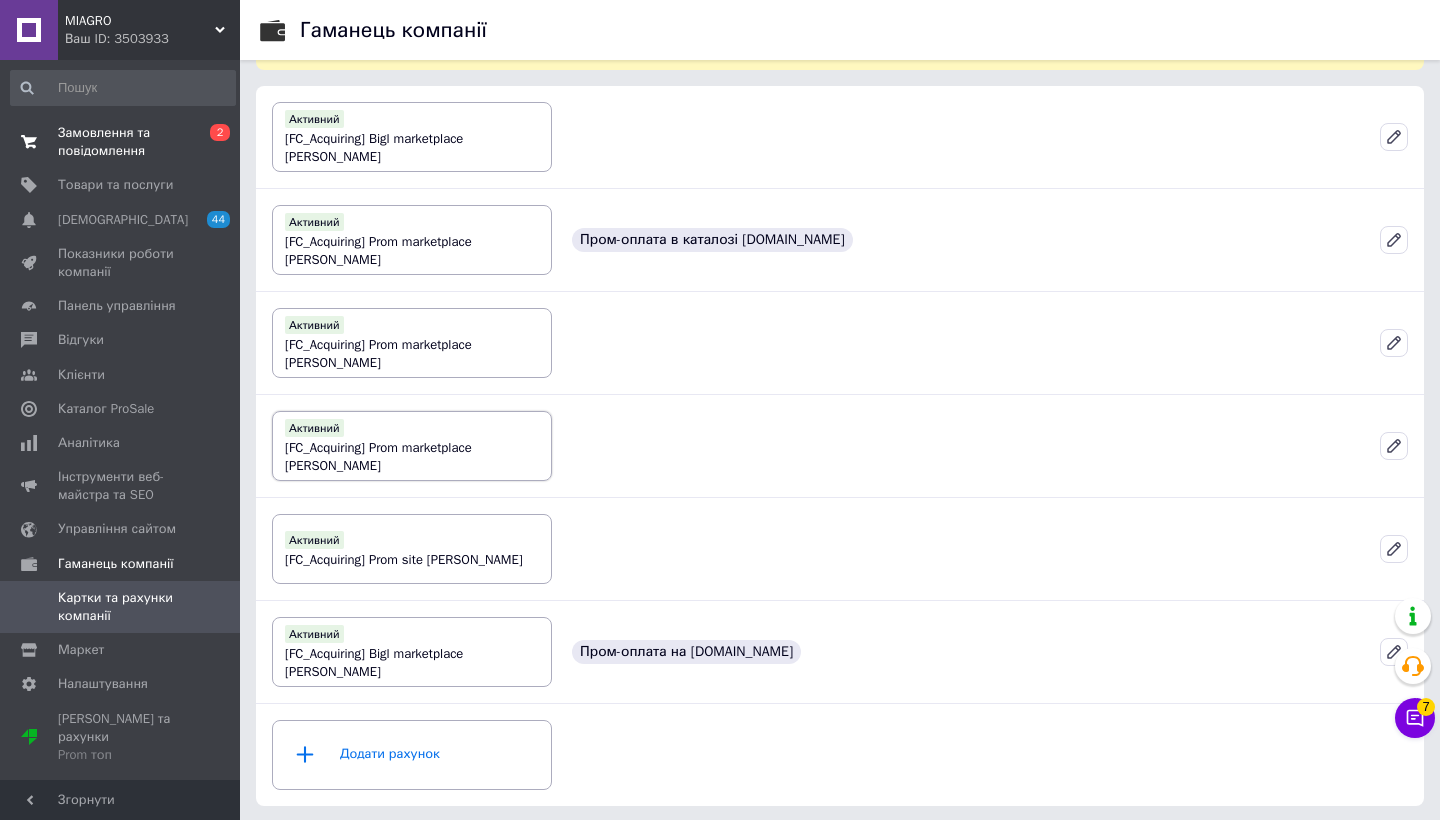 click on "Активний [FC_Acquiring] Prom marketplace [PERSON_NAME]" at bounding box center (412, 445) 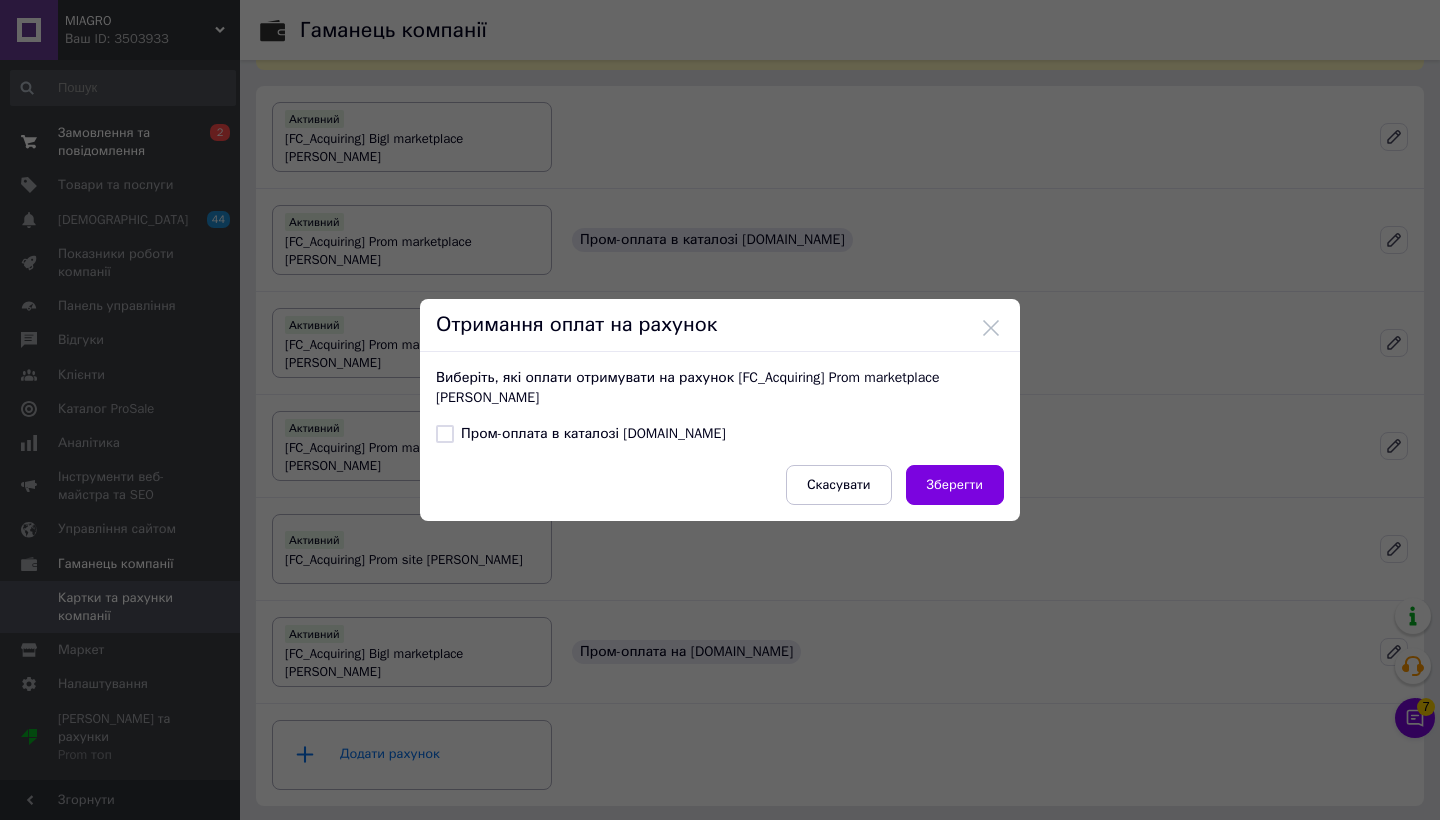 click on "Пром-оплата в каталозі [DOMAIN_NAME]" at bounding box center [581, 434] 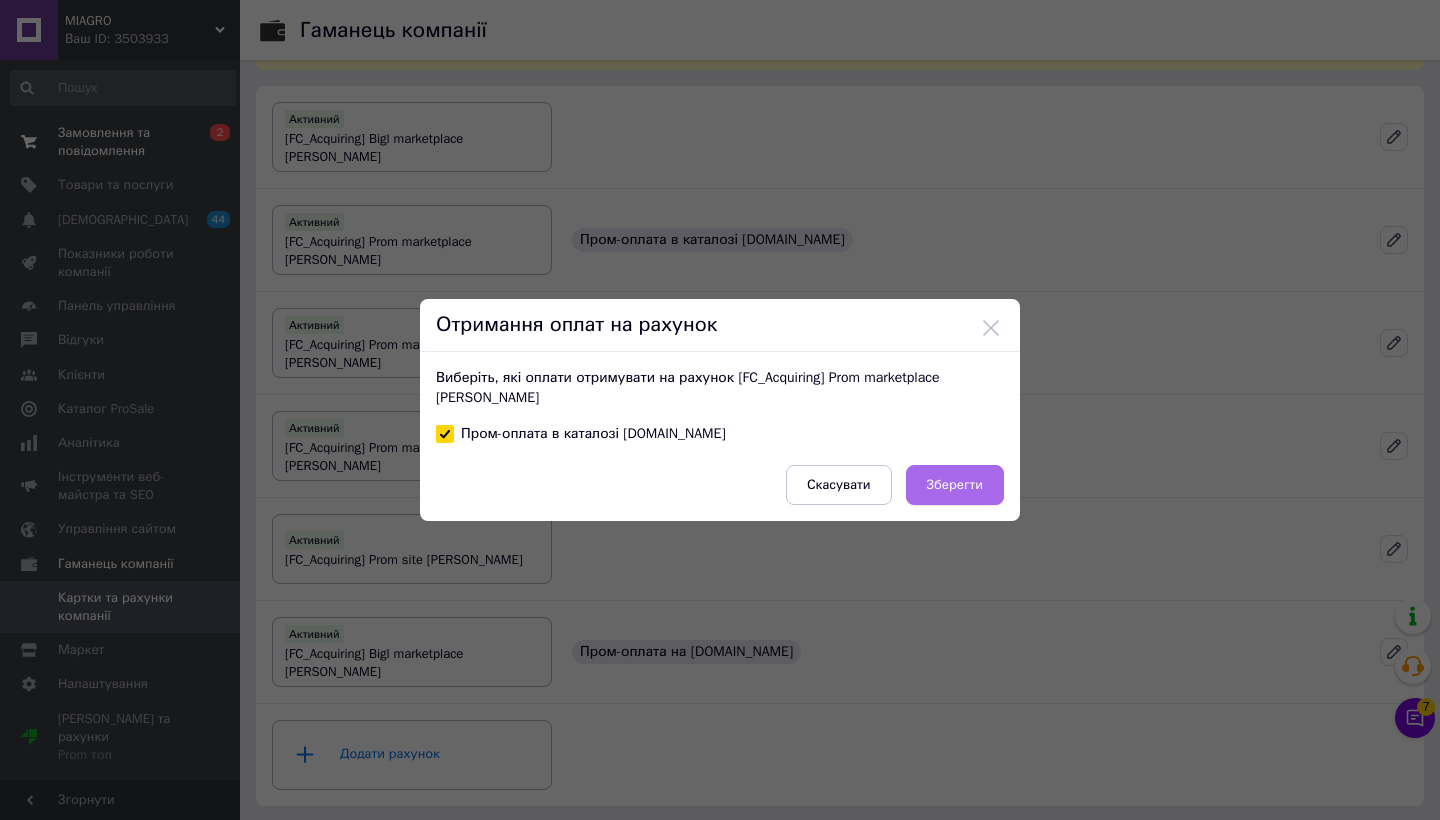 click on "Зберегти" at bounding box center [955, 485] 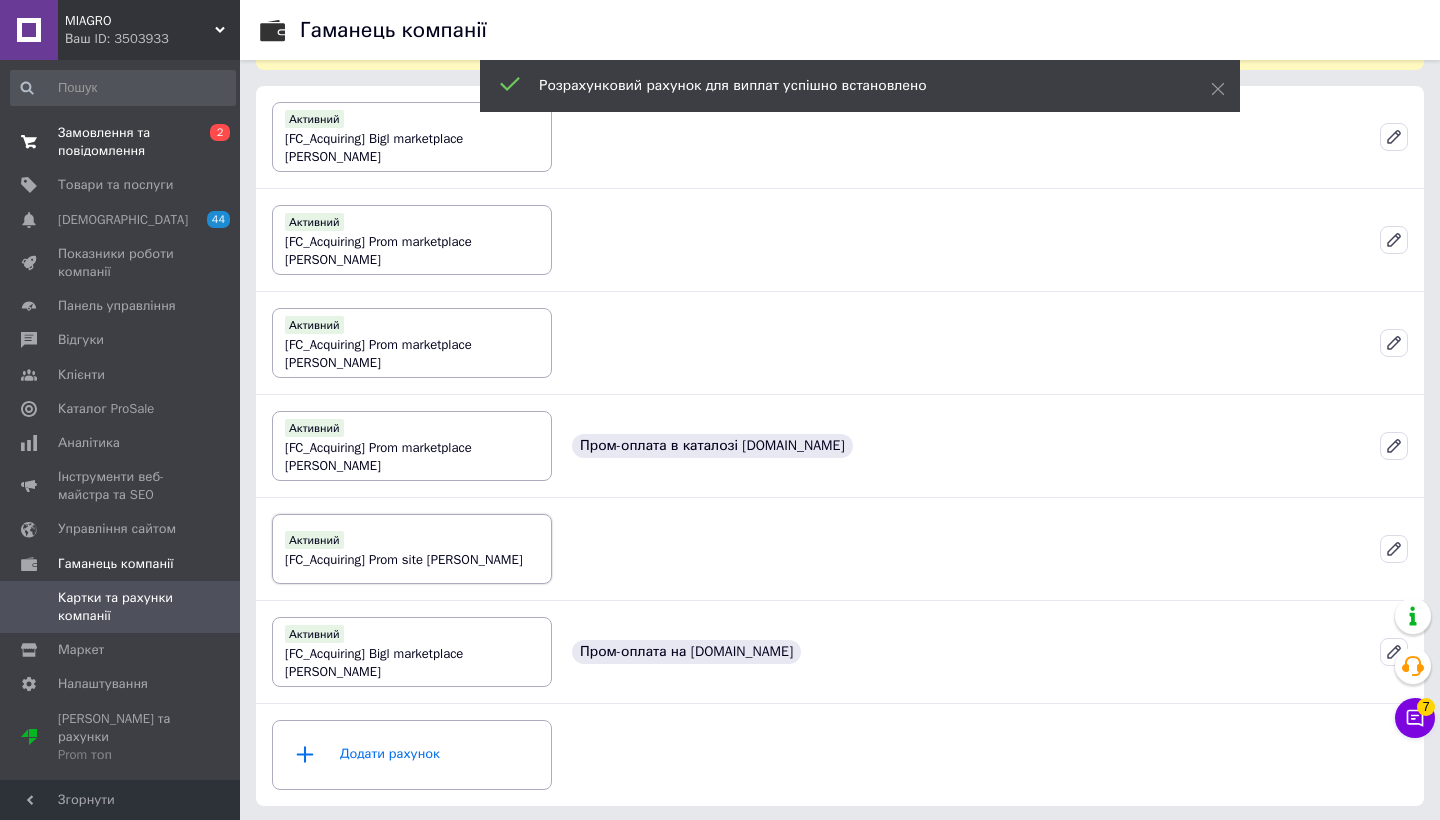 click on "Активний [FC_Acquiring] Prom site [PERSON_NAME]" at bounding box center [404, 548] 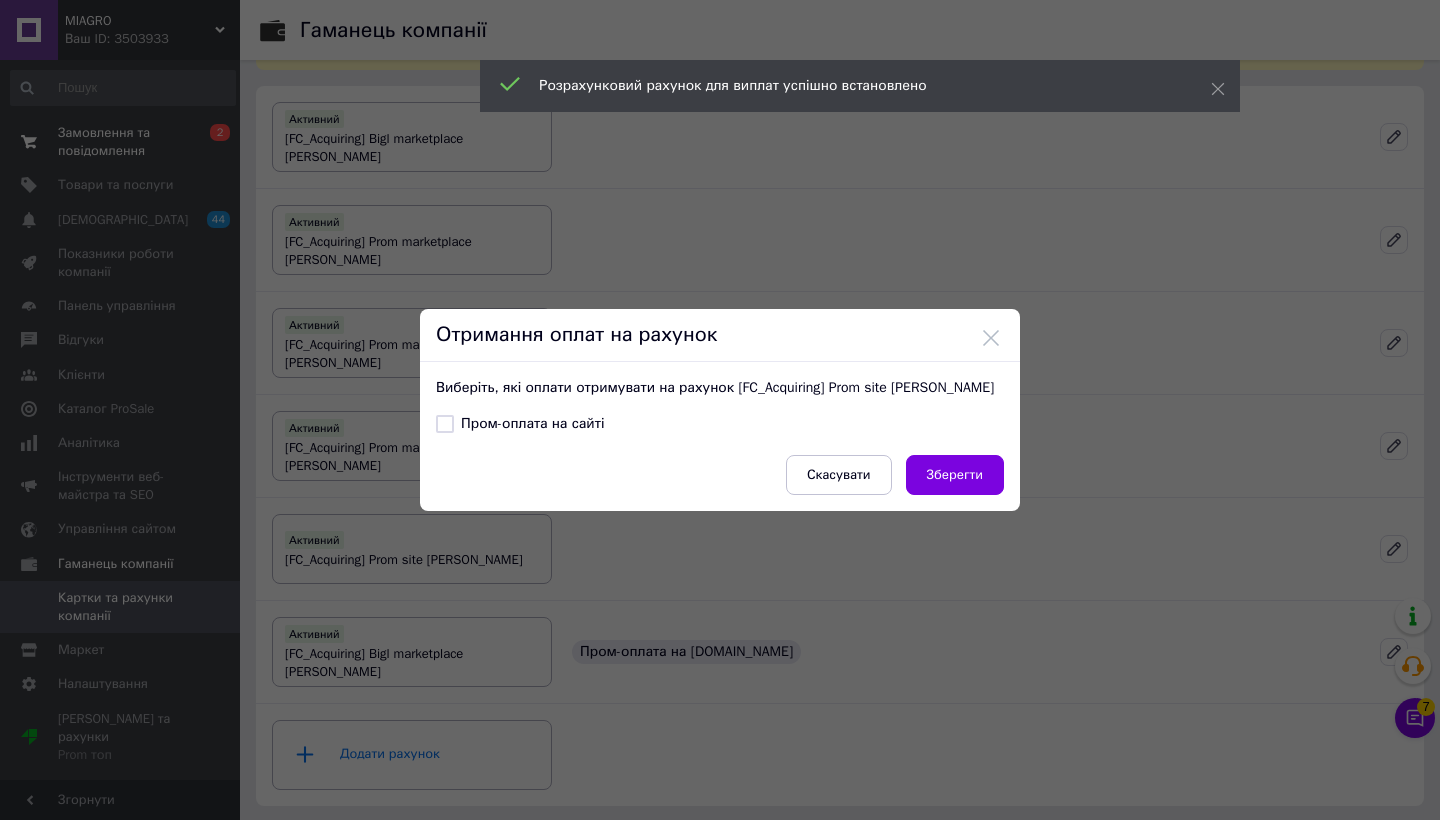 click on "Пром-оплата на сайті" at bounding box center (520, 424) 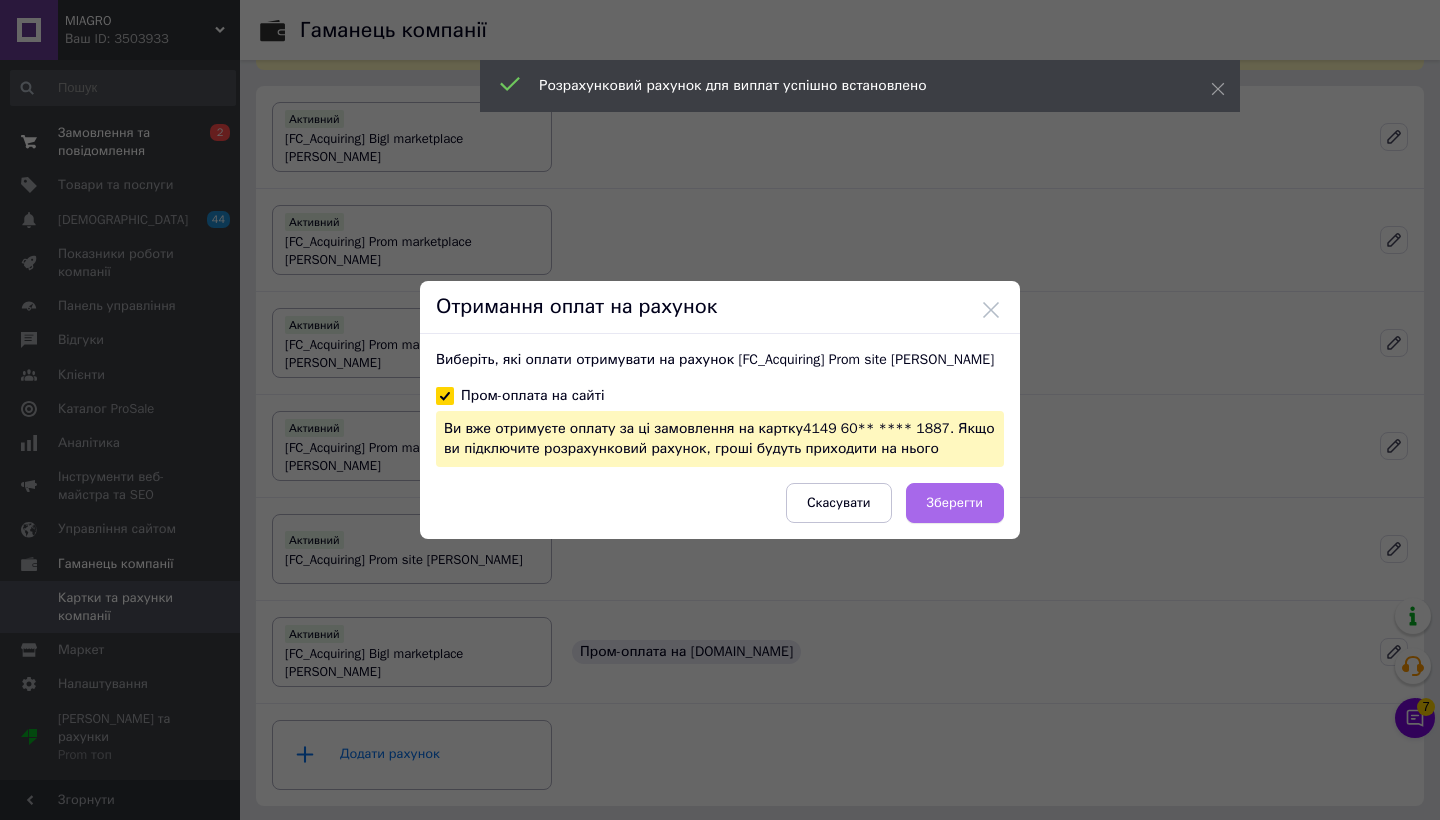 click on "Зберегти" at bounding box center (955, 503) 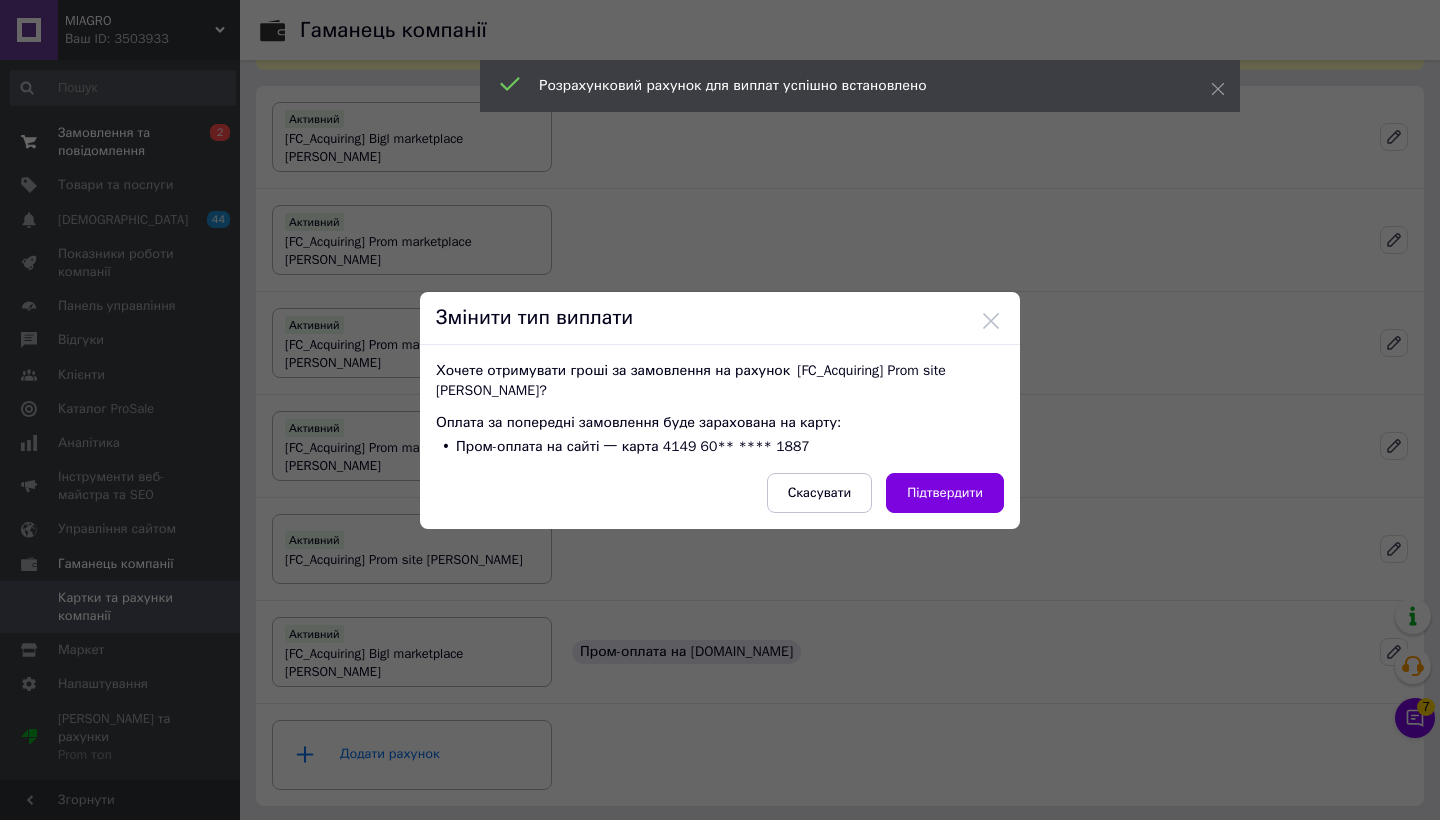 click on "Хочете отримувати гроші за замовлення на рахунок   [FC_Acquiring] Prom site [PERSON_NAME] [PERSON_NAME] ? Оплата за попередні замовлення буде зарахована на карту: Пром-оплата на сайті 一 карта 4149 60** **** 1887 Скасувати   Підтвердити Виберіть, які оплати отримувати на рахунок [FC_Acquiring] Prom site ФОП [PERSON_NAME] [PERSON_NAME]-оплата на сайті Ви вже отримуєте оплату за ці замовлення на картку  4149 60** **** 1887 .
Якщо ви підключите розрахунковий рахунок, гроші будуть приходити на нього Скасувати   Зберегти" at bounding box center (720, 437) 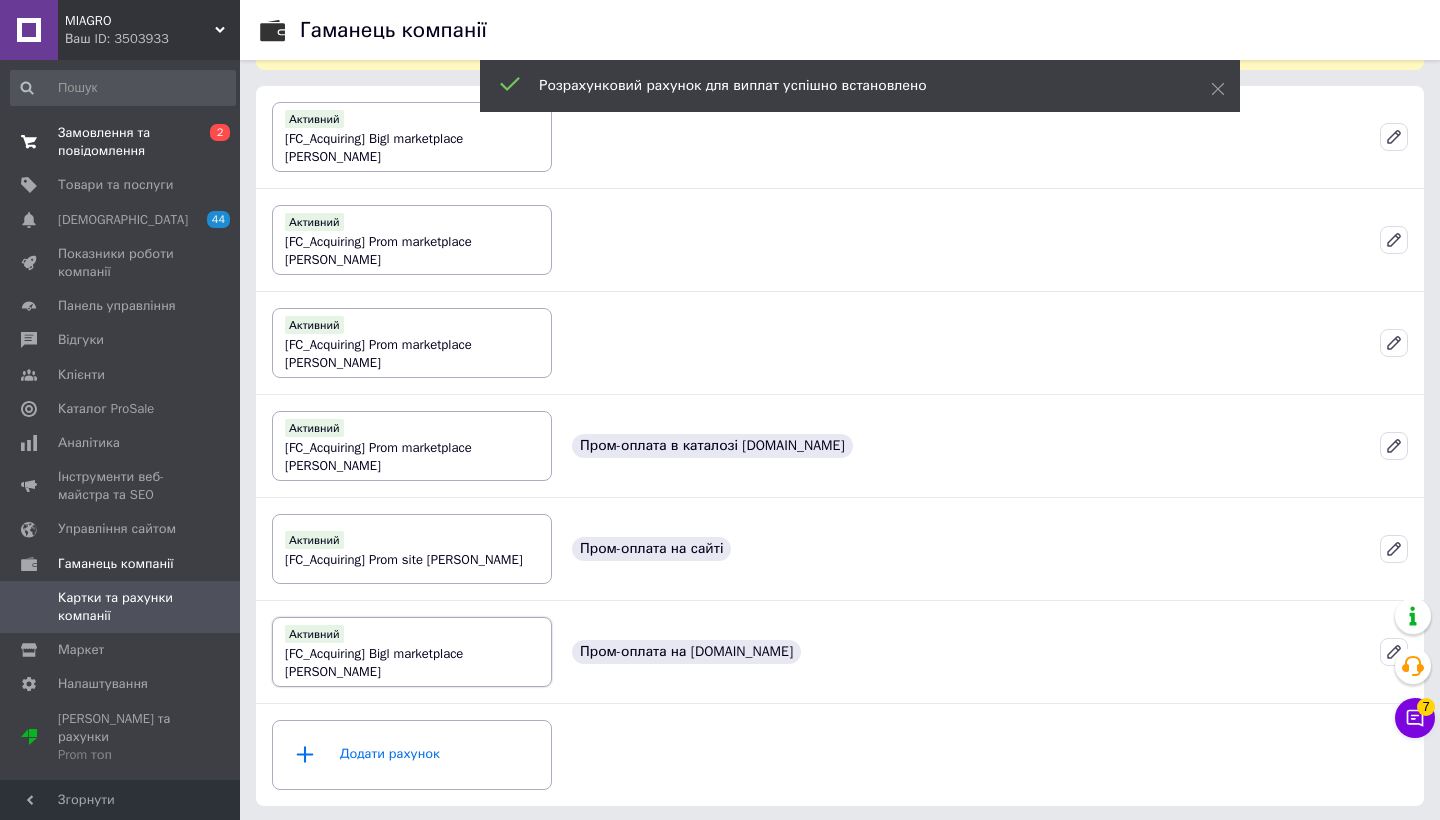 click on "[FC_Acquiring] Bigl marketplace [PERSON_NAME]" at bounding box center (374, 662) 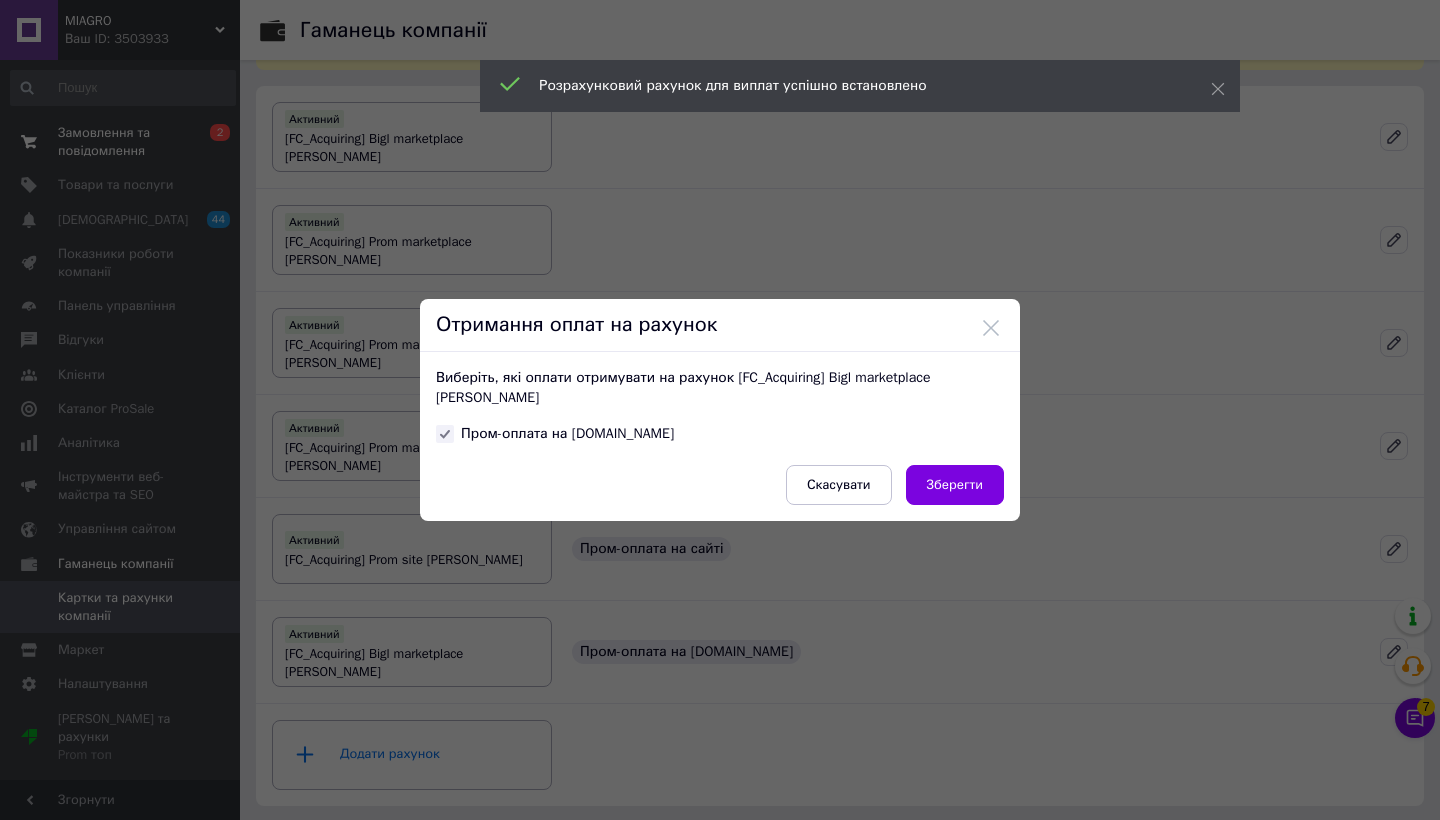 click on "Виберіть, які оплати отримувати на рахунок [FC_Acquiring] Bigl marketplace [PERSON_NAME]-оплата на [DOMAIN_NAME] Скасувати   Зберегти" at bounding box center [720, 436] 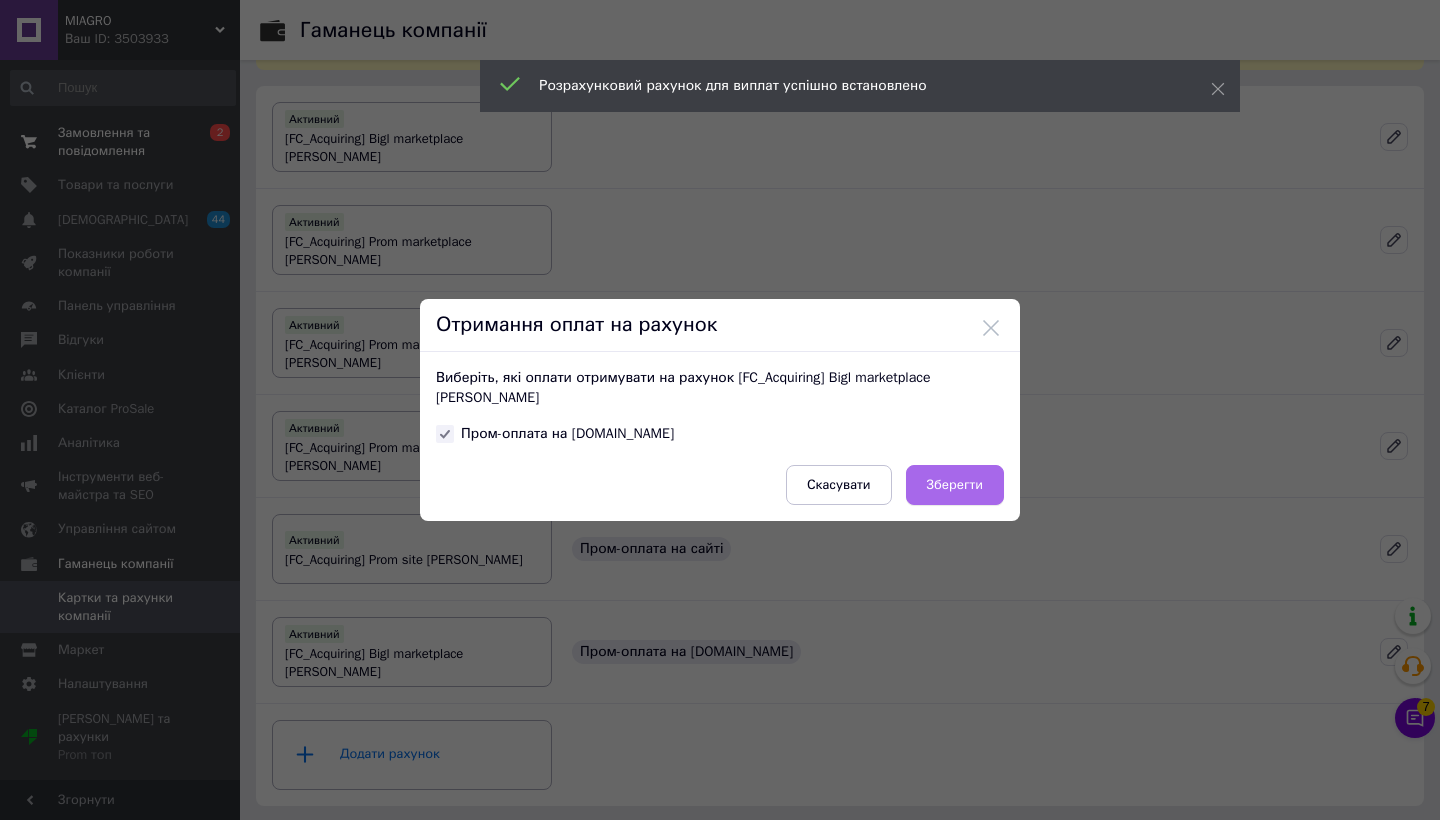 click on "Зберегти" at bounding box center (955, 485) 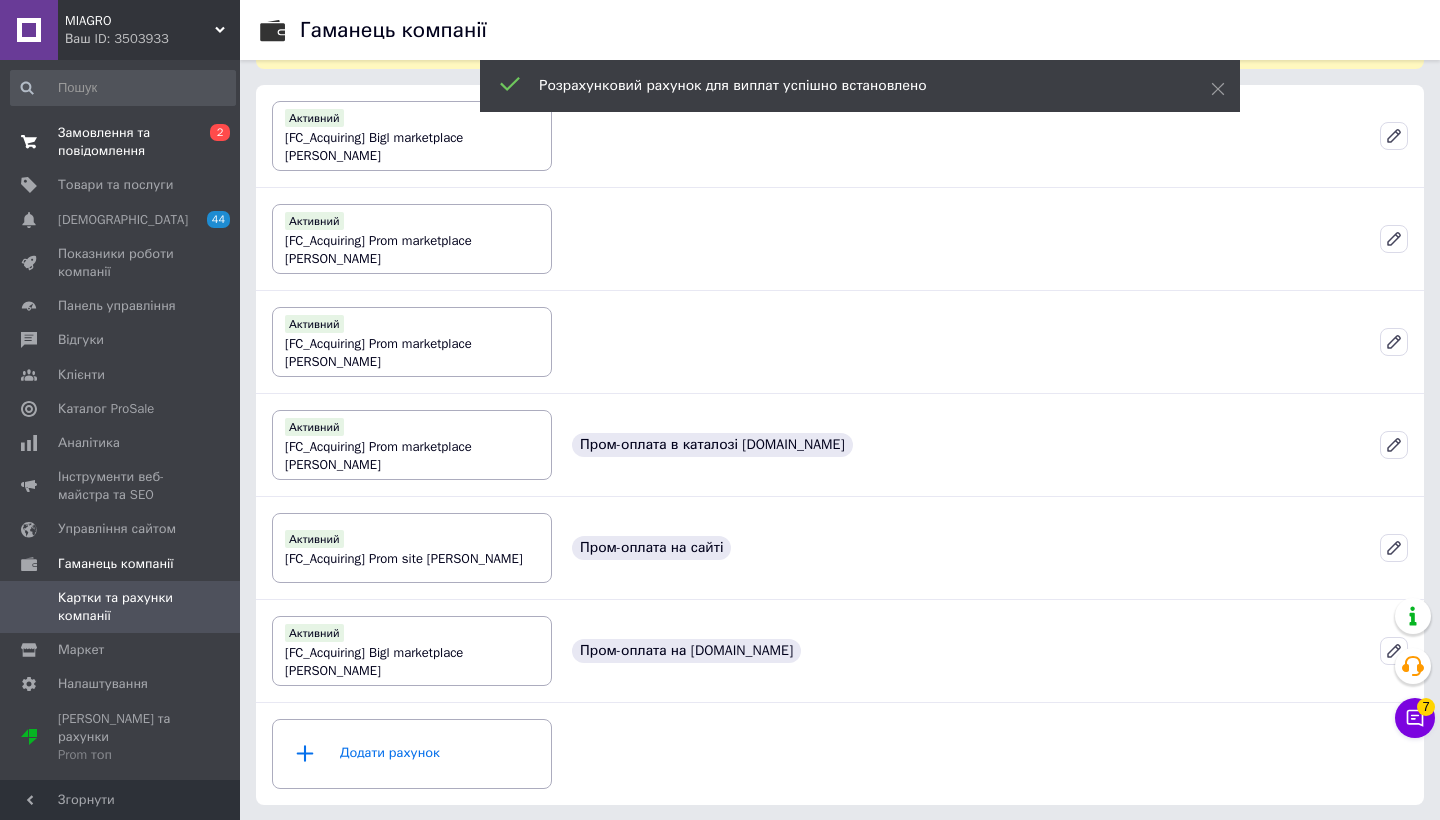 scroll, scrollTop: 198, scrollLeft: 0, axis: vertical 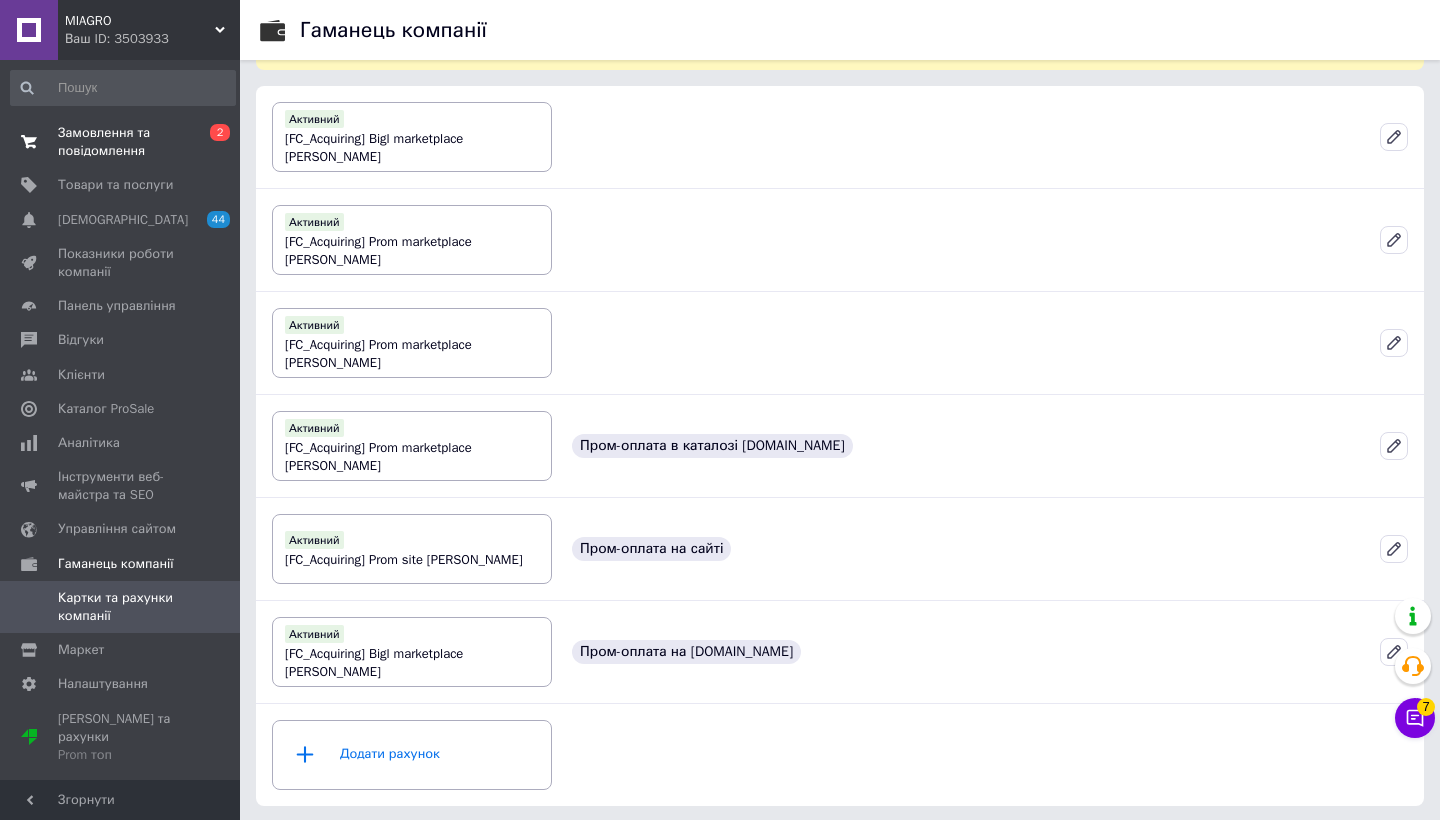 click on "Активний [FC_Acquiring] Prom marketplace [PERSON_NAME]" at bounding box center (840, 343) 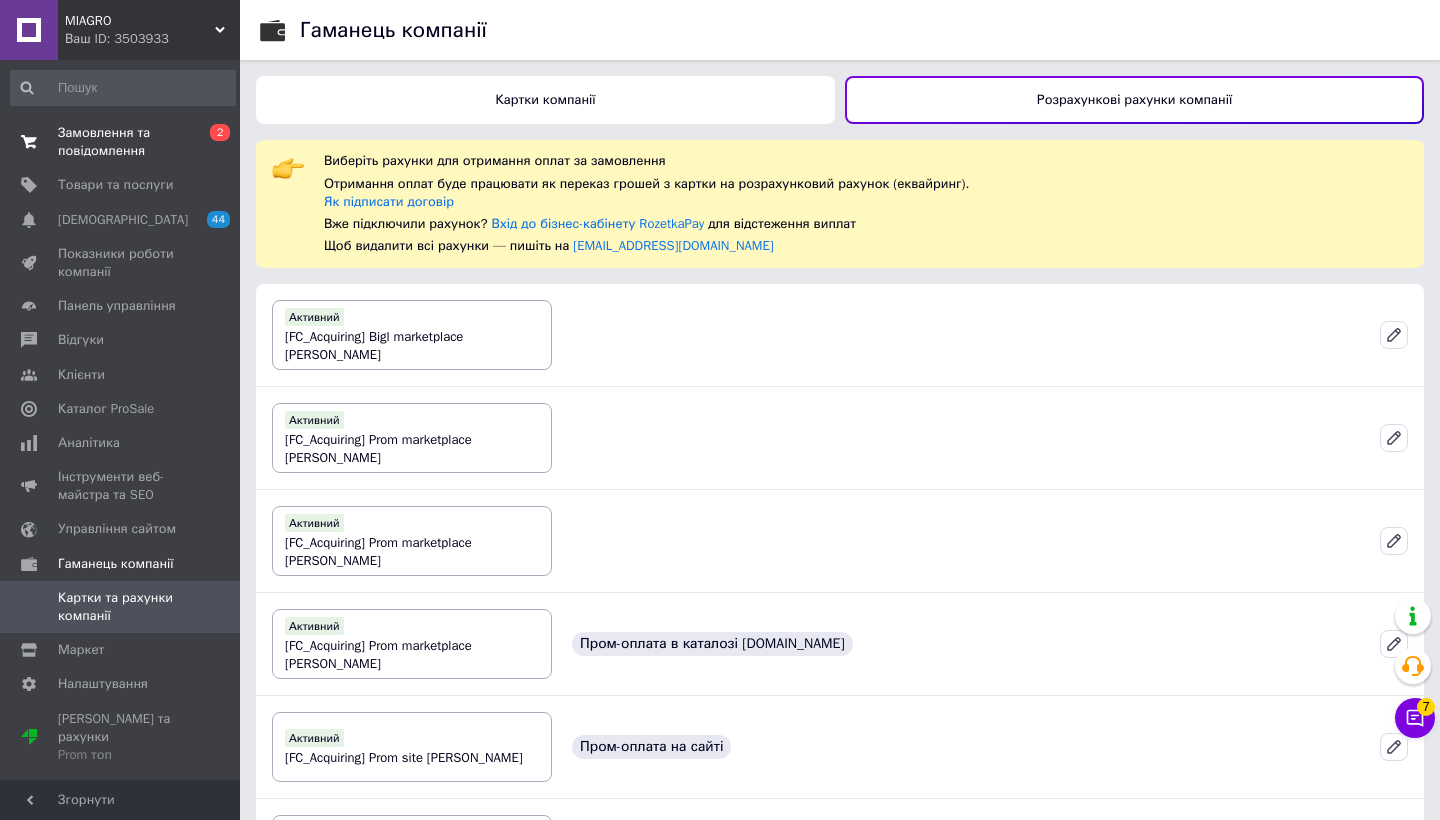 scroll, scrollTop: 0, scrollLeft: 0, axis: both 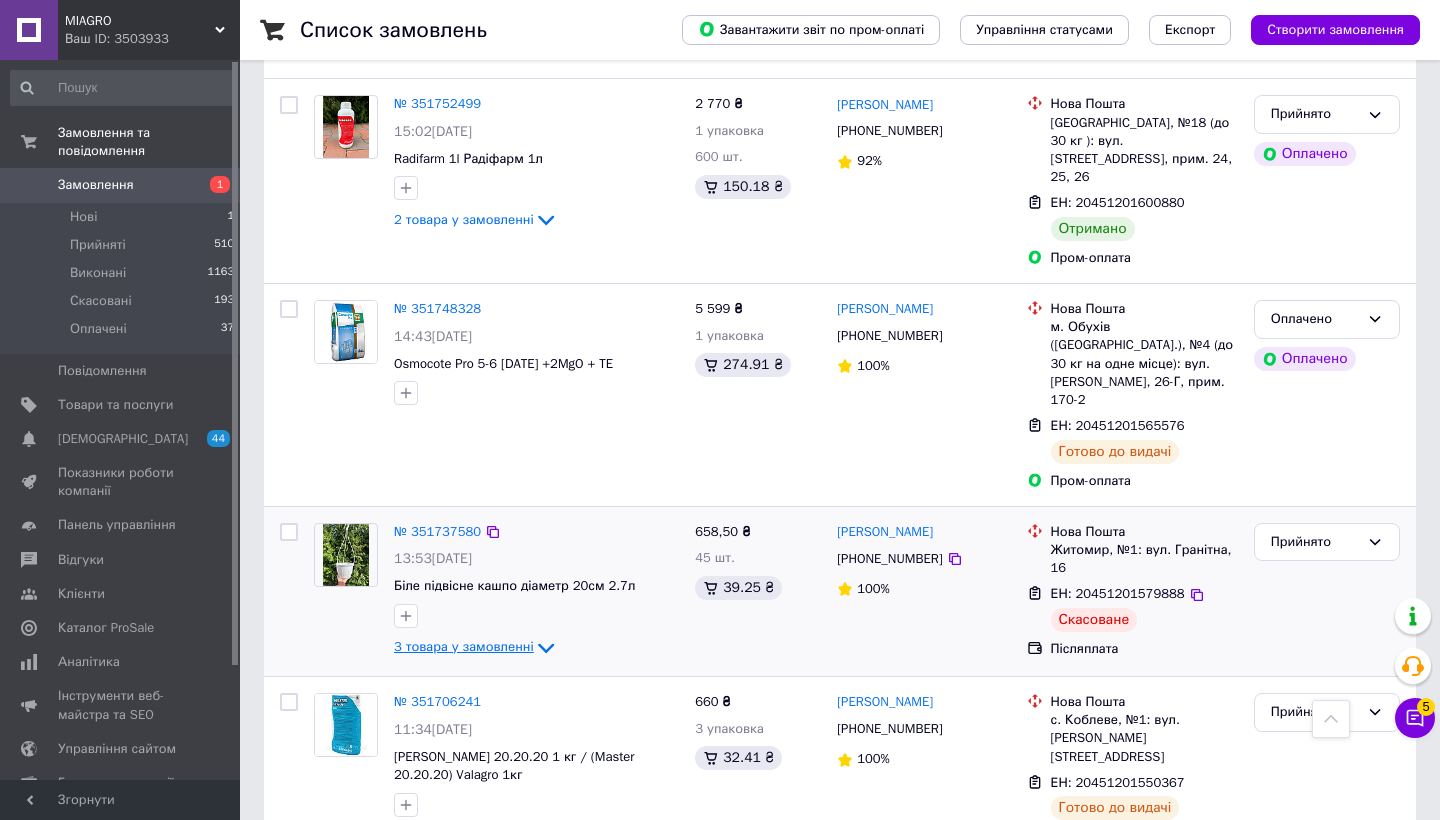 click on "3 товара у замовленні" at bounding box center [464, 647] 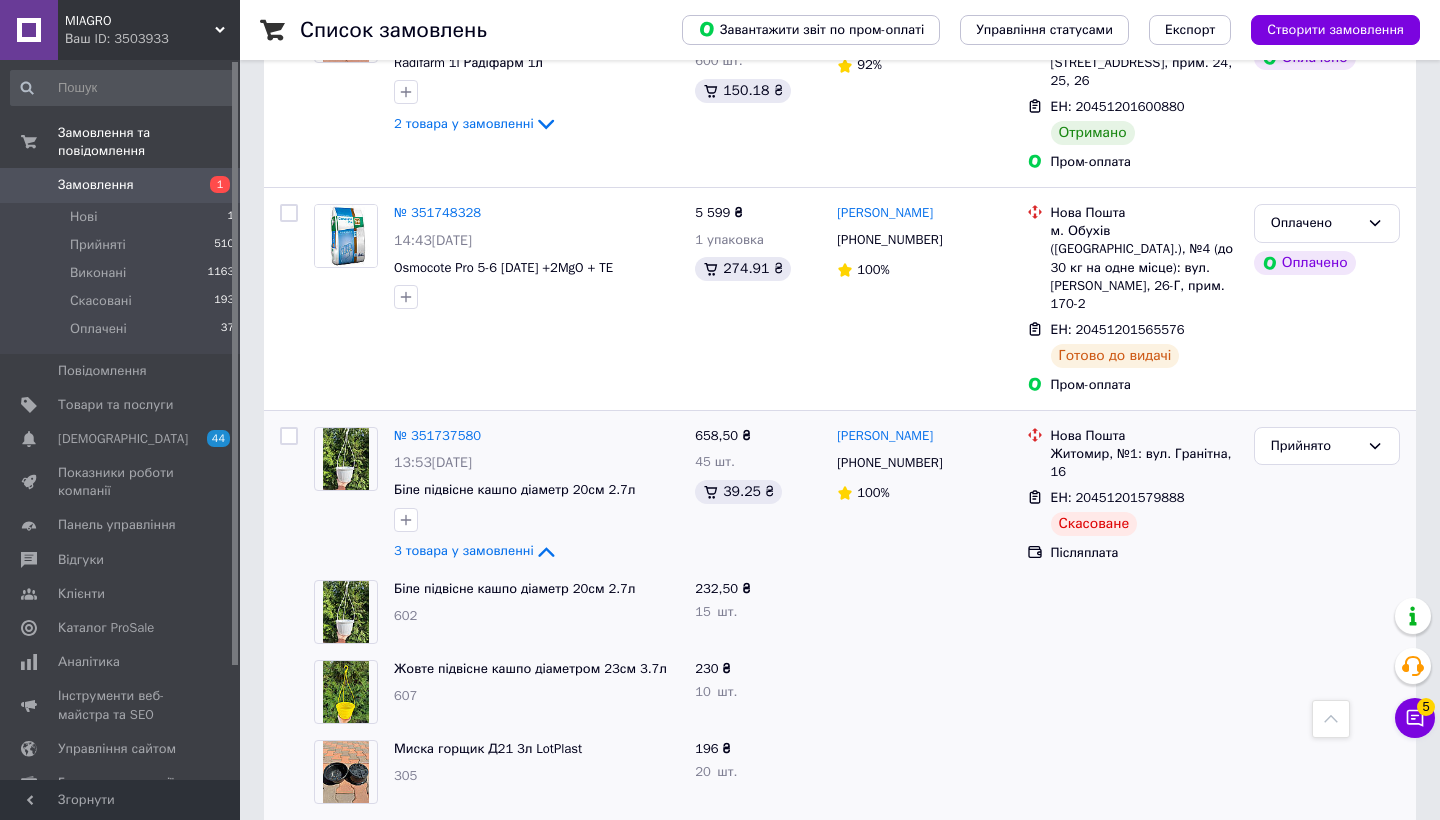 scroll, scrollTop: 2756, scrollLeft: 0, axis: vertical 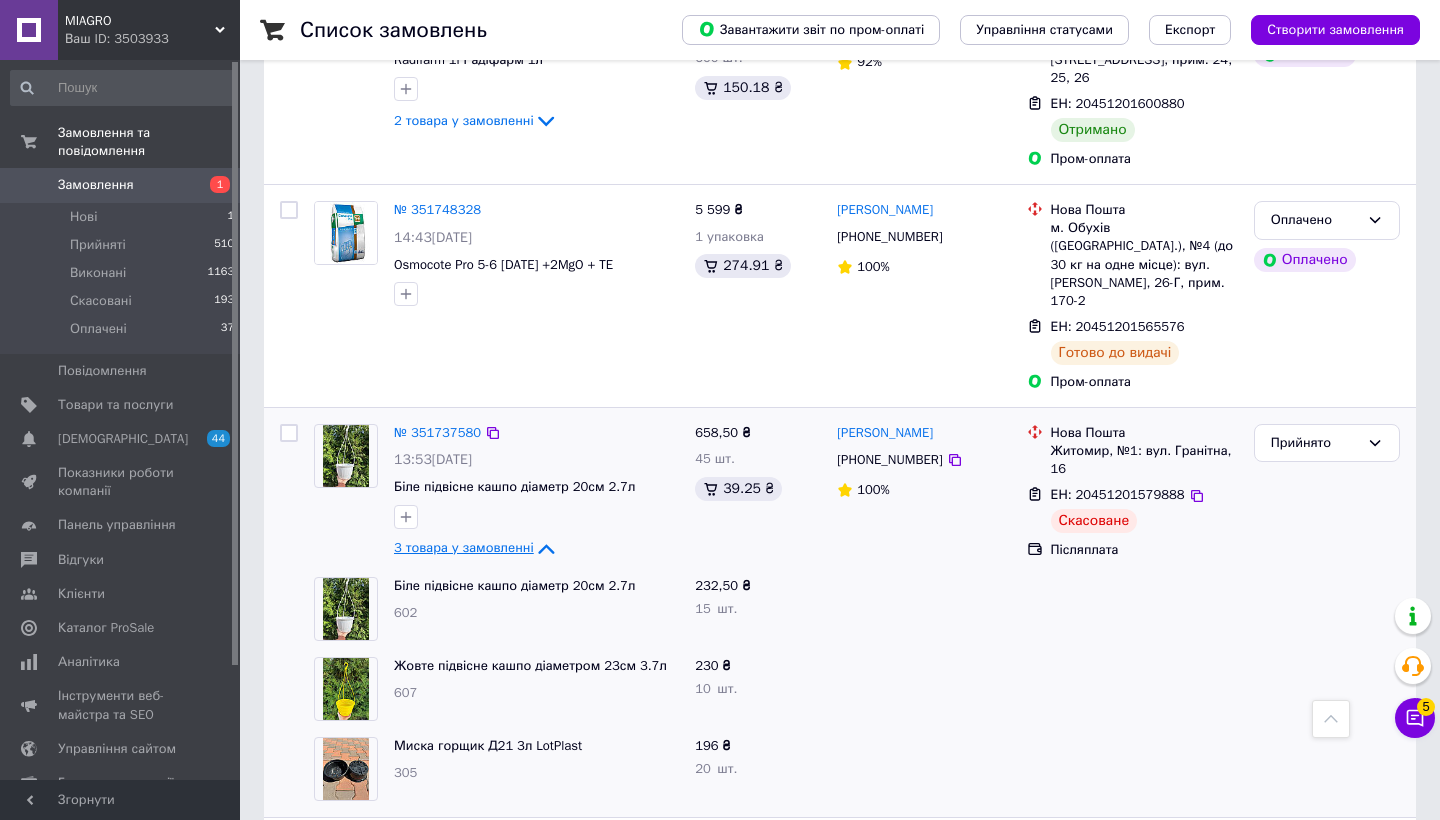 click 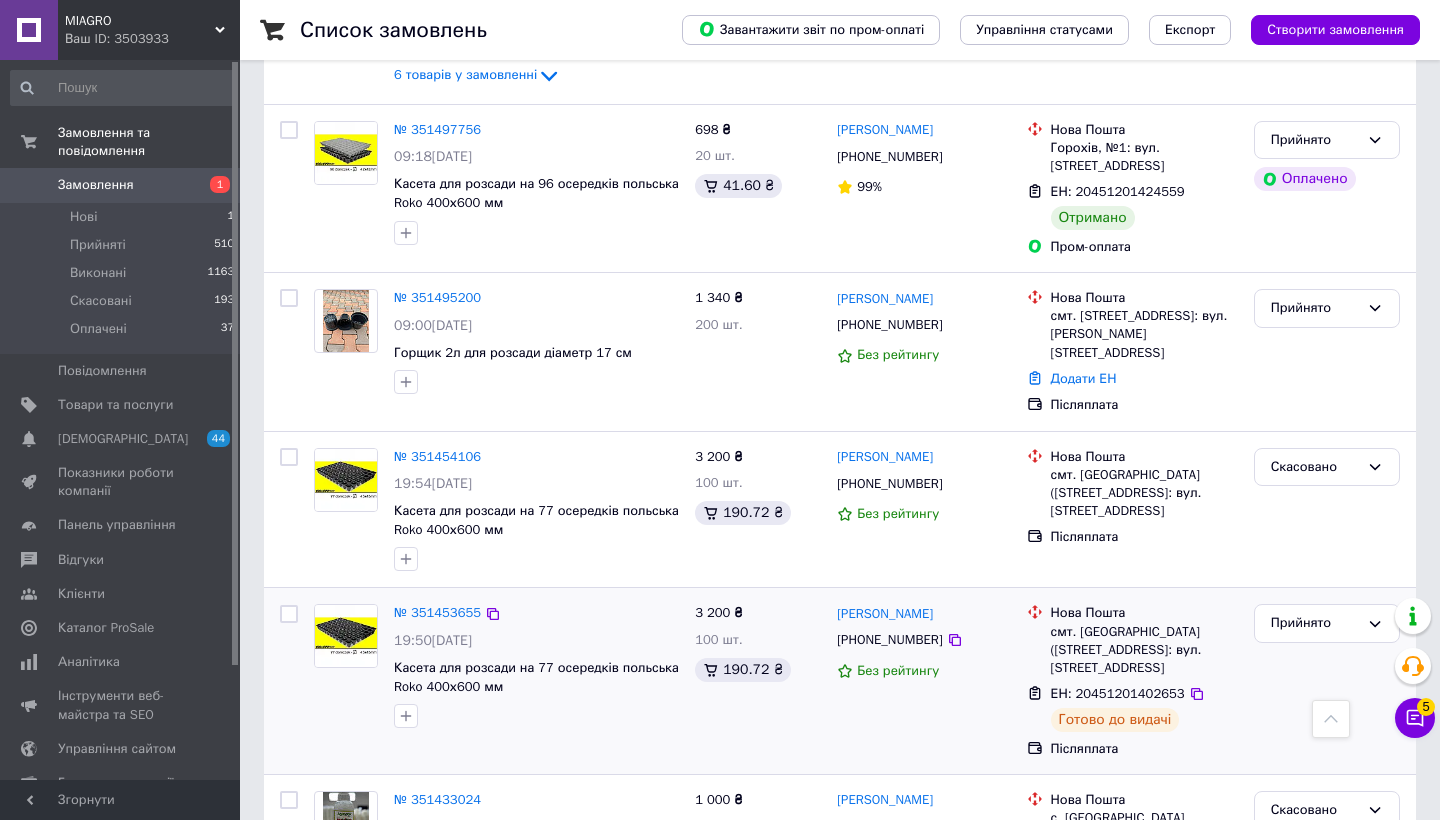 scroll, scrollTop: 4736, scrollLeft: 0, axis: vertical 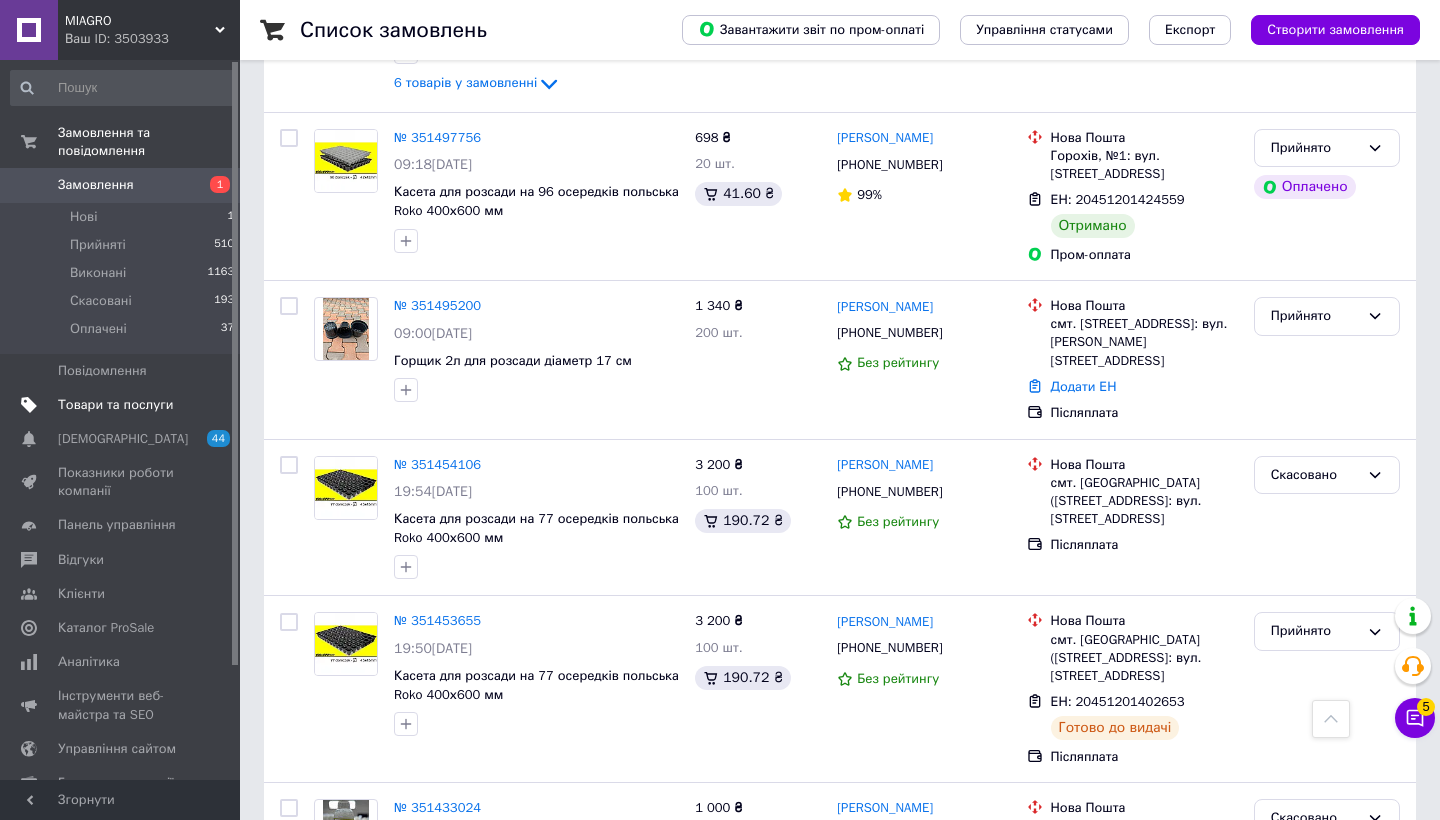 click on "Товари та послуги" at bounding box center [115, 405] 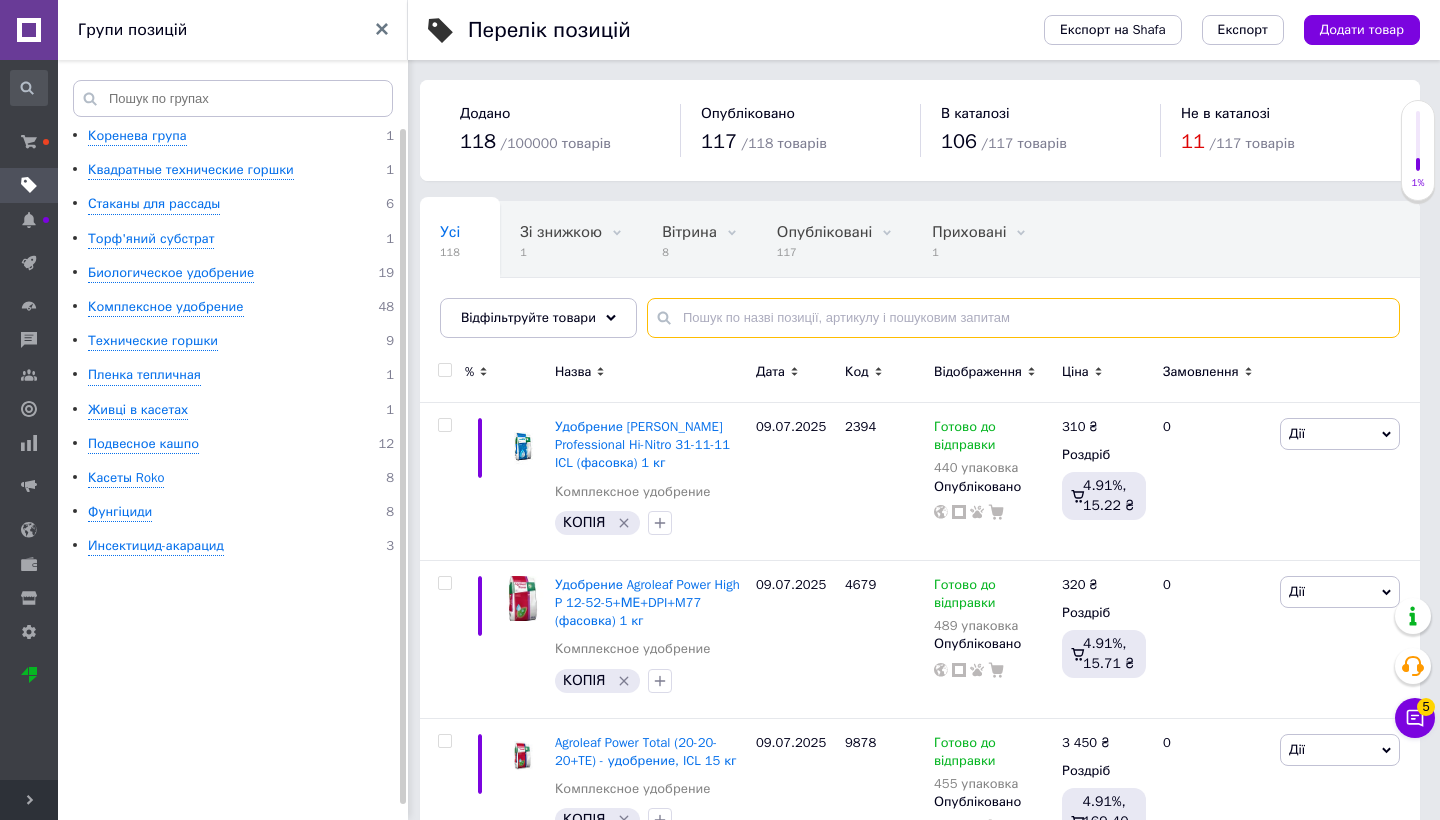 click at bounding box center [1023, 318] 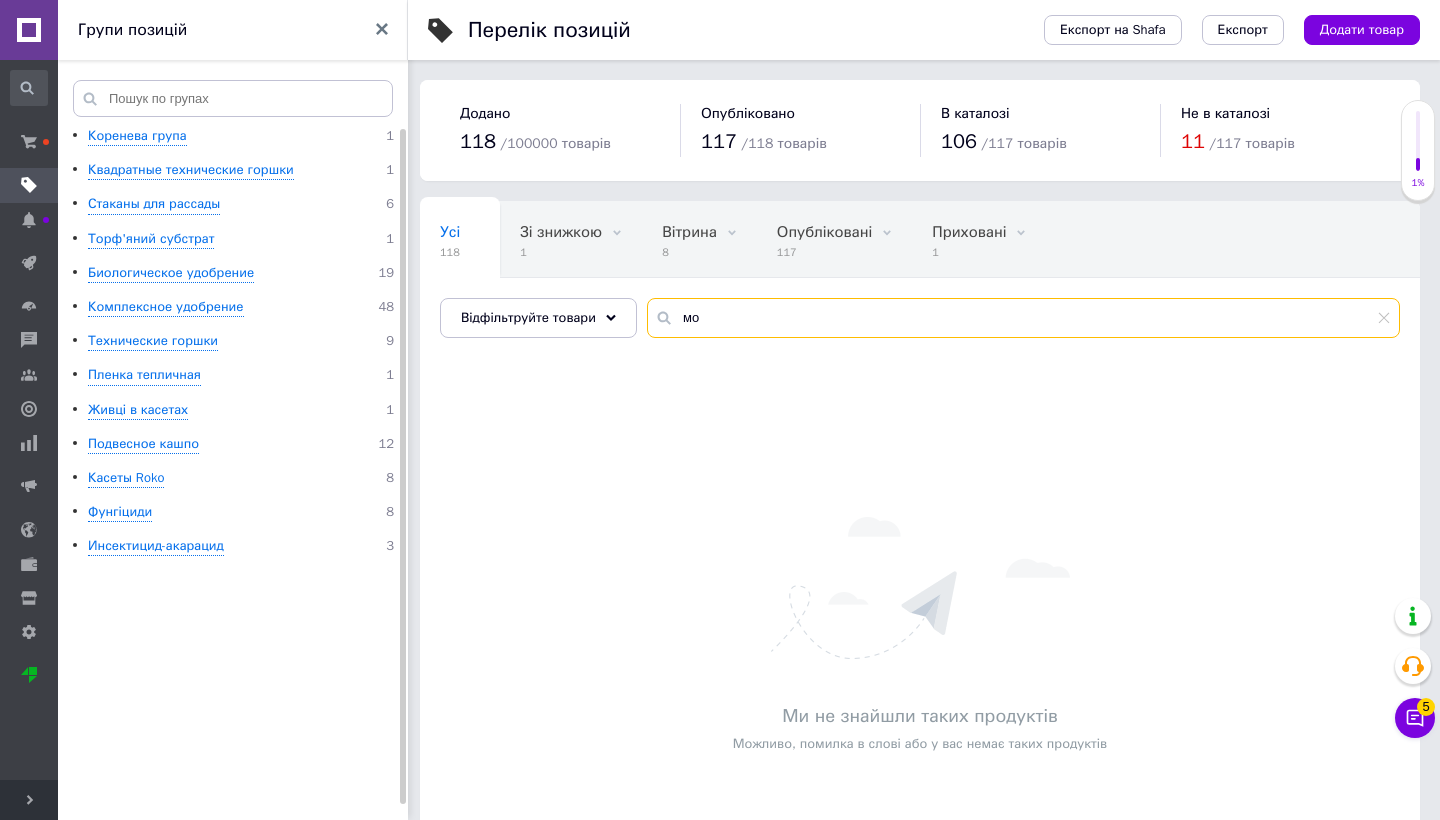 type on "м" 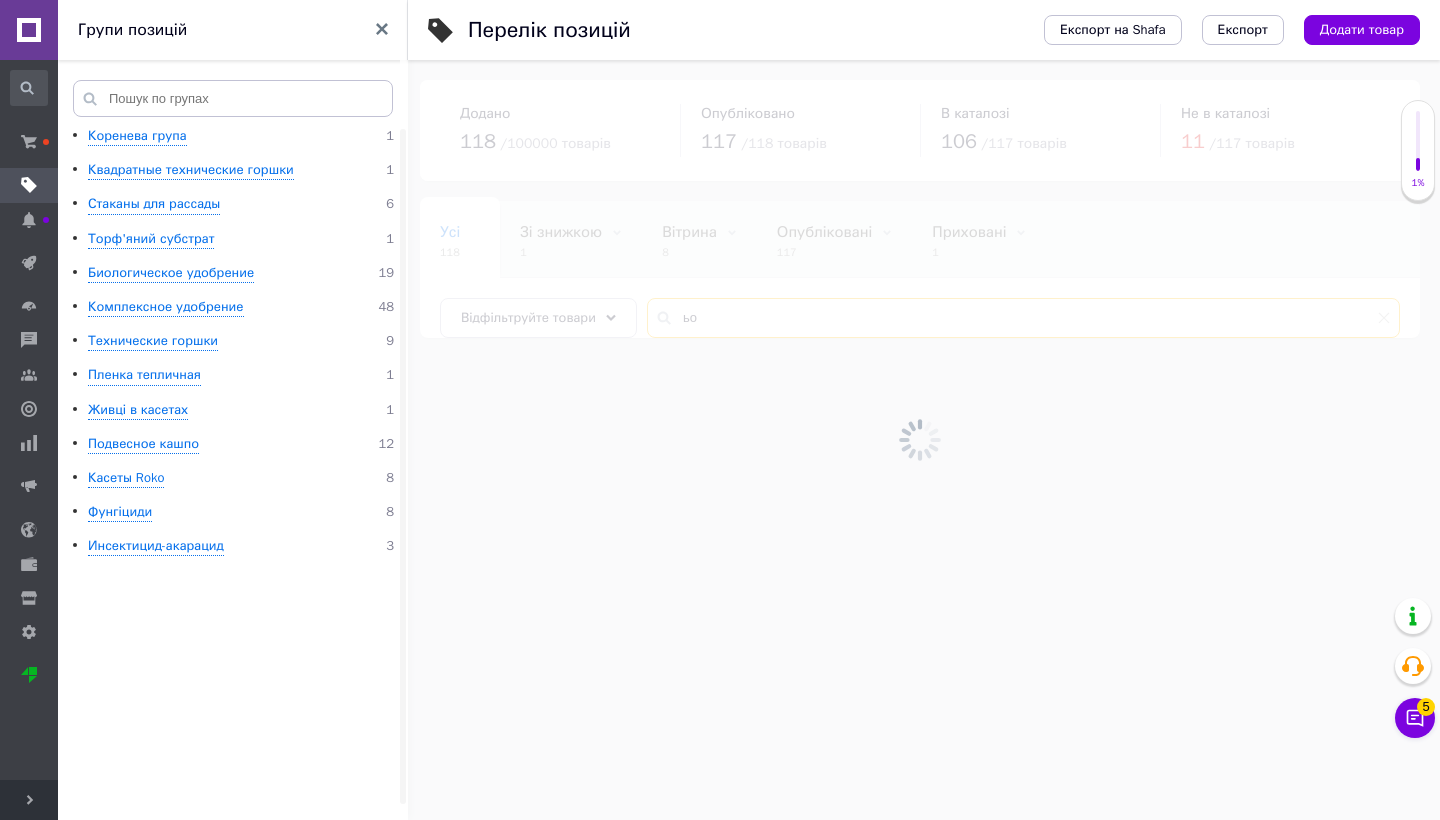 type on "ь" 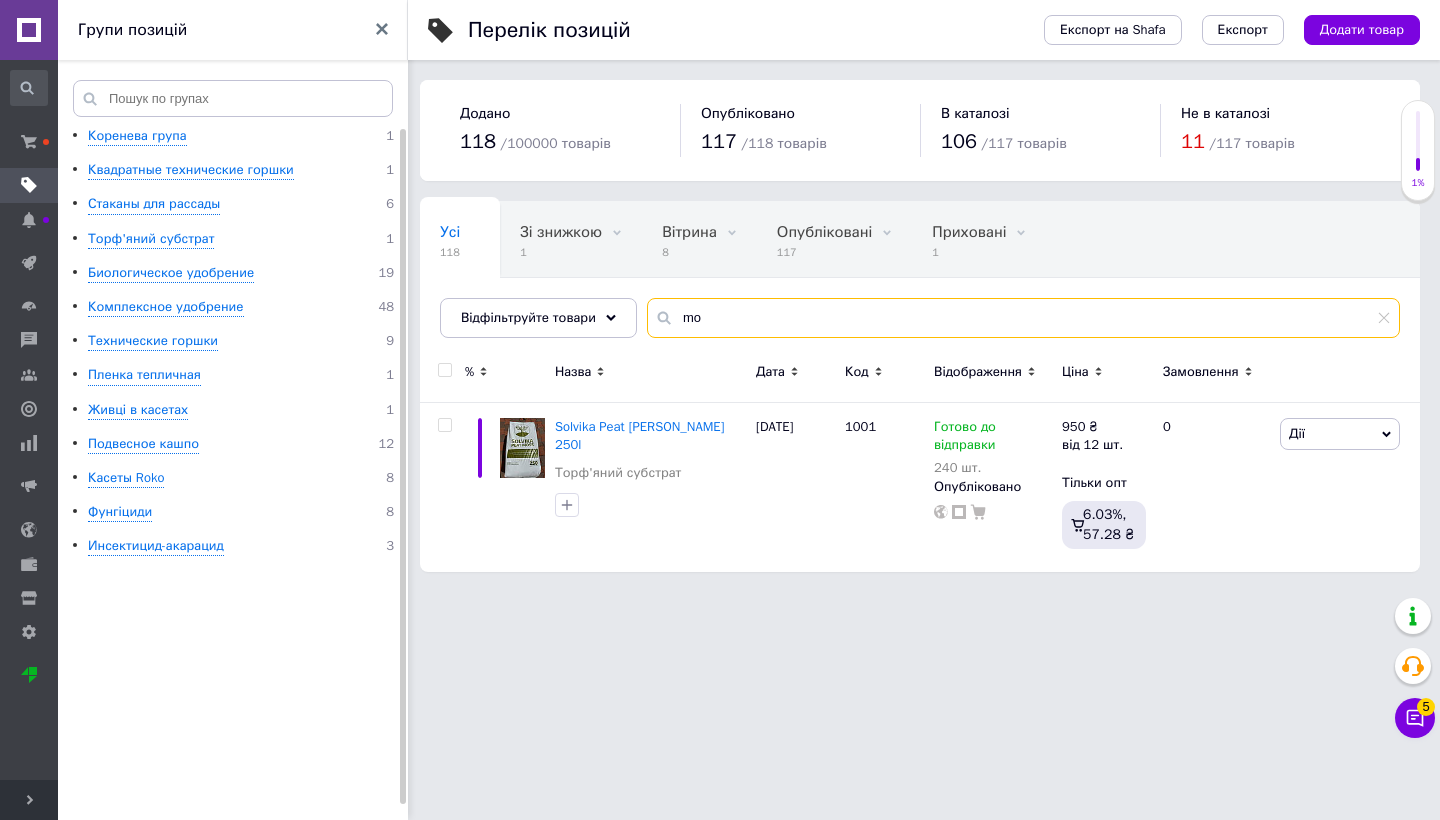 type on "m" 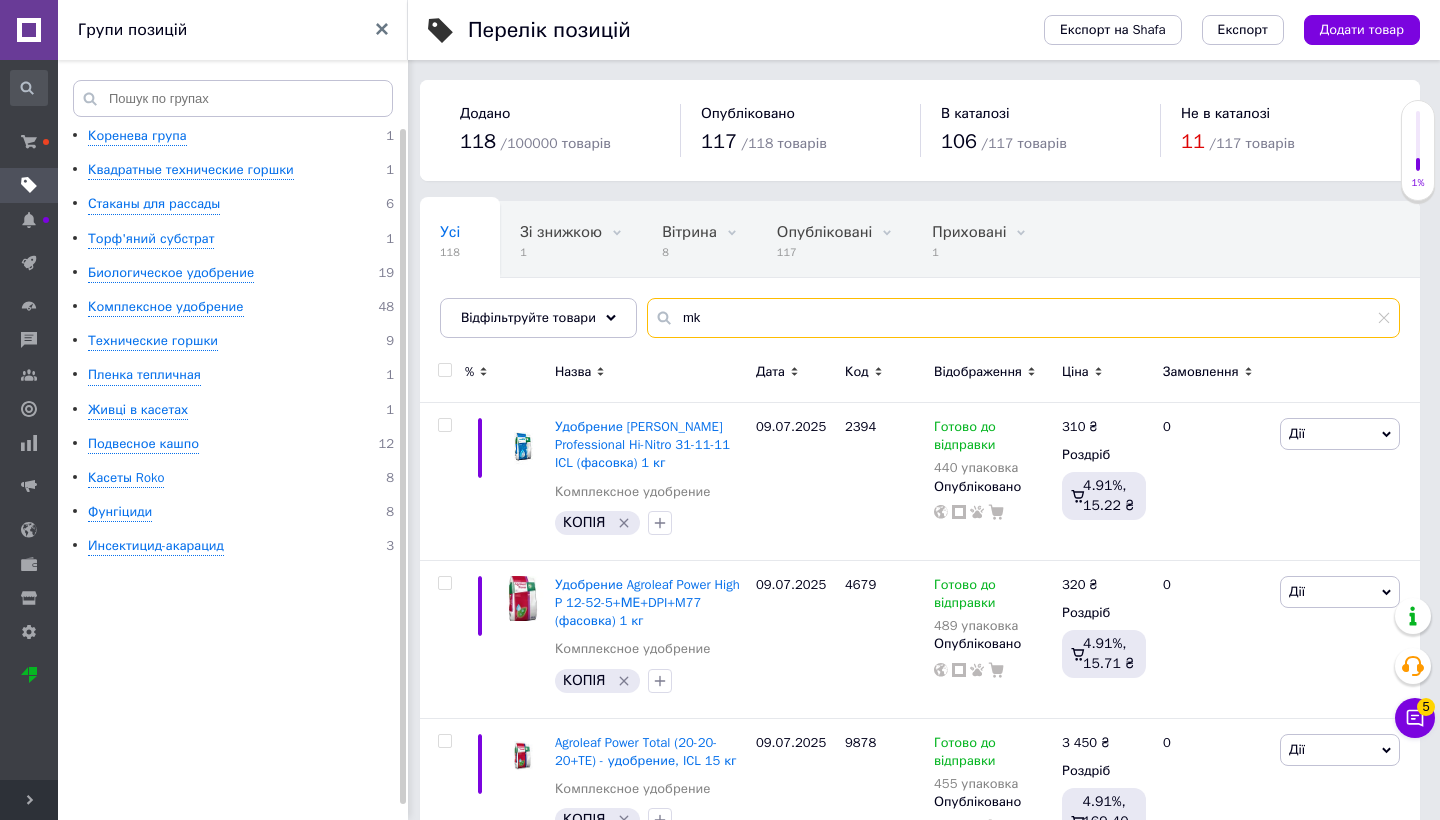 type on "m" 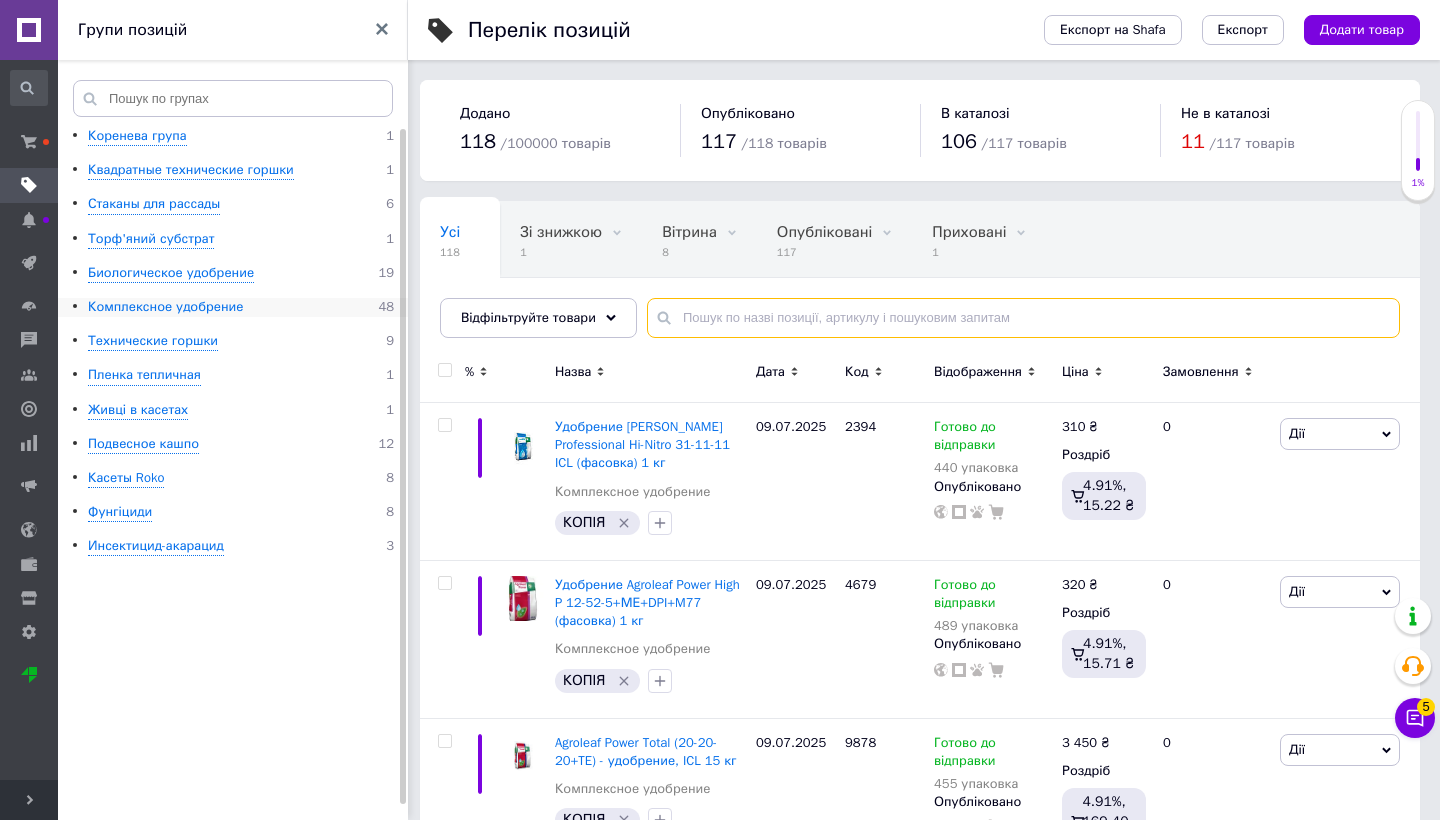 click on "Комплексное удобрение" at bounding box center (166, 307) 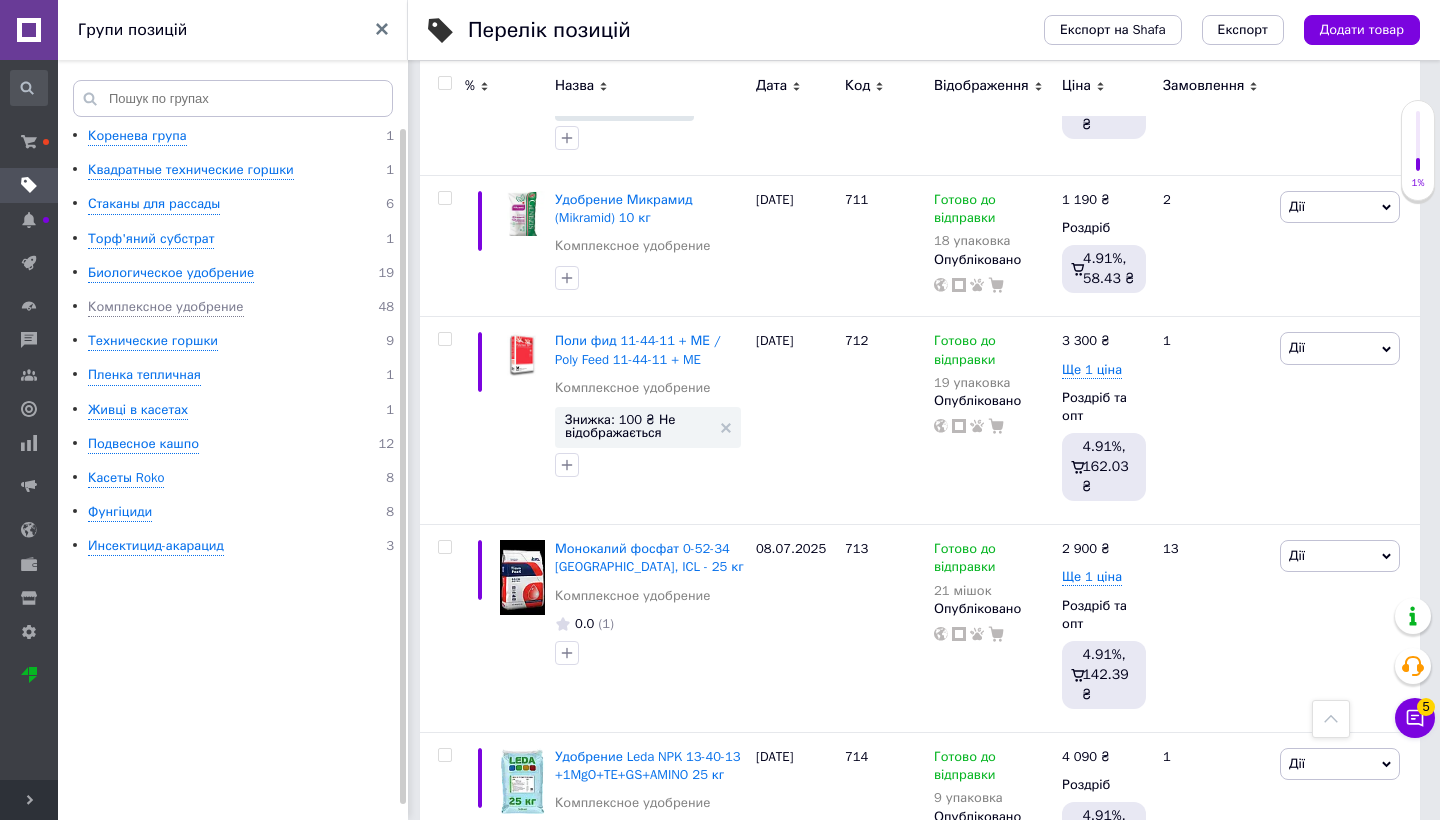 scroll, scrollTop: 2610, scrollLeft: 0, axis: vertical 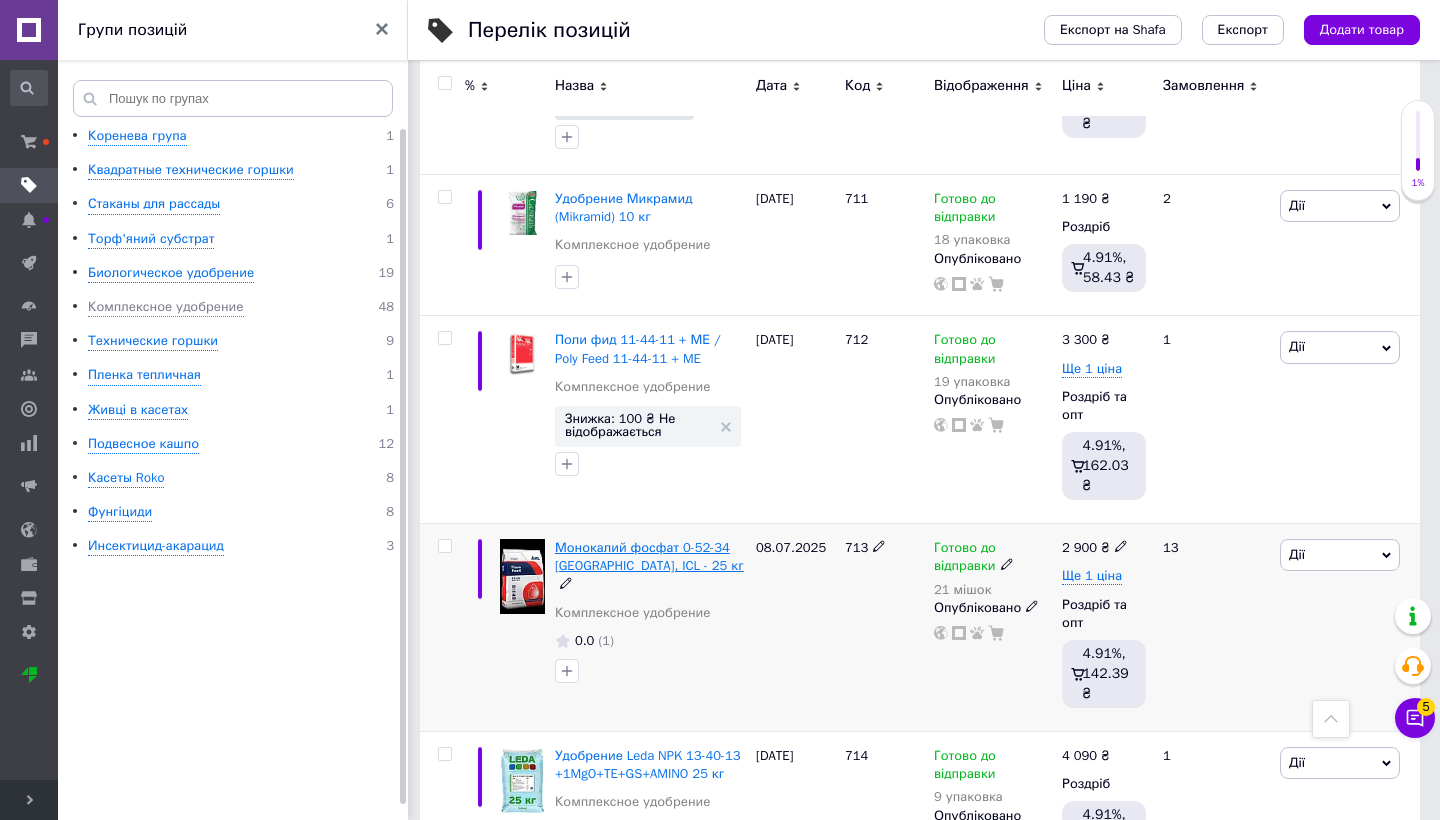 type 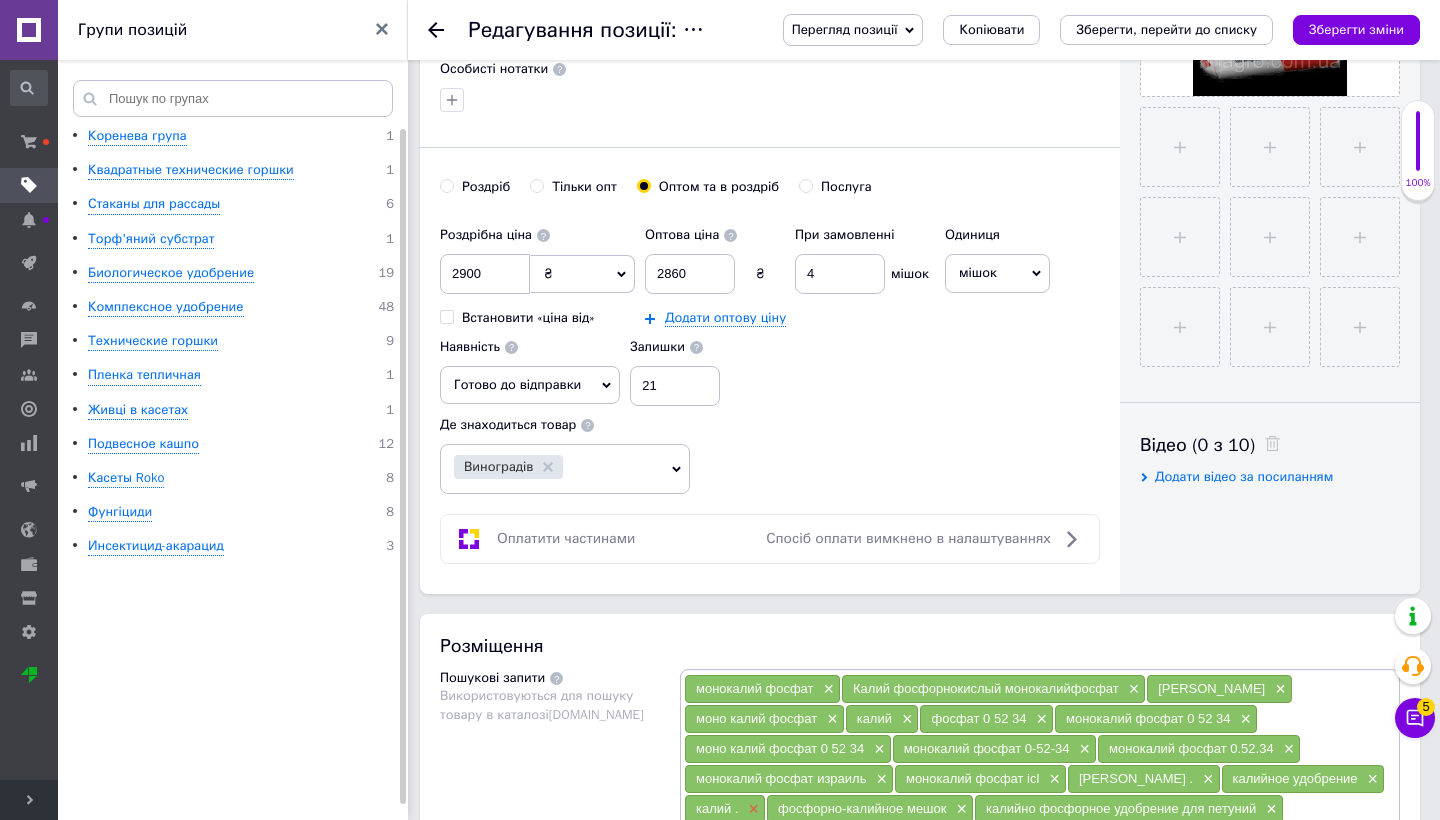 scroll, scrollTop: 654, scrollLeft: 0, axis: vertical 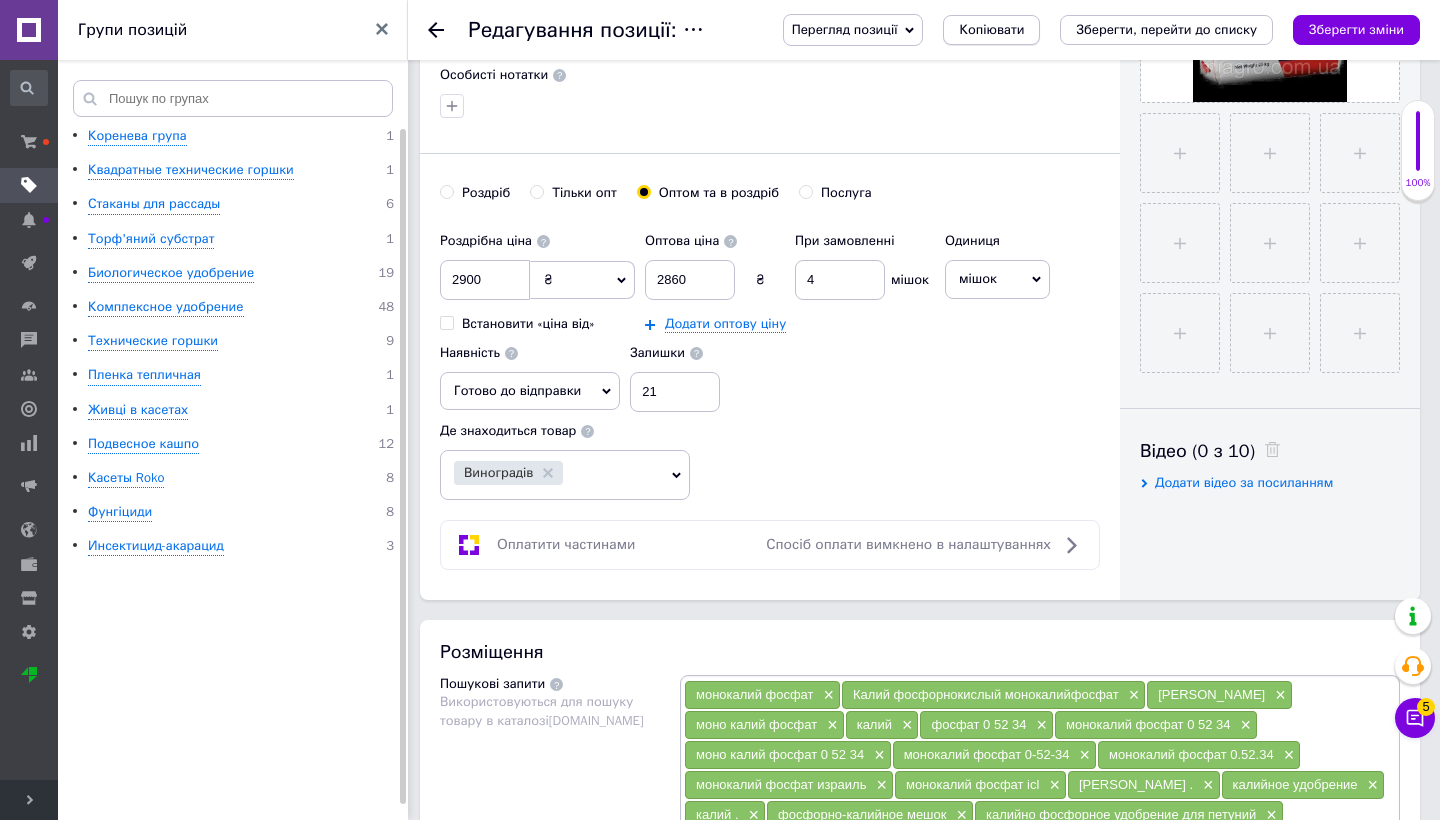 click on "Копіювати" at bounding box center [991, 30] 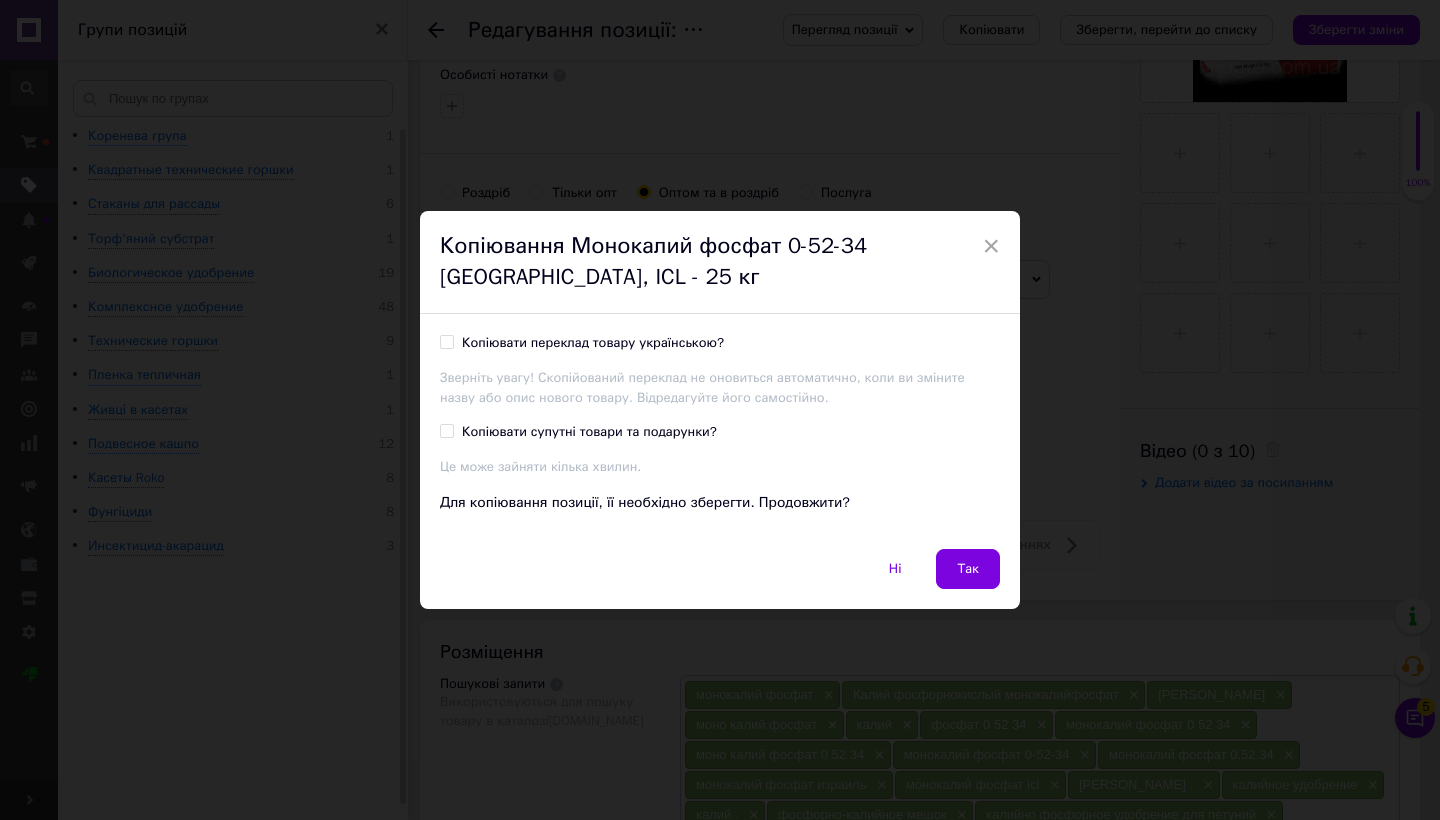 click on "Копіювати переклад товару українською?" at bounding box center [593, 343] 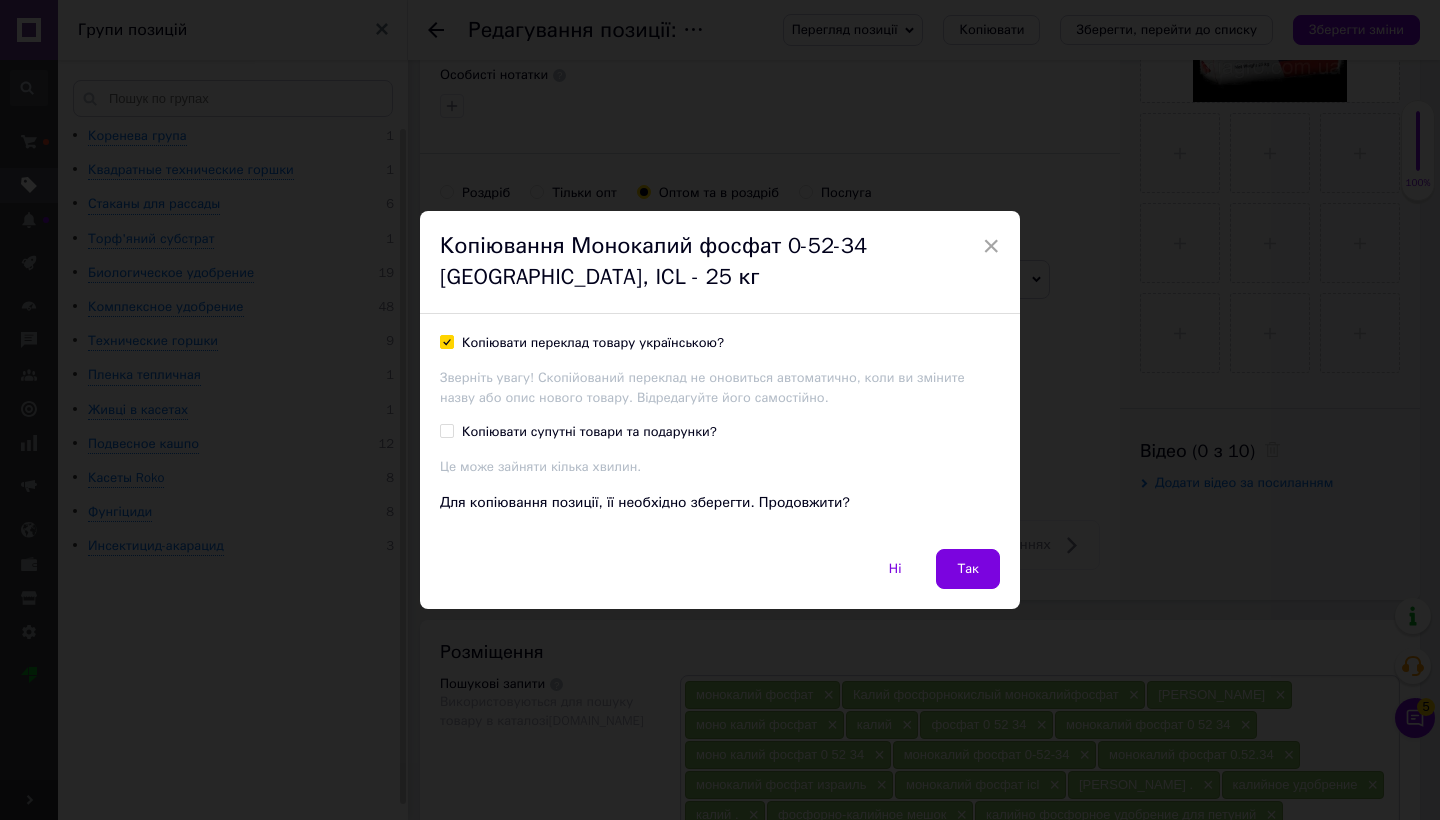 checkbox on "true" 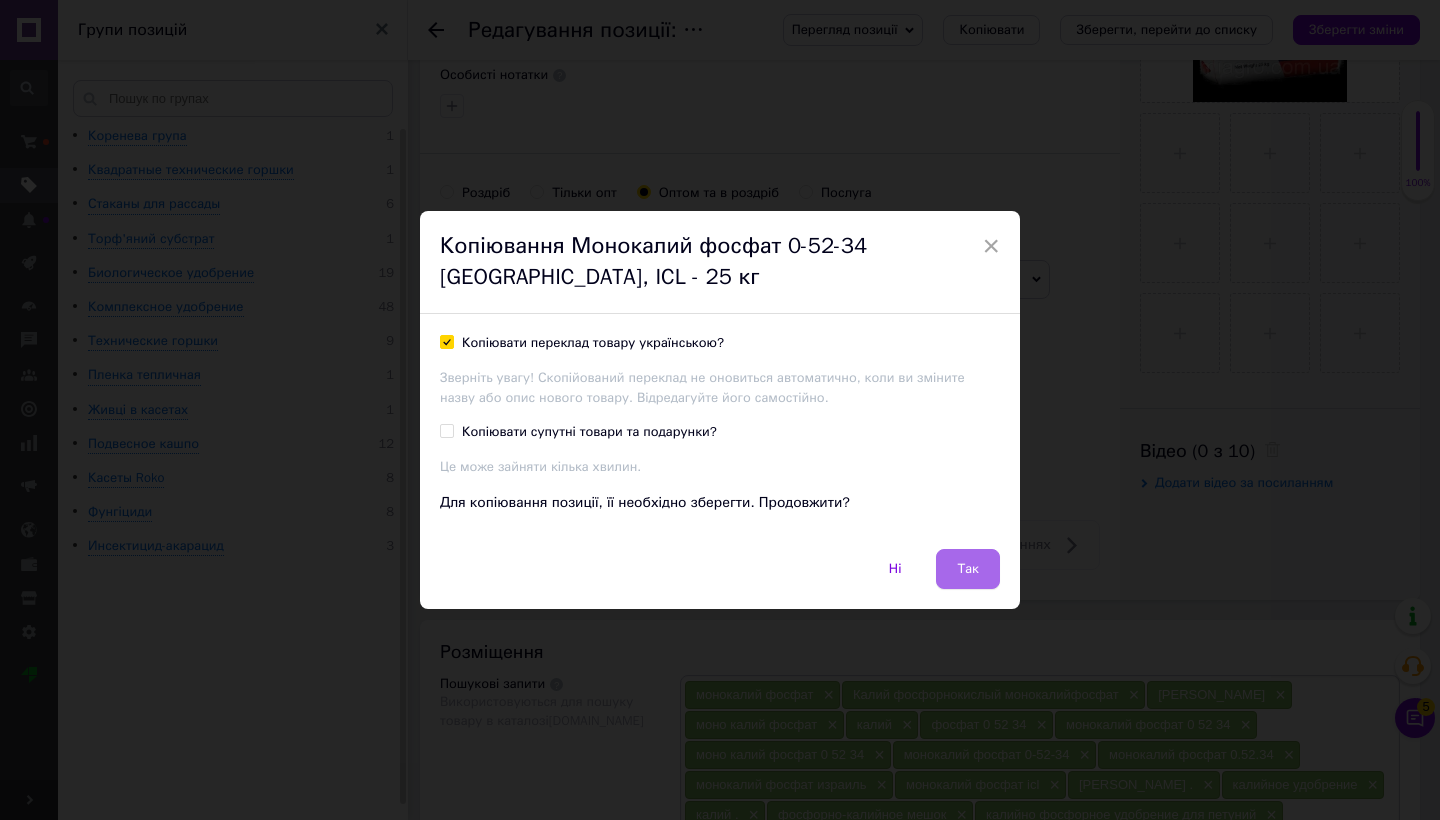 click on "Так" at bounding box center (968, 569) 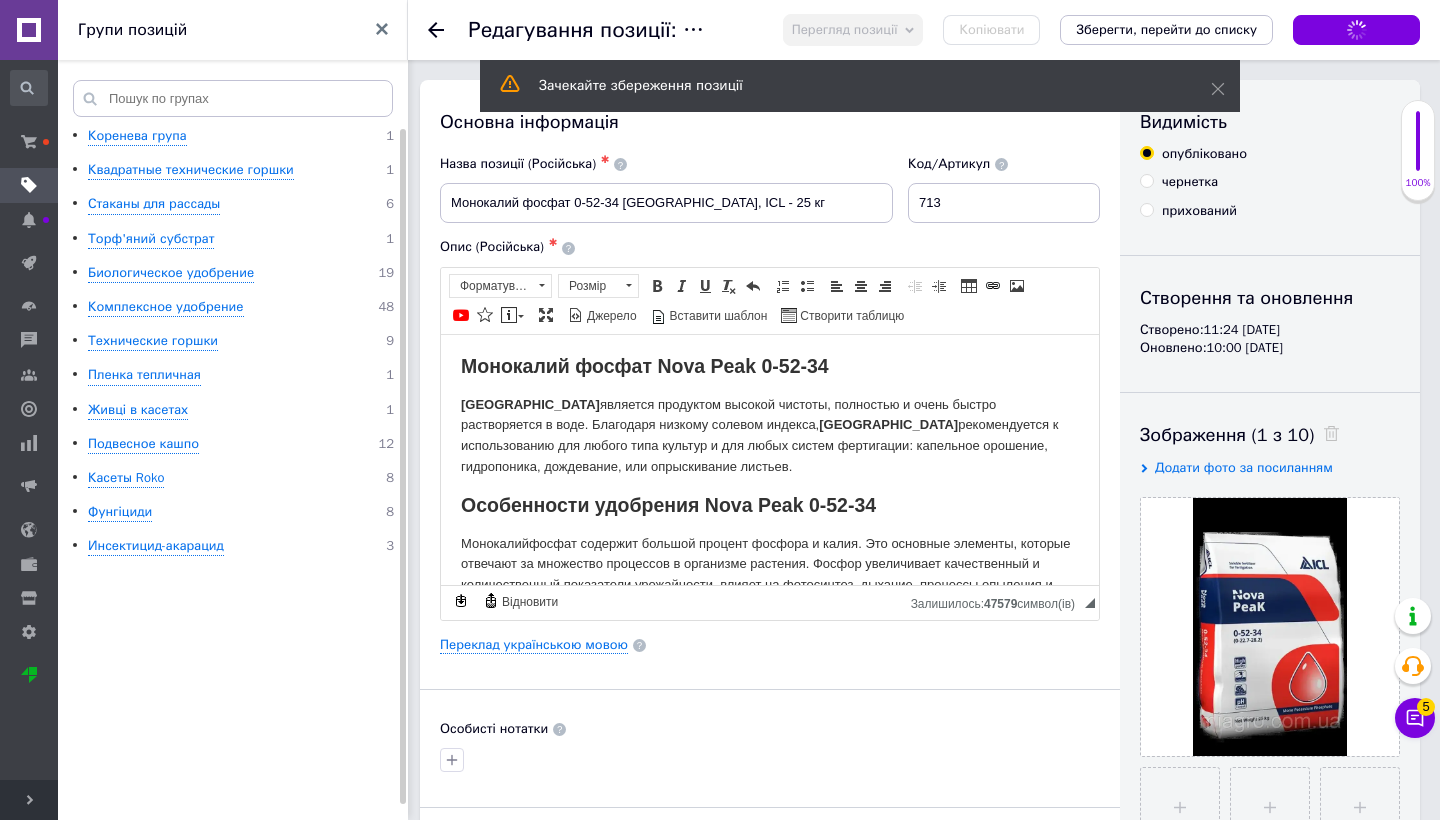scroll, scrollTop: 0, scrollLeft: 0, axis: both 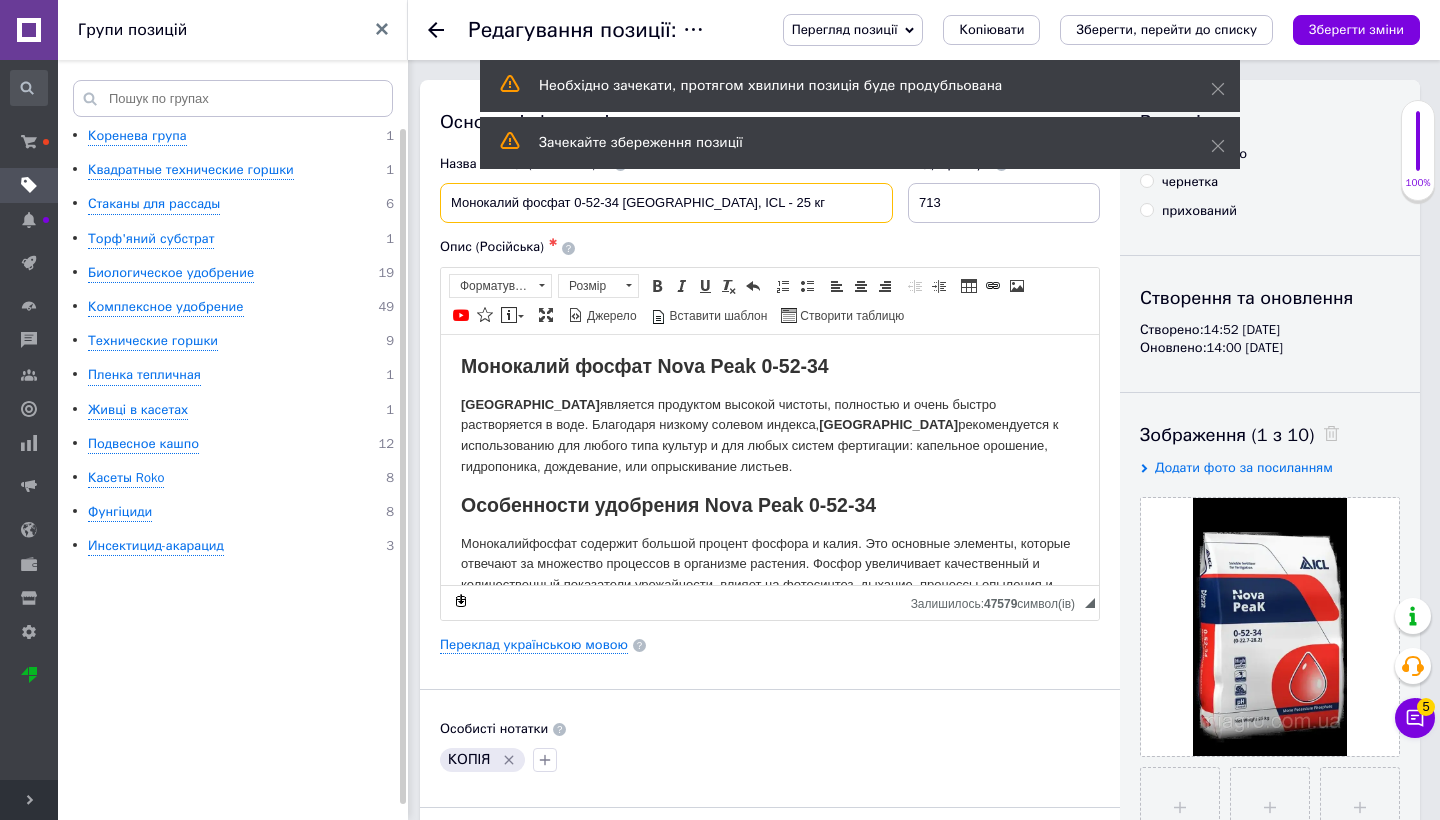 click on "Монокалий фосфат 0-52-34 [GEOGRAPHIC_DATA], ICL - 25 кг" at bounding box center [666, 203] 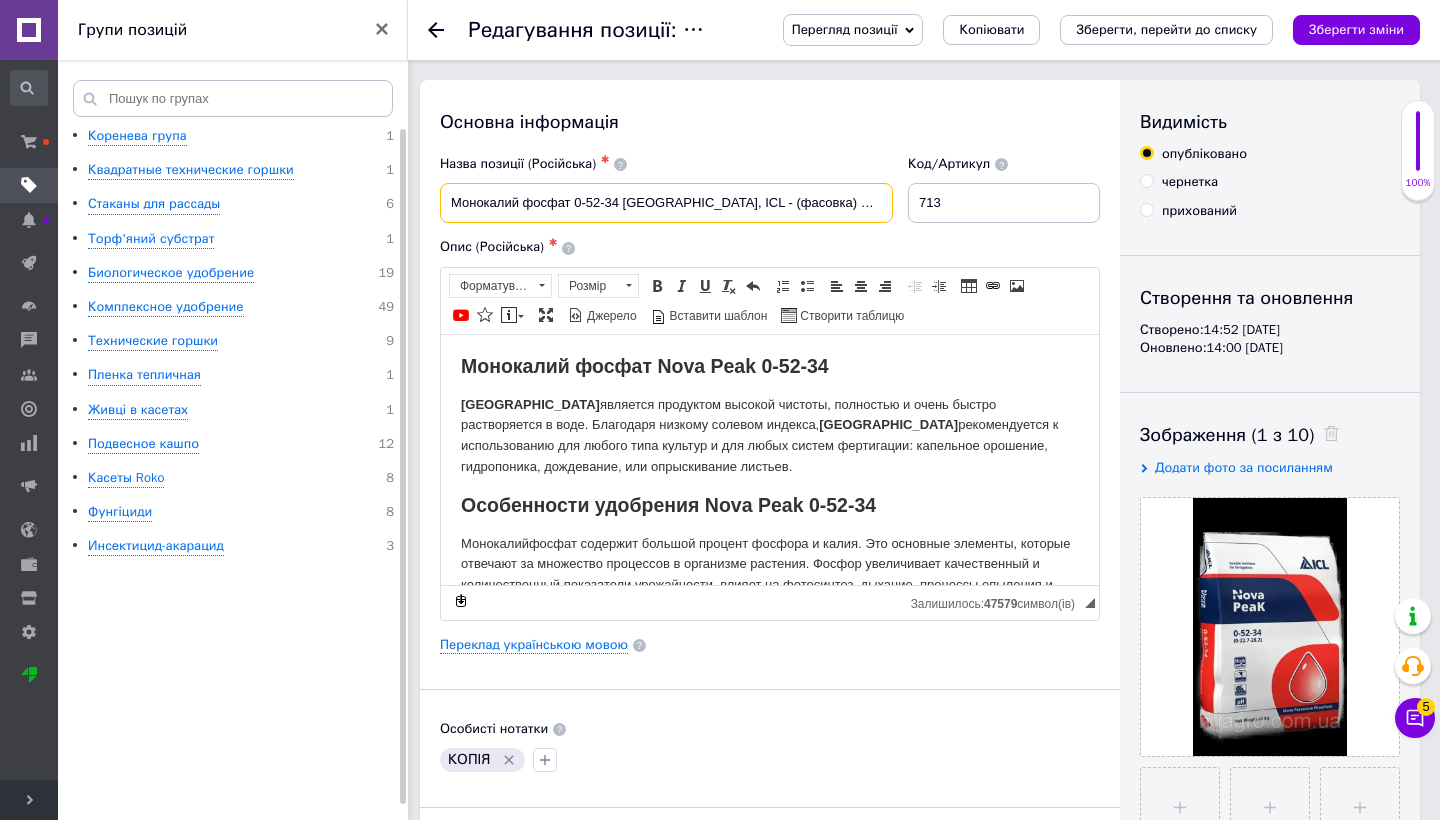 type on "Монокалий фосфат 0-52-34 Nova Peak, ICL - (фасовка) 1 кг" 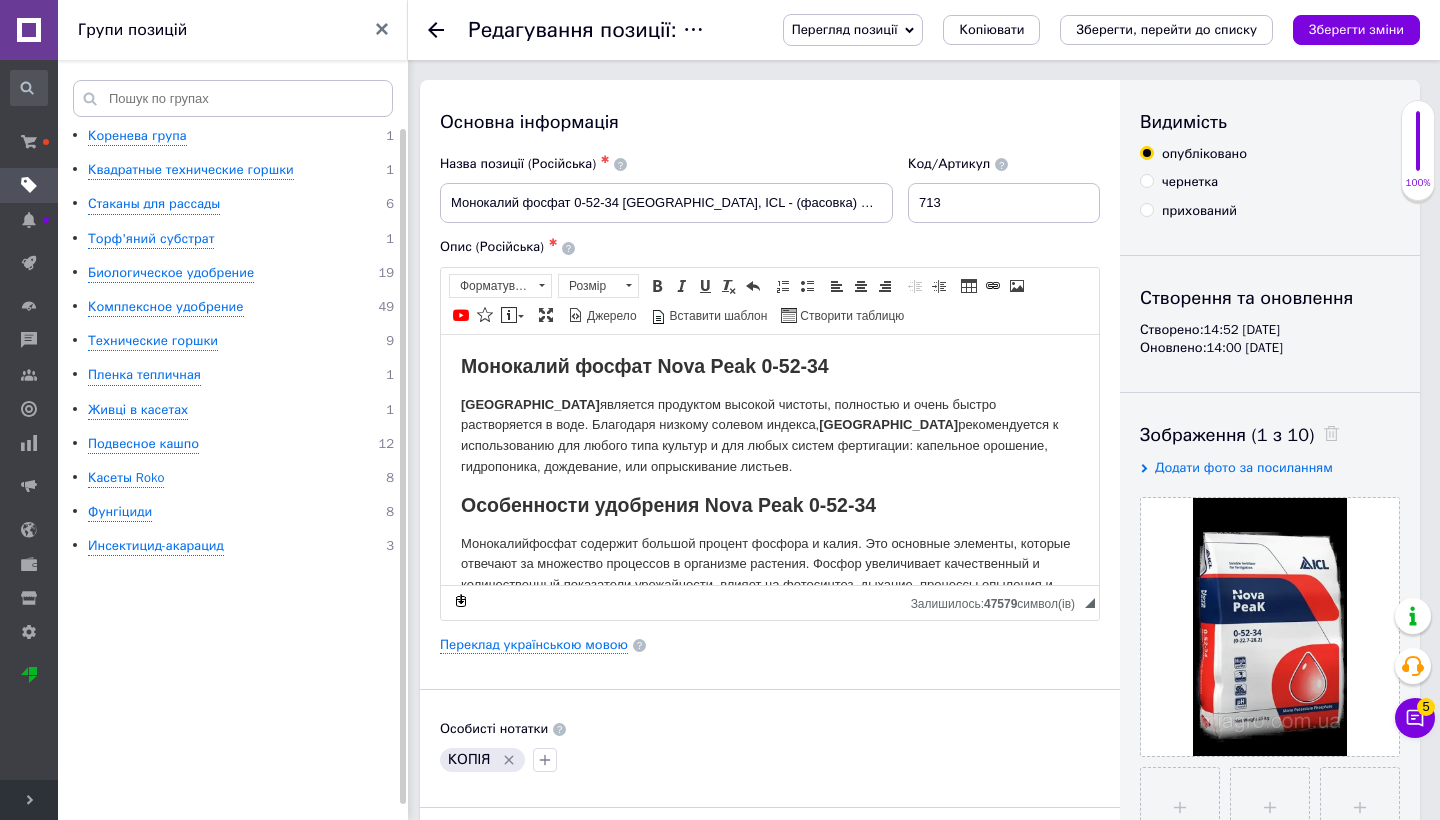 click on "Основна інформація Назва позиції (Російська) ✱ Монокалий фосфат 0-52-34 Nova Peak, ICL - (фасовка) 1 кг Код/Артикул 713 Опис (Російська) ✱ Монокалий фосфат Nova Peak 0-52-34
Nova Peak  является продуктом высокой чистоты, полностью и очень быстро растворяется в воде. Благодаря низкому солевом индекса,  Nova Peak  рекомендуется к использованию для любого типа культур и для любых систем фертигации: капельное орошение, гидропоника, дождевание, или опрыскивание листьев.
Особенности удобрения Nova Peak 0-52-34
Преимущества монокалий Фосфат Nova Peak 0-52-34
Низкий солевой индекс." at bounding box center (770, 662) 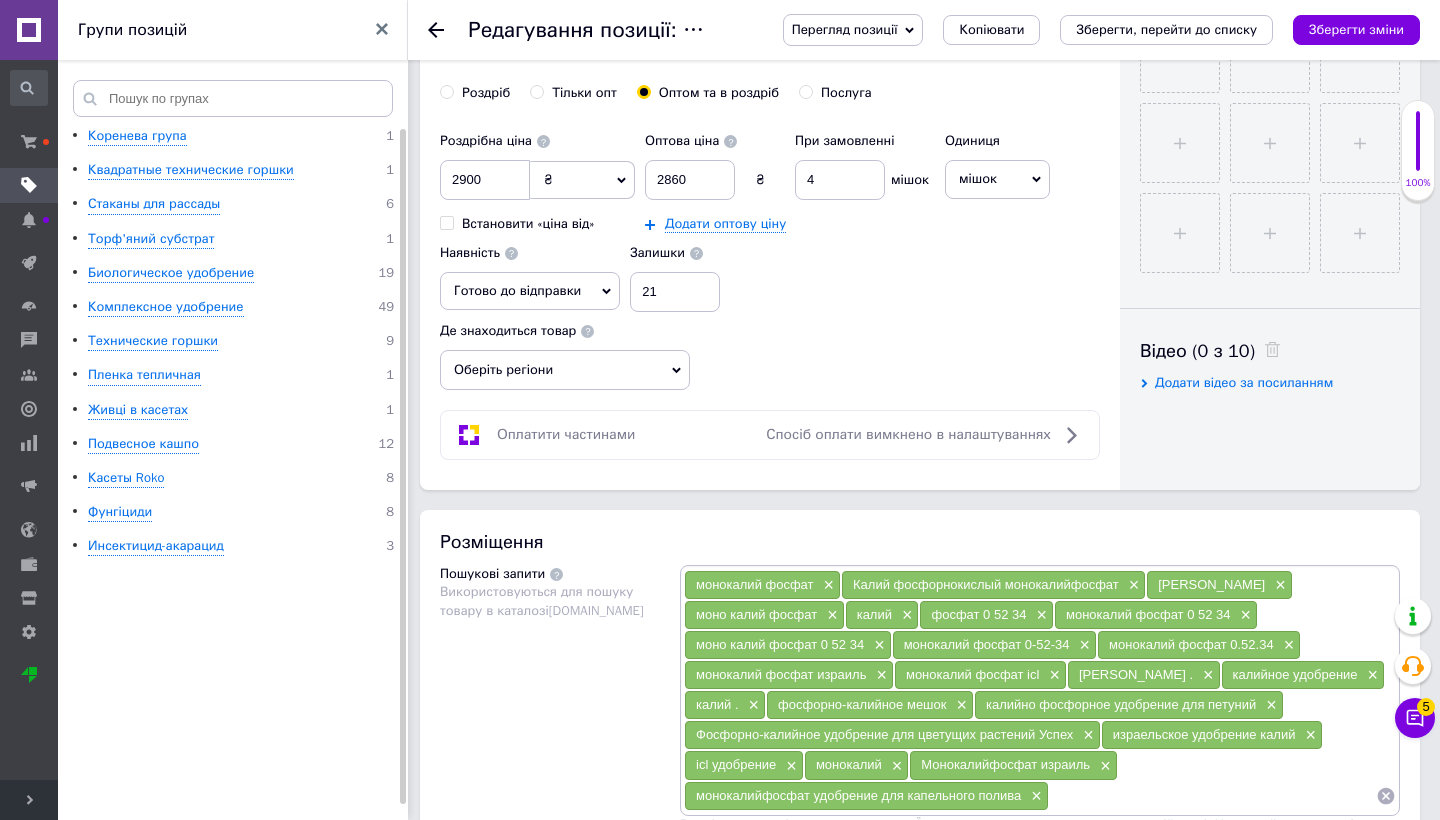 scroll, scrollTop: 759, scrollLeft: 0, axis: vertical 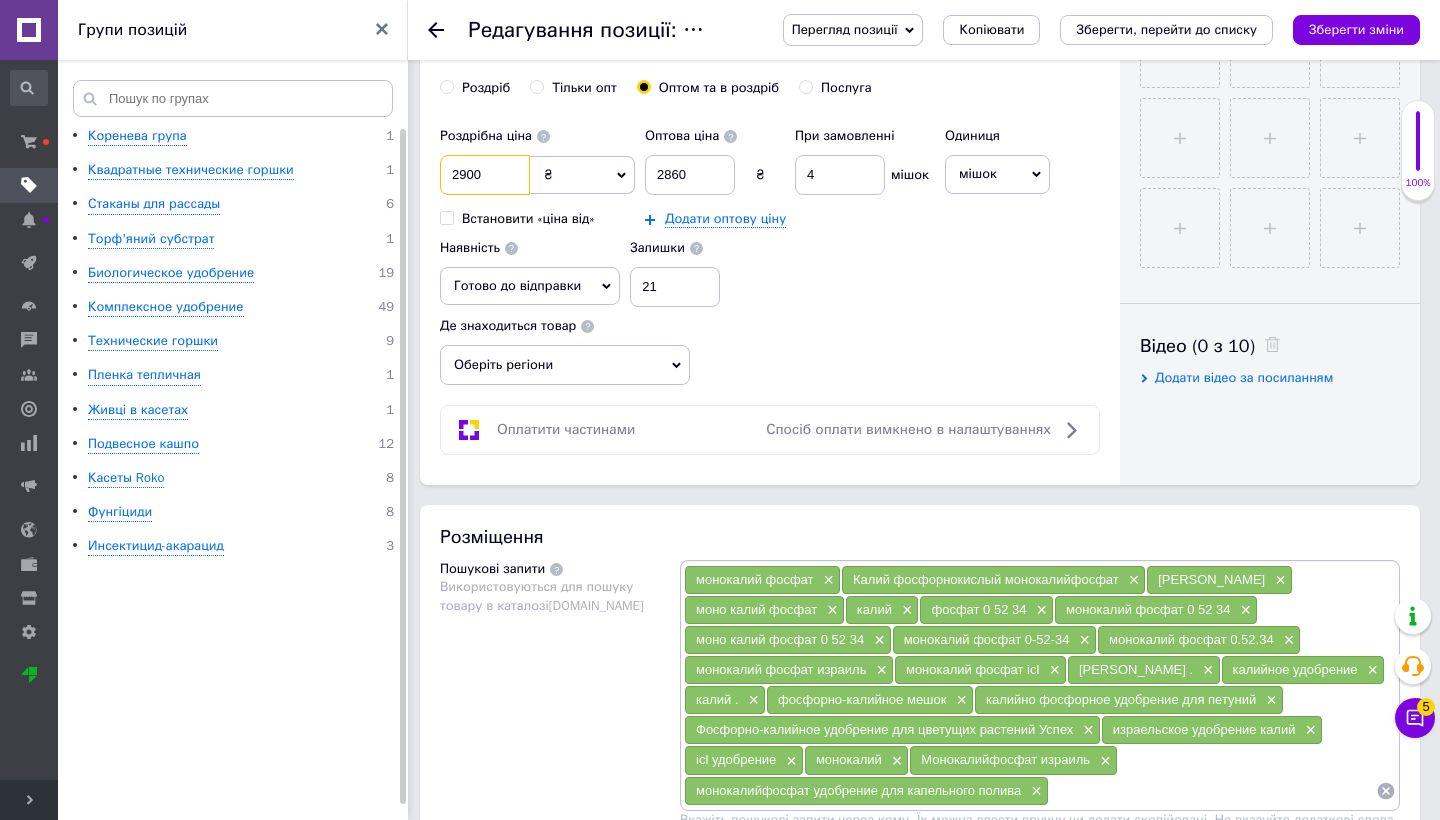 click on "2900" at bounding box center [485, 175] 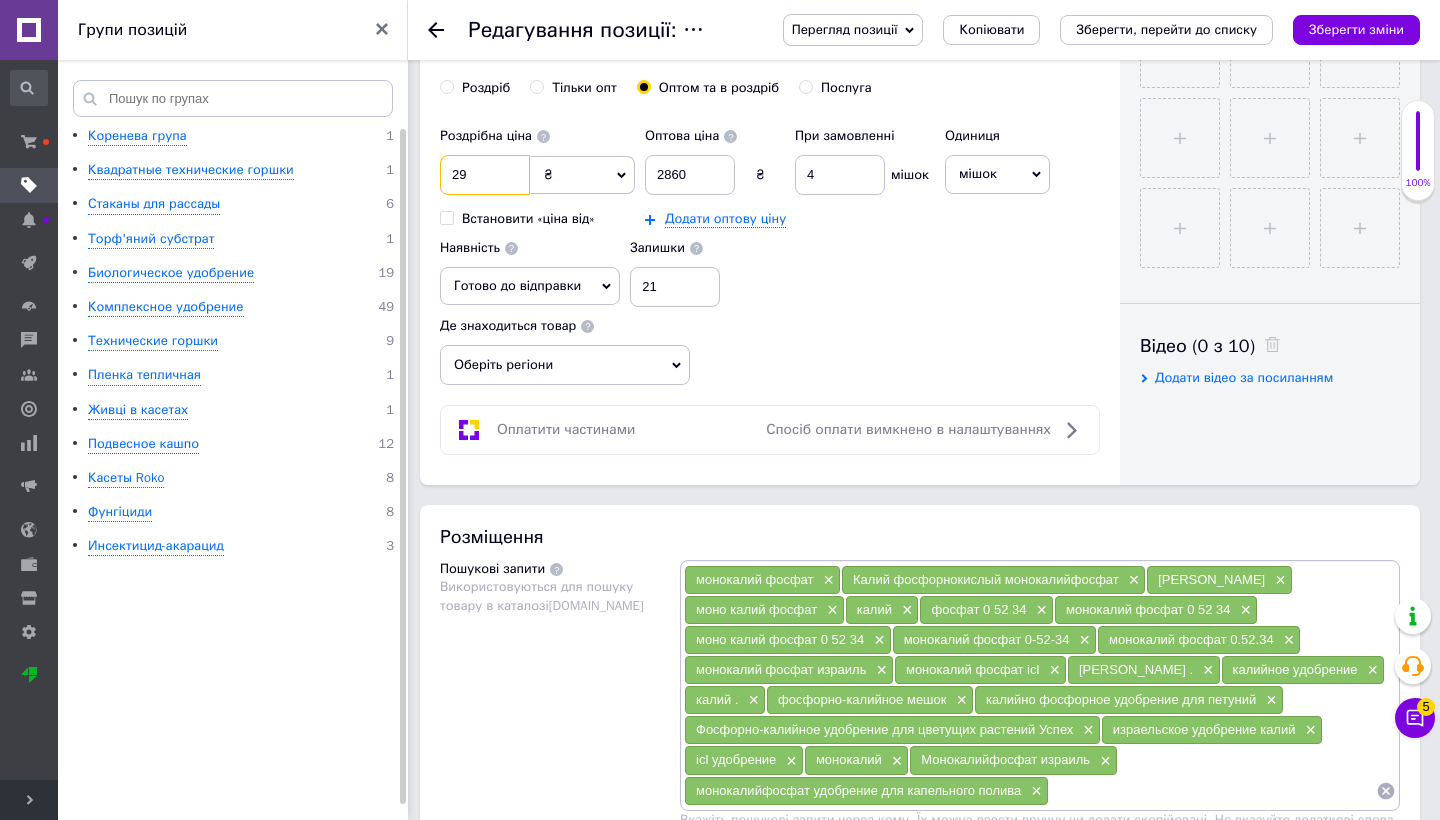 type on "2" 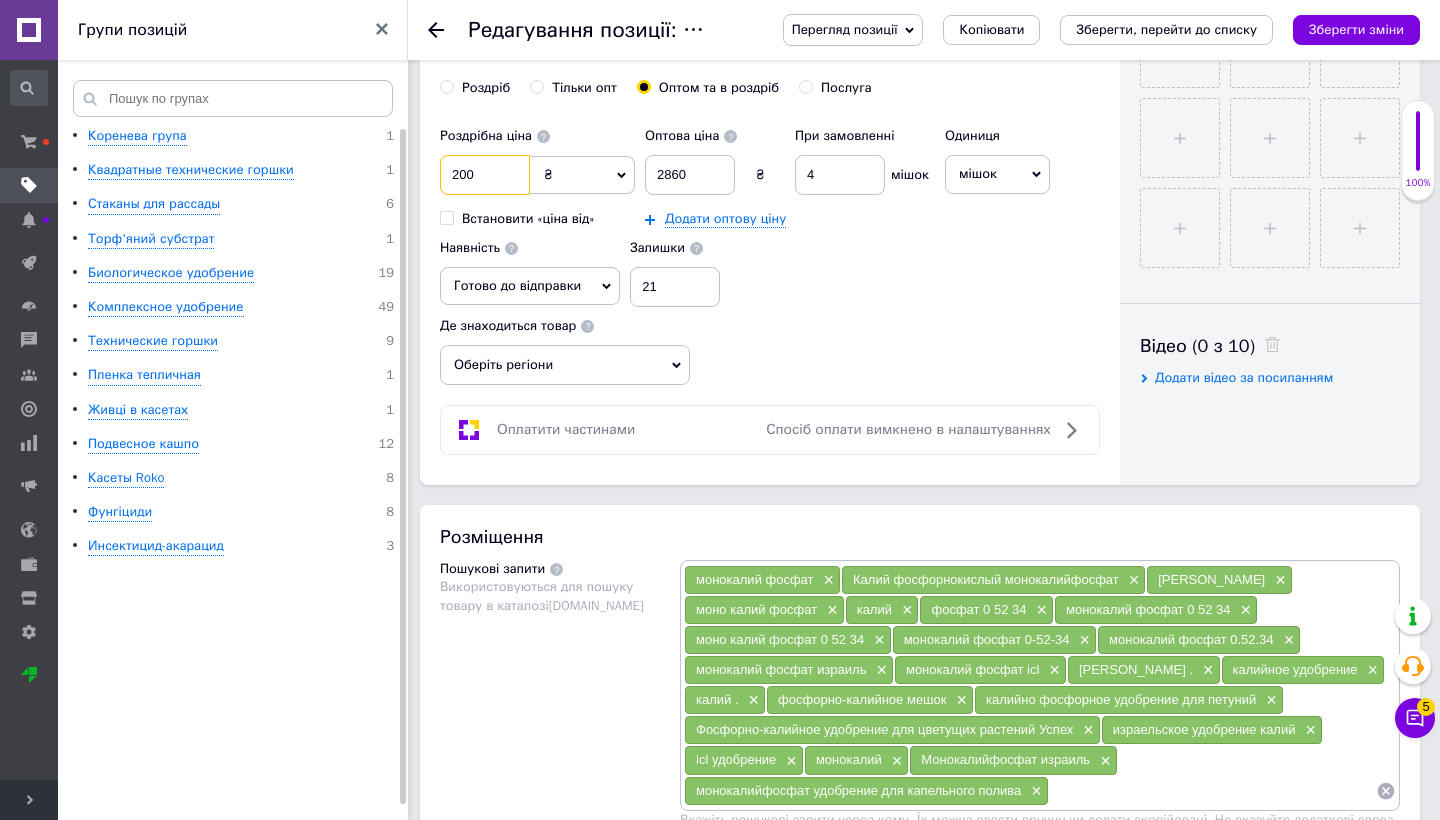 type on "200" 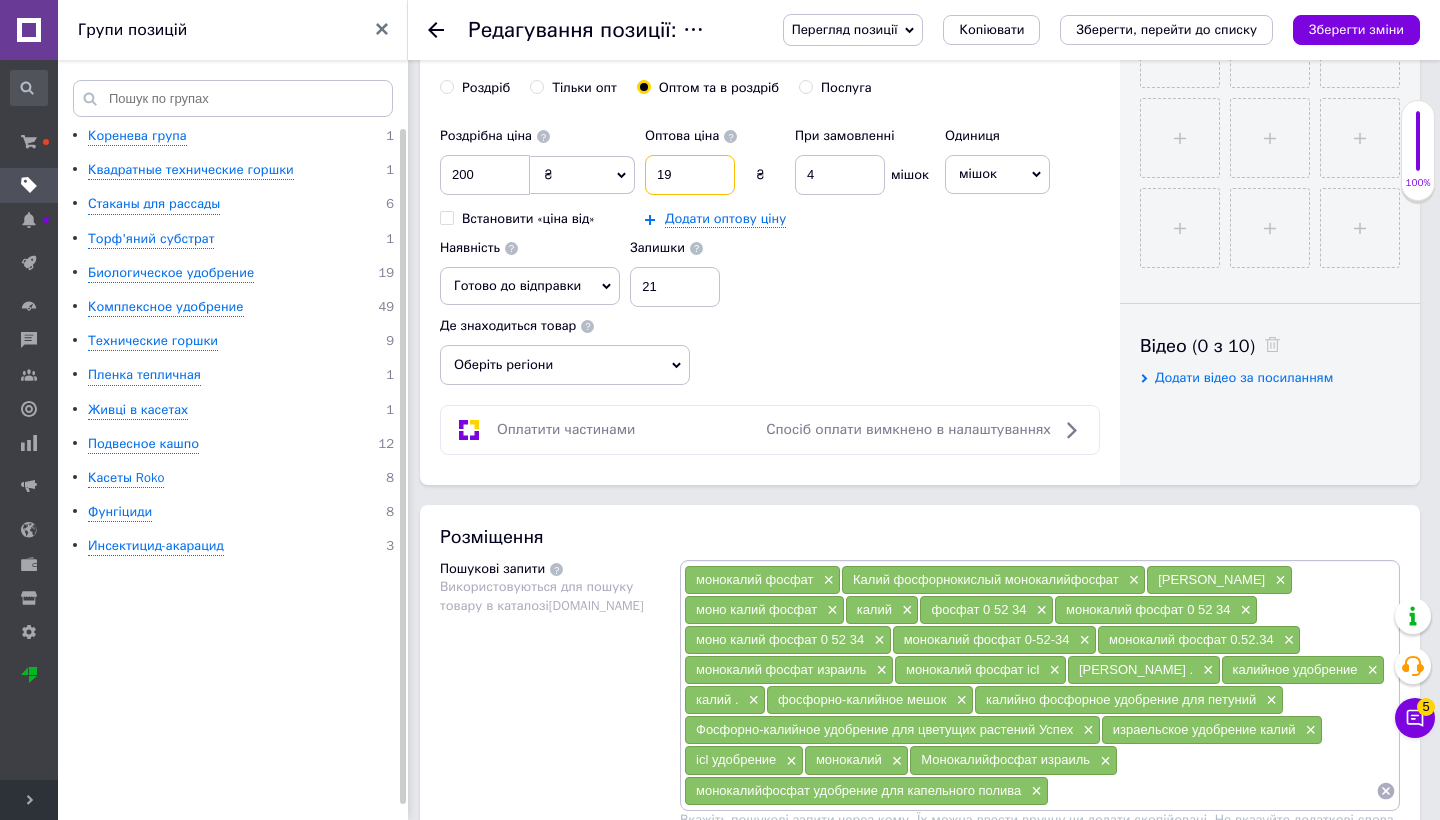 type on "1" 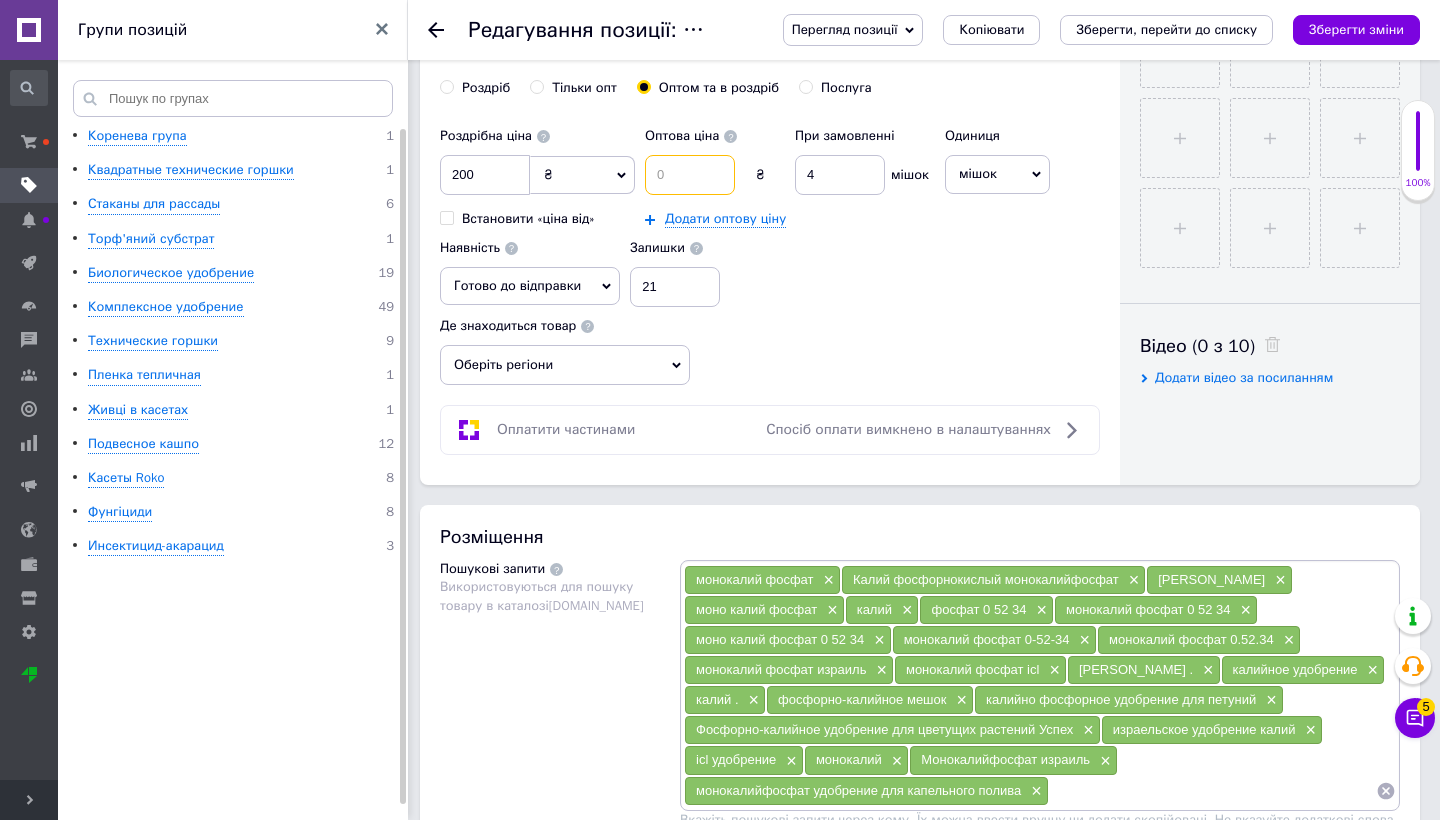 type 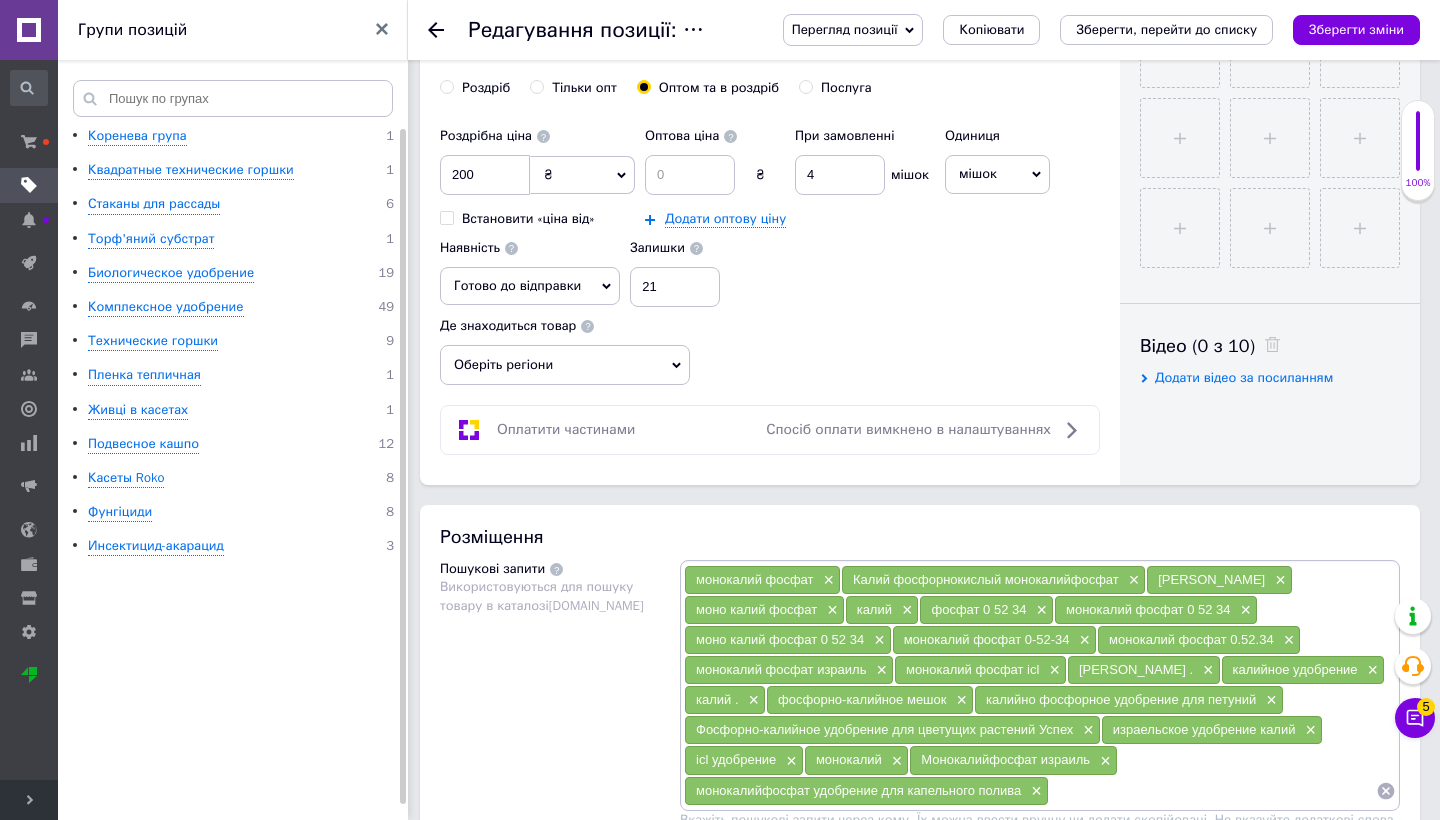 click on "Роздріб Тільки опт Оптом та в роздріб Послуга" at bounding box center [770, 98] 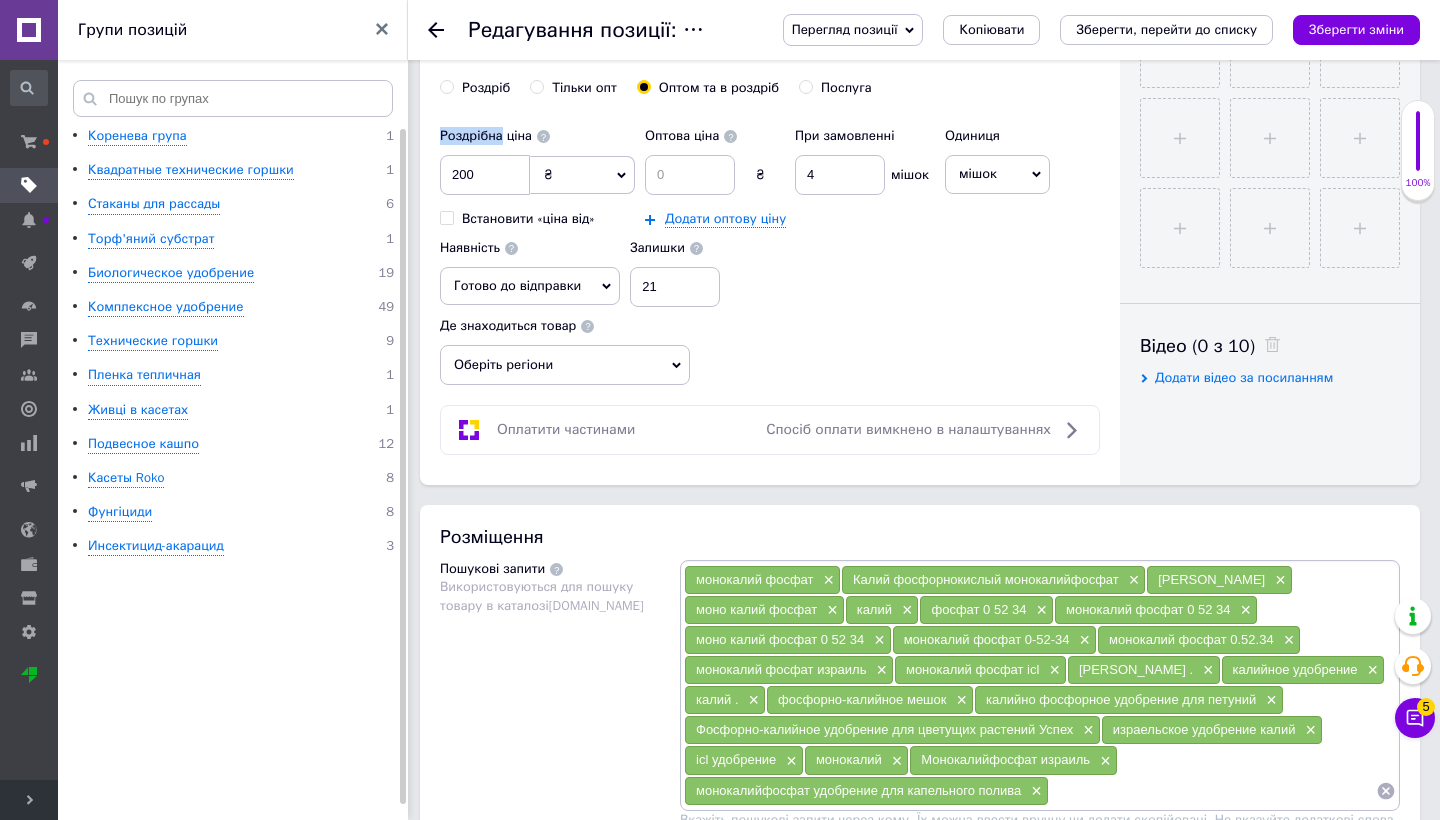 click on "Роздріб Тільки опт Оптом та в роздріб Послуга" at bounding box center (770, 98) 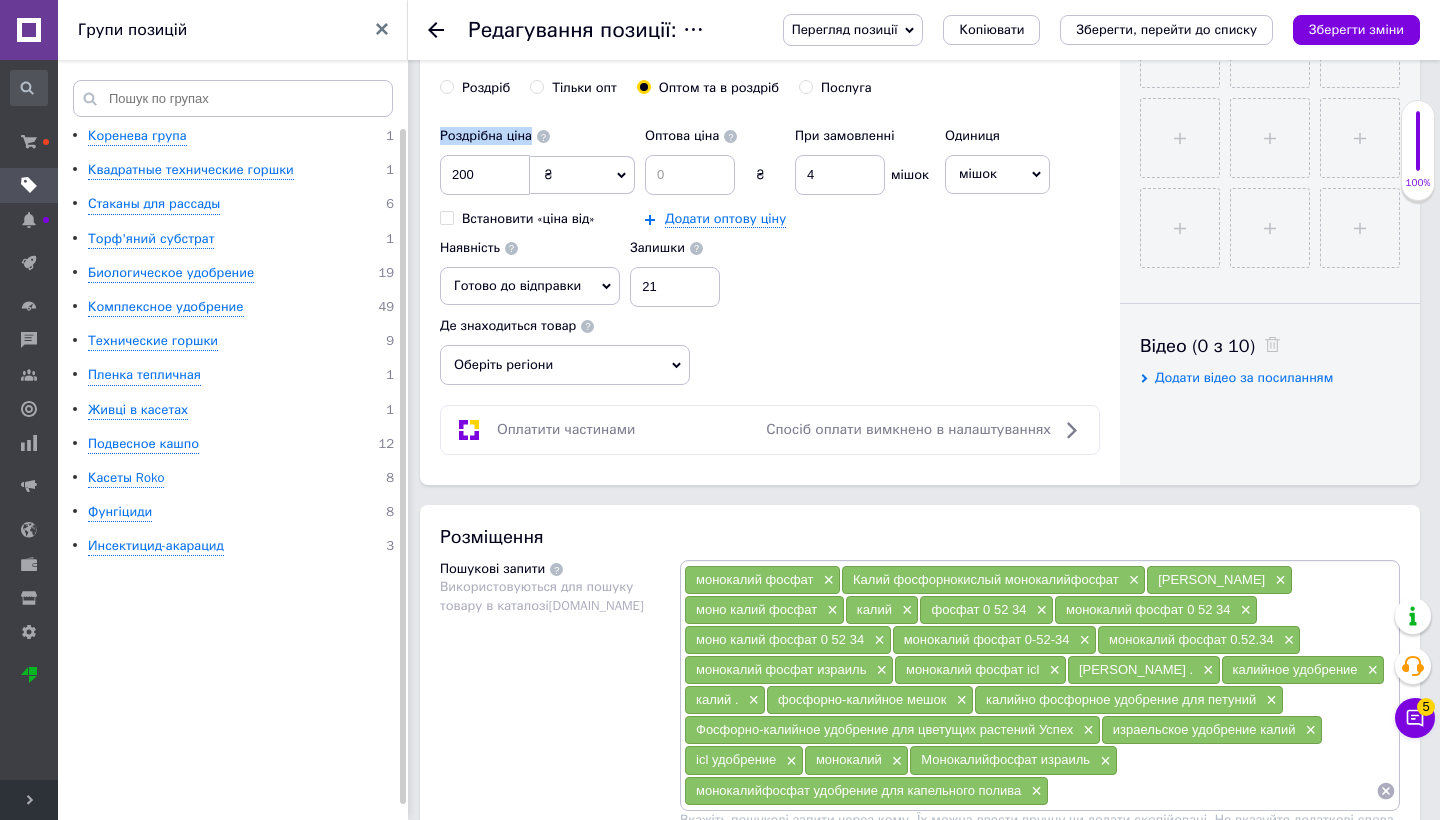click on "Роздріб Тільки опт Оптом та в роздріб Послуга" at bounding box center (770, 98) 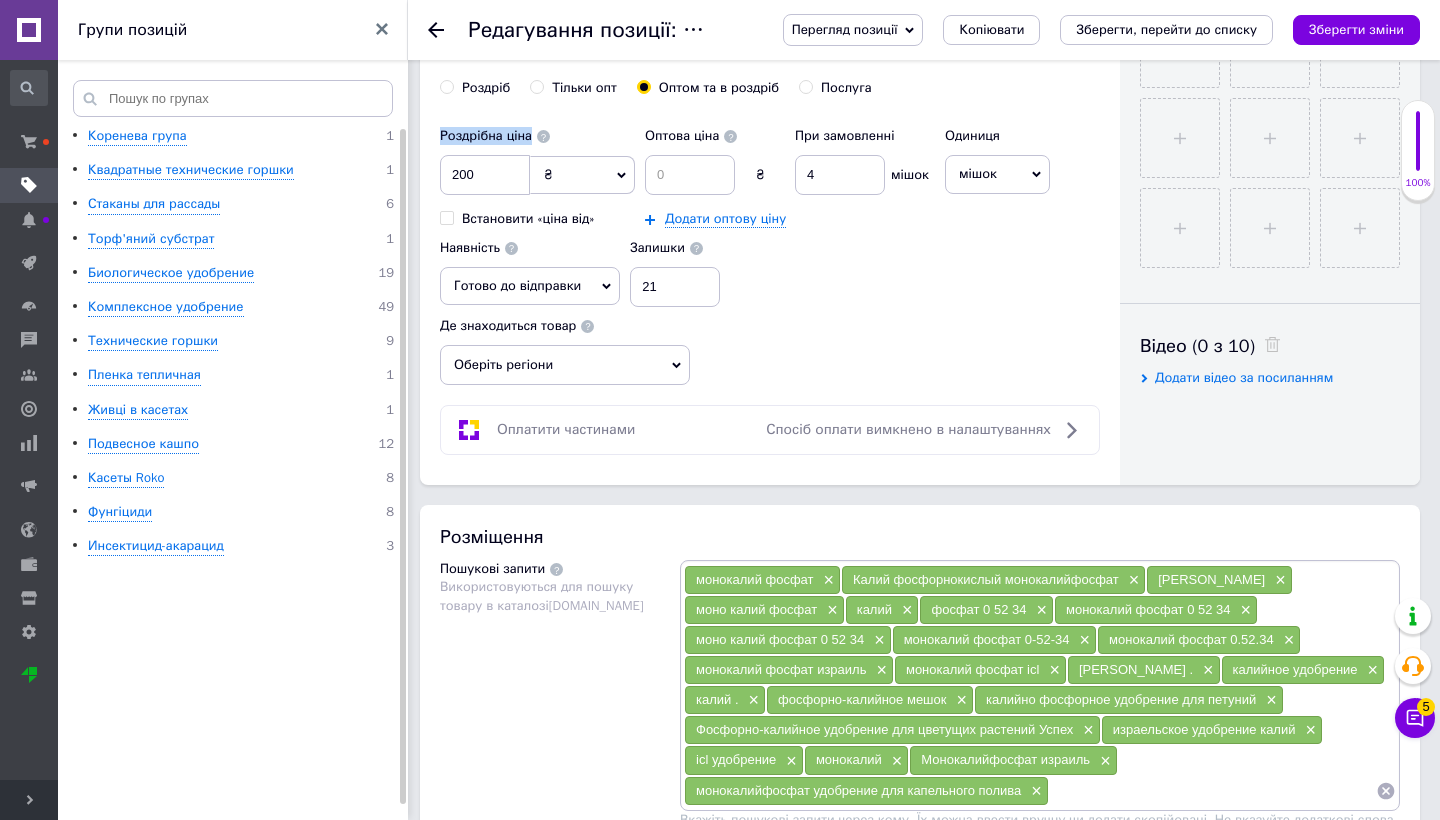 radio on "true" 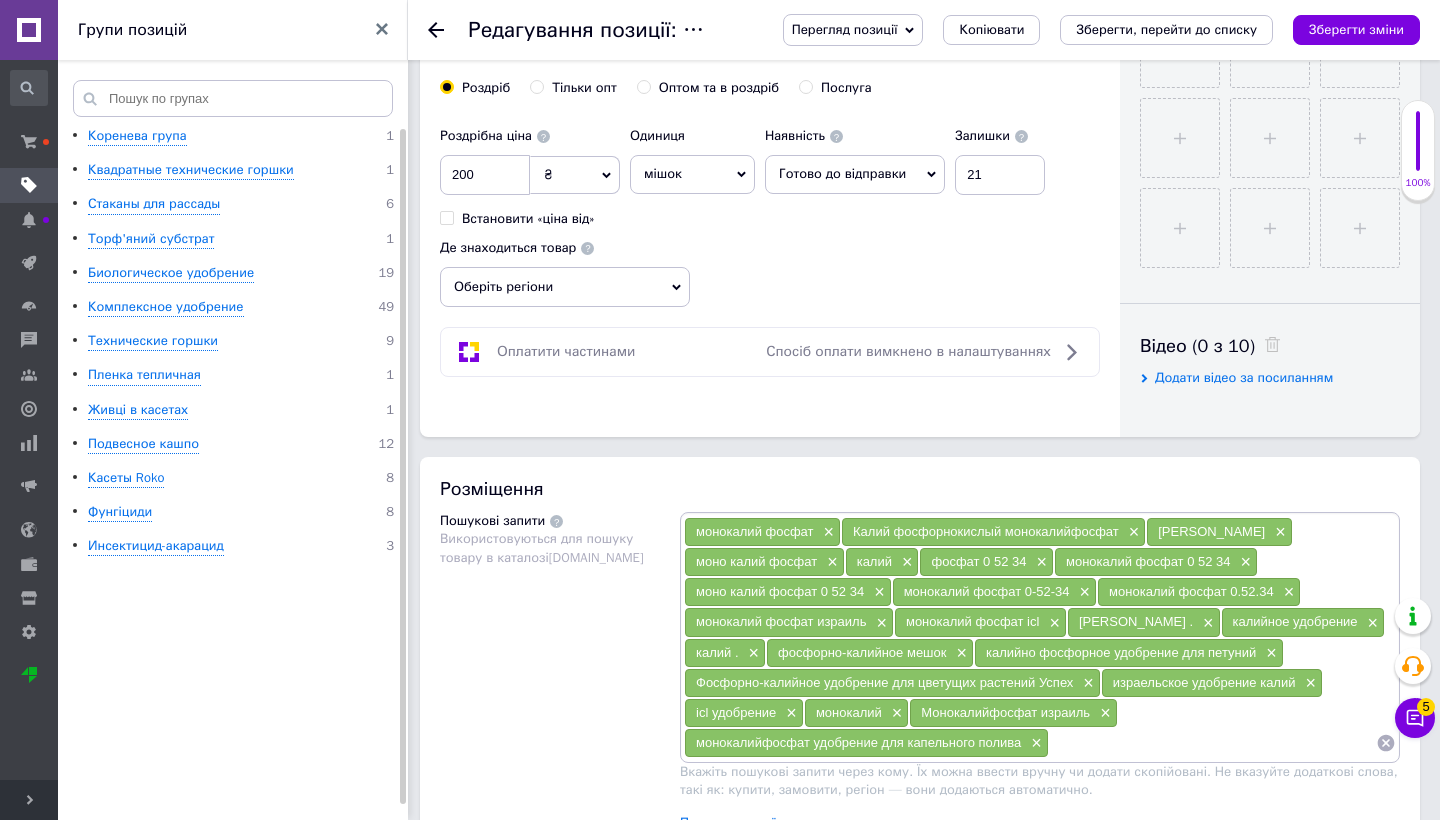 click on "мішок" at bounding box center (692, 174) 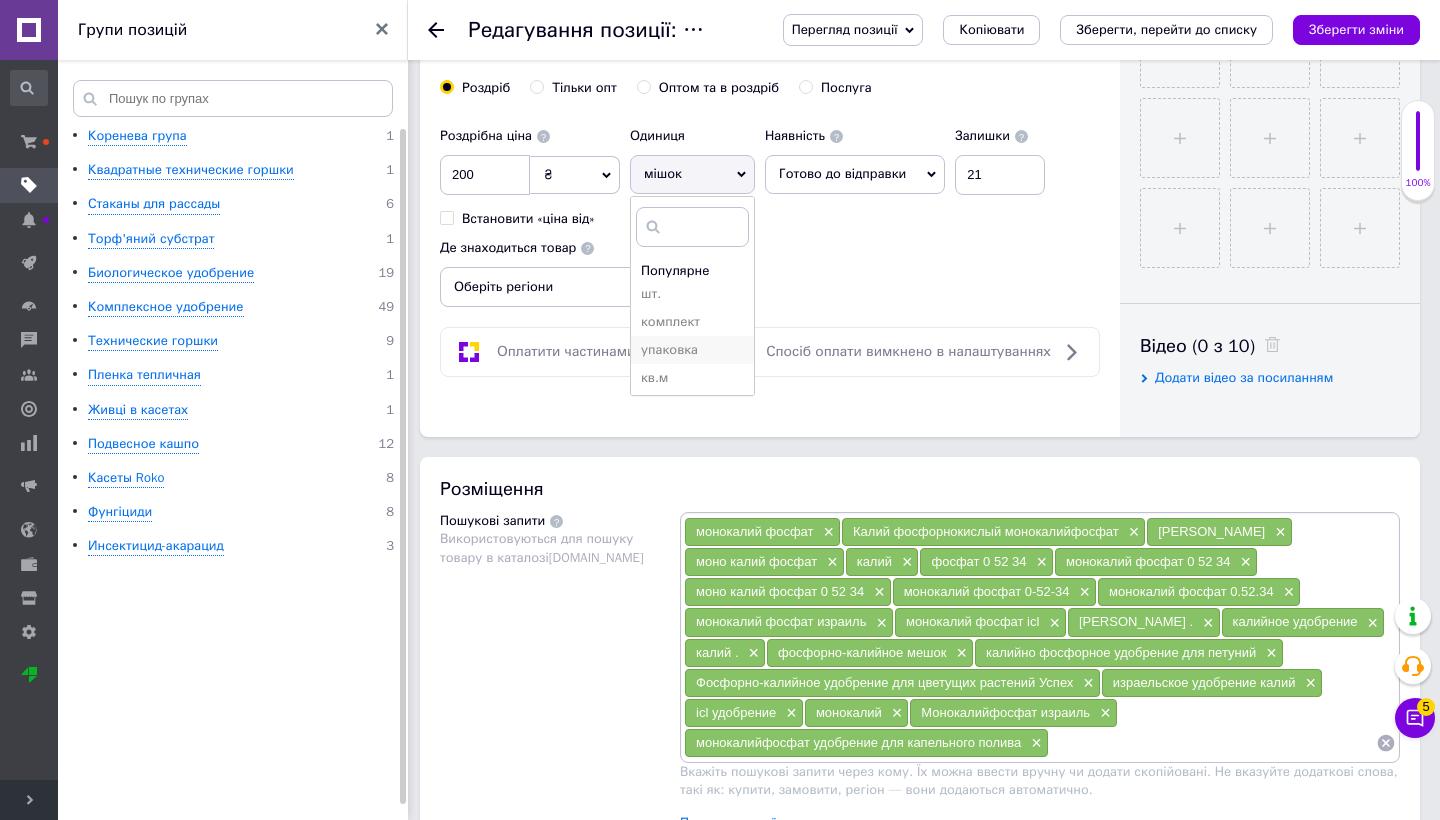 click on "упаковка" at bounding box center [692, 350] 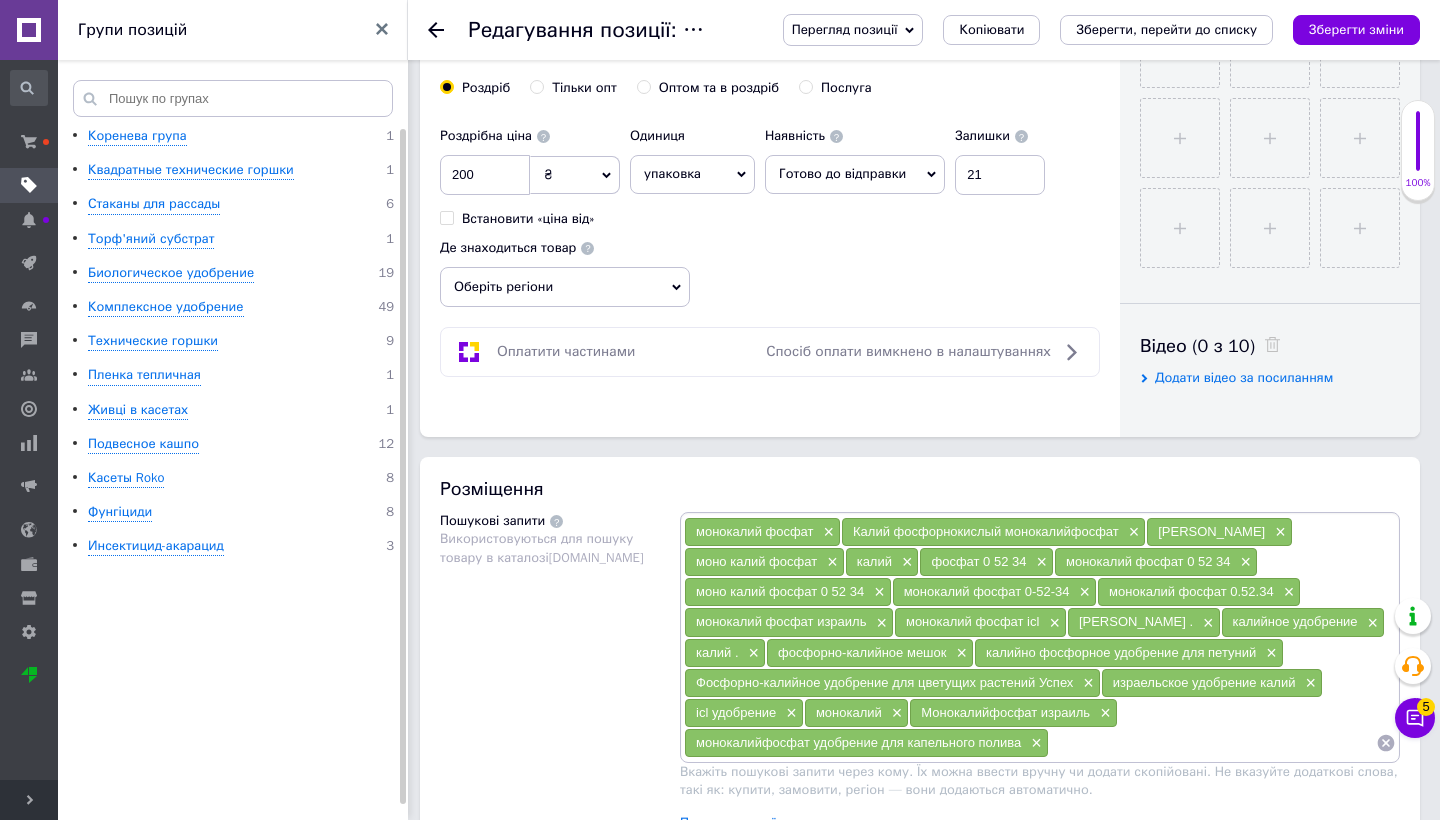 click on "Оберіть регіони" at bounding box center [565, 287] 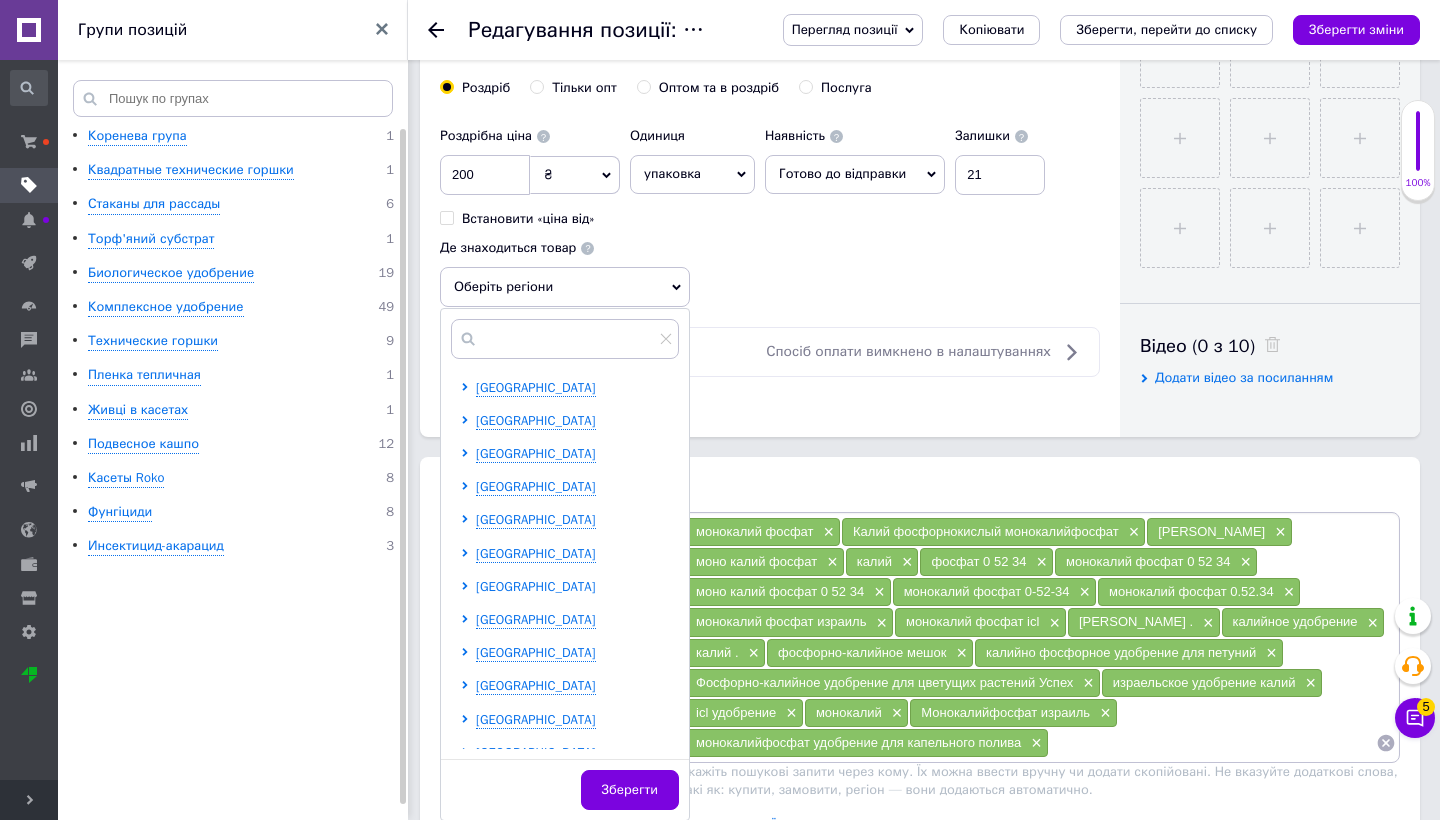 click on "Закарпатська область" at bounding box center [536, 586] 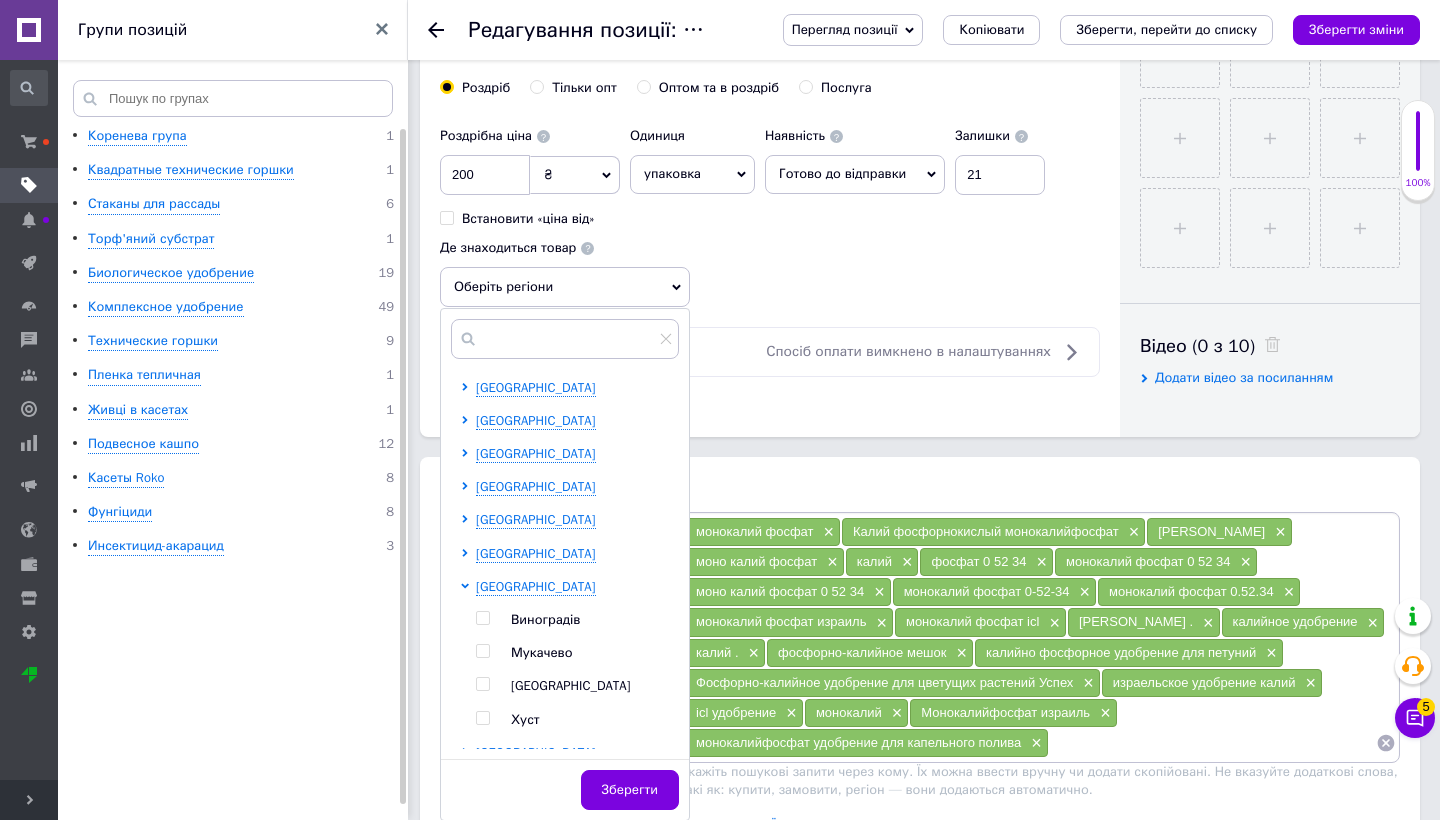 click on "Виноградів Мукачево Ужгород Хуст" at bounding box center (577, 670) 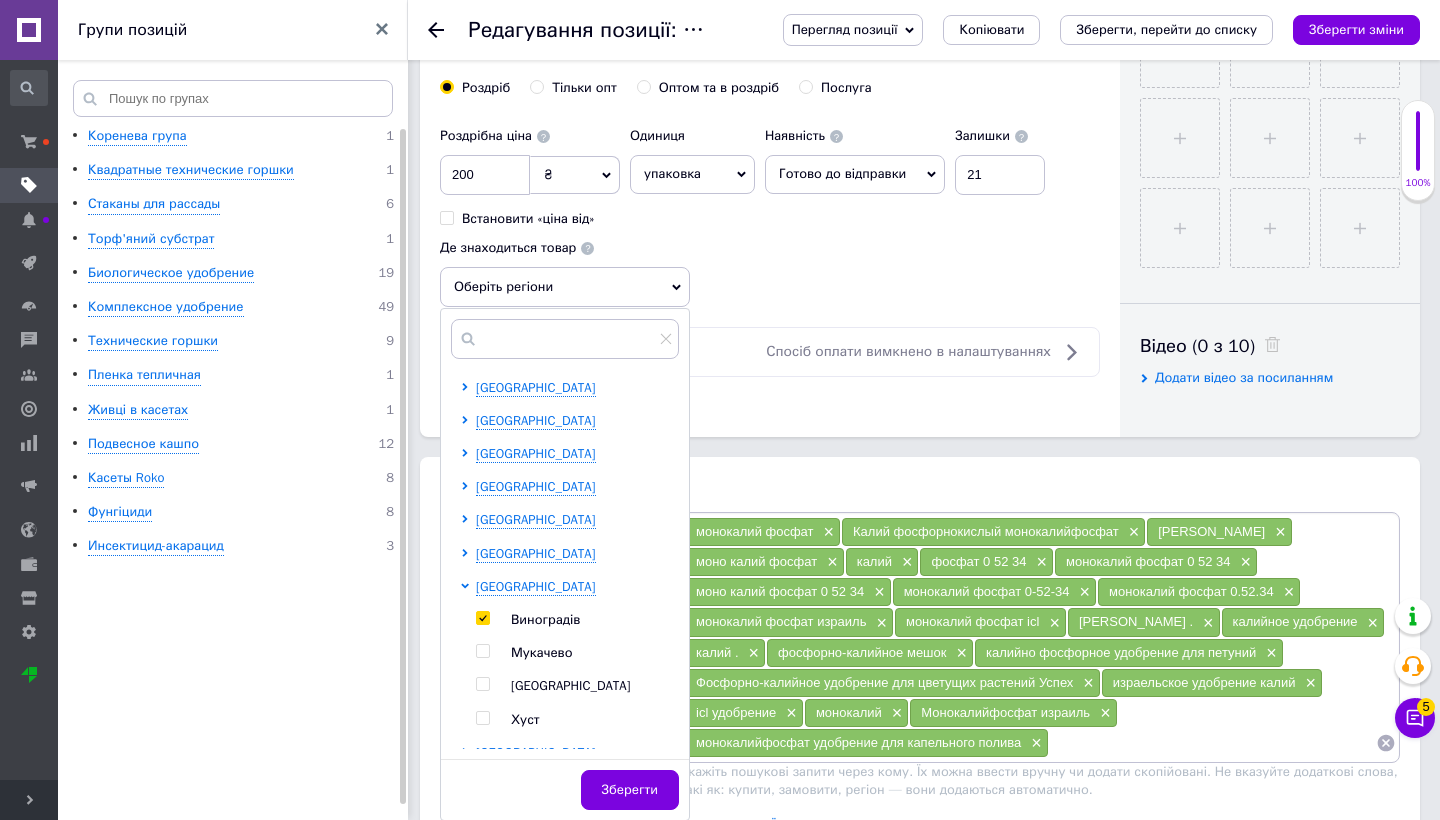 checkbox on "true" 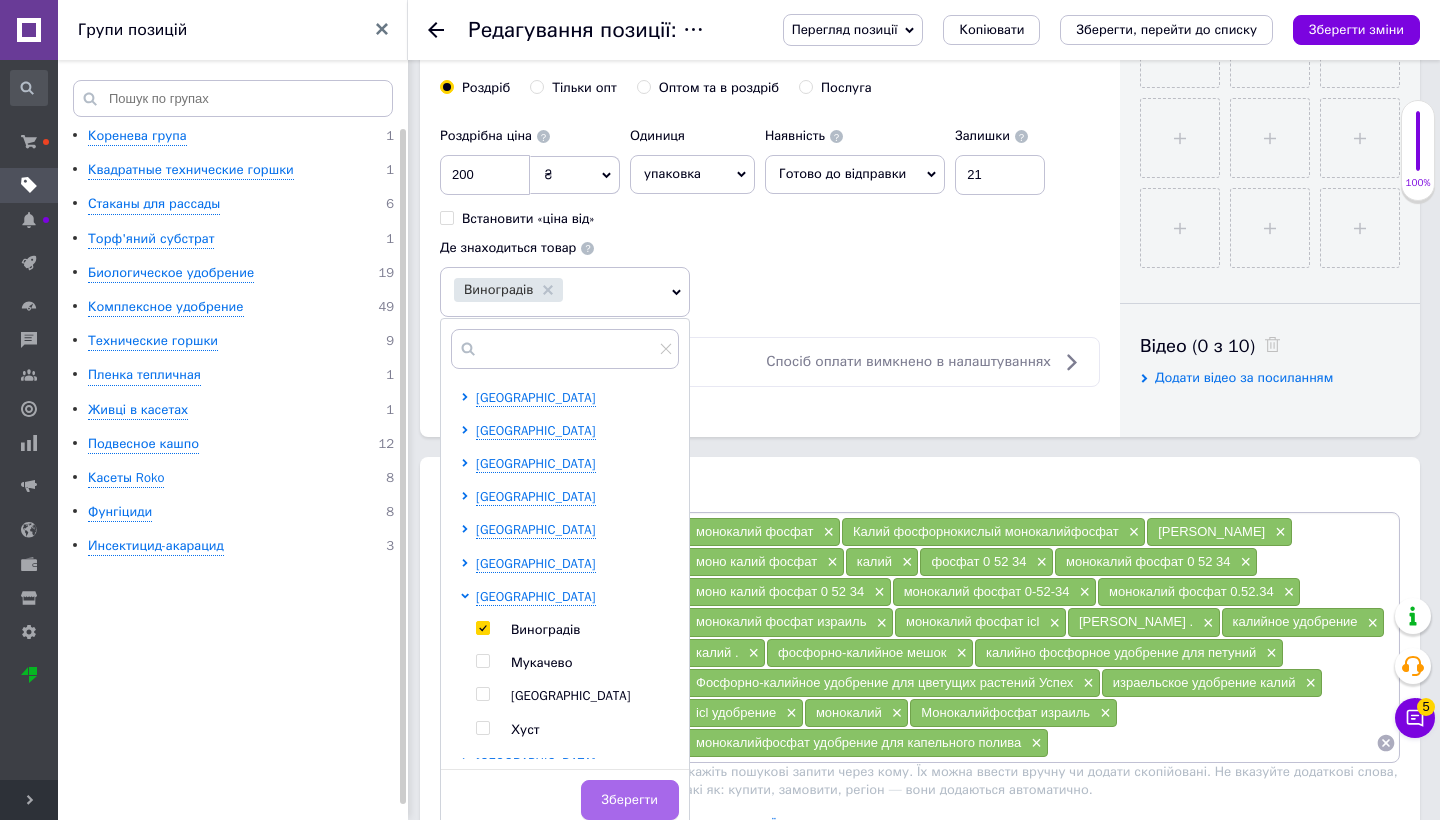 click on "Зберегти" at bounding box center (630, 800) 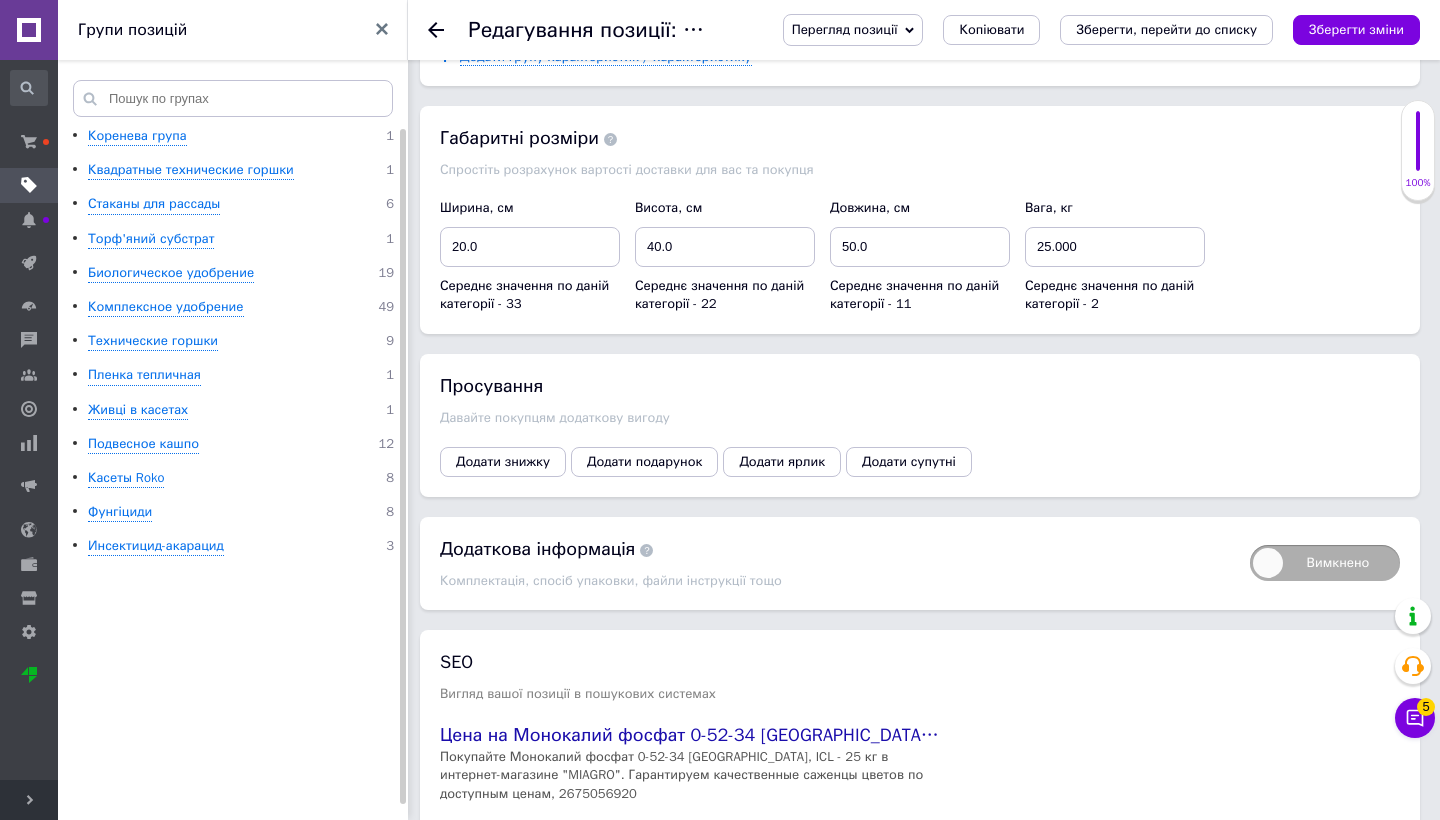 scroll, scrollTop: 2249, scrollLeft: 0, axis: vertical 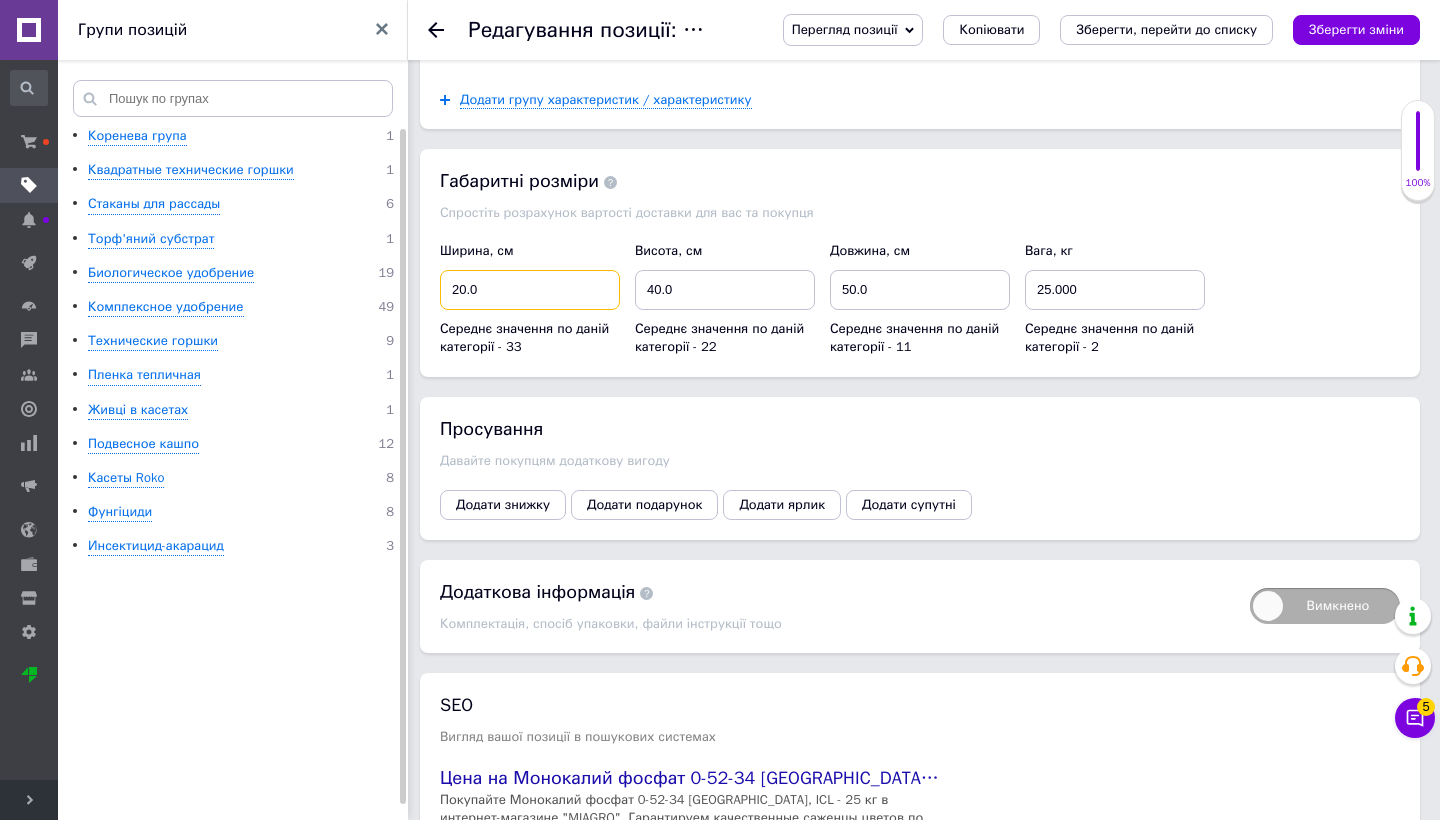 click on "20.0" at bounding box center (530, 290) 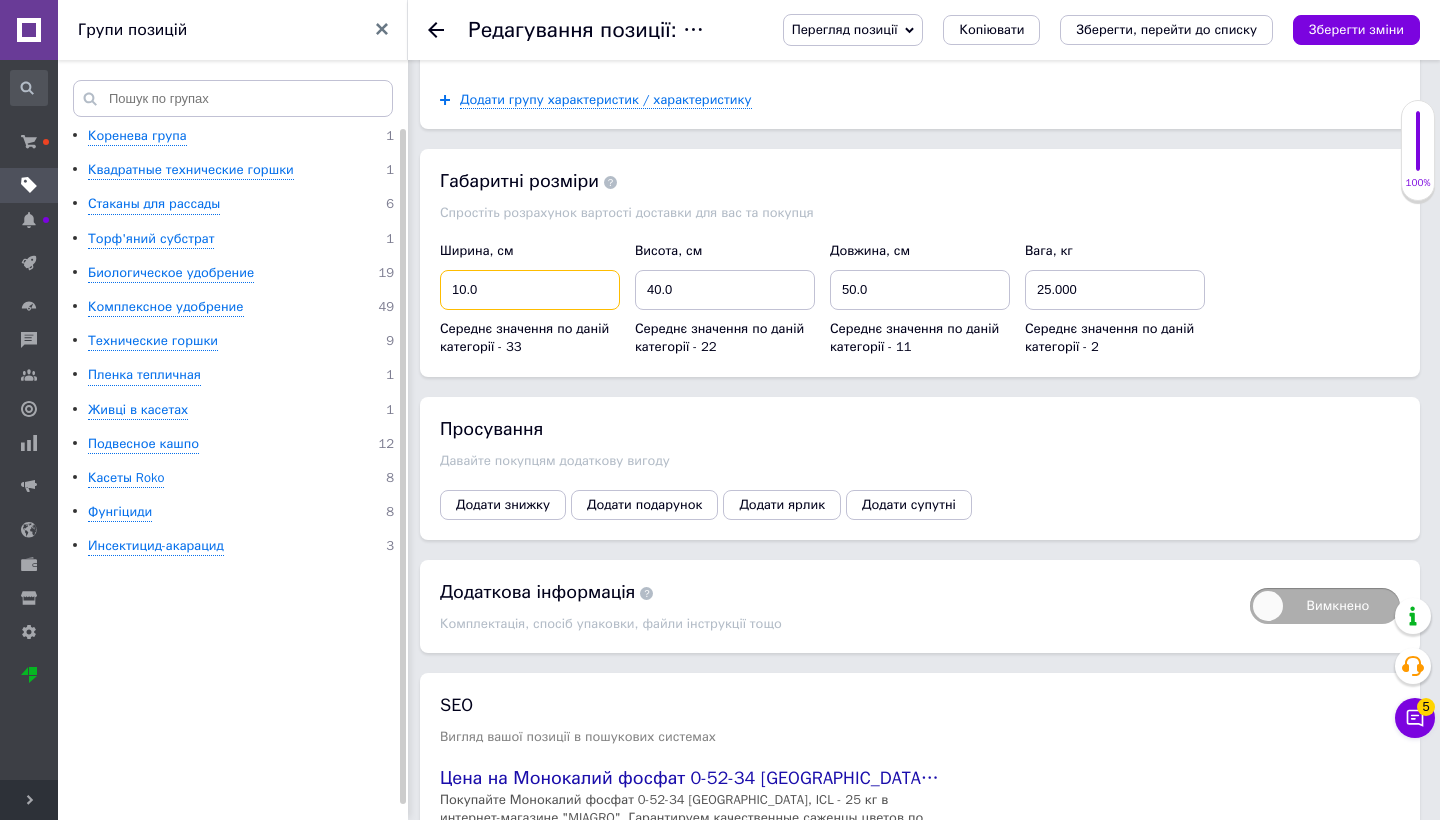 type on "10.0" 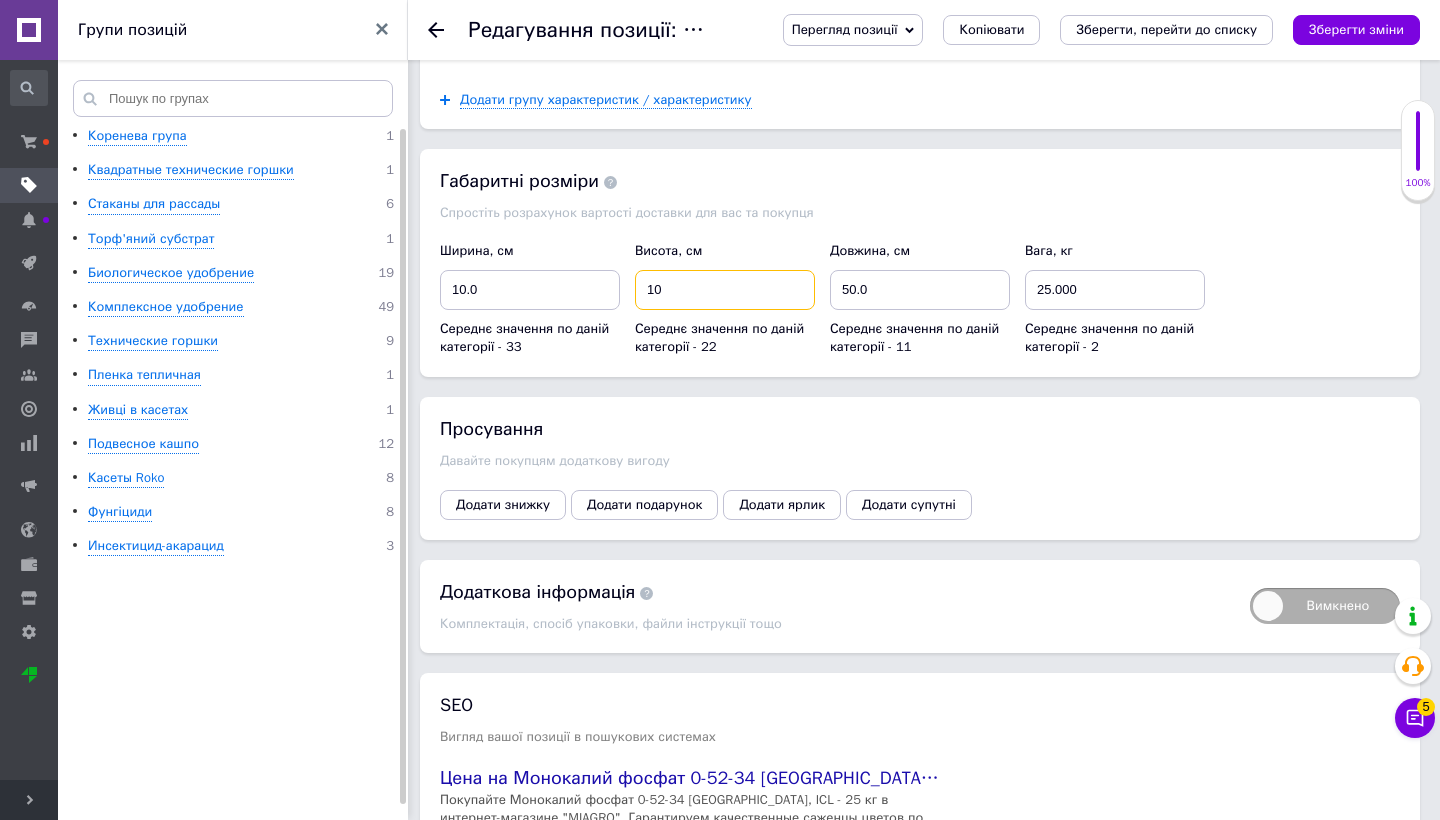 type on "10" 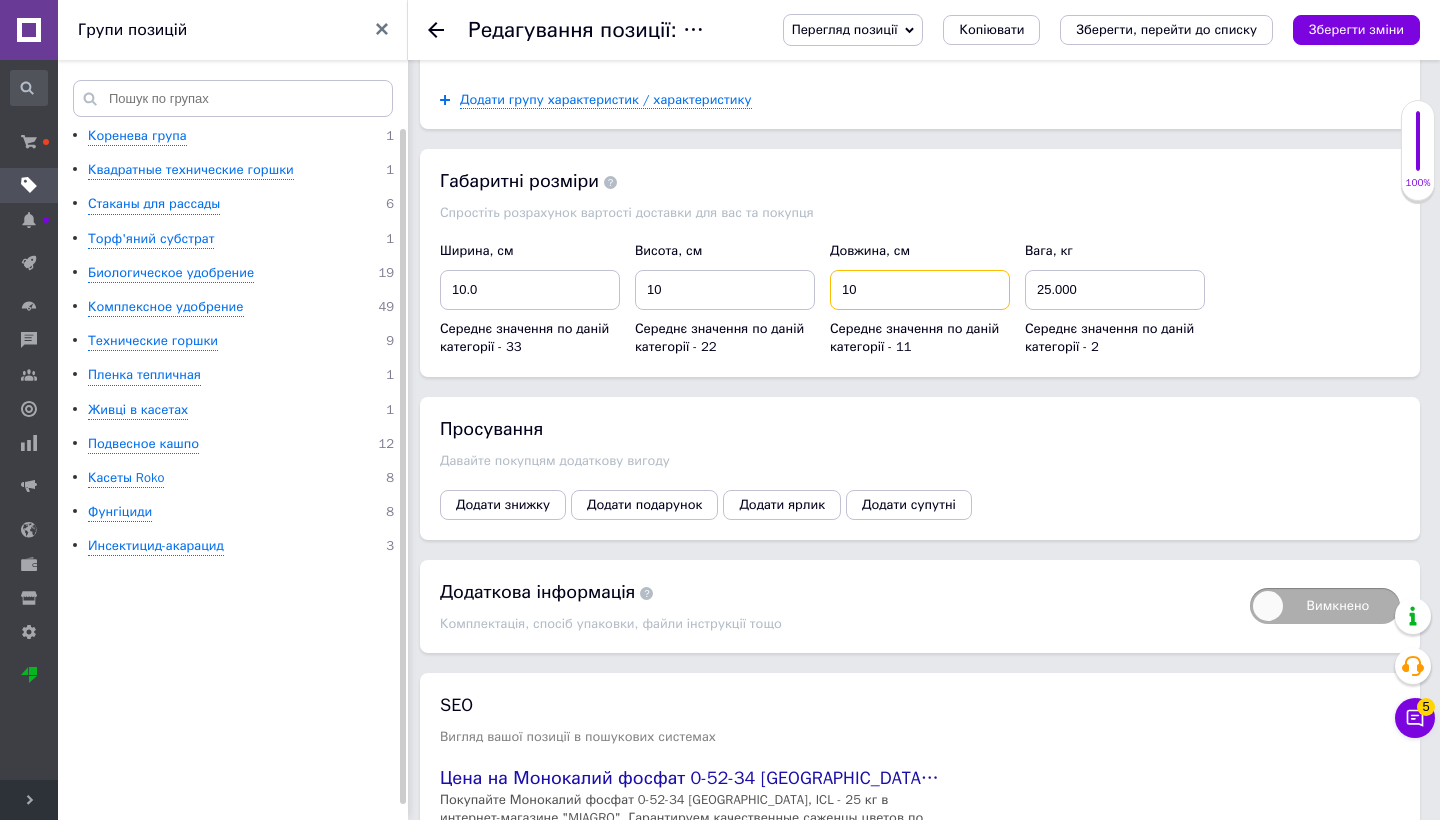 type on "10" 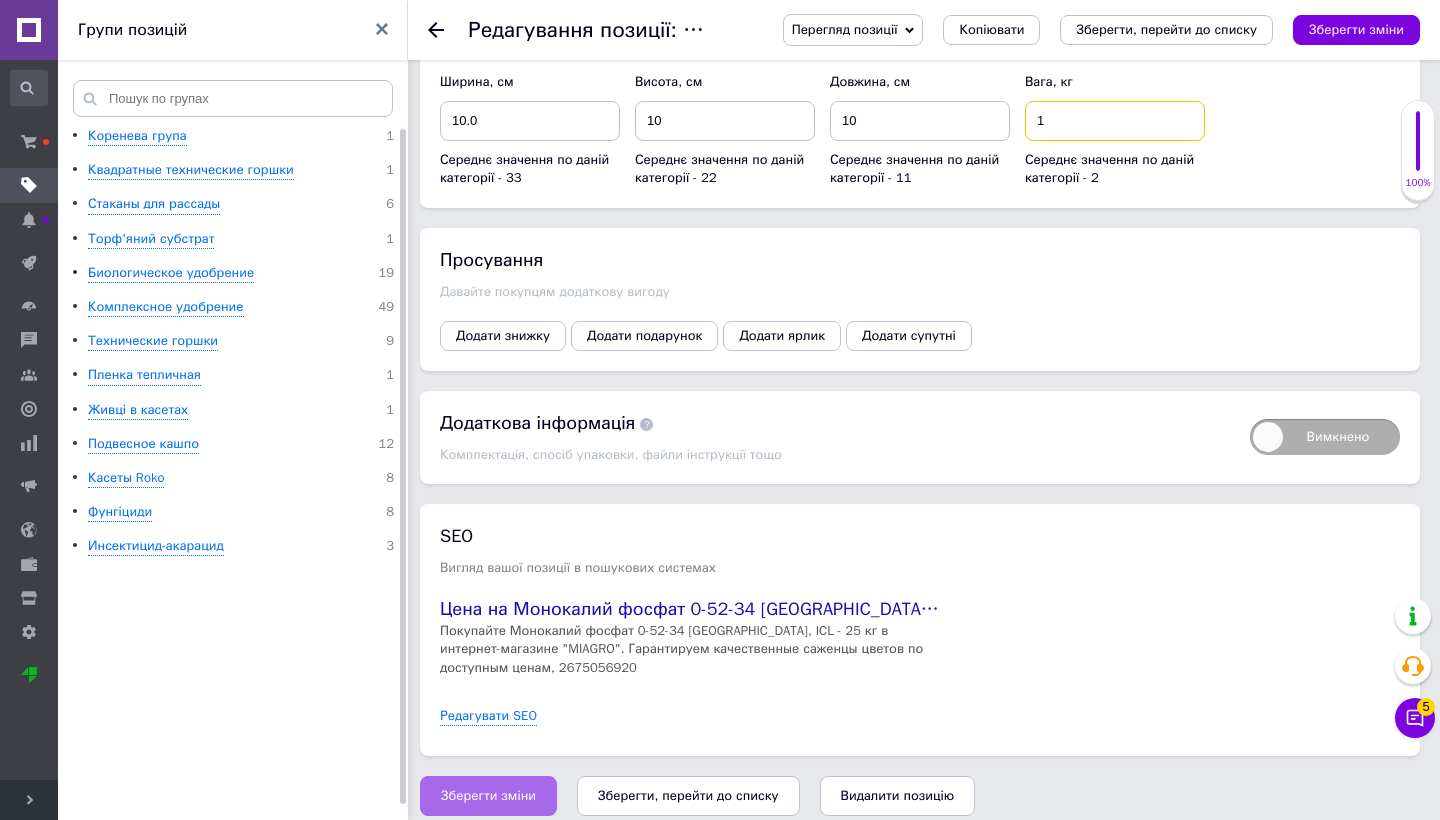 scroll, scrollTop: 2417, scrollLeft: 0, axis: vertical 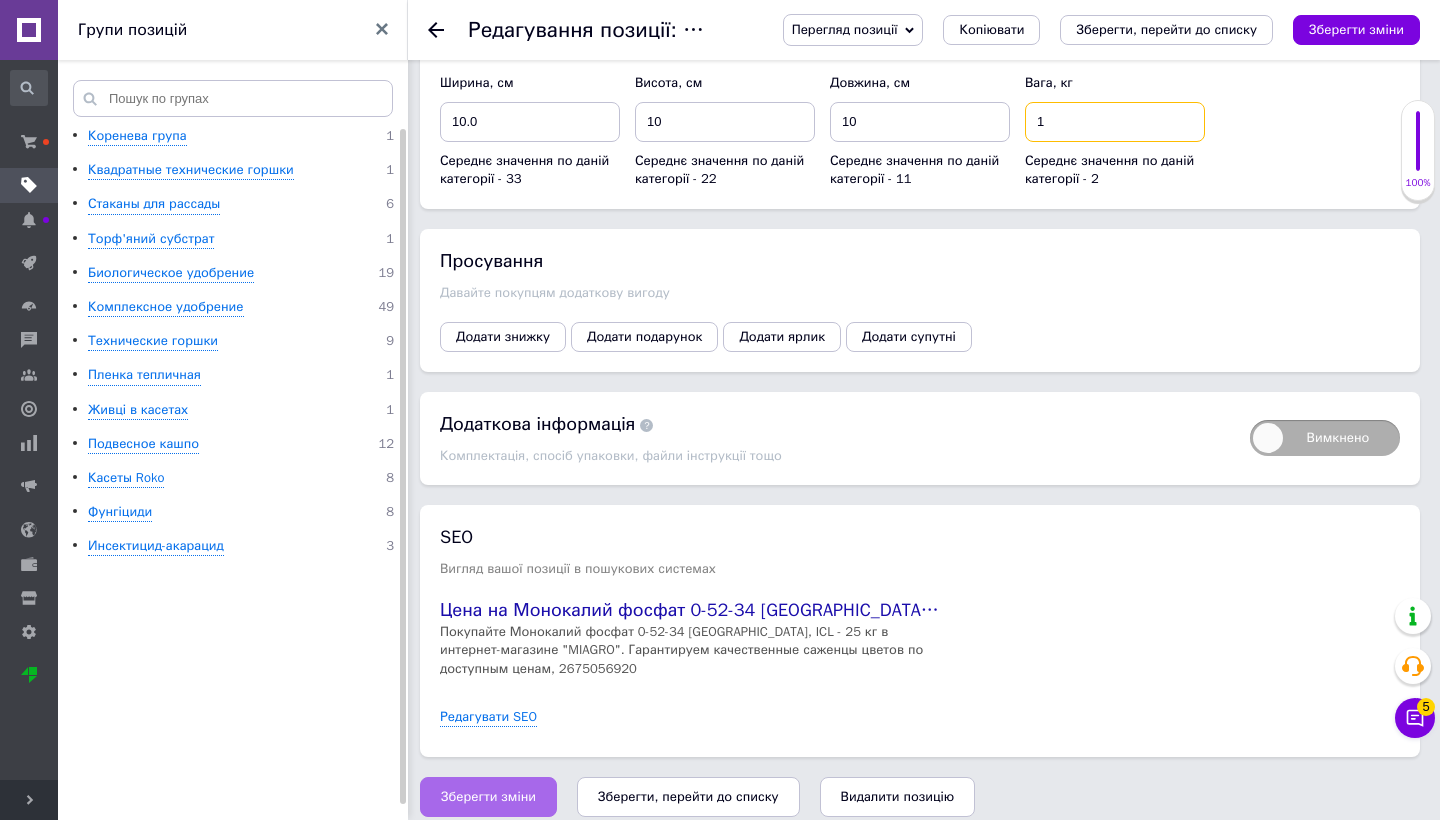 type on "1" 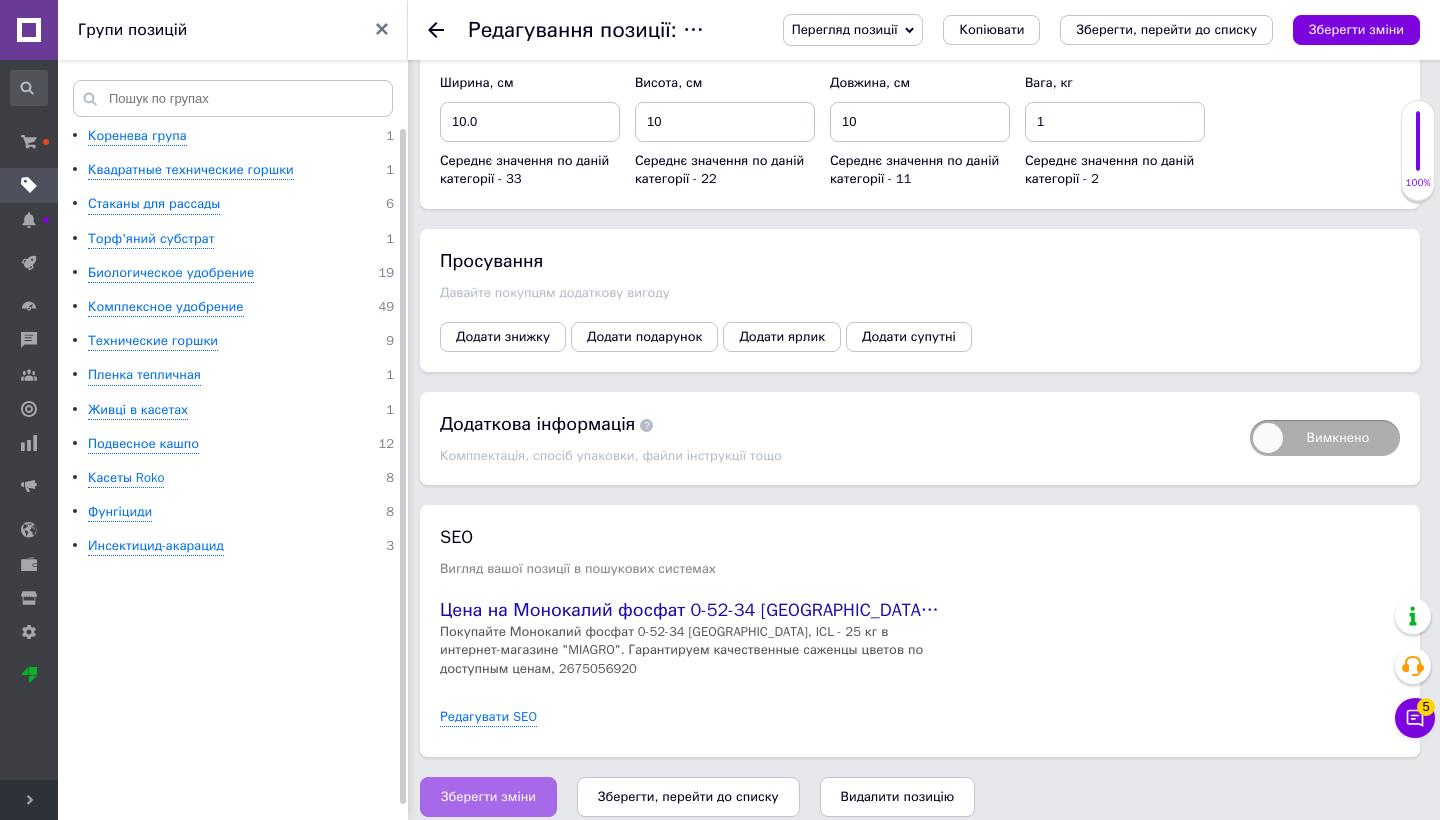 click on "Зберегти зміни" at bounding box center [488, 797] 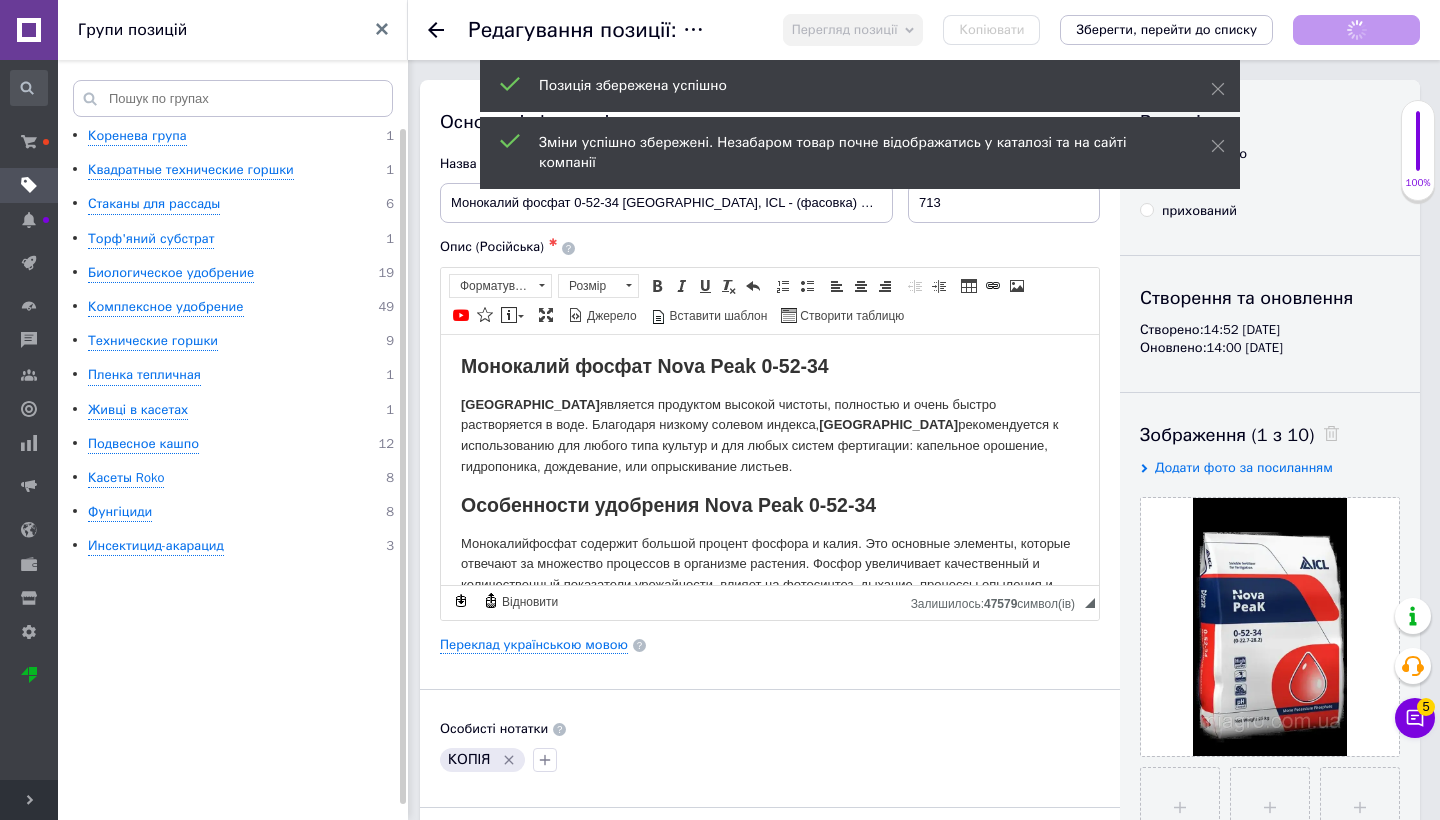 scroll, scrollTop: 0, scrollLeft: 0, axis: both 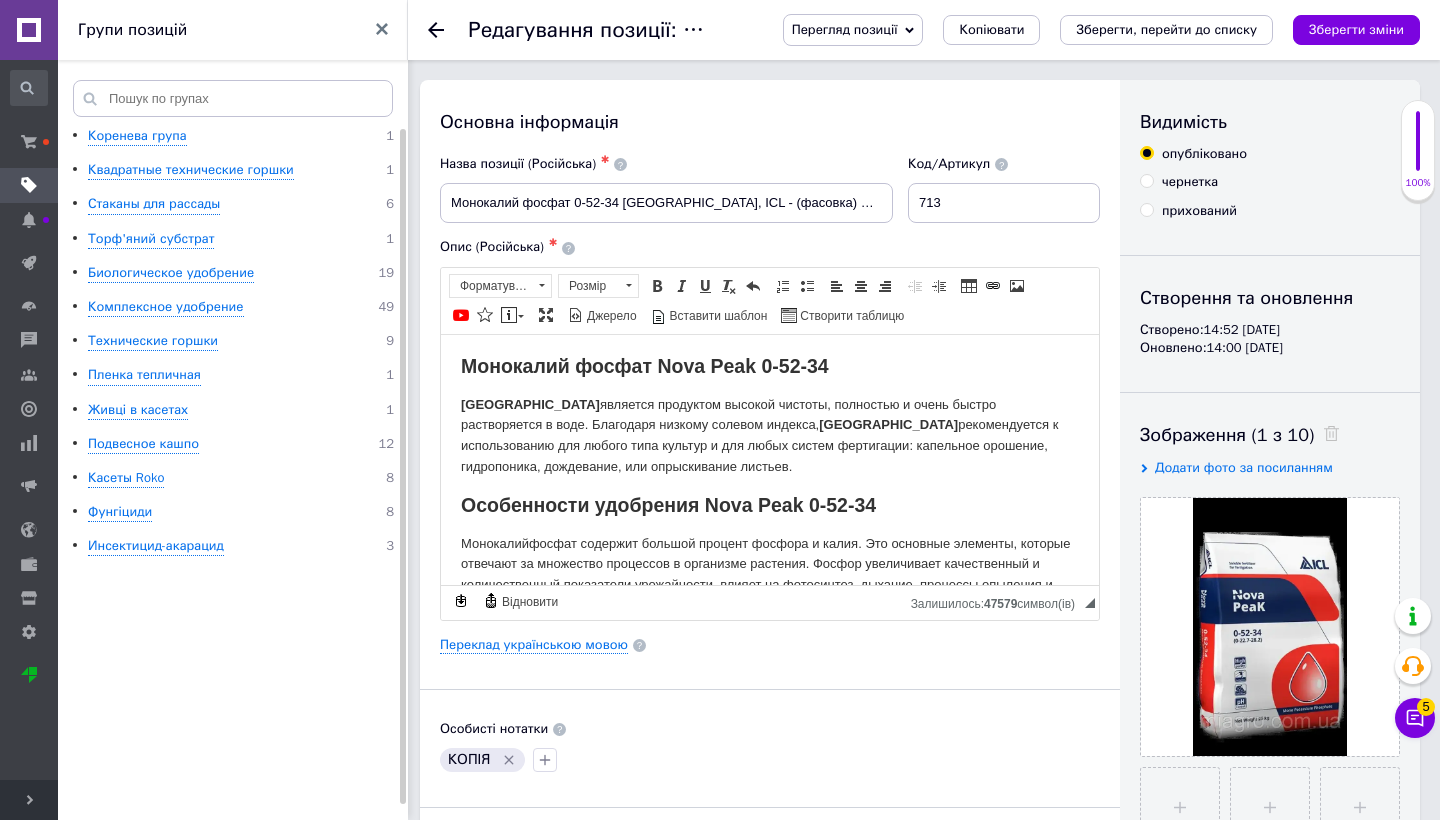 click on "Основна інформація Назва позиції (Російська) ✱ Монокалий фосфат 0-52-34 Nova Peak, ICL - (фасовка) 1 кг Код/Артикул 713 Опис (Російська) ✱ Монокалий фосфат Nova Peak 0-52-34
Nova Peak  является продуктом высокой чистоты, полностью и очень быстро растворяется в воде. Благодаря низкому солевом индекса,  Nova Peak  рекомендуется к использованию для любого типа культур и для любых систем фертигации: капельное орошение, гидропоника, дождевание, или опрыскивание листьев.
Особенности удобрения Nova Peak 0-52-34
Преимущества монокалий Фосфат Nova Peak 0-52-34
Низкий солевой индекс." at bounding box center [770, 638] 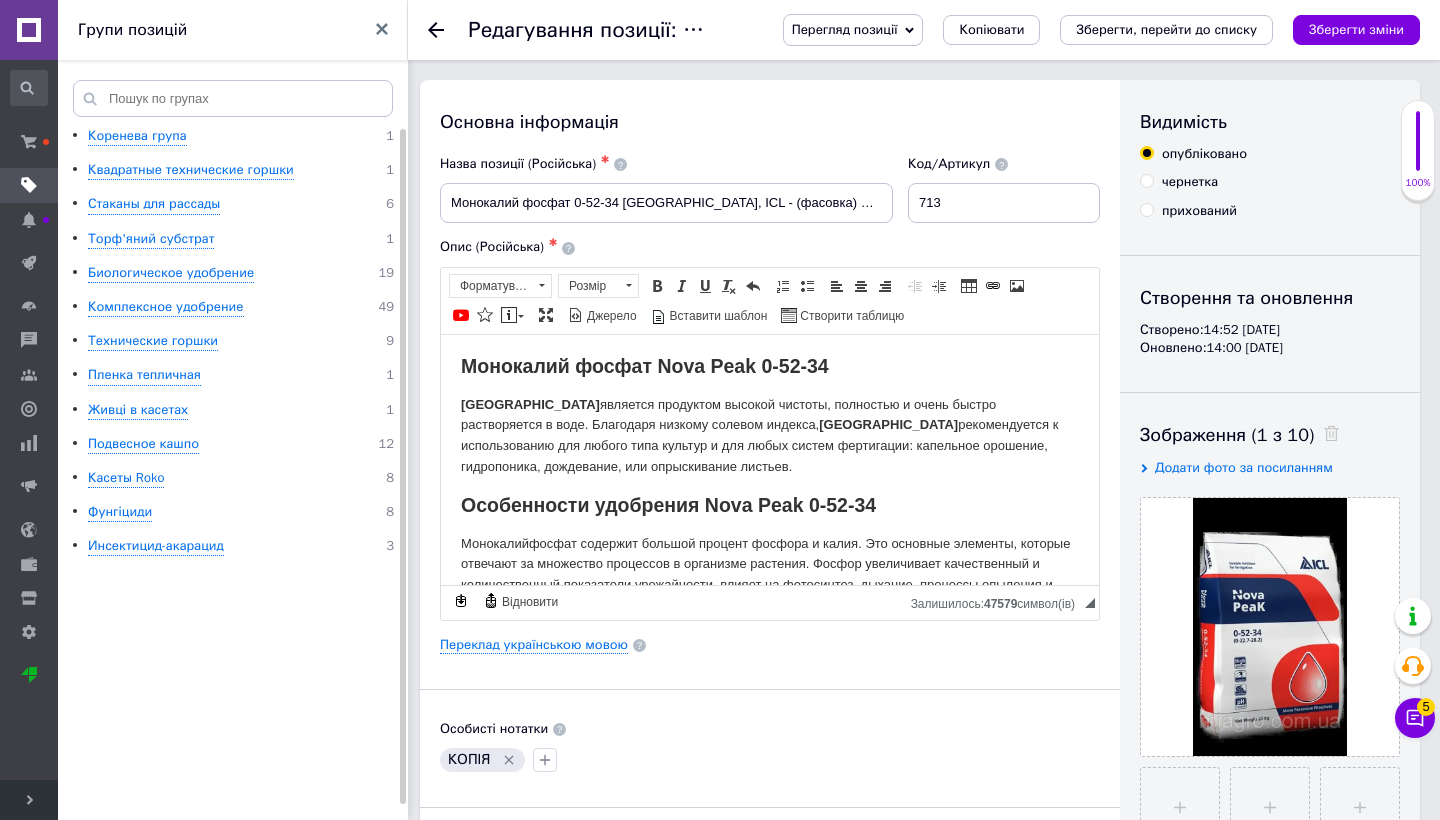 click on "Основна інформація Назва позиції (Російська) ✱ Монокалий фосфат 0-52-34 Nova Peak, ICL - (фасовка) 1 кг Код/Артикул 713 Опис (Російська) ✱ Монокалий фосфат Nova Peak 0-52-34
Nova Peak  является продуктом высокой чистоты, полностью и очень быстро растворяется в воде. Благодаря низкому солевом индекса,  Nova Peak  рекомендуется к использованию для любого типа культур и для любых систем фертигации: капельное орошение, гидропоника, дождевание, или опрыскивание листьев.
Особенности удобрения Nova Peak 0-52-34
Преимущества монокалий Фосфат Nova Peak 0-52-34
Низкий солевой индекс." at bounding box center (770, 638) 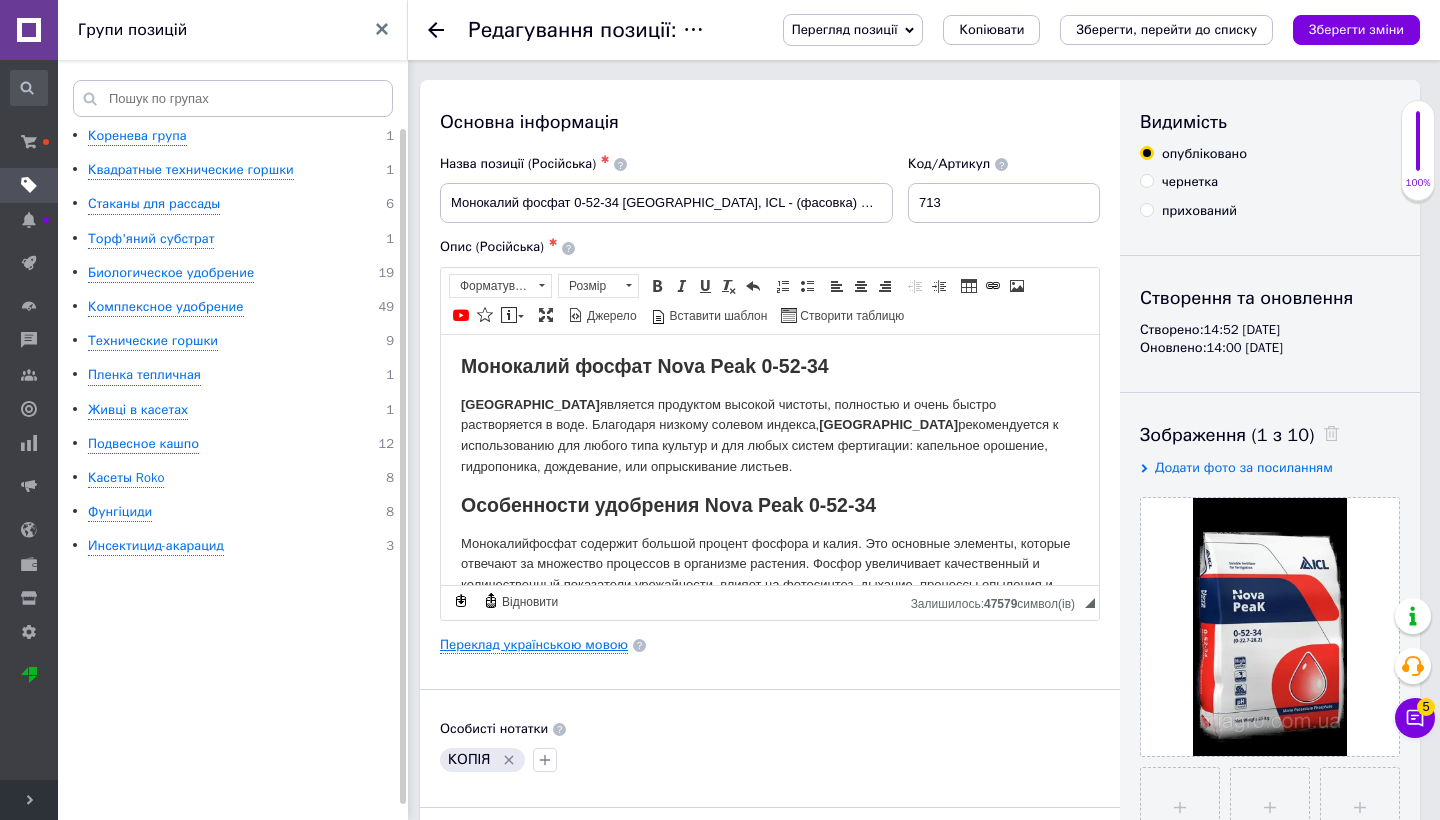 click on "Переклад українською мовою" at bounding box center (534, 645) 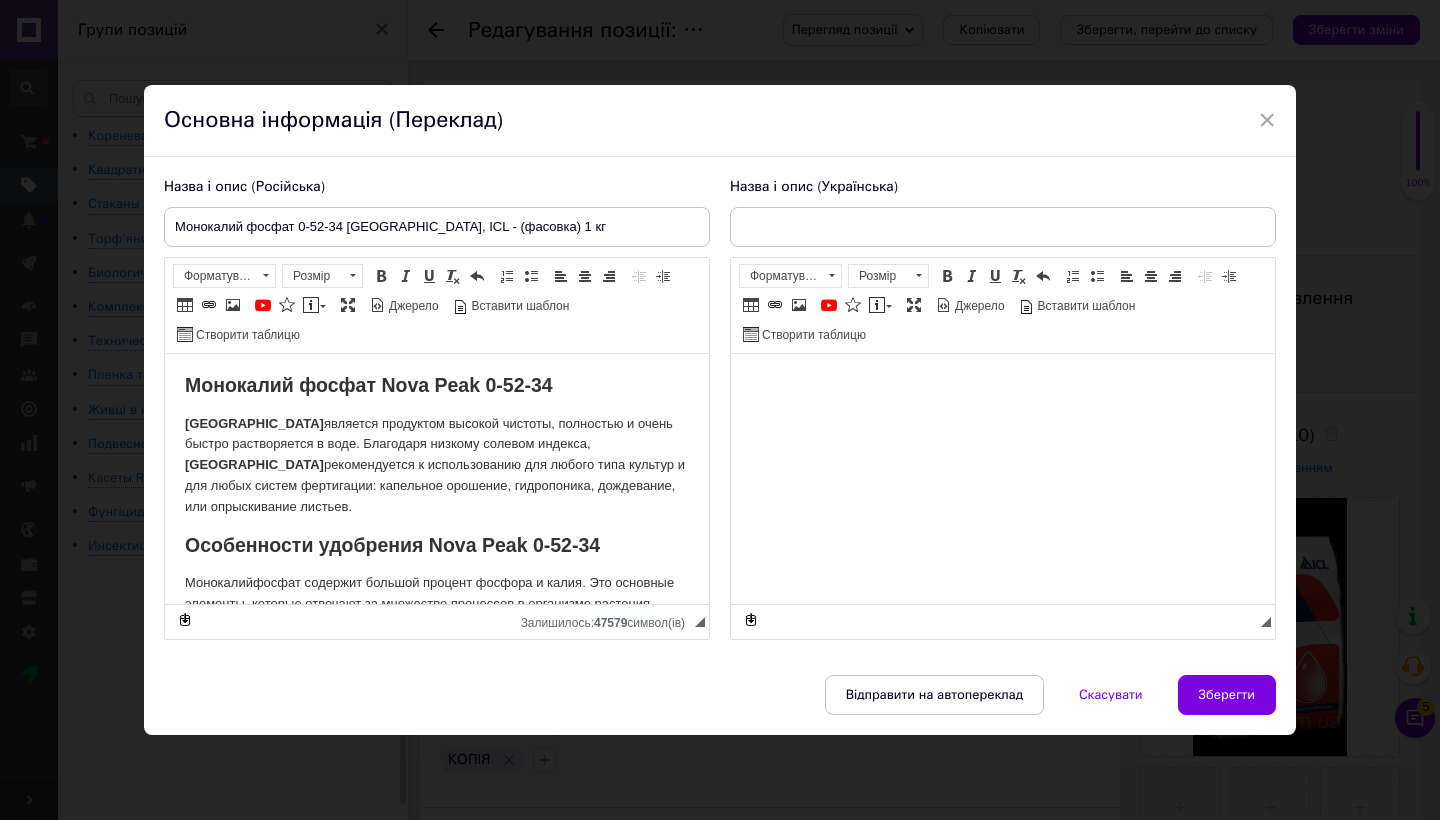 scroll, scrollTop: 0, scrollLeft: 0, axis: both 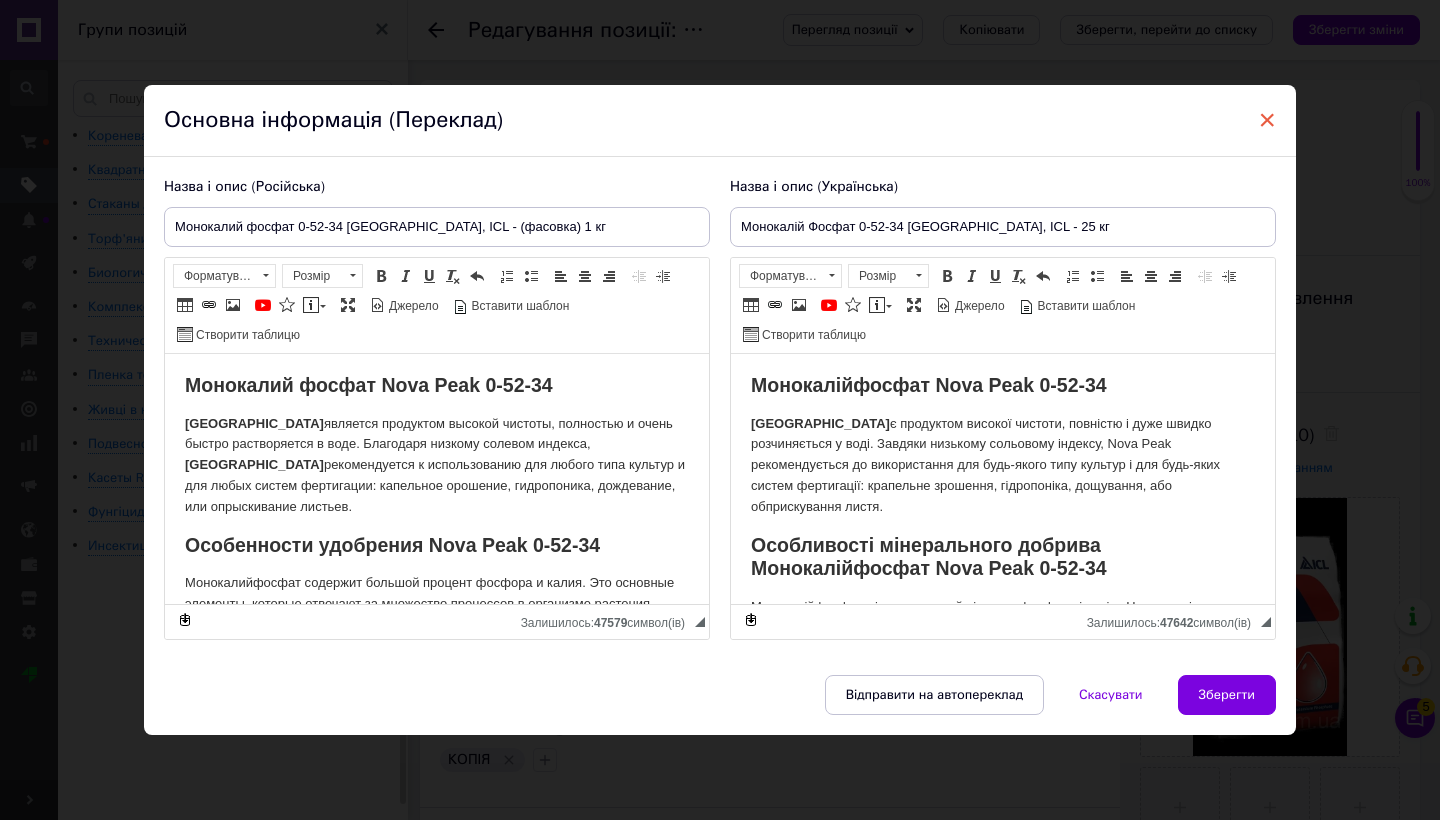 click on "×" at bounding box center (1267, 120) 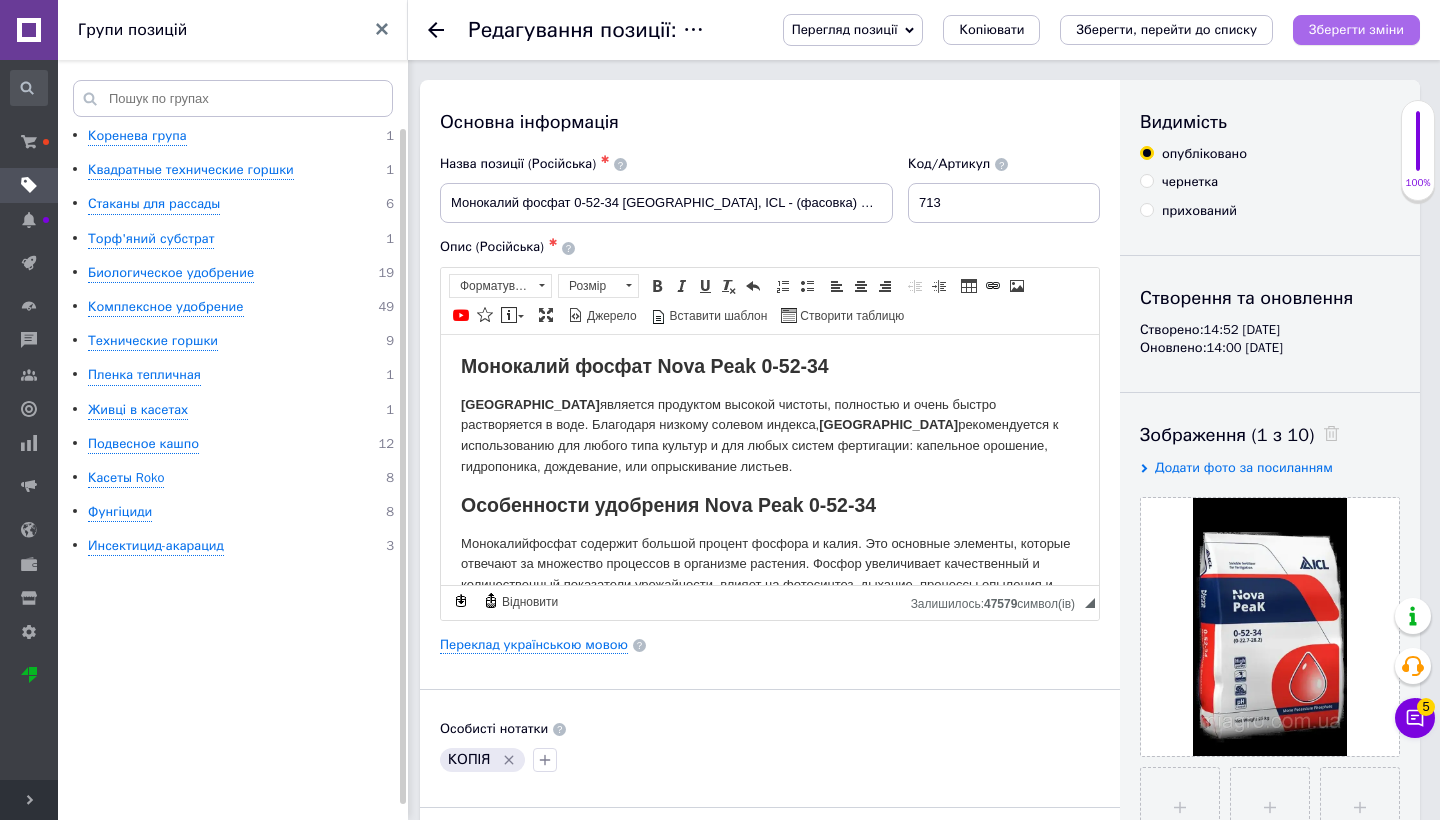 click on "Зберегти зміни" at bounding box center (1356, 29) 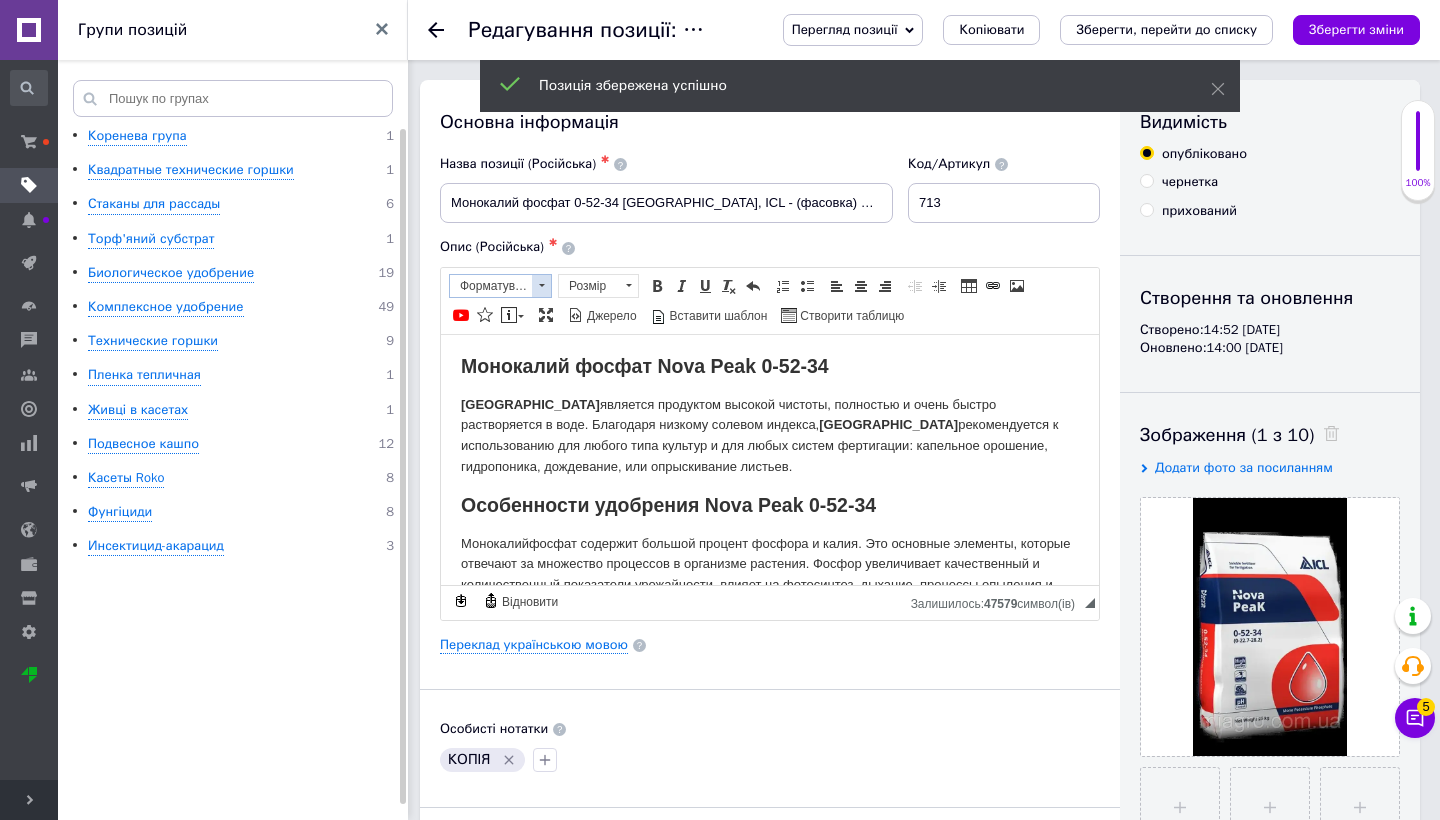 scroll, scrollTop: 0, scrollLeft: 0, axis: both 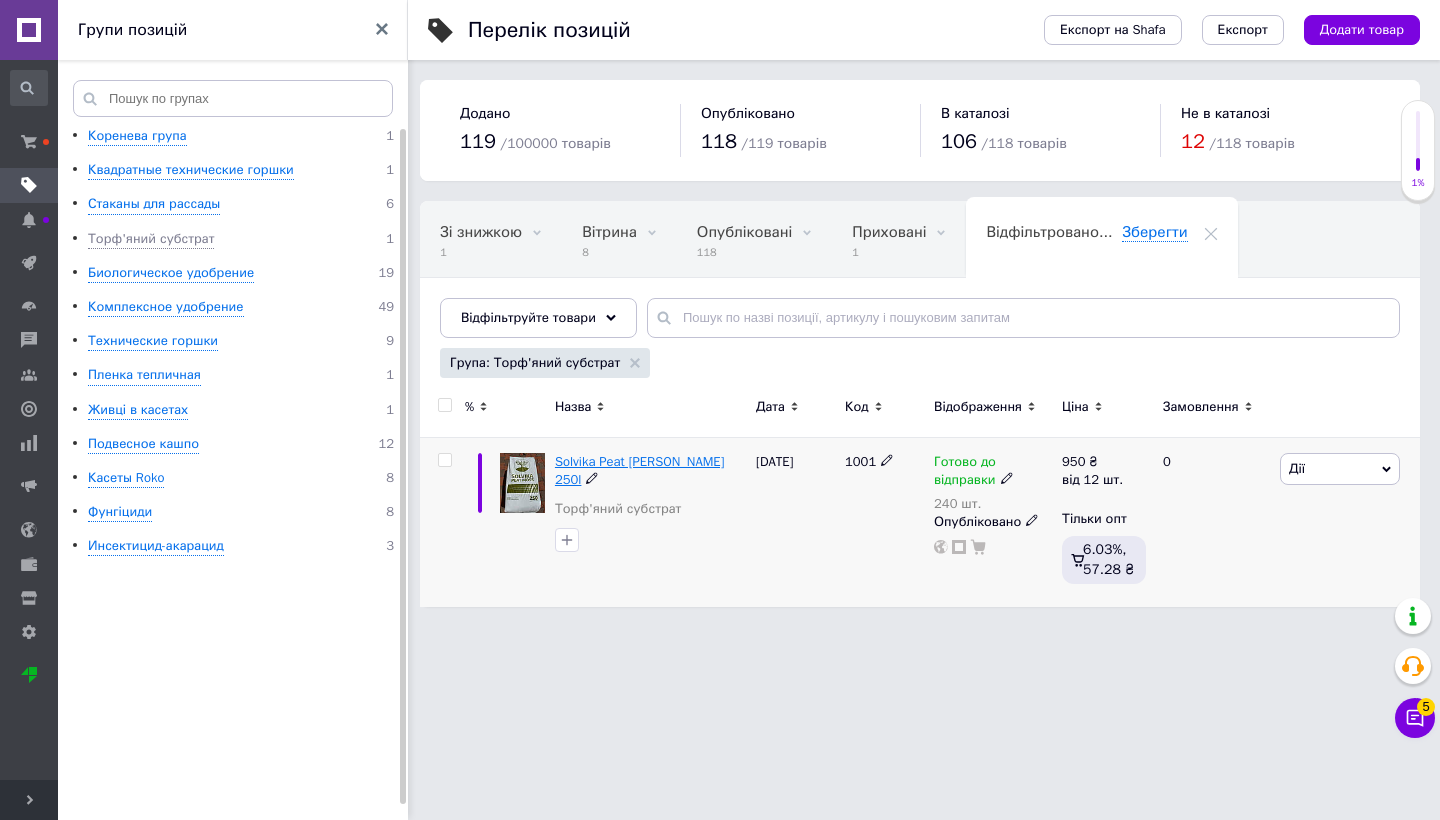 click on "Solvika Peat Moss 250l" at bounding box center [640, 470] 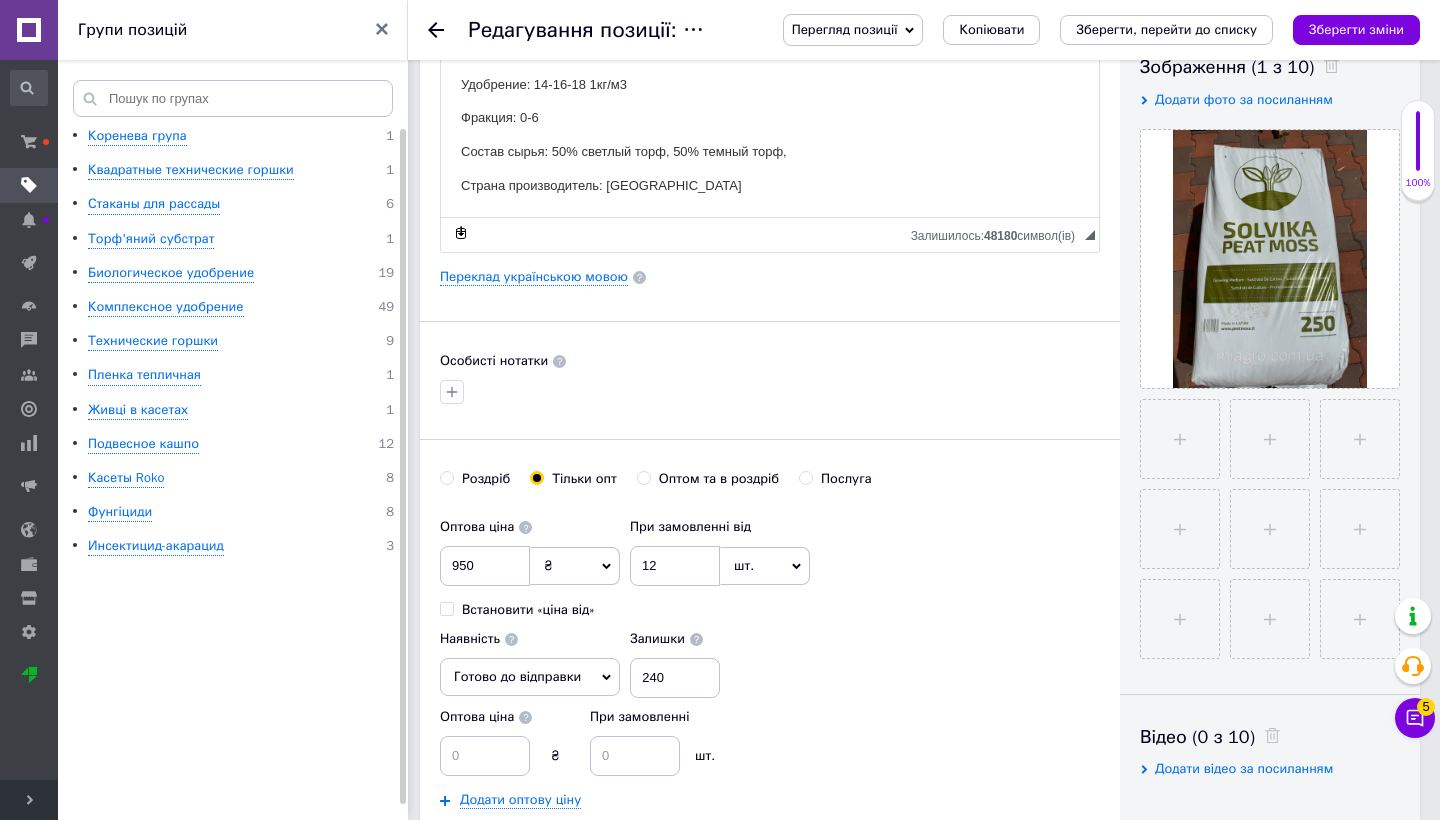 scroll, scrollTop: 278, scrollLeft: 0, axis: vertical 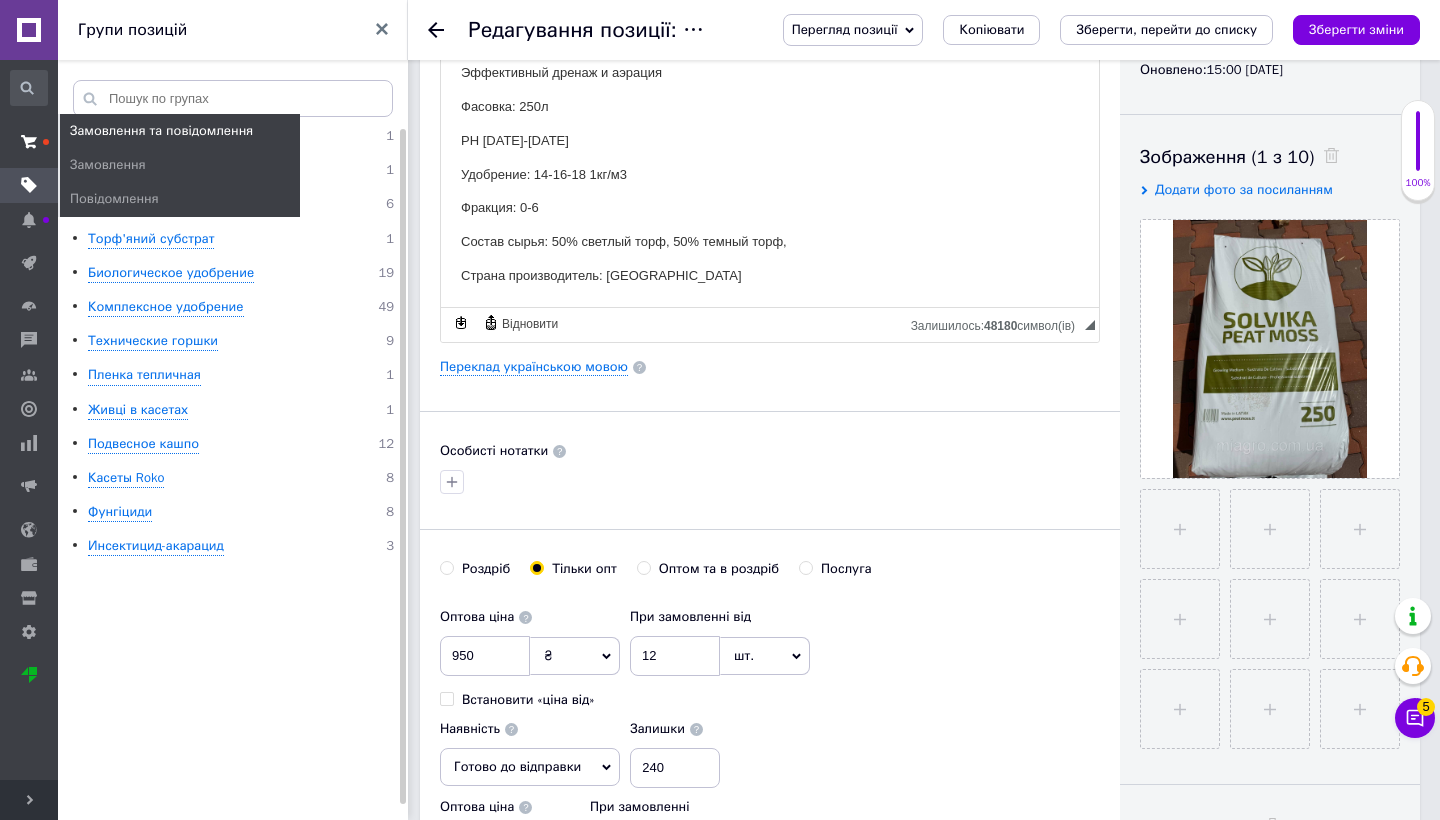 click at bounding box center [29, 142] 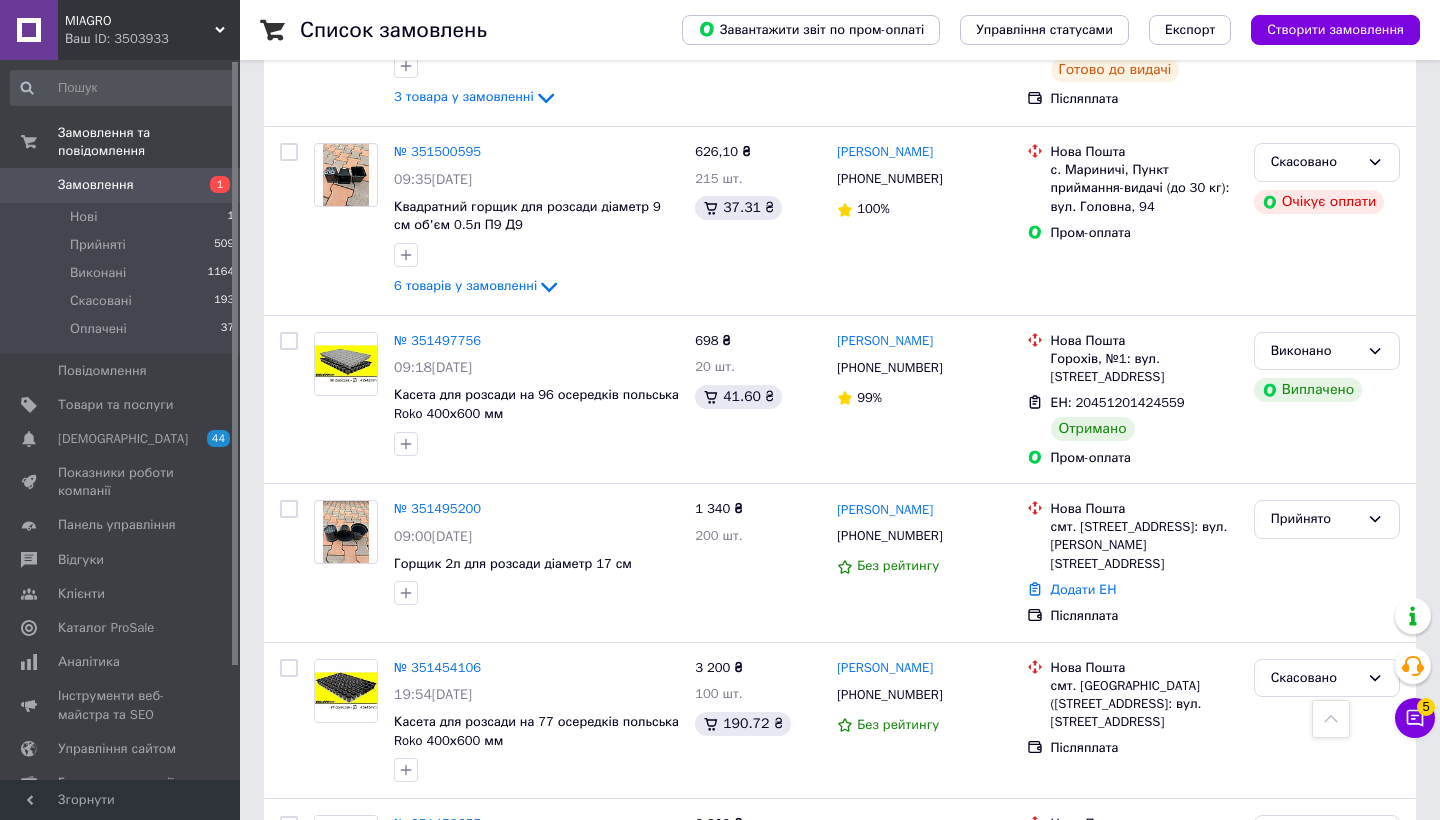 scroll, scrollTop: 4567, scrollLeft: 0, axis: vertical 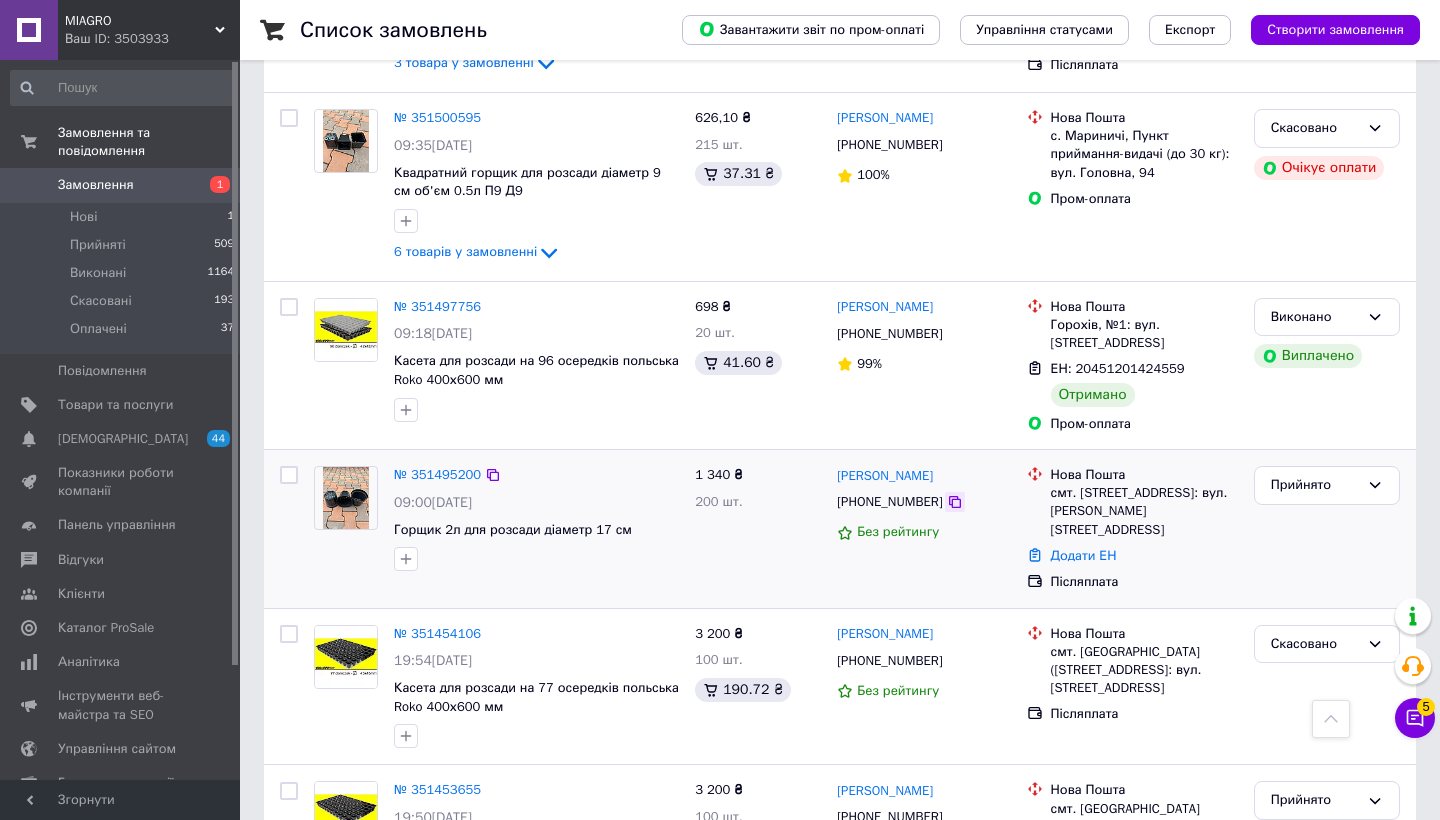 click at bounding box center [955, 502] 